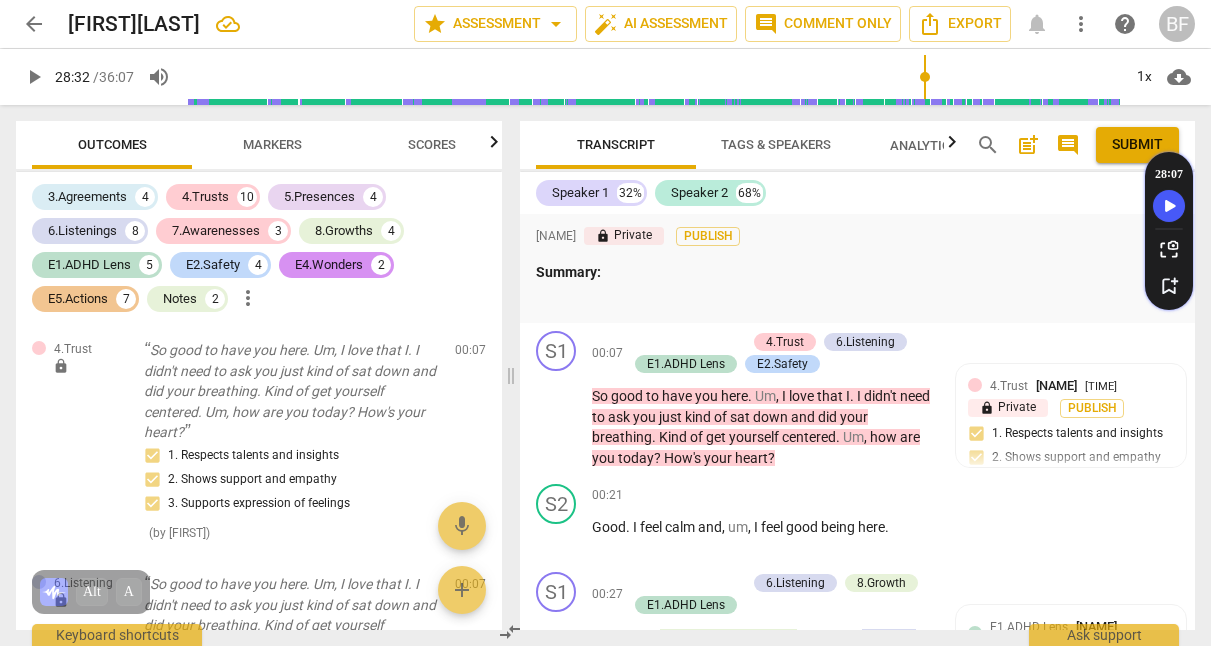 scroll, scrollTop: 0, scrollLeft: 0, axis: both 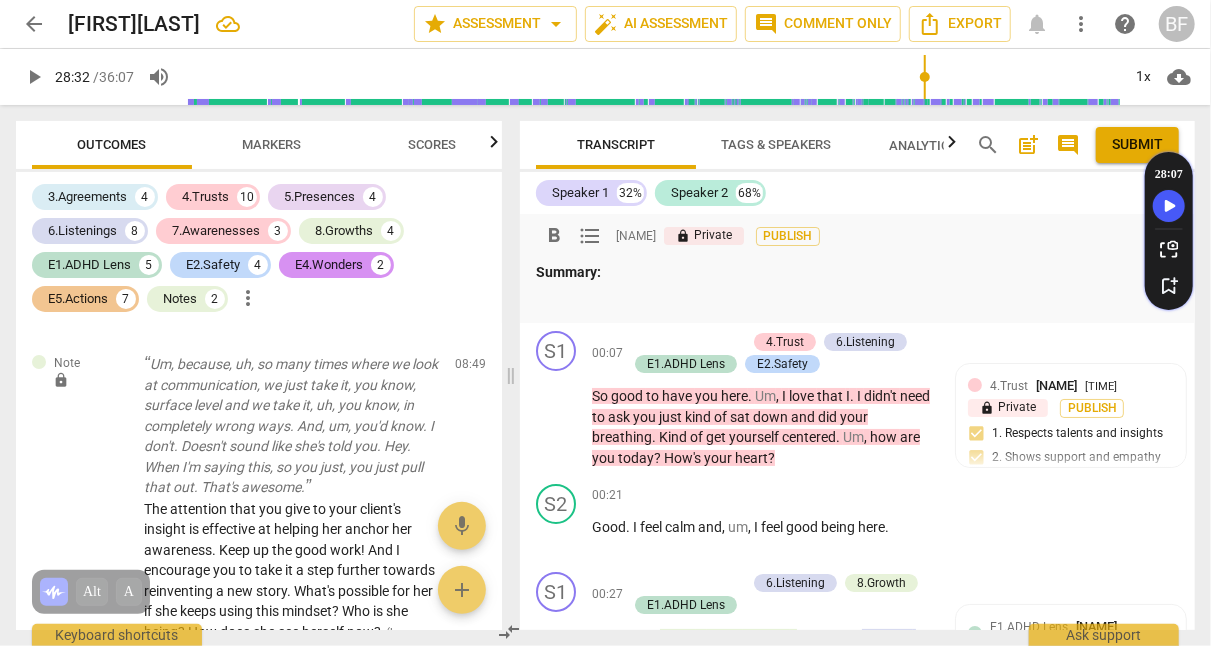 click at bounding box center (857, 301) 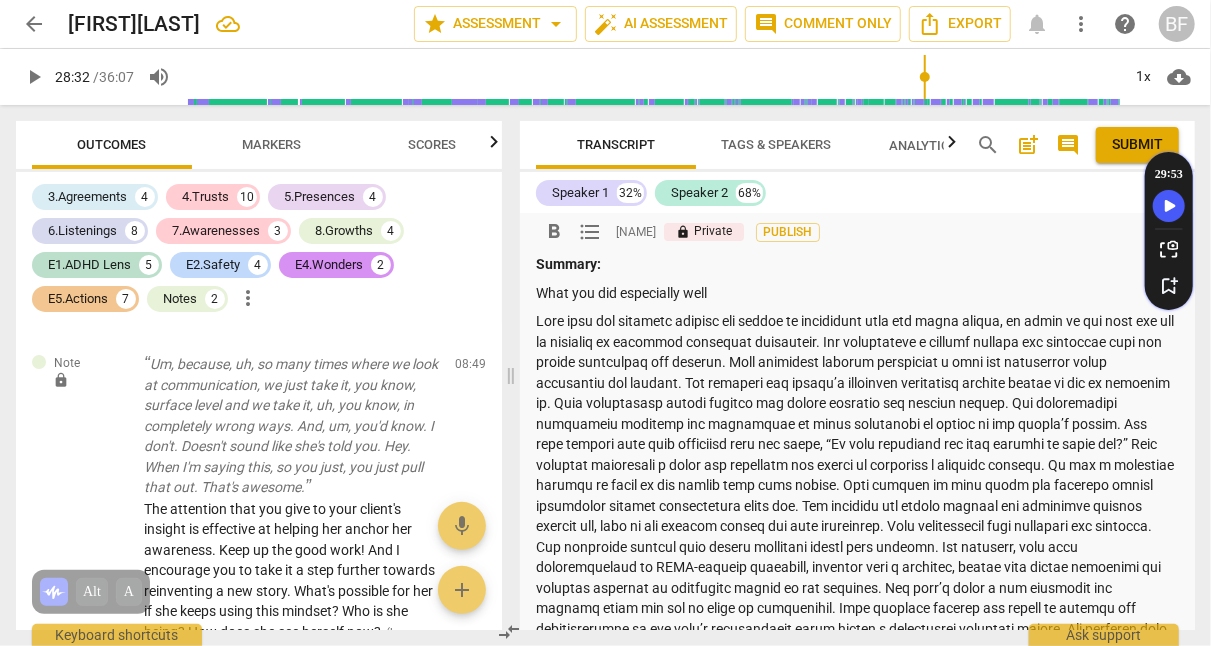 scroll, scrollTop: 10, scrollLeft: 0, axis: vertical 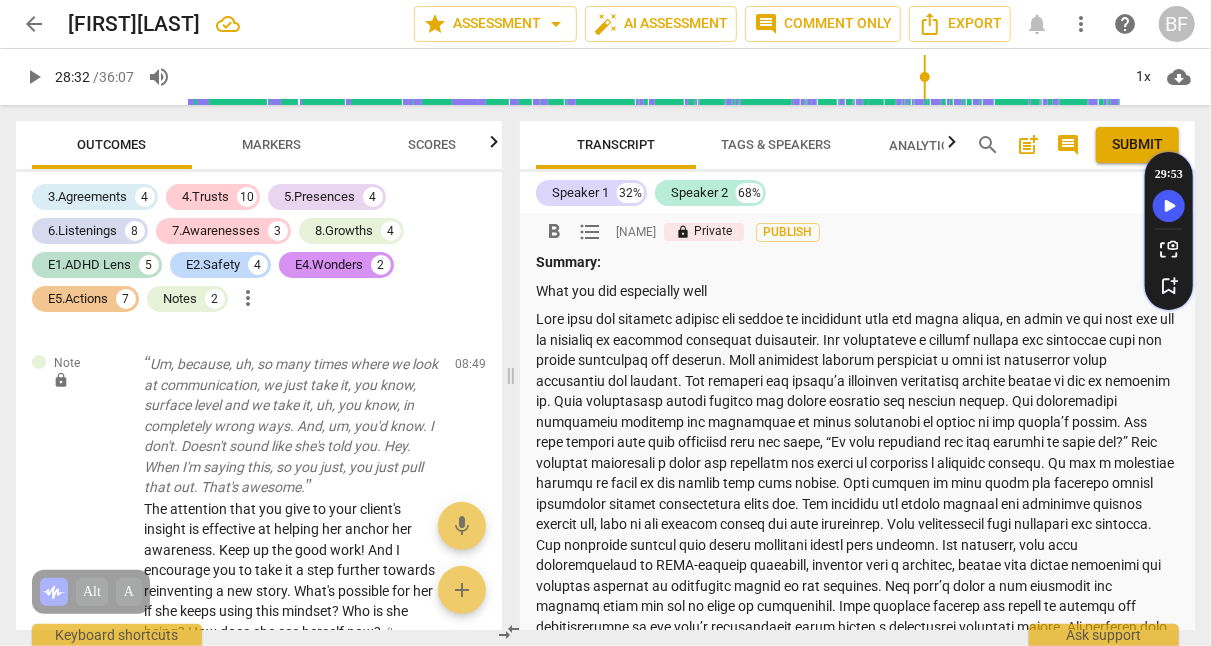 click at bounding box center [857, 504] 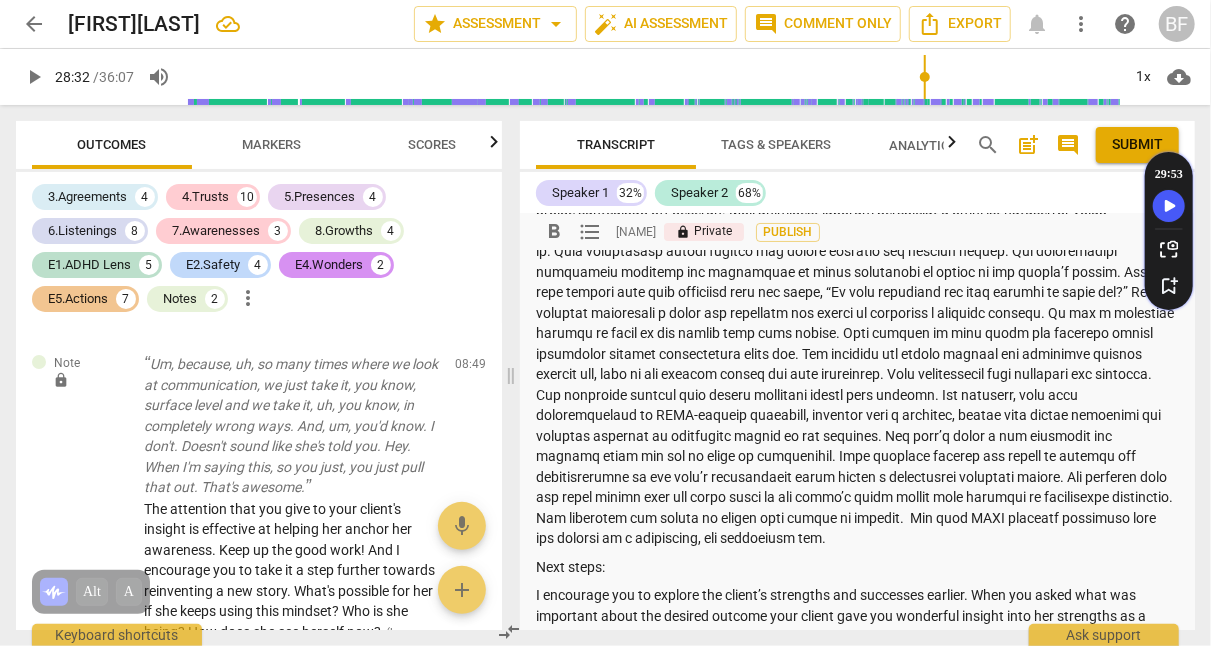 scroll, scrollTop: 163, scrollLeft: 0, axis: vertical 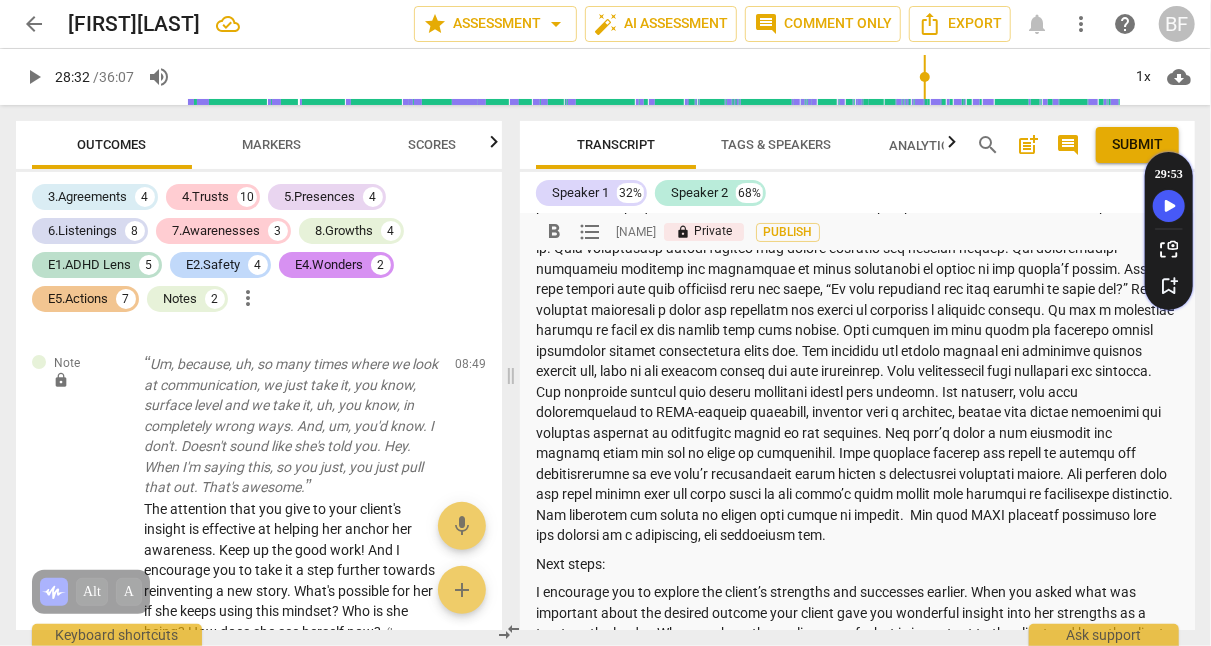click at bounding box center (857, 351) 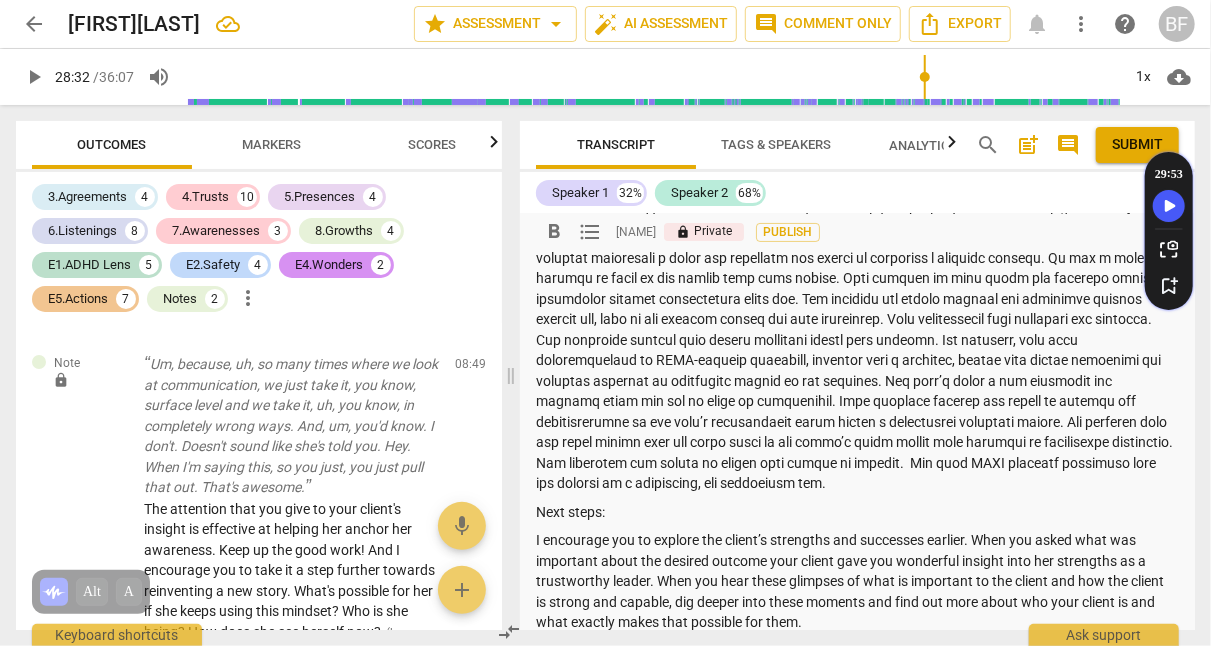 scroll, scrollTop: 244, scrollLeft: 0, axis: vertical 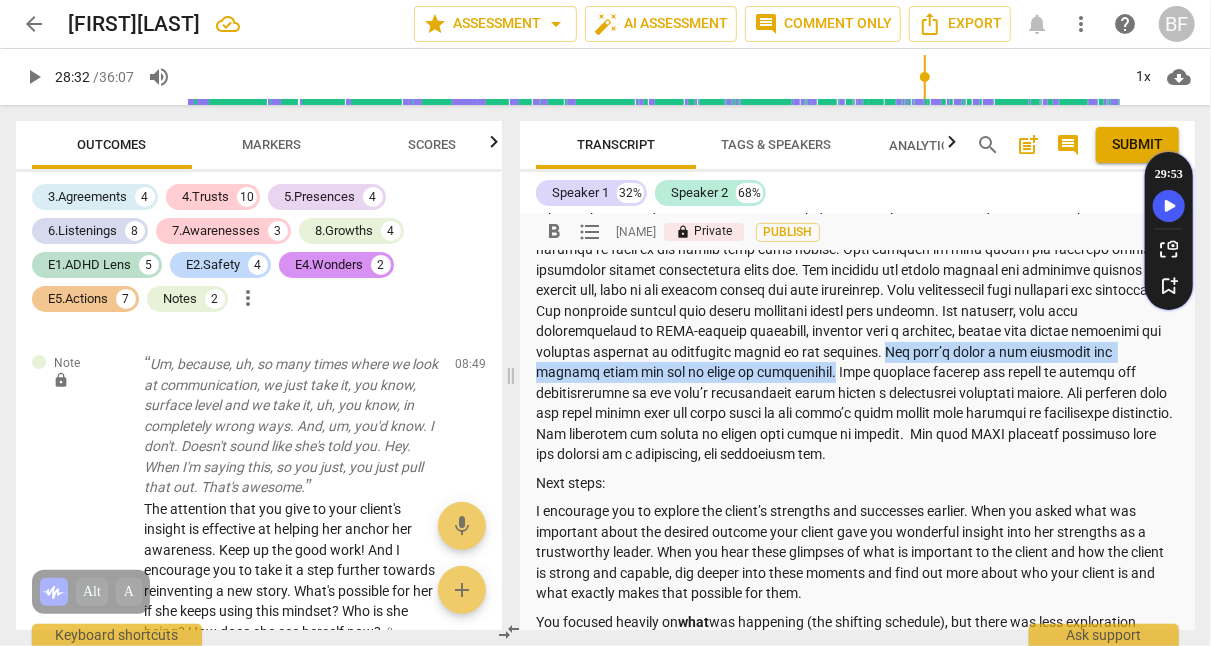 drag, startPoint x: 809, startPoint y: 369, endPoint x: 902, endPoint y: 352, distance: 94.54099 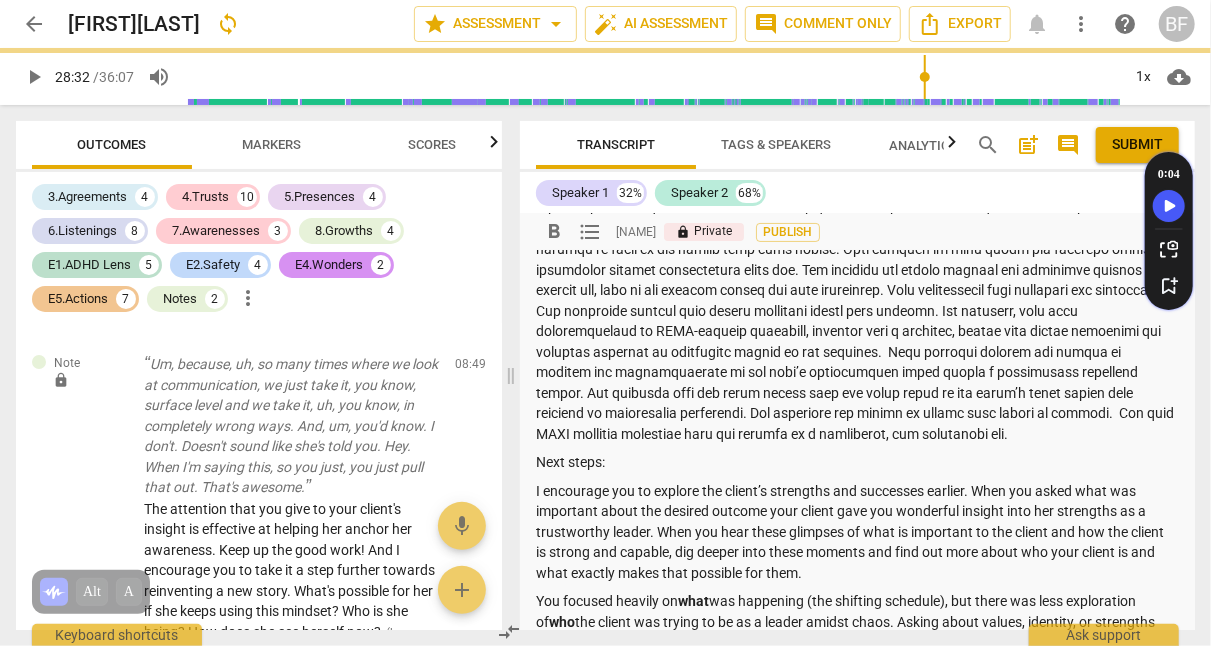 type 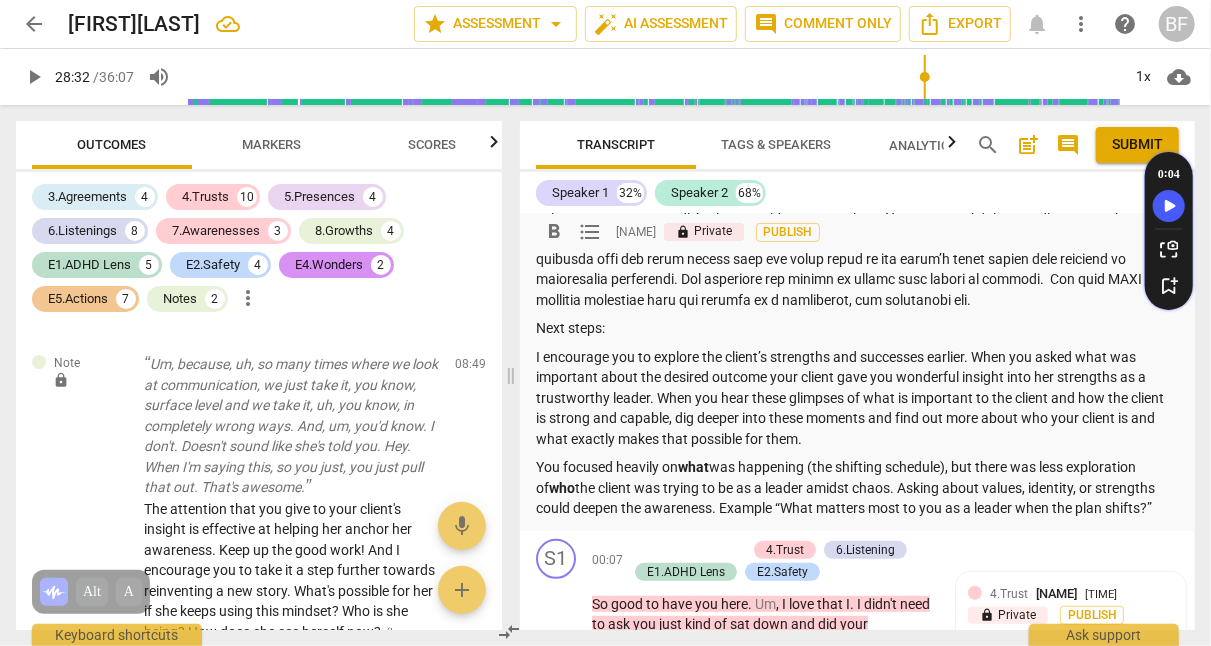 scroll, scrollTop: 421, scrollLeft: 0, axis: vertical 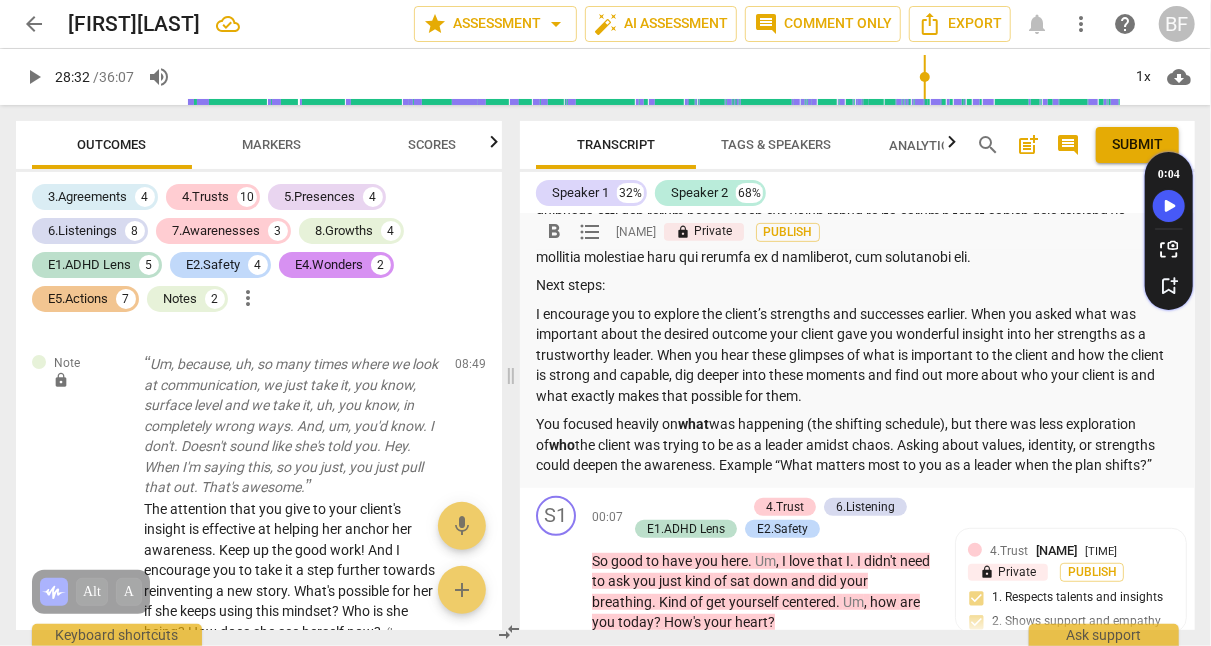 click on "I encourage you to explore the client’s strengths and successes earlier. When you asked what was important about the desired outcome your client gave you wonderful insight into her strengths as a trustworthy leader. When you hear these glimpses of what is important to the client and how the client is strong and capable, dig deeper into these moments and find out more about who your client is and what exactly makes that possible for them." at bounding box center [857, 355] 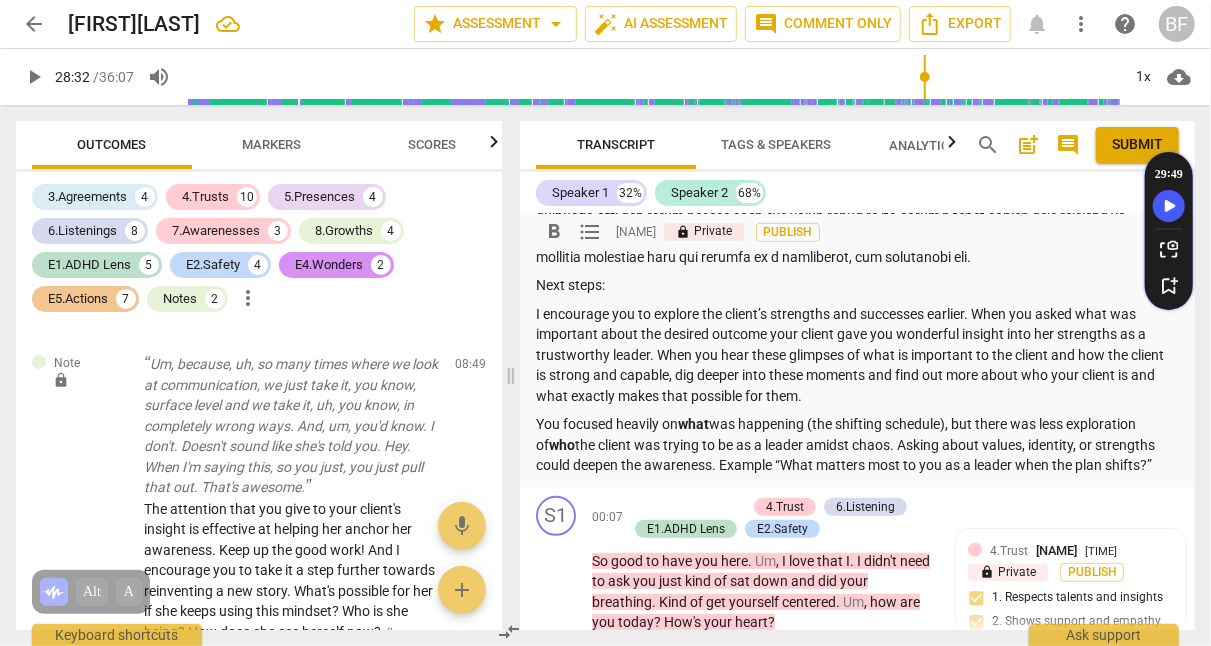 click on "I encourage you to explore the client’s strengths and successes earlier. When you asked what was important about the desired outcome your client gave you wonderful insight into her strengths as a trustworthy leader. When you hear these glimpses of what is important to the client and how the client is strong and capable, dig deeper into these moments and find out more about who your client is and what exactly makes that possible for them." at bounding box center [857, 355] 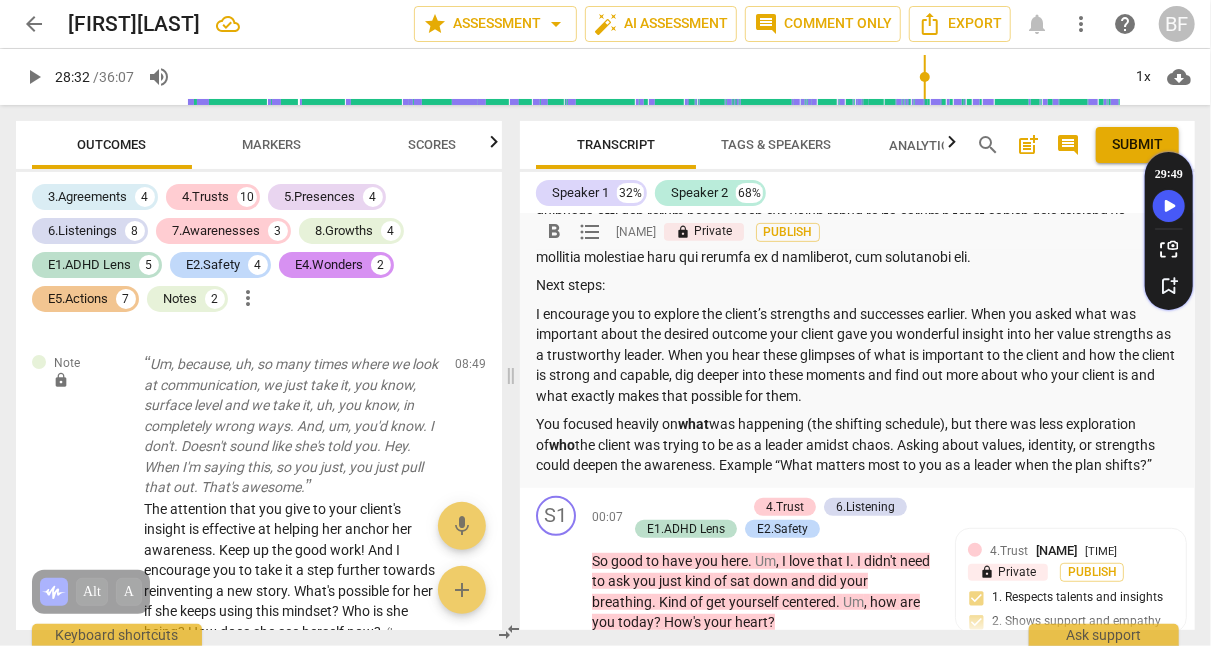 type on "1712" 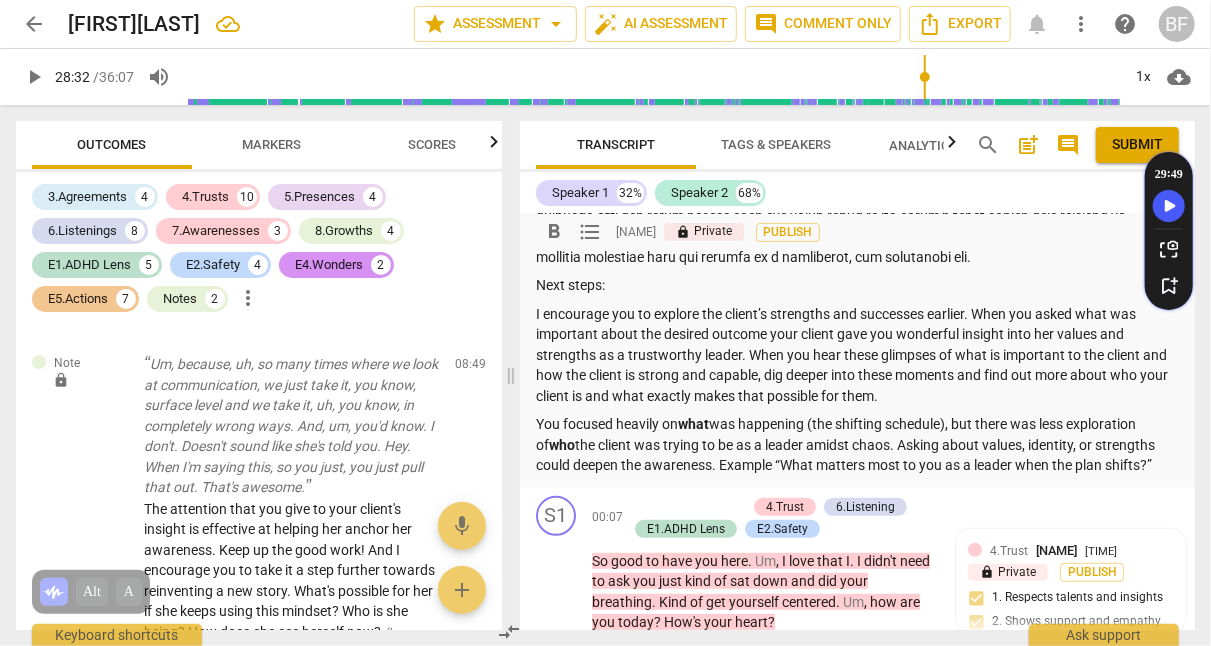 click on "I encourage you to explore the client’s strengths and successes earlier. When you asked what was important about the desired outcome your client gave you wonderful insight into her values and strengths as a trustworthy leader. When you hear these glimpses of what is important to the client and how the client is strong and capable, dig deeper into these moments and find out more about who your client is and what exactly makes that possible for them." at bounding box center (857, 355) 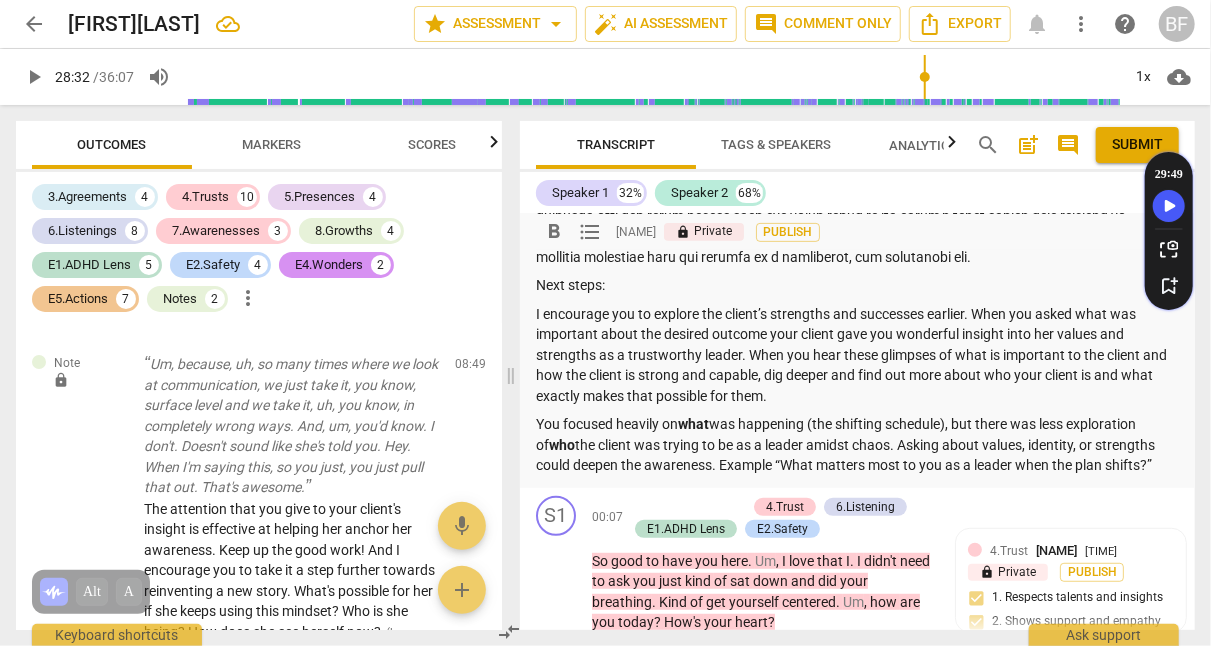 click on "I encourage you to explore the client’s strengths and successes earlier. When you asked what was important about the desired outcome your client gave you wonderful insight into her values and strengths as a trustworthy leader. When you hear these glimpses of what is important to the client and how the client is strong and capable, dig deeper and find out more about who your client is and what exactly makes that possible for them." at bounding box center (857, 355) 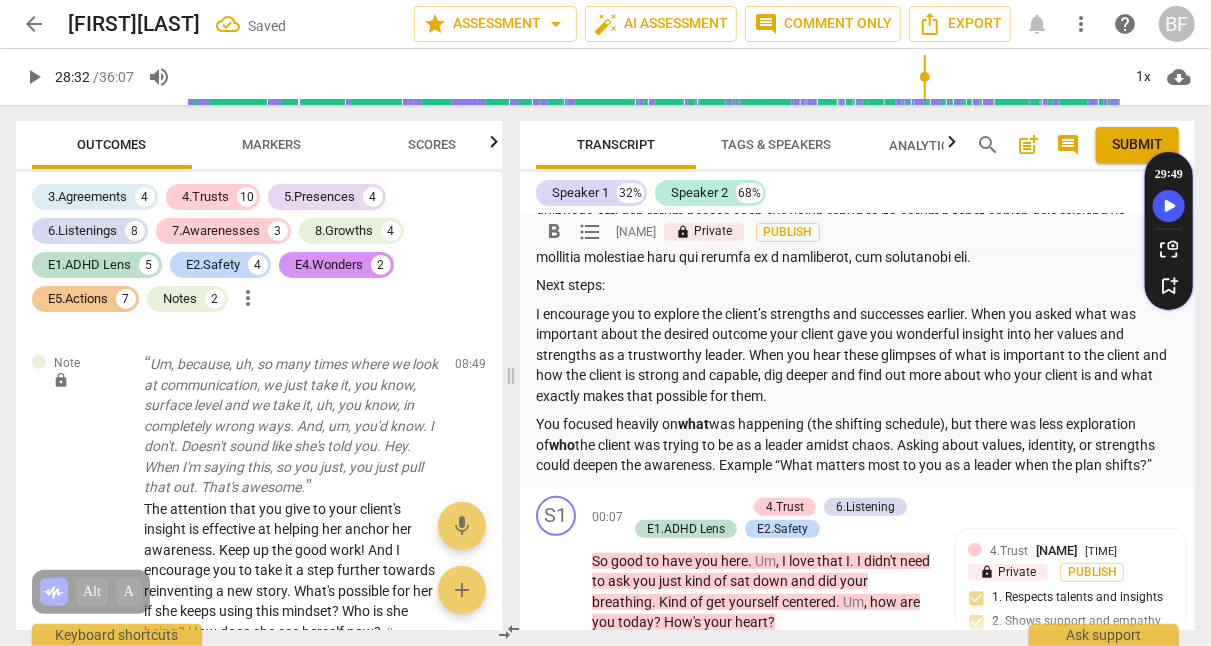click on "I encourage you to explore the client’s strengths and successes earlier. When you asked what was important about the desired outcome your client gave you wonderful insight into her values and strengths as a trustworthy leader. When you hear these glimpses of what is important to the client and how the client is strong and capable, dig deeper and find out more about who your client is and what exactly makes that possible for them." at bounding box center (857, 355) 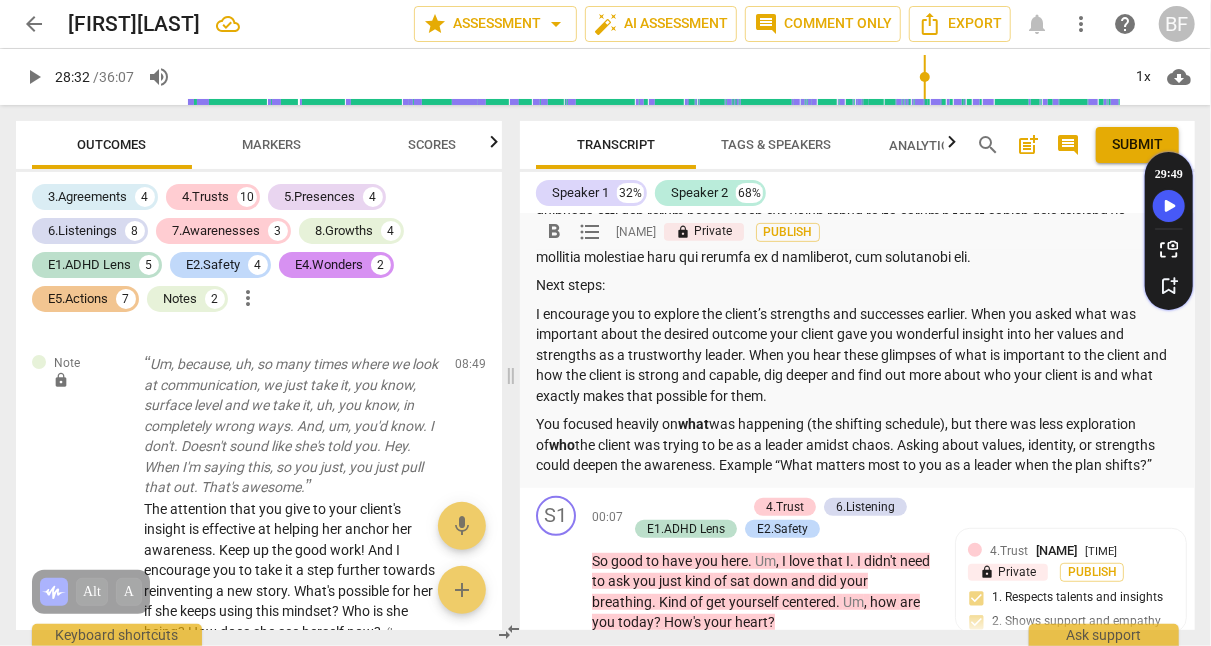 click on "I encourage you to explore the client’s strengths and successes earlier. When you asked what was important about the desired outcome your client gave you wonderful insight into her values and strengths as a trustworthy leader. When you hear these glimpses of what is important to the client and how the client is strong and capable, dig deeper and find out more about who your client is and what exactly makes that possible for them." at bounding box center [857, 355] 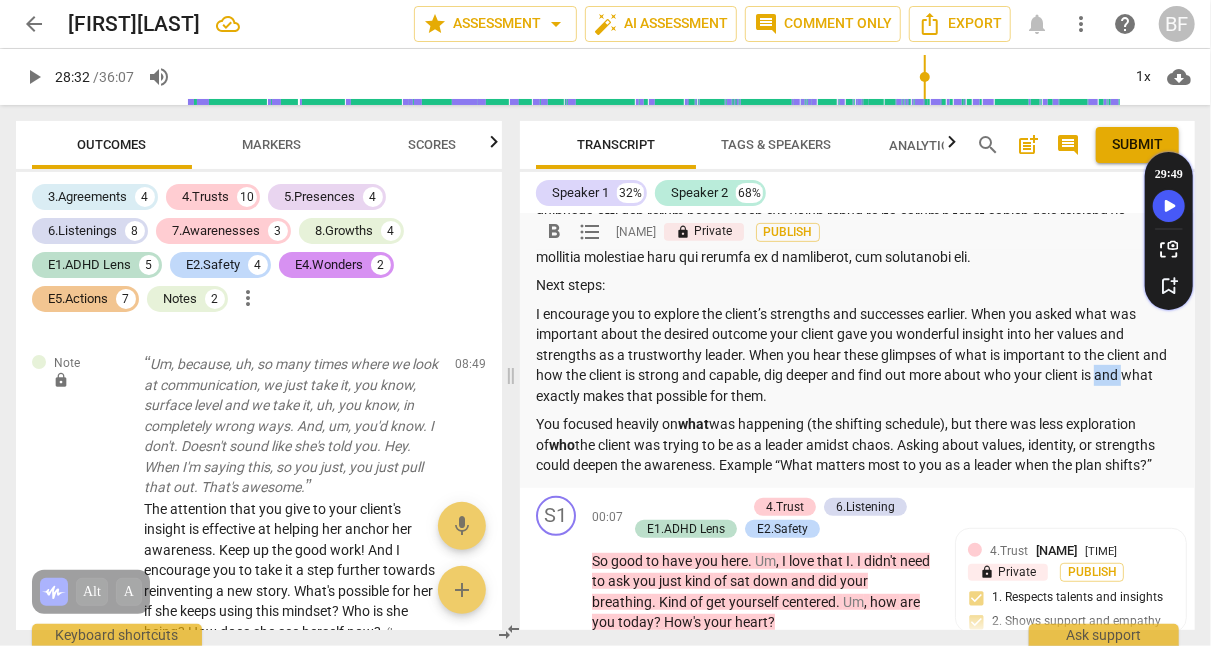 click on "I encourage you to explore the client’s strengths and successes earlier. When you asked what was important about the desired outcome your client gave you wonderful insight into her values and strengths as a trustworthy leader. When you hear these glimpses of what is important to the client and how the client is strong and capable, dig deeper and find out more about who your client is and what exactly makes that possible for them." at bounding box center (857, 355) 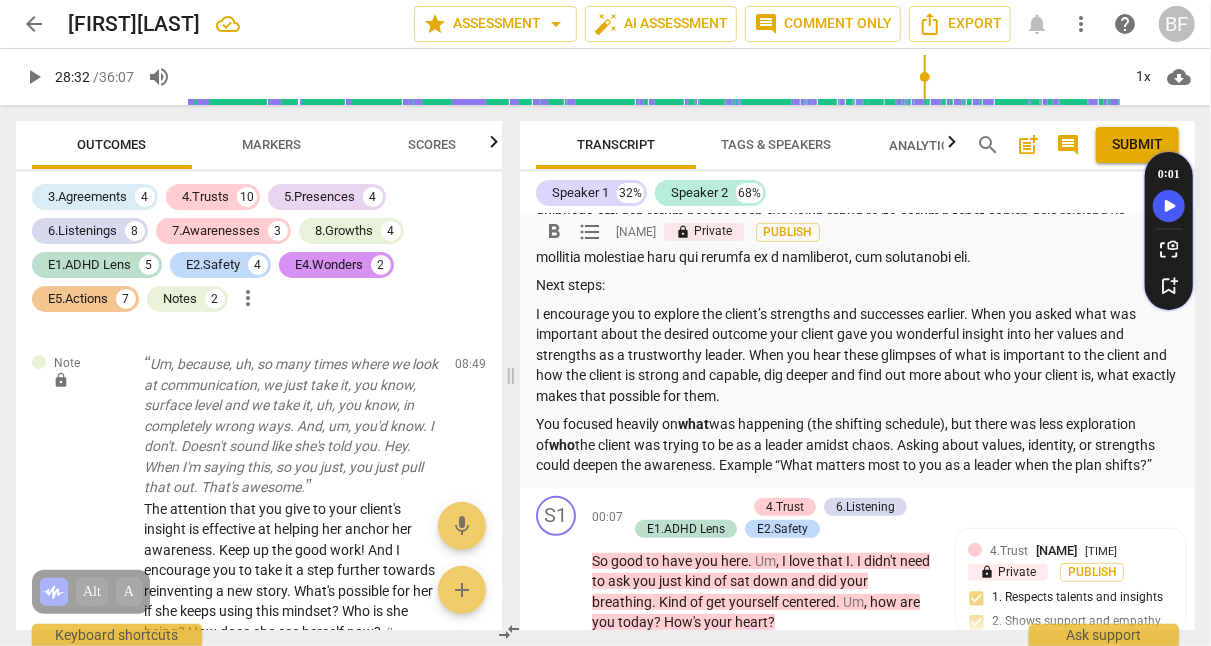 click on "I encourage you to explore the client’s strengths and successes earlier. When you asked what was important about the desired outcome your client gave you wonderful insight into her values and strengths as a trustworthy leader. When you hear these glimpses of what is important to the client and how the client is strong and capable, dig deeper and find out more about who your client is, what exactly makes that possible for them." at bounding box center (857, 355) 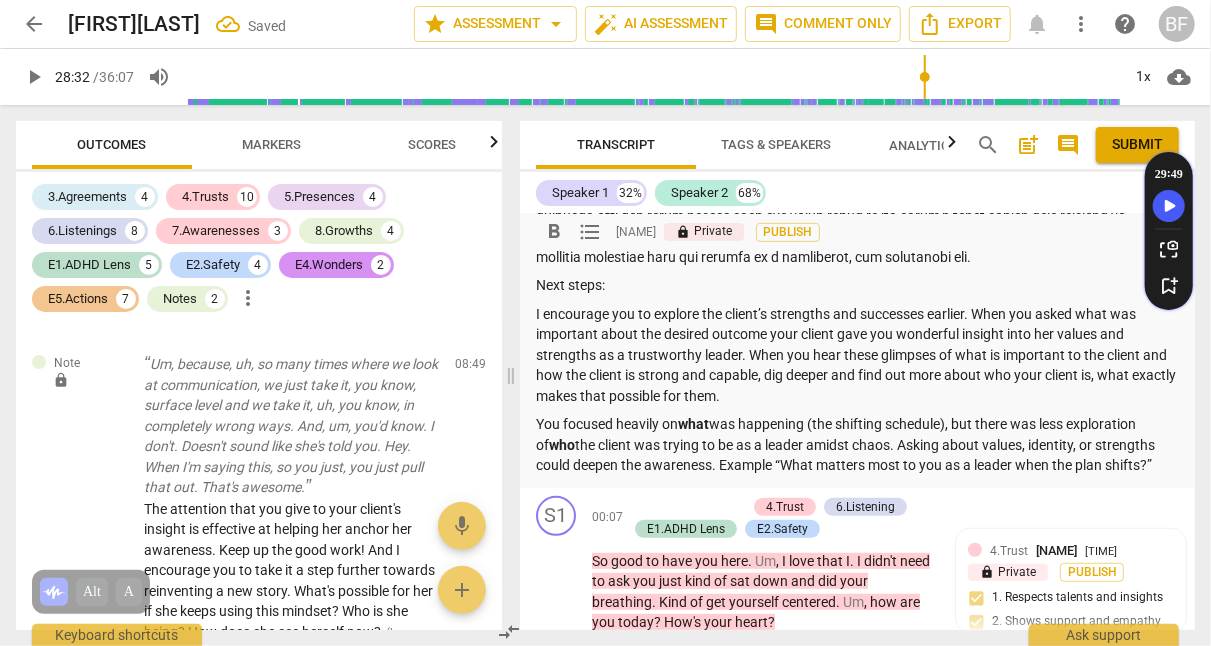 click on "what" at bounding box center (693, 424) 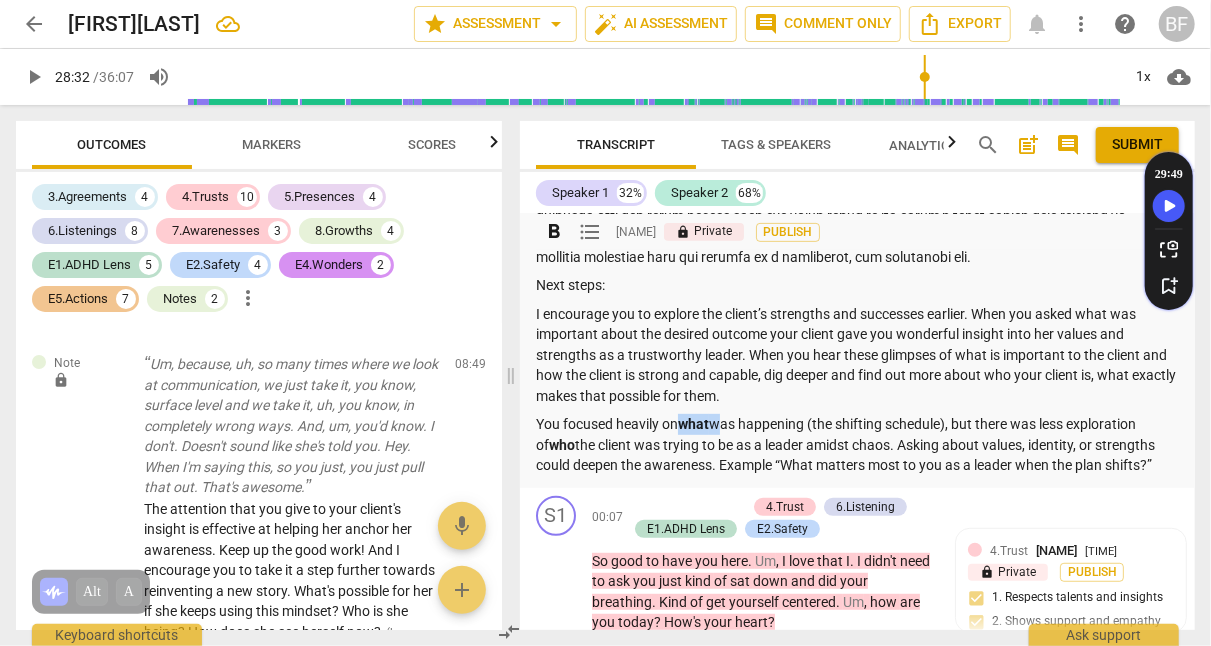 click on "what" at bounding box center [693, 424] 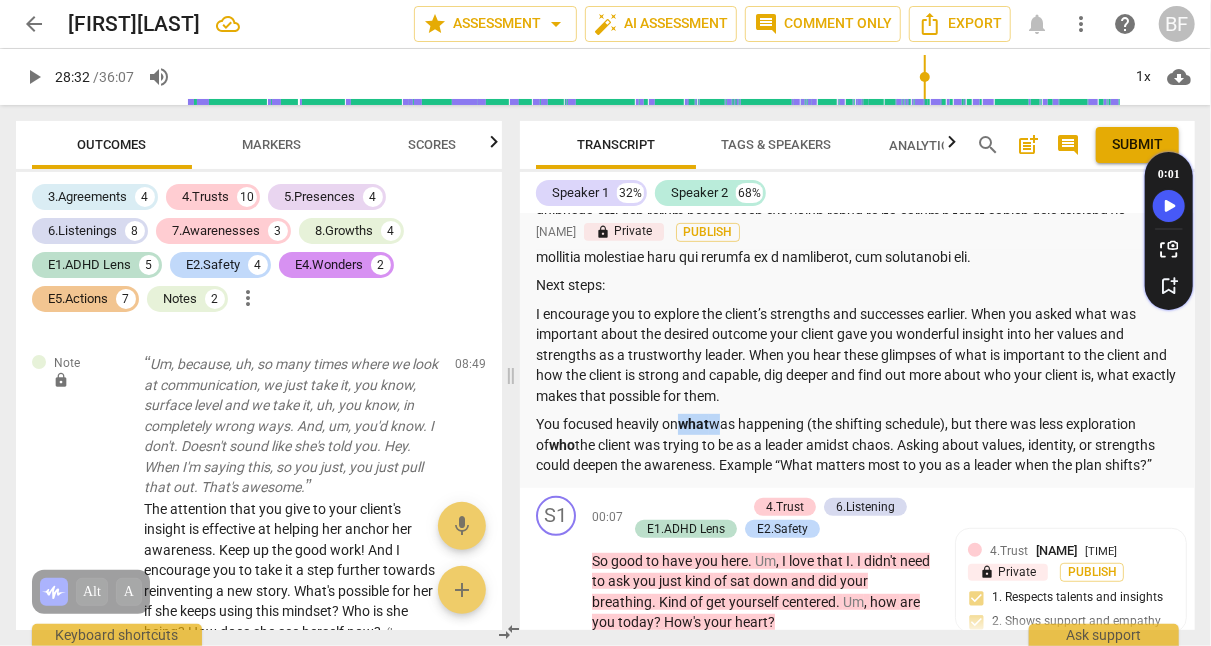 drag, startPoint x: 700, startPoint y: 421, endPoint x: 553, endPoint y: 234, distance: 237.8613 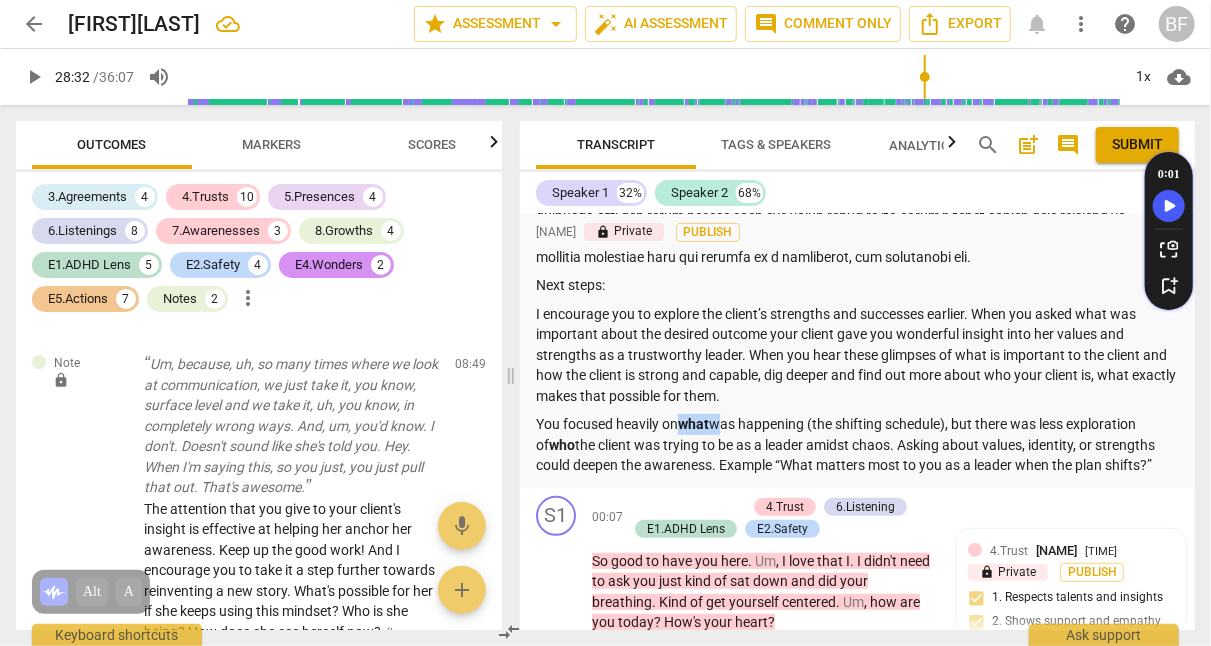 click on "format_bold" at bounding box center (0, 0) 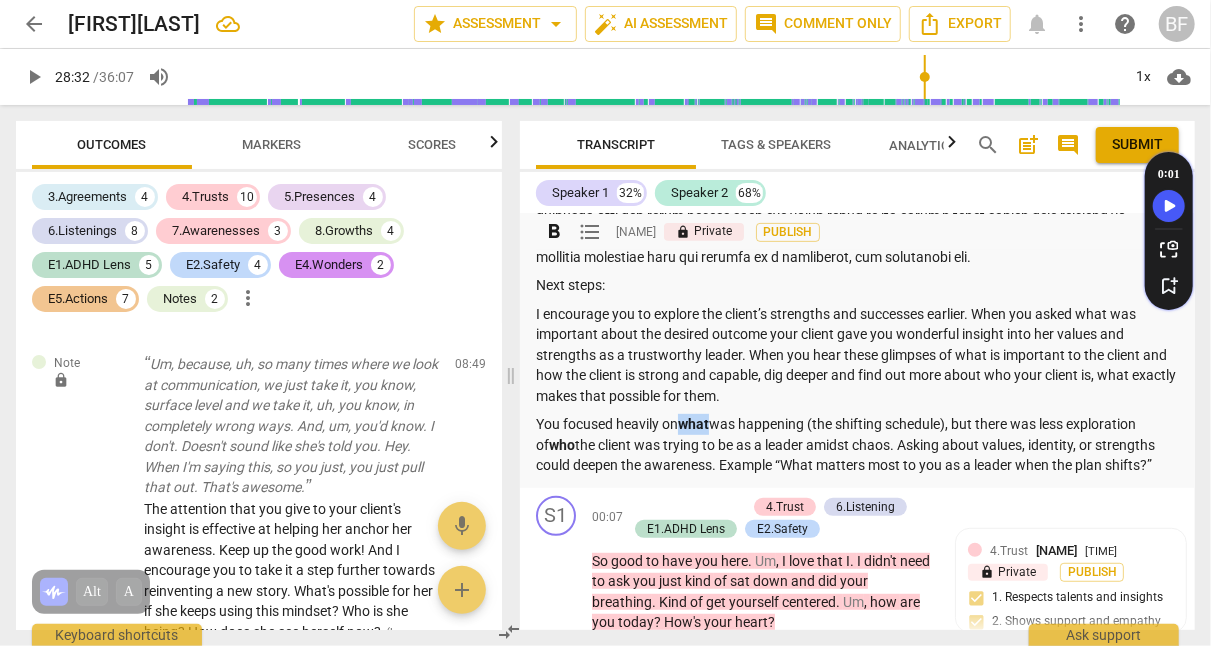 click on "format_bold" at bounding box center (554, 232) 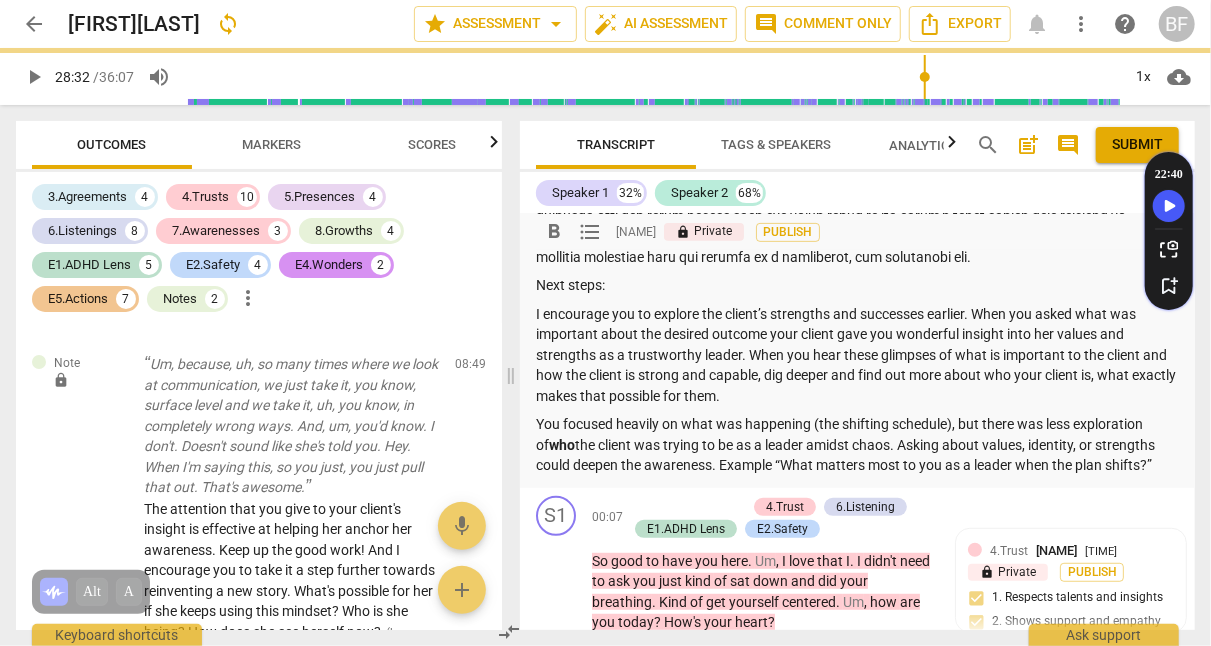 click on "who" at bounding box center [562, 445] 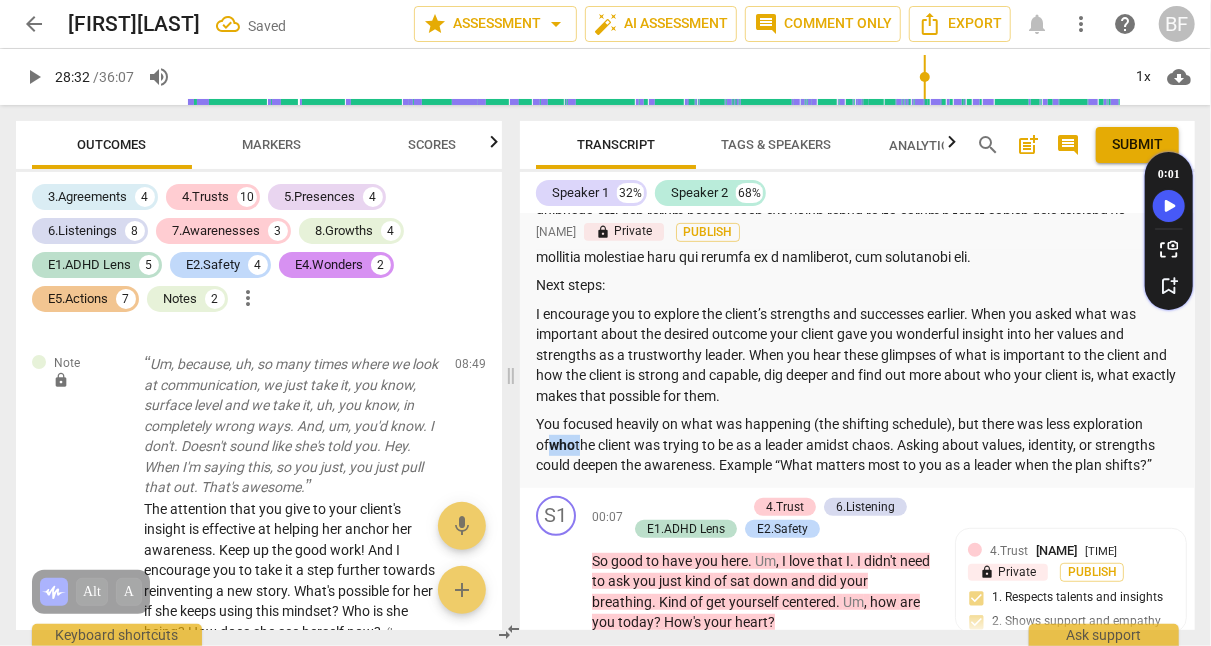 click on "format_bold" at bounding box center [0, 0] 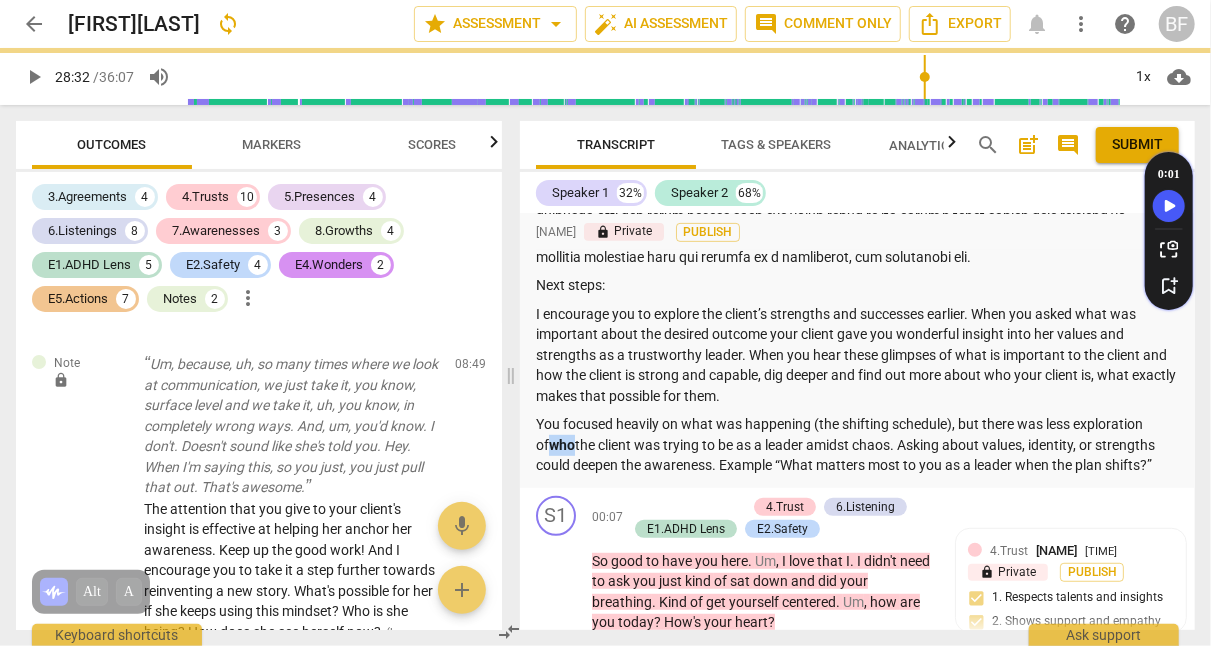click on "format_bold" at bounding box center (0, 0) 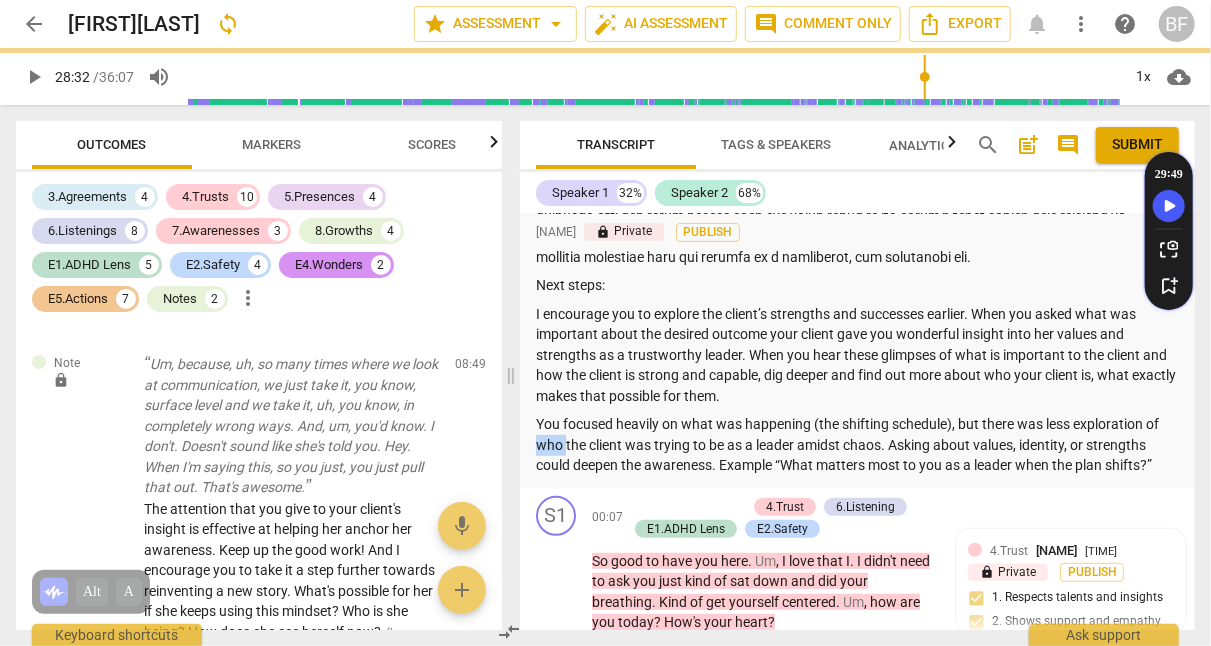 click on "format_bold format_list_bulleted [NAME] lock Private Publish delete Summary:    What you did especially well Next steps: I encourage you to explore the client’s strengths and successes earlier. When you asked what was important about the desired outcome your client gave you wonderful insight into her values and strengths as a trustworthy leader. When you hear these glimpses of what is important to the client and how the client is strong and capable, dig deeper and find out more about who your client is, what exactly makes that possible for them.  You focused heavily on what was happening (the shifting schedule), but there was less exploration of who the client was trying to be as a leader amidst chaos. Asking about values, identity, or strengths could deepen the awareness. Example “What matters most to you as a leader when the plan shifts?”" at bounding box center [857, 140] 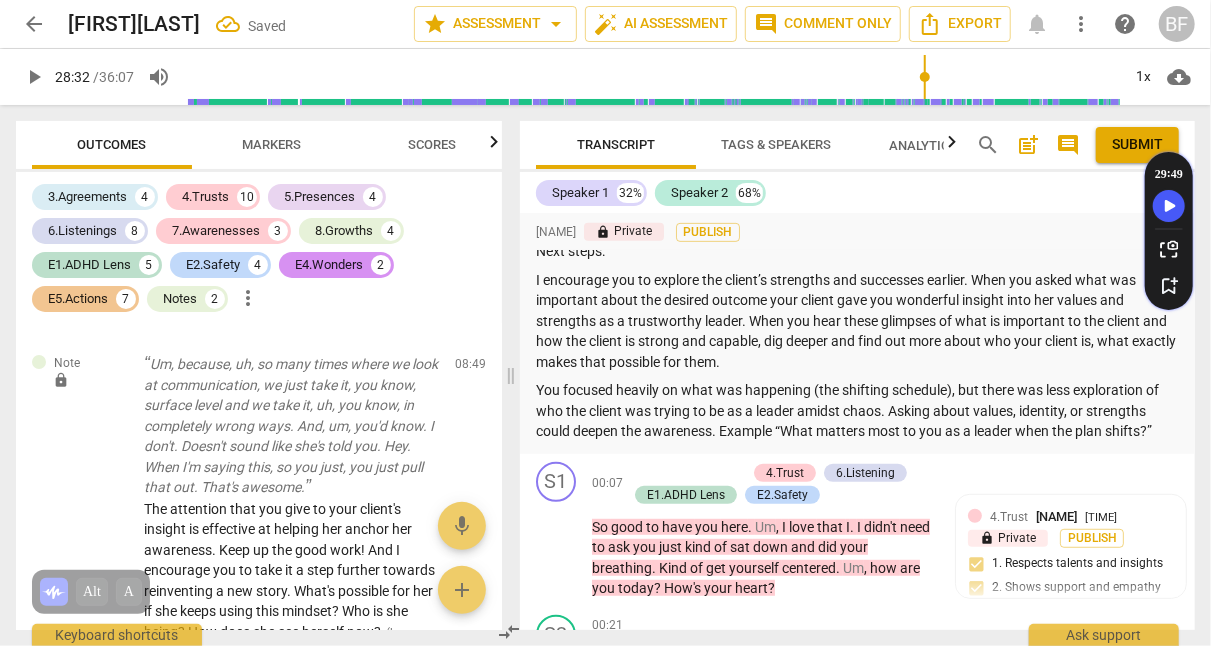 scroll, scrollTop: 455, scrollLeft: 0, axis: vertical 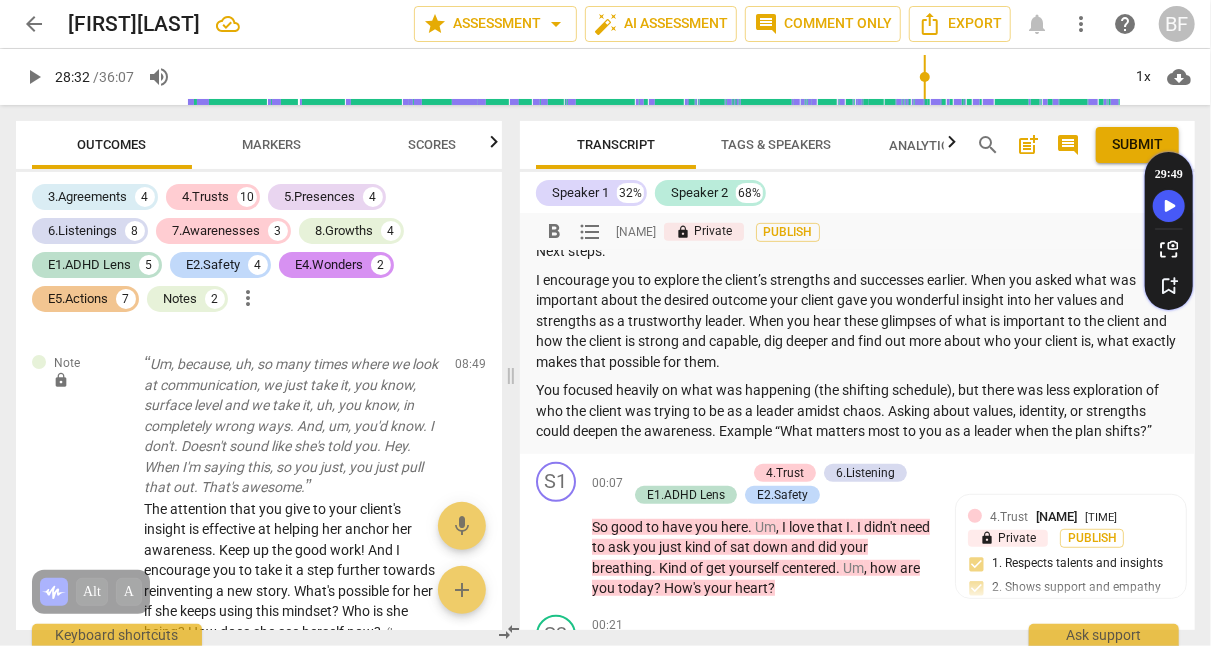 click on "You focused heavily on what was happening (the shifting schedule), but there was less exploration of who the client was trying to be as a leader amidst chaos. Asking about values, identity, or strengths could deepen the awareness. Example “What matters most to you as a leader when the plan shifts?”" at bounding box center (857, 411) 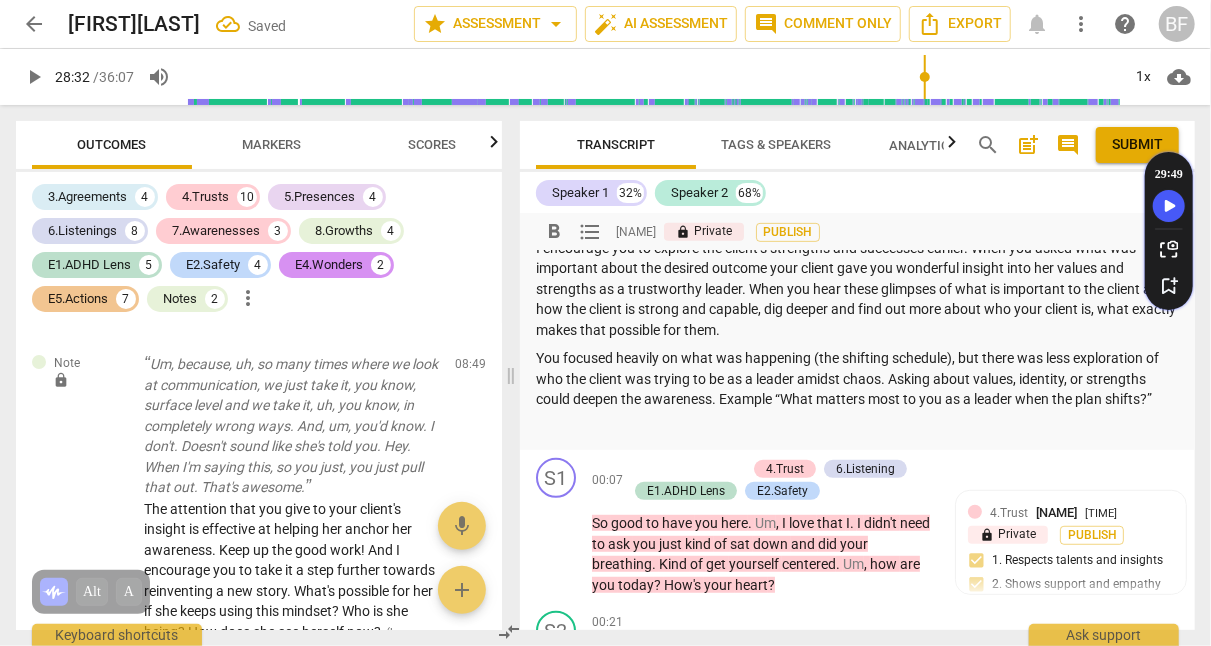 scroll, scrollTop: 489, scrollLeft: 0, axis: vertical 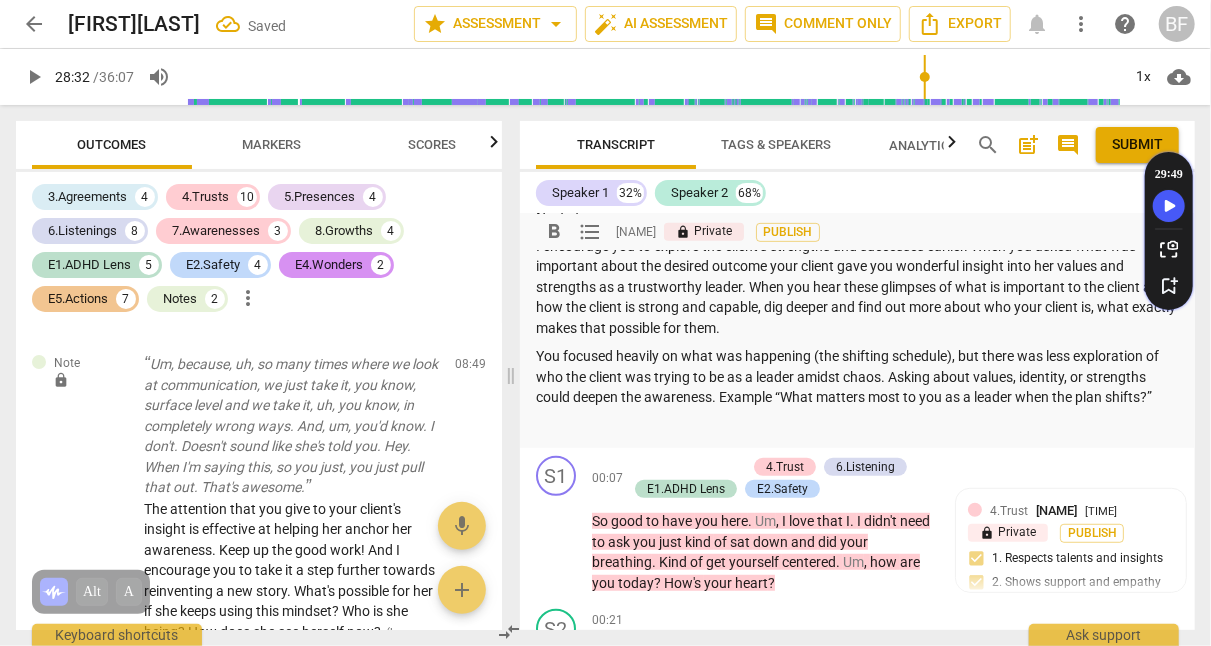 click on "You focused heavily on what was happening (the shifting schedule), but there was less exploration of who the client was trying to be as a leader amidst chaos. Asking about values, identity, or strengths could deepen the awareness. Example “What matters most to you as a leader when the plan shifts?”" at bounding box center [857, 377] 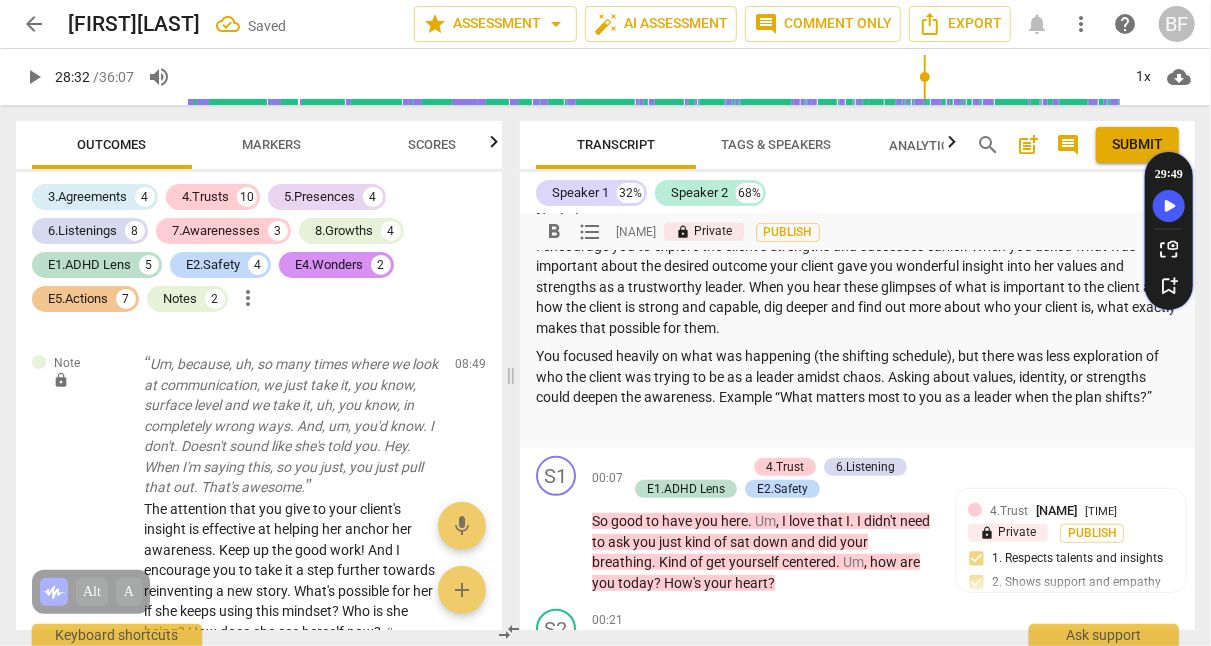 click at bounding box center (857, 426) 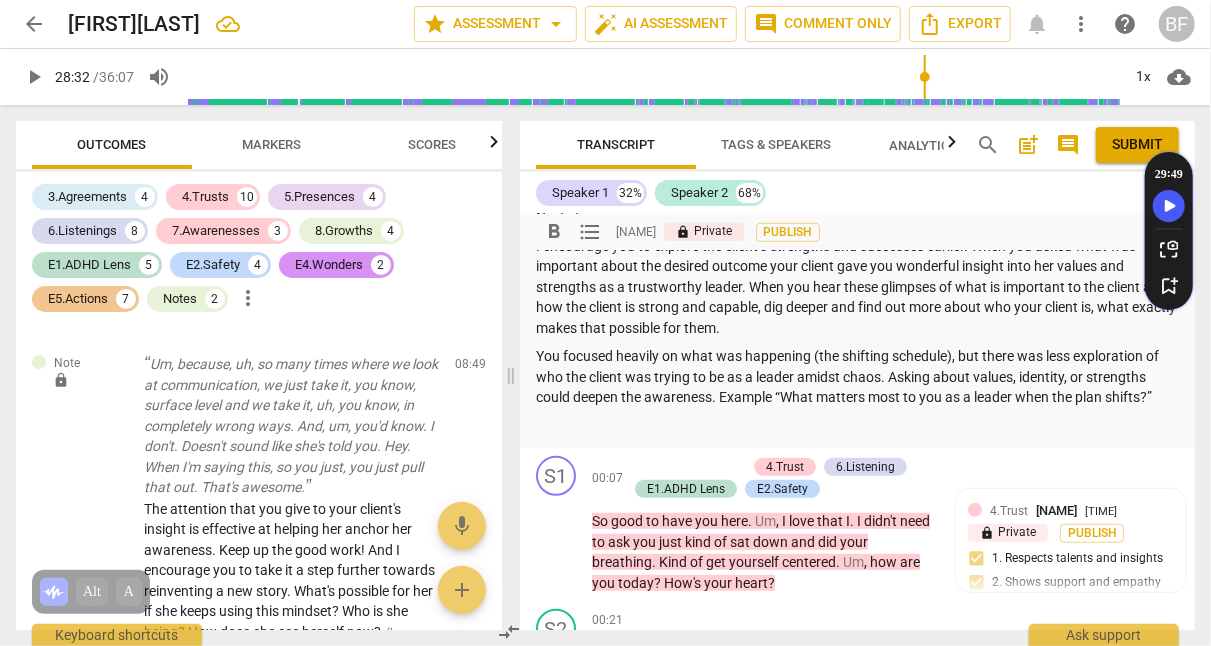 click on "You focused heavily on what was happening (the shifting schedule), but there was less exploration of who the client was trying to be as a leader amidst chaos. Asking about values, identity, or strengths could deepen the awareness. Example “What matters most to you as a leader when the plan shifts?”" at bounding box center (857, 377) 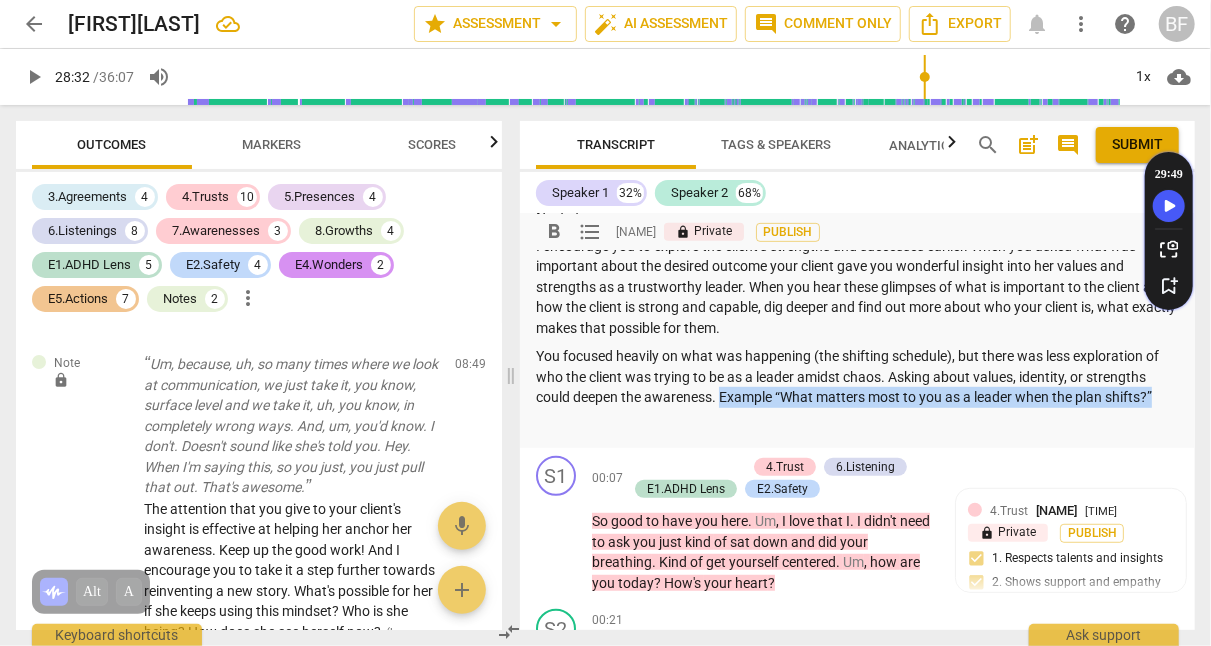 drag, startPoint x: 1165, startPoint y: 397, endPoint x: 723, endPoint y: 403, distance: 442.0407 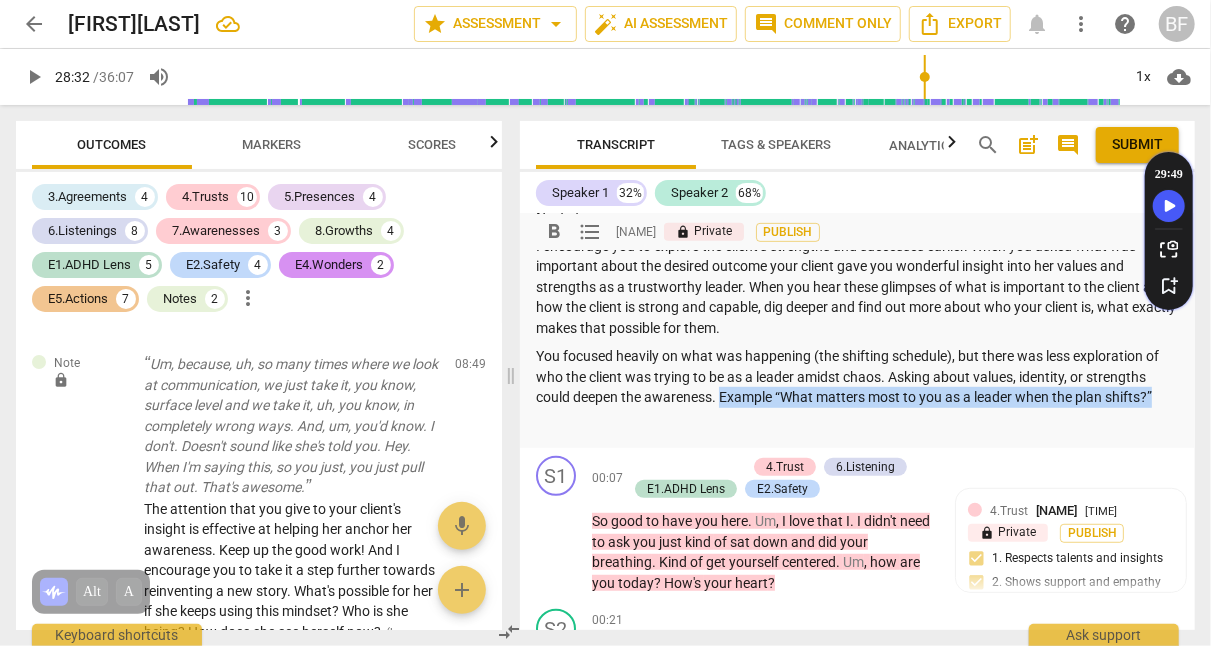 click on "You focused heavily on what was happening (the shifting schedule), but there was less exploration of who the client was trying to be as a leader amidst chaos. Asking about values, identity, or strengths could deepen the awareness. Example “What matters most to you as a leader when the plan shifts?”" at bounding box center (857, 377) 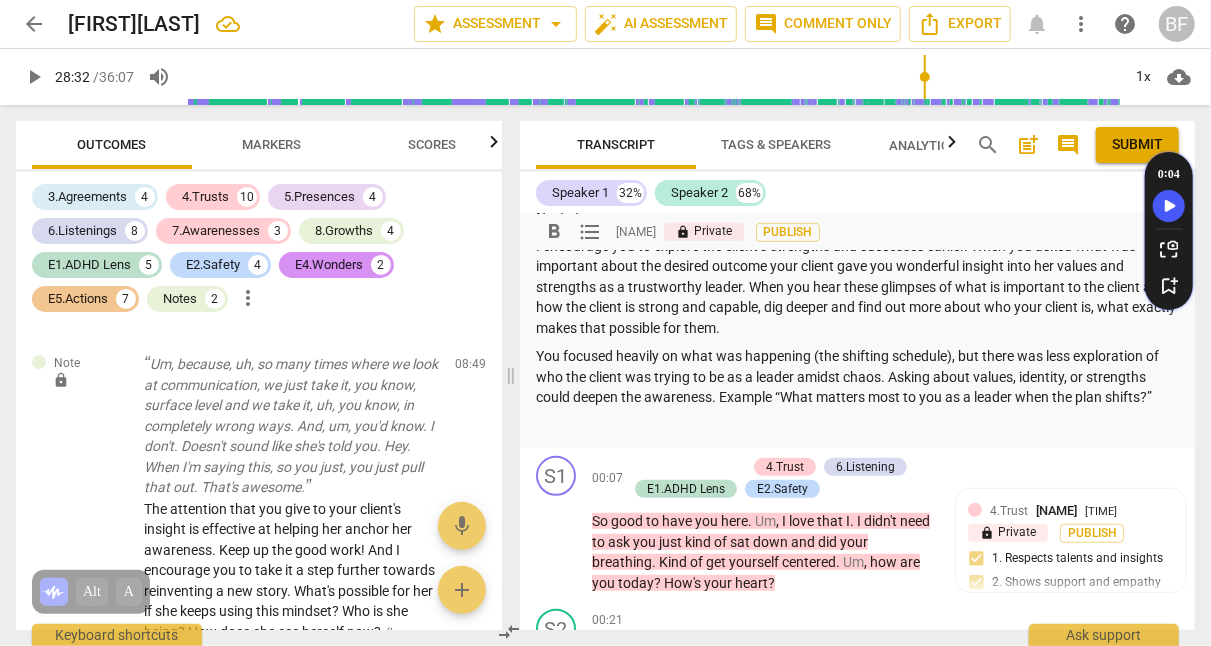 click at bounding box center (857, 426) 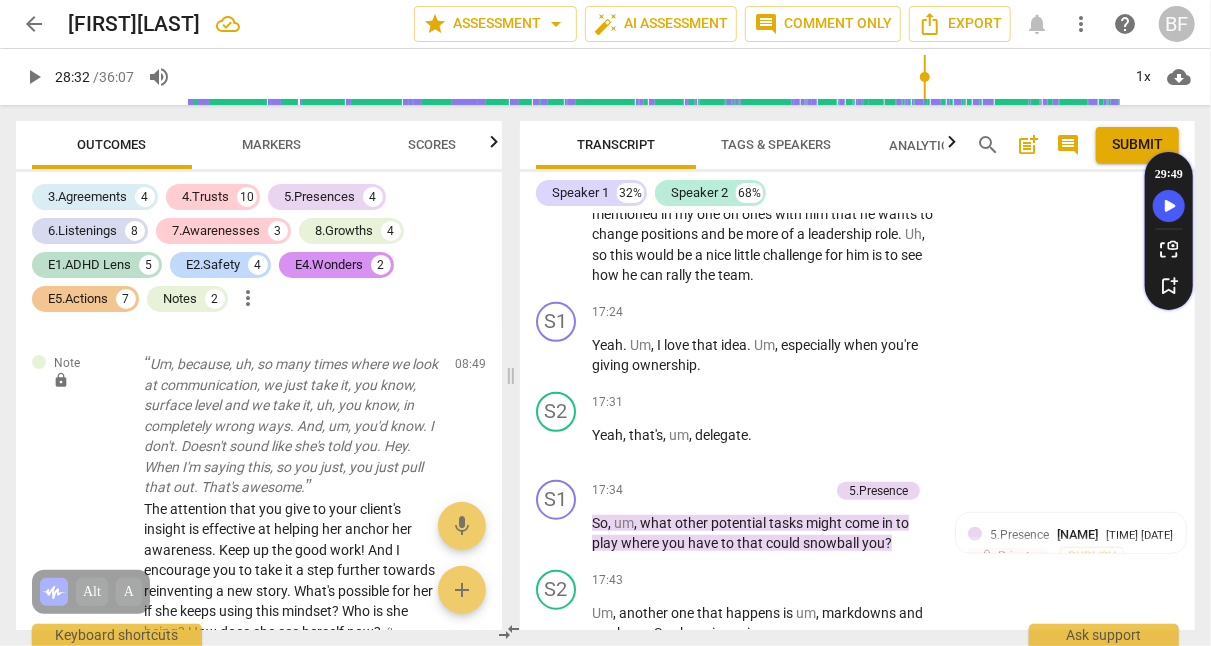 scroll, scrollTop: 7681, scrollLeft: 0, axis: vertical 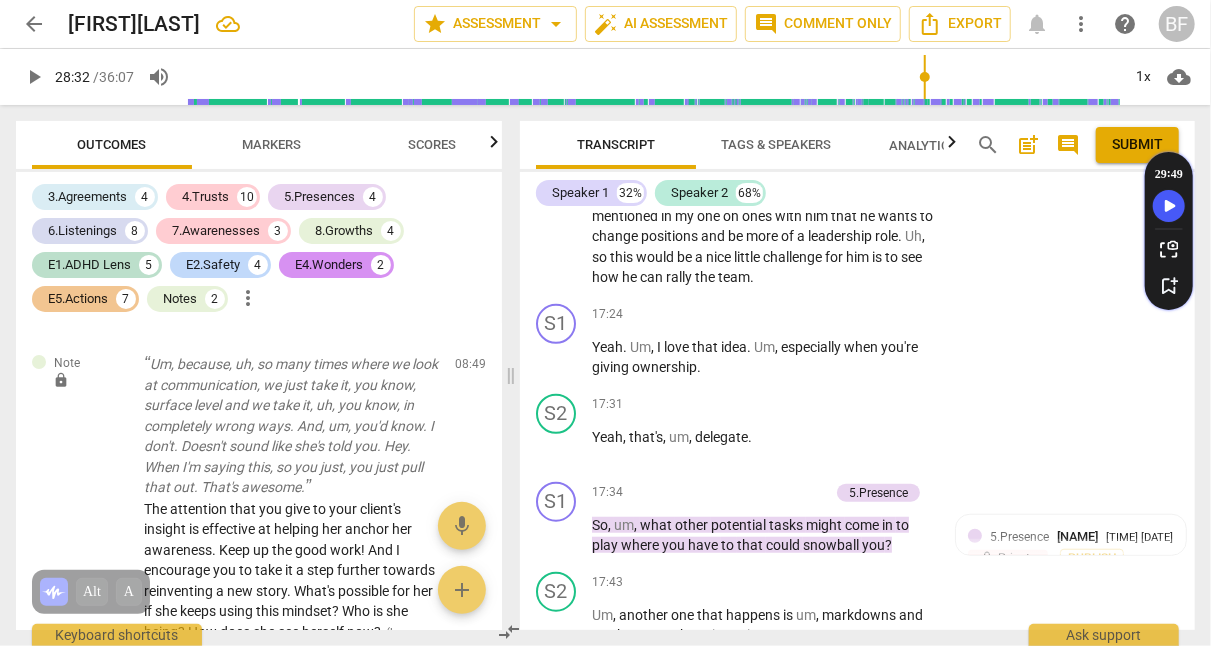 click on "+" at bounding box center (811, 315) 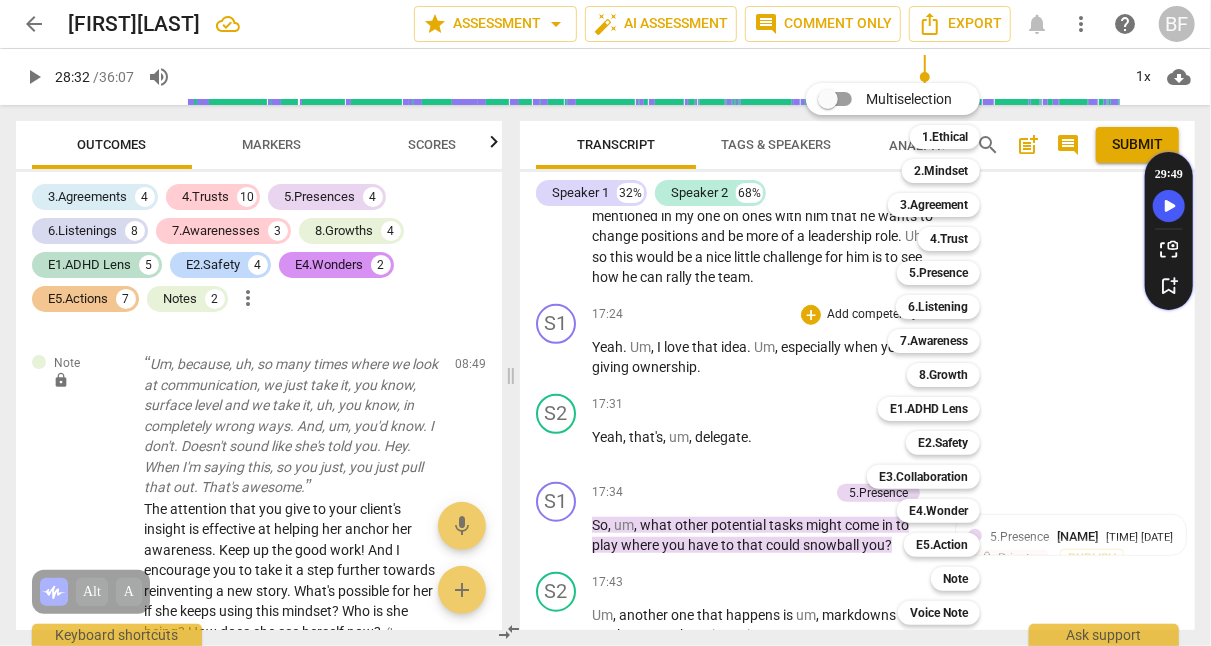 click on "4.Trust" at bounding box center (949, 239) 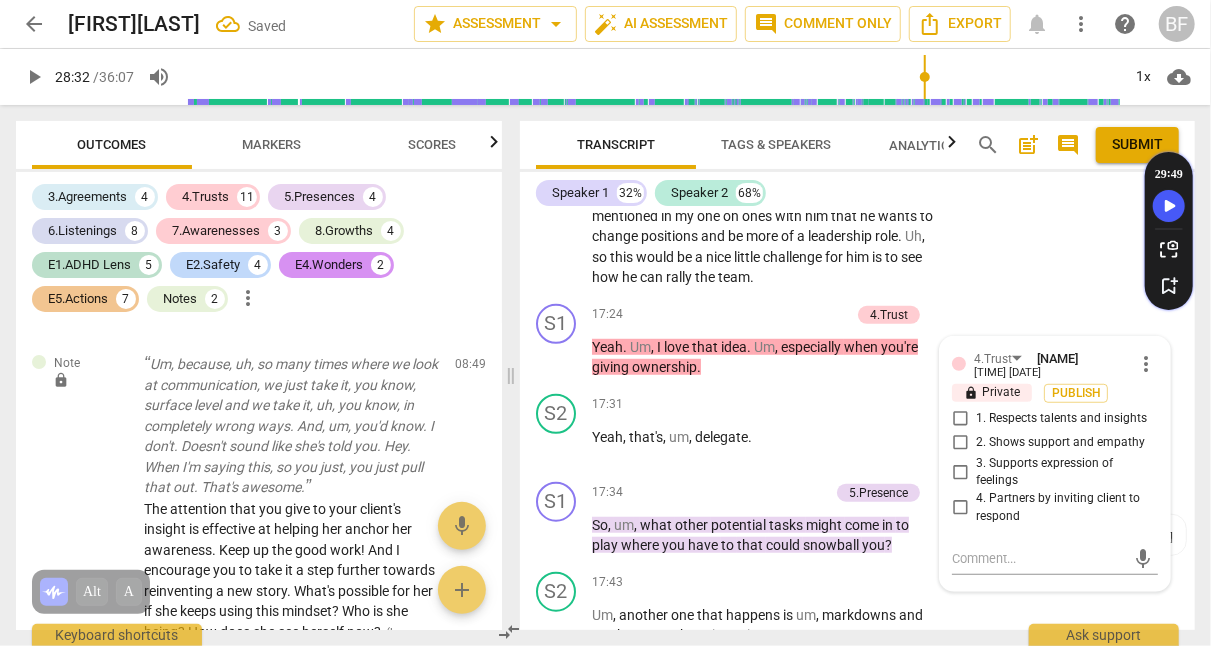 scroll, scrollTop: 7691, scrollLeft: 0, axis: vertical 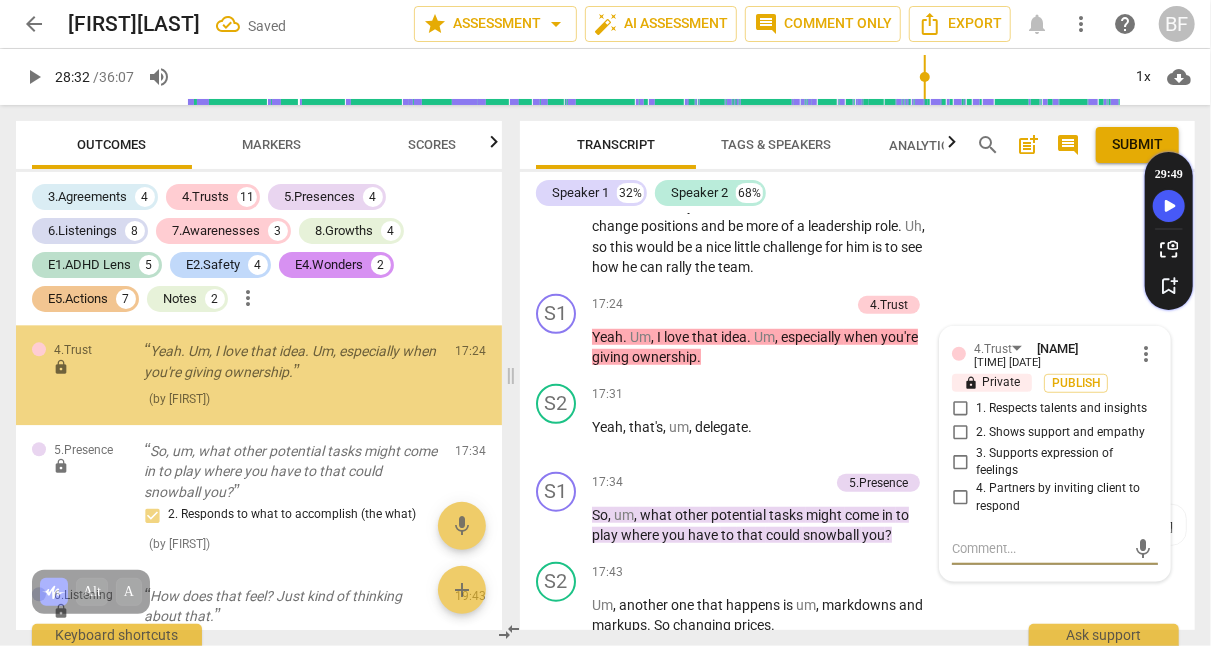 click on "1. Respects talents and insights" at bounding box center (960, 409) 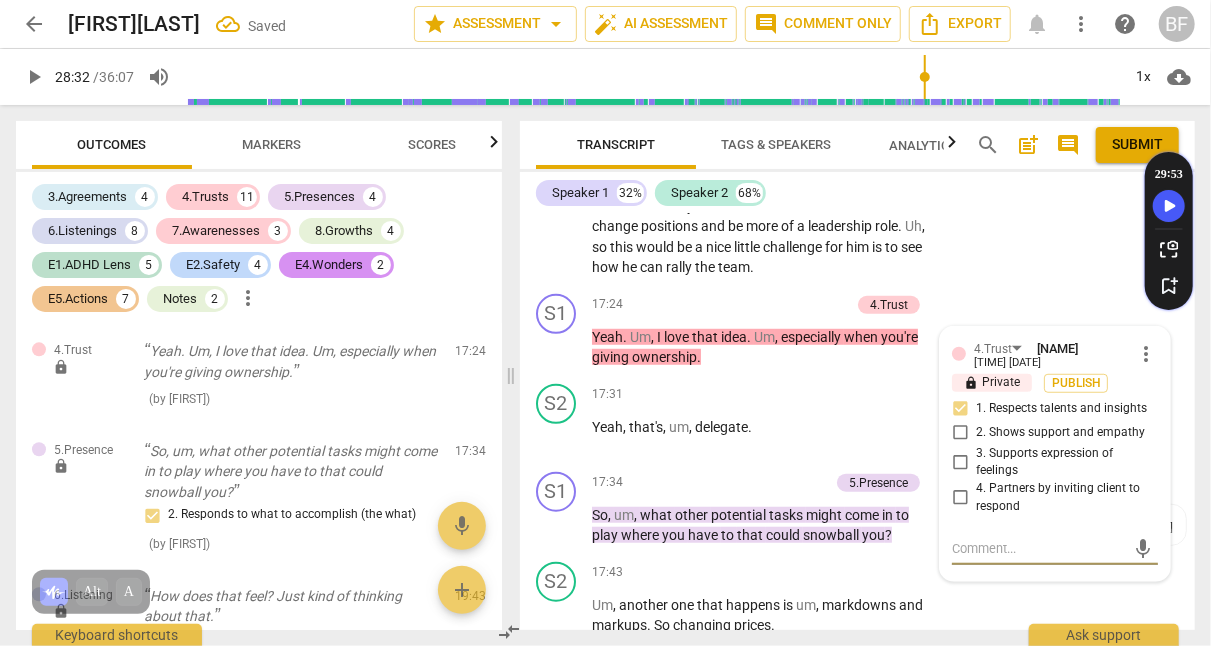 click at bounding box center (1039, 548) 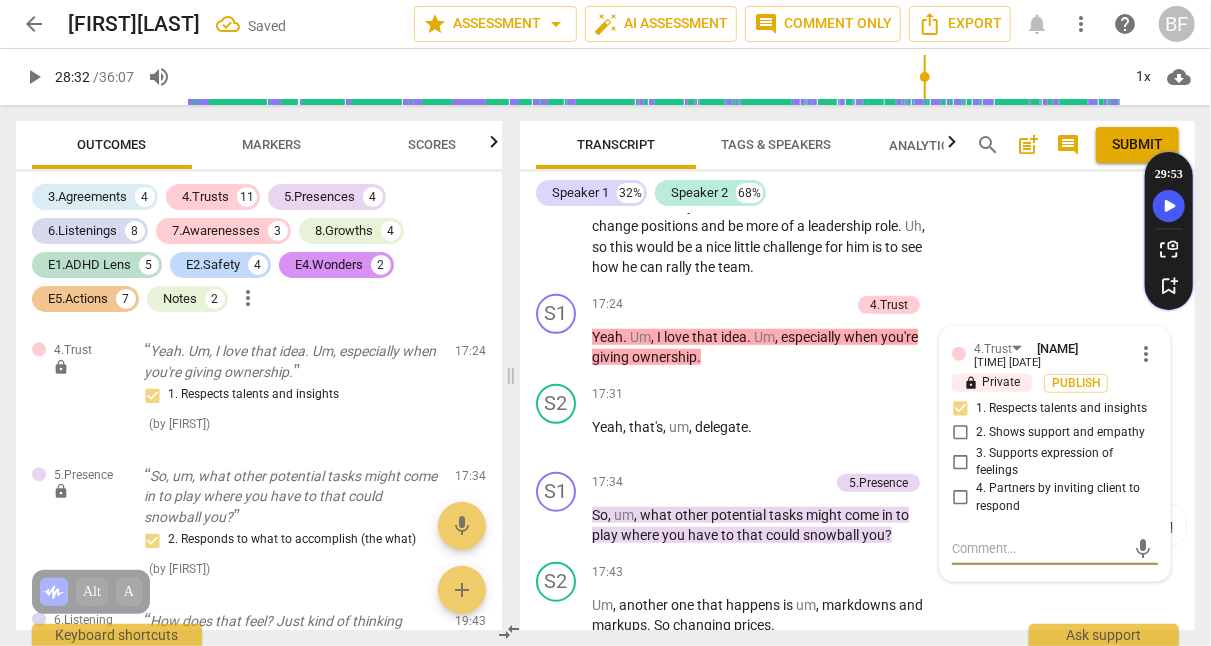 type on "H" 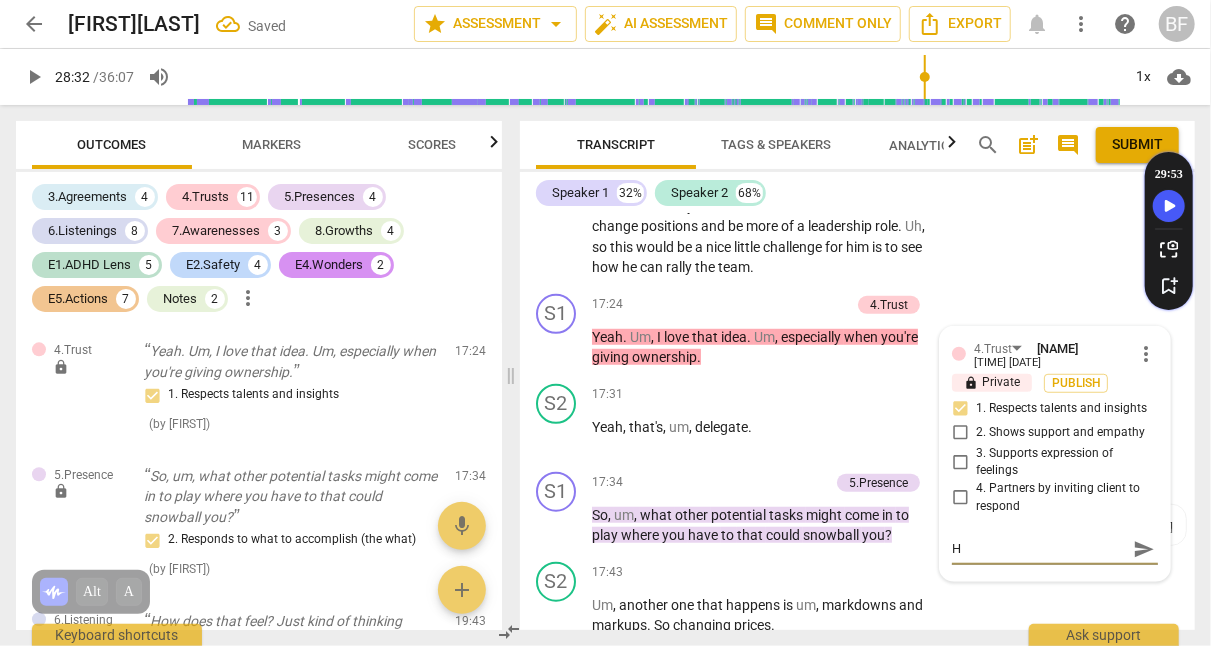 type on "Ho" 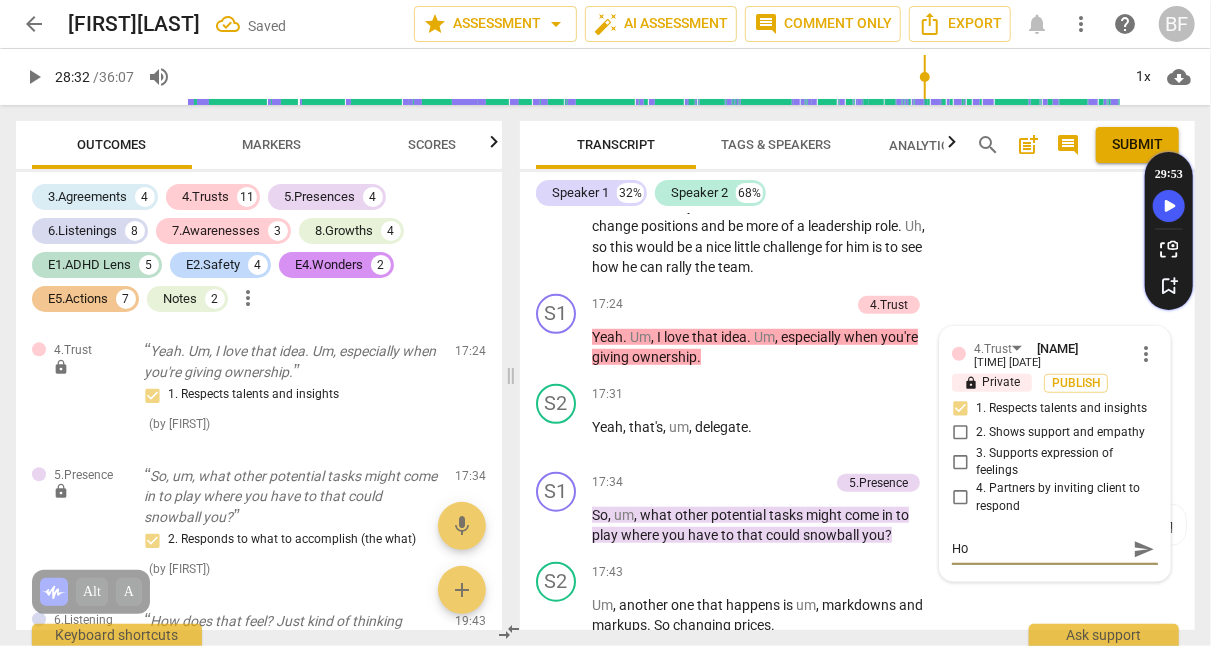 type on "How" 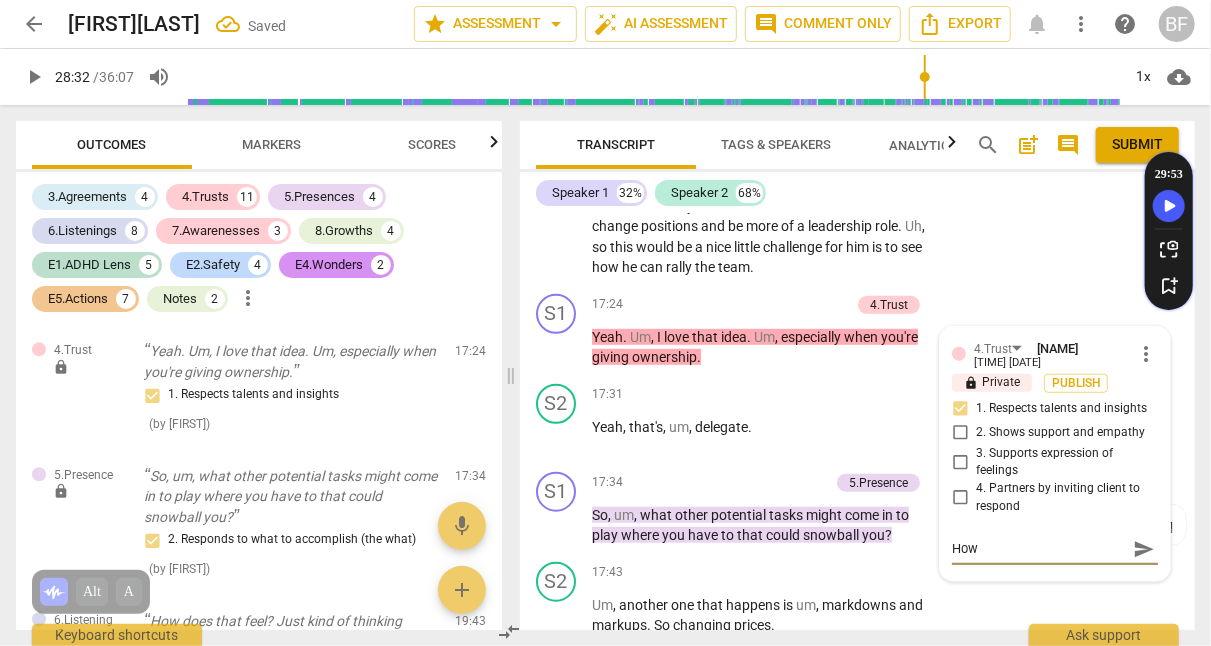 type on "How" 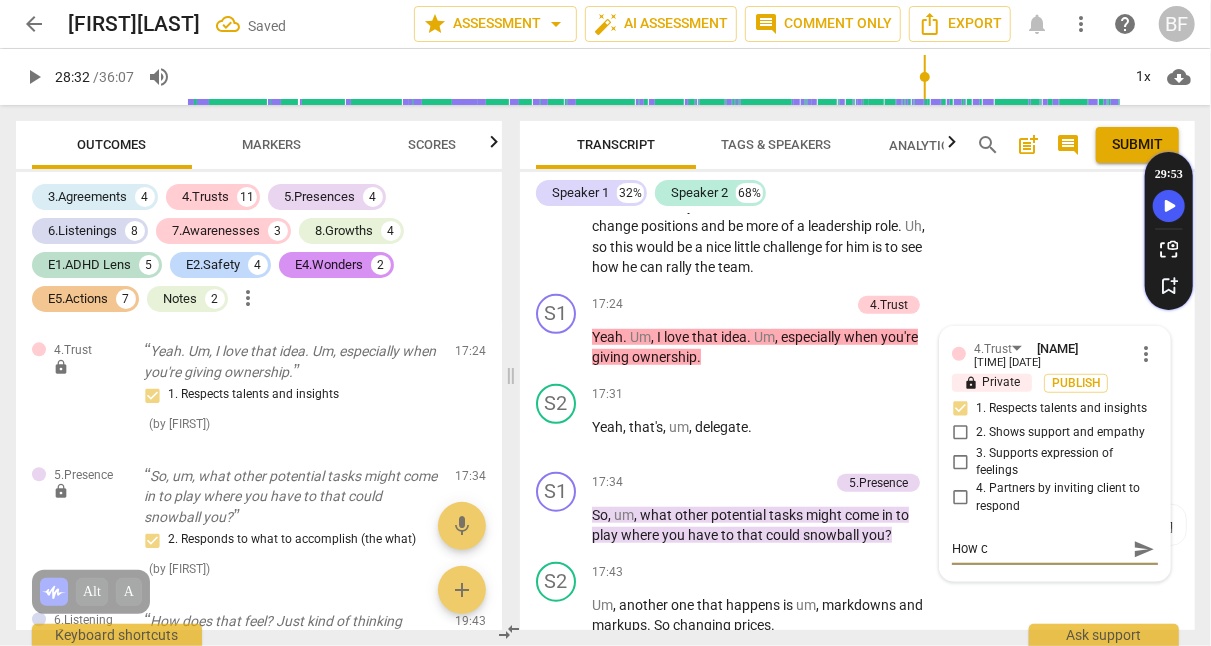 type on "How ca" 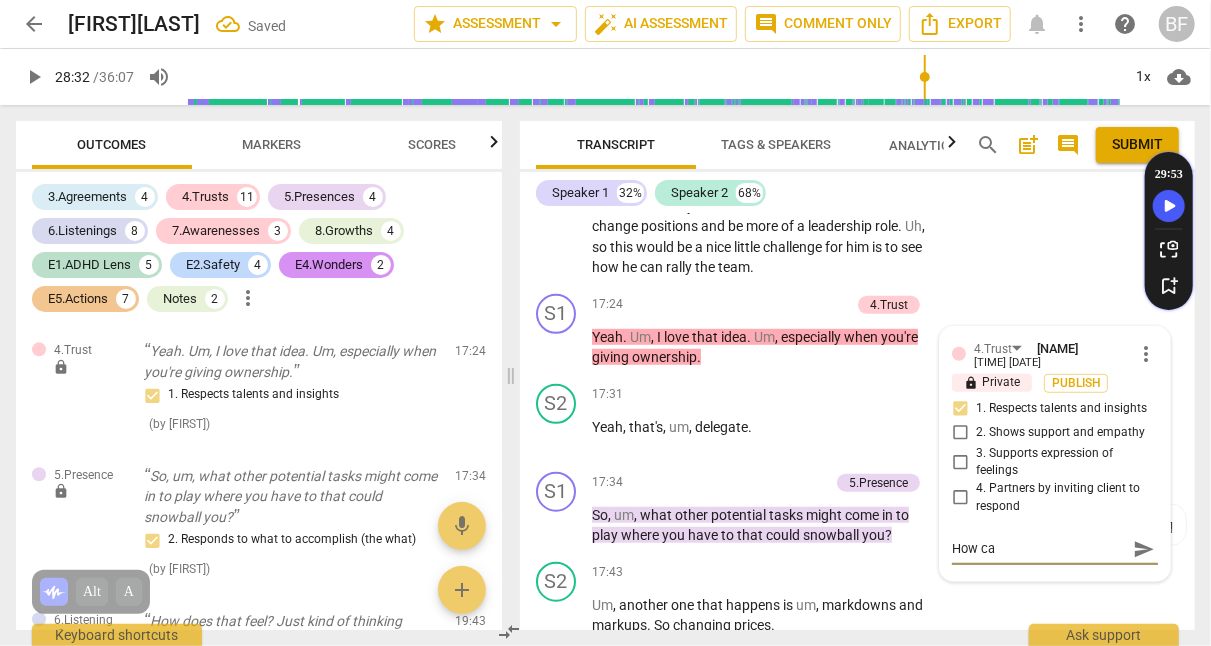 type on "How can" 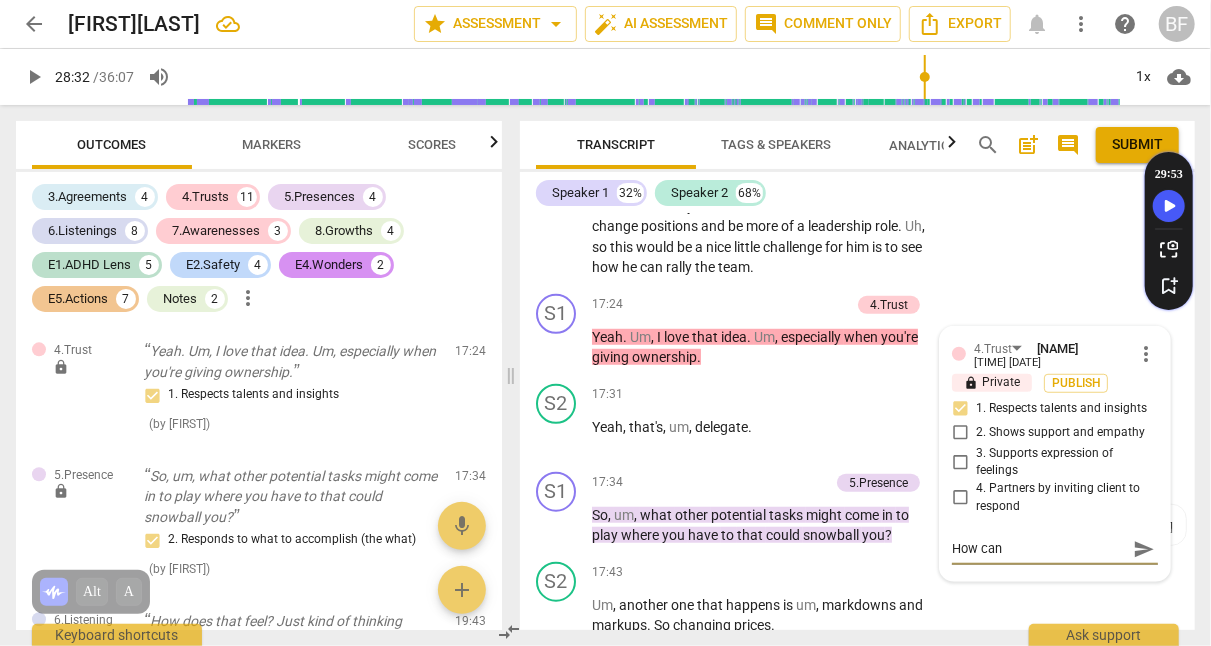 type on "How ca" 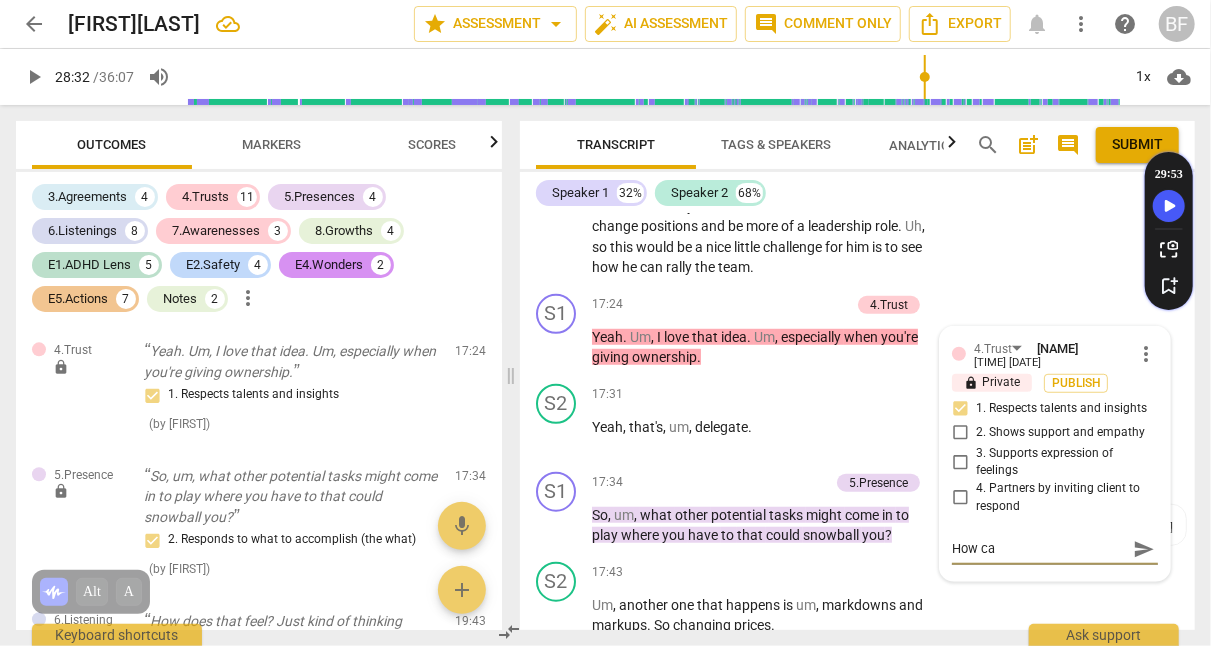 type on "How c" 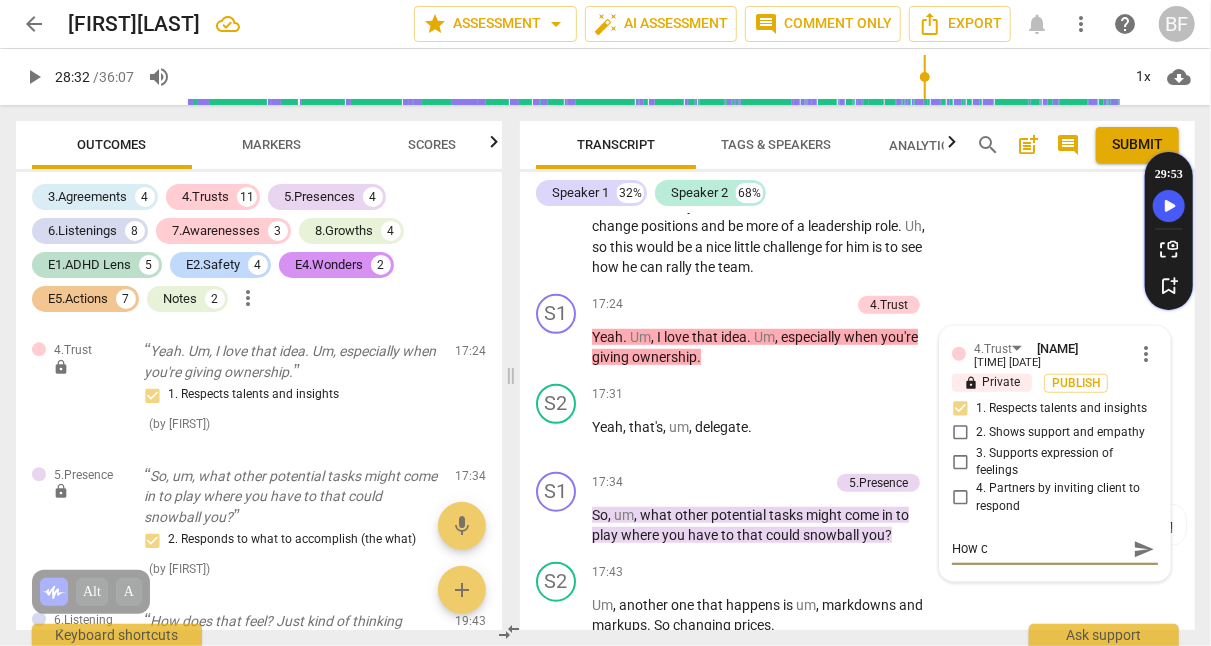 type on "How" 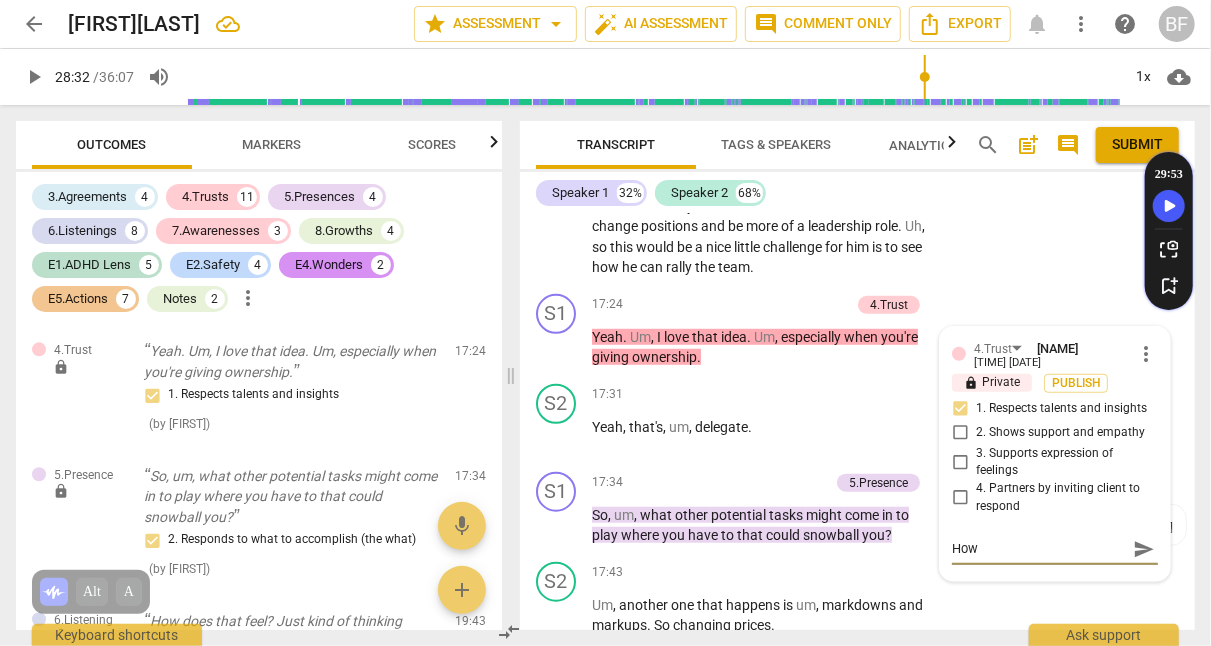 type on "How" 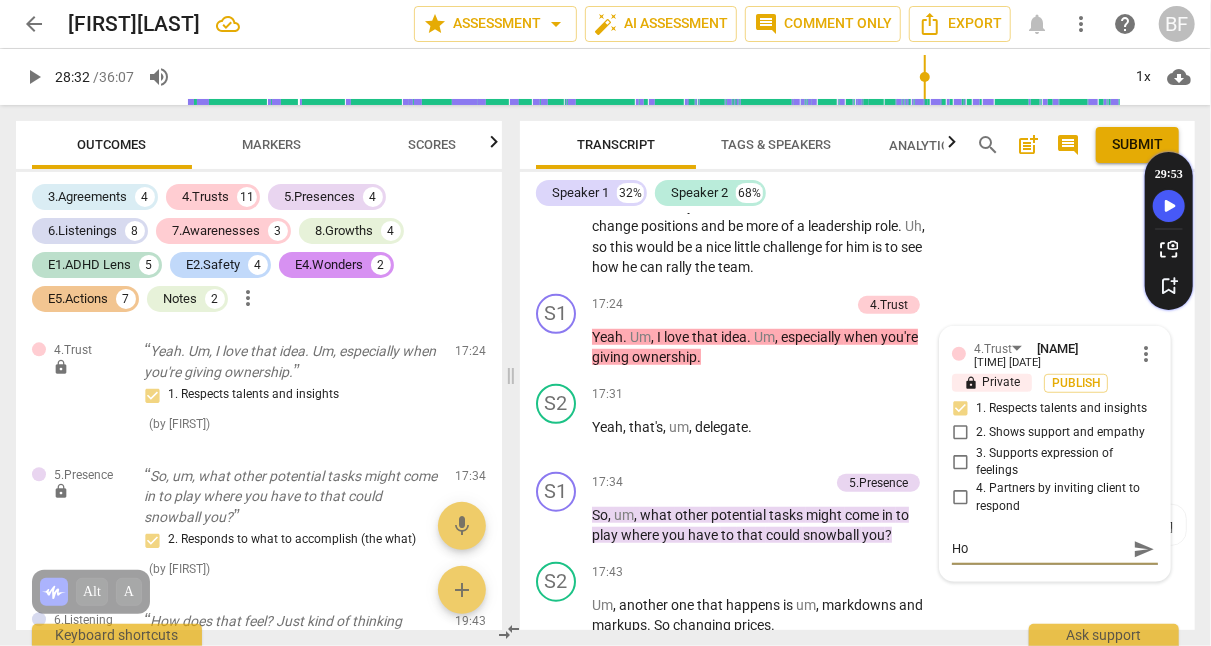 type on "H" 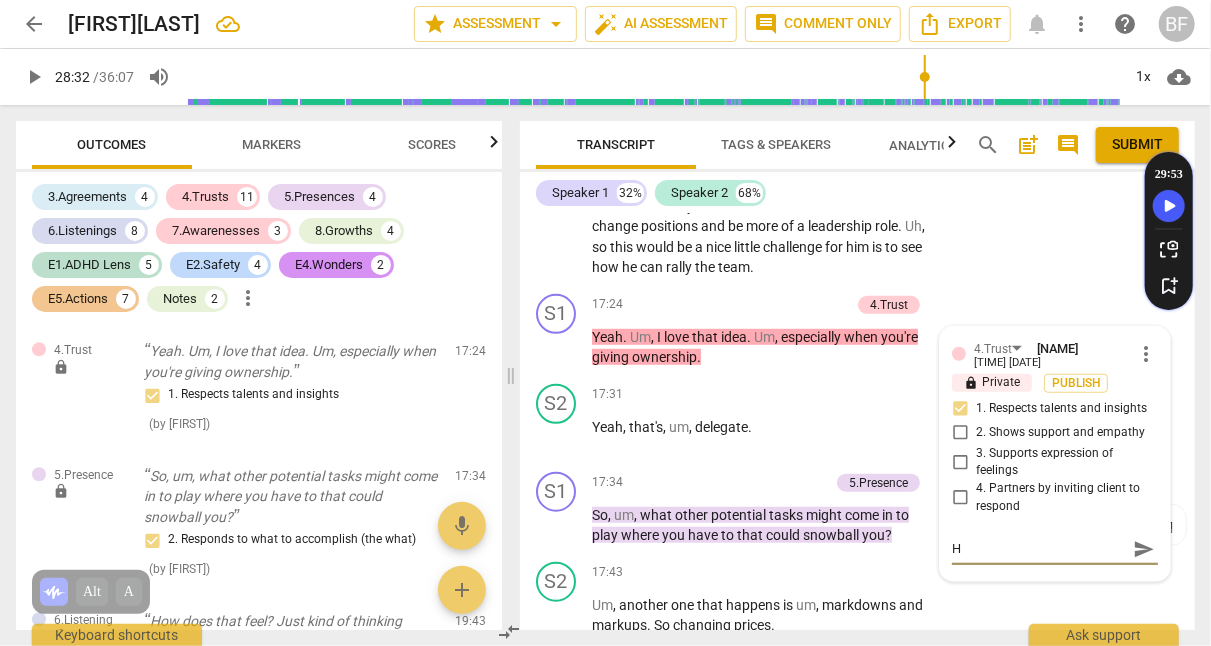 type 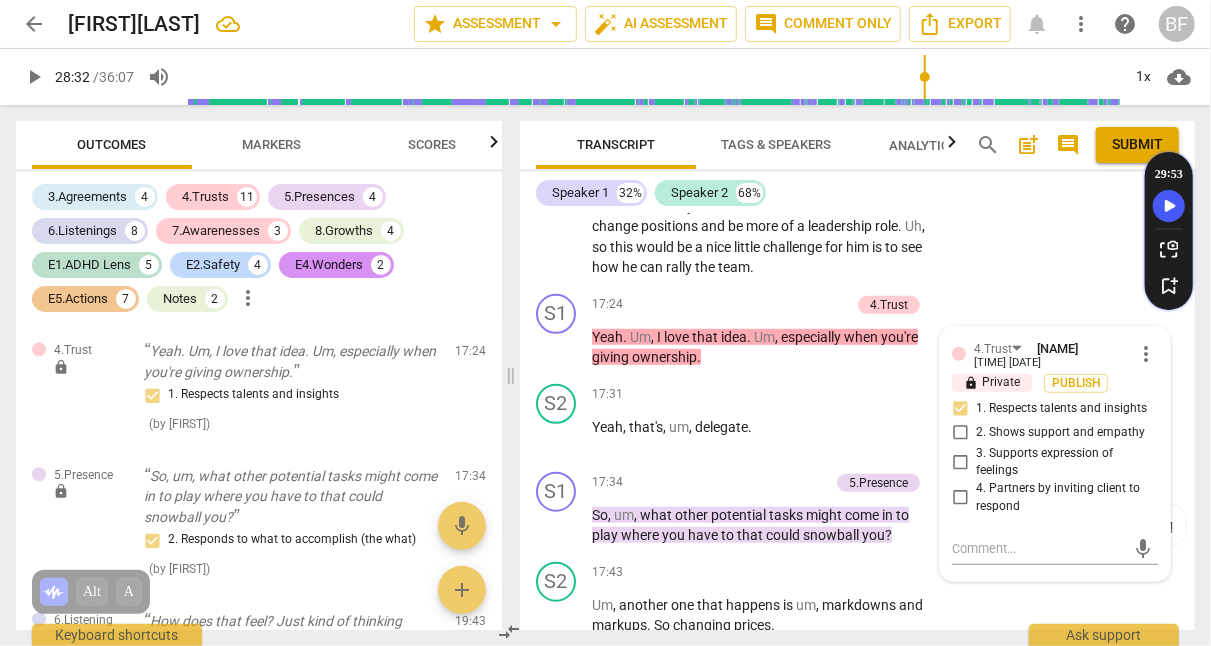 click on "S[NUMBER] play_arrow pause [TIME] + Add competency keyboard_arrow_right M . Yes . So promotions usually roll out , and those are , you know , things that are added for sale . Um , those usually happen on Wednesdays . So in that respect , that's good because those are my visual days anyway . Or those were going to be planning out my visual day on Wednesdays . So that would fall under kind of that role . So , um , that one didn't throw me off too much . Um , the other things that pop up are like conference calls all of a sudden will be added that we have to join . So mandatory . And for one , it's a donation , uh , campaign . So we're now running into a donation campaign for no Kid Hungry . So now I need to focus and get a team , you know , get my team aware of" at bounding box center (857, -36) 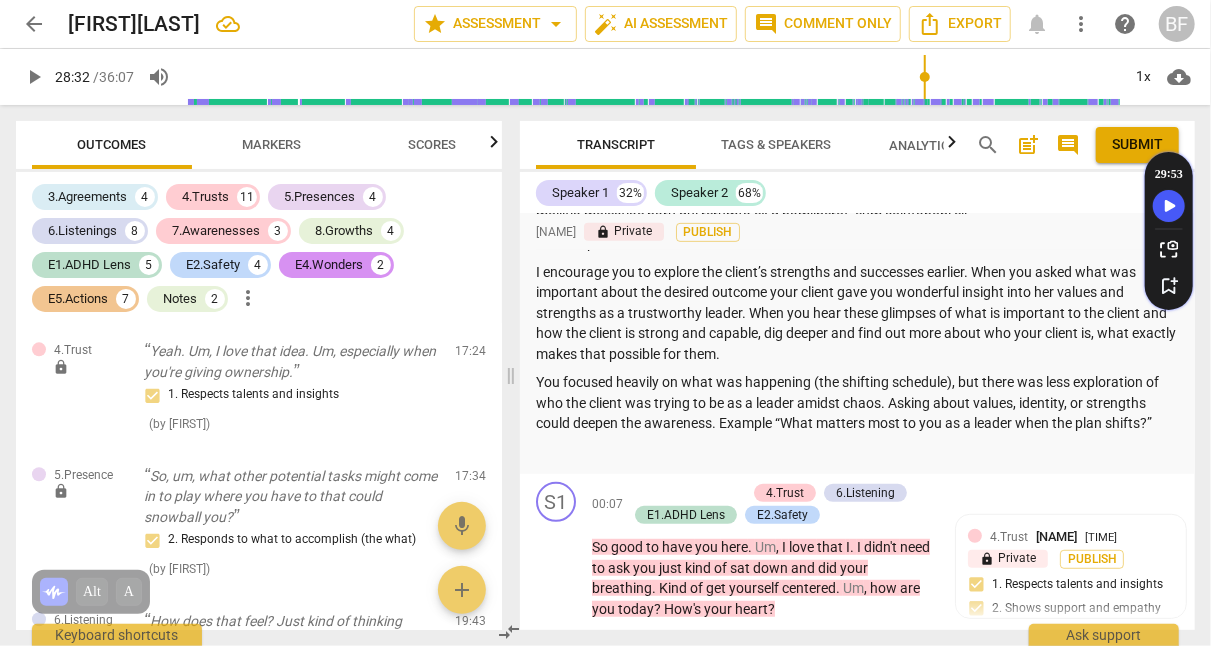 scroll, scrollTop: 457, scrollLeft: 0, axis: vertical 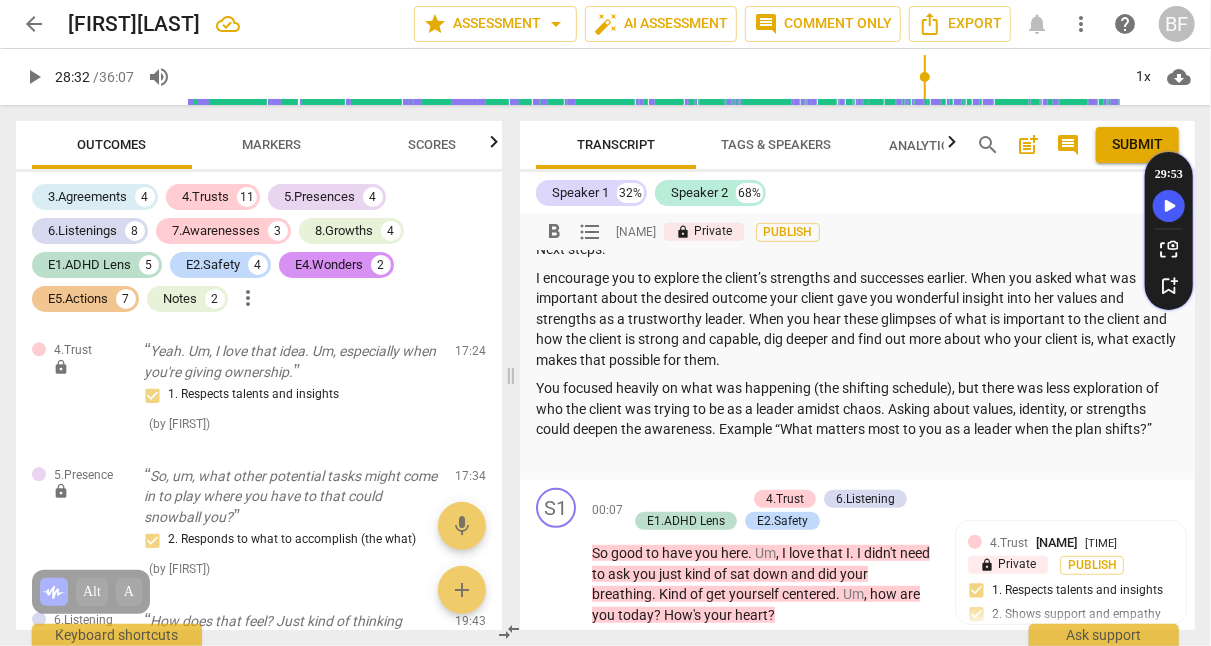 click on "You focused heavily on what was happening (the shifting schedule), but there was less exploration of who the client was trying to be as a leader amidst chaos. Asking about values, identity, or strengths could deepen the awareness. Example “What matters most to you as a leader when the plan shifts?”" at bounding box center (857, 409) 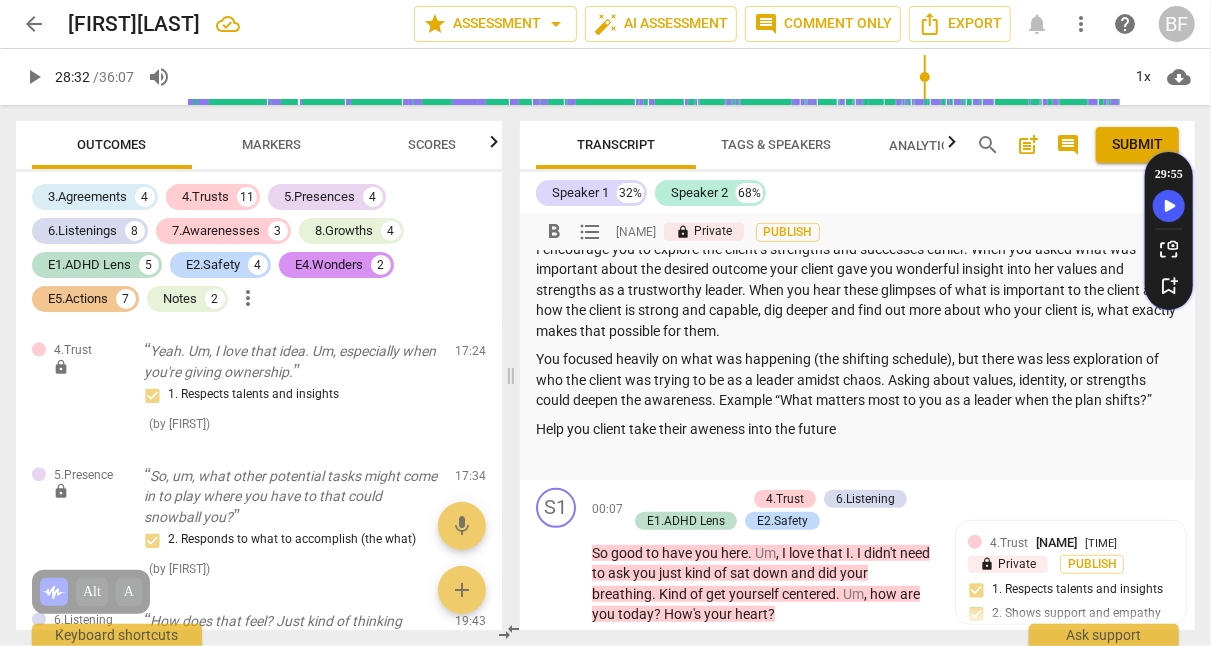 scroll, scrollTop: 481, scrollLeft: 0, axis: vertical 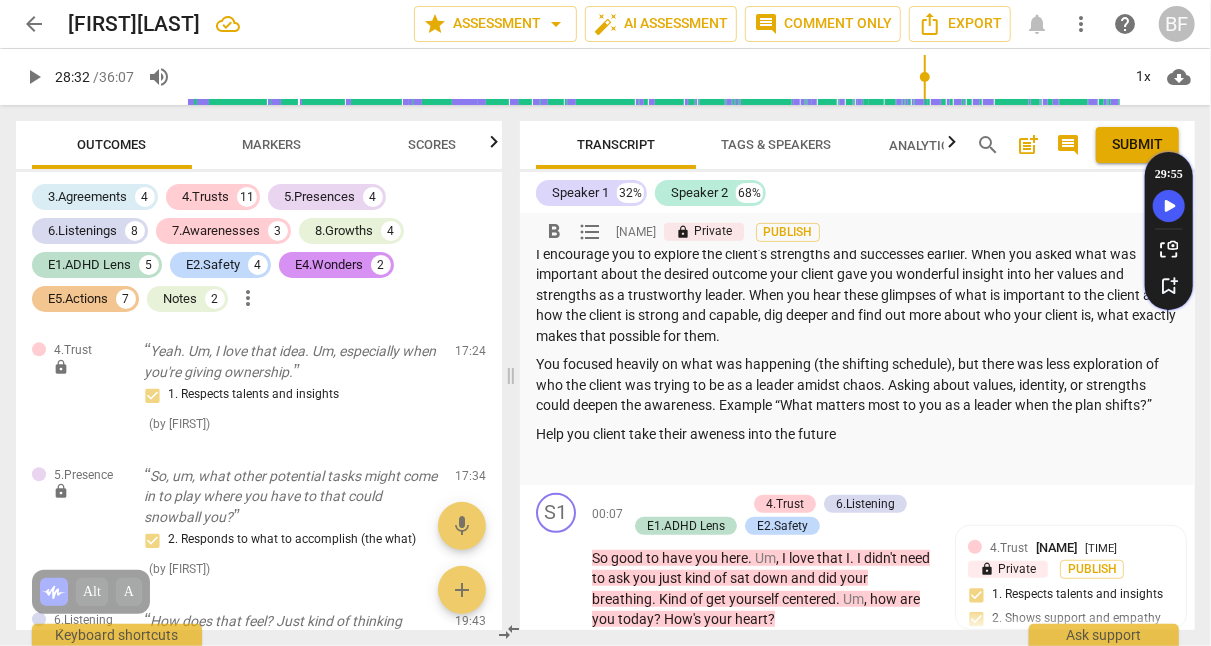 click on "I encourage you to explore the client’s strengths and successes earlier. When you asked what was important about the desired outcome your client gave you wonderful insight into her values and strengths as a trustworthy leader. When you hear these glimpses of what is important to the client and how the client is strong and capable, dig deeper and find out more about who your client is, what exactly makes that possible for them." at bounding box center [857, 295] 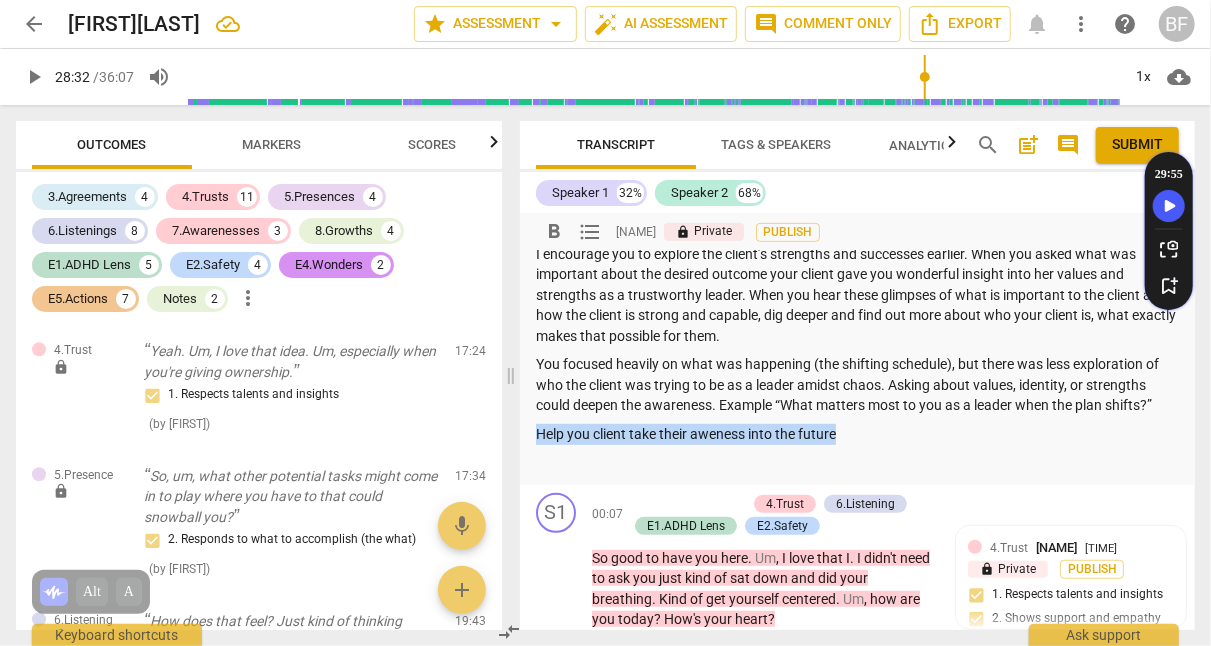 drag, startPoint x: 841, startPoint y: 438, endPoint x: 539, endPoint y: 438, distance: 302 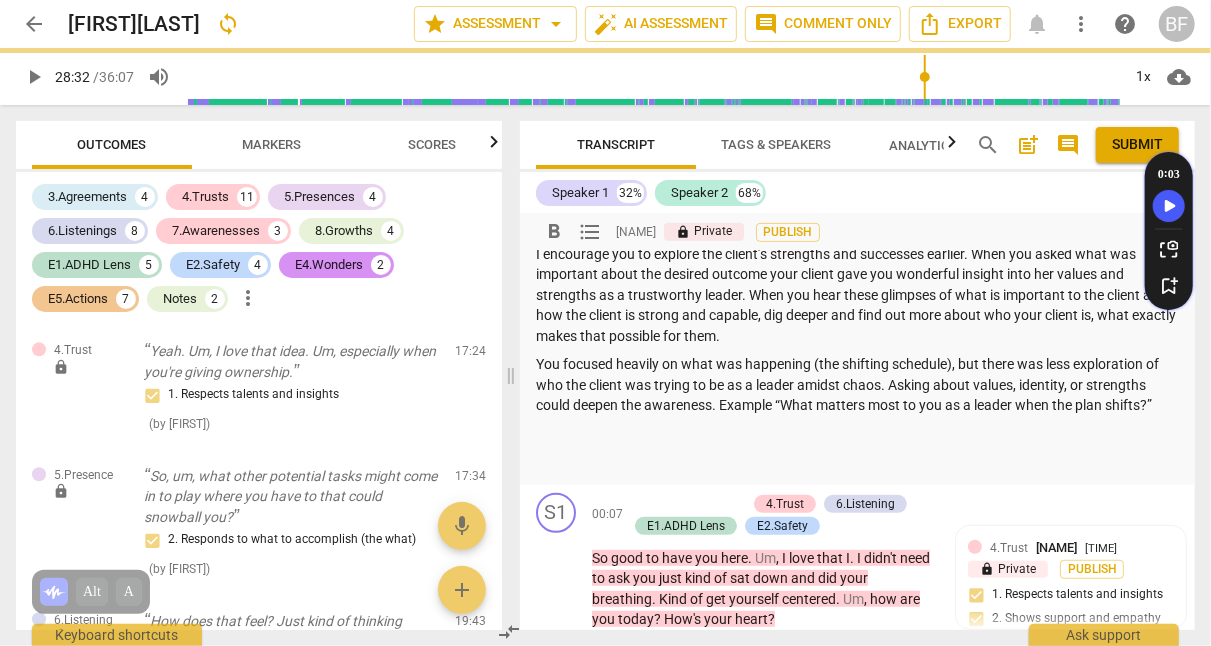 click on "You focused heavily on what was happening (the shifting schedule), but there was less exploration of who the client was trying to be as a leader amidst chaos. Asking about values, identity, or strengths could deepen the awareness. Example “What matters most to you as a leader when the plan shifts?”" at bounding box center [857, 385] 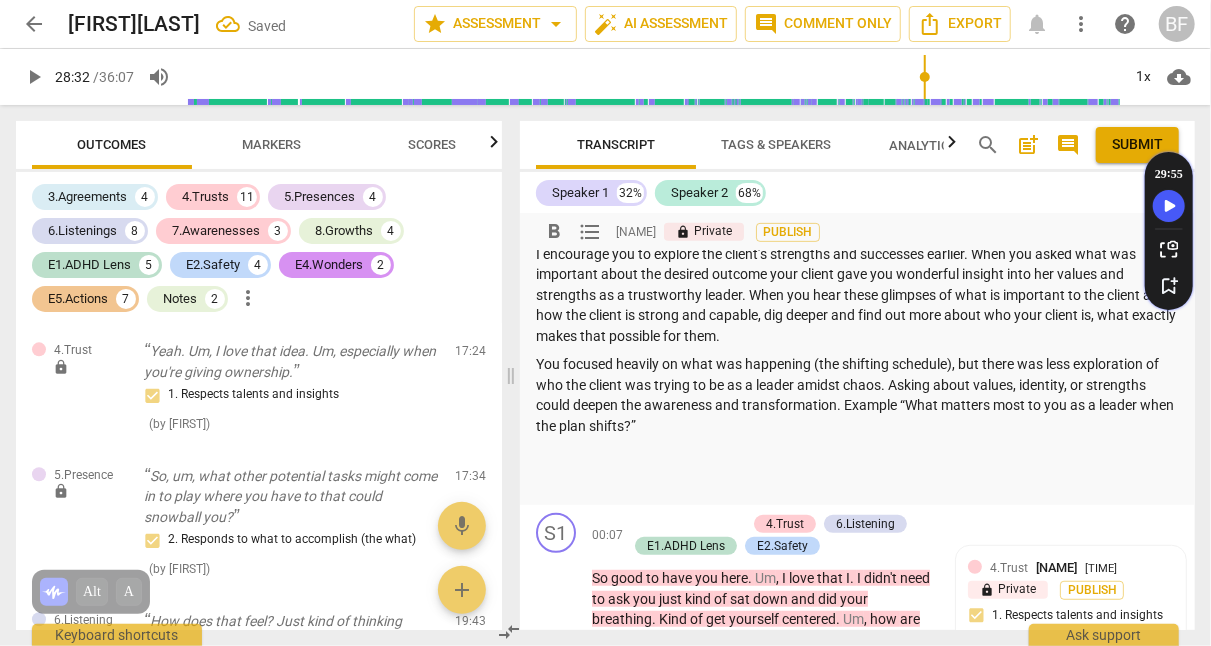click on "Summary: What you did especially well Next steps: I encourage you to explore the client’s strengths and successes earlier. When you asked what was important about the desired outcome your client gave you wonderful insight into her values and strengths as a trustworthy leader. When you hear these glimpses of what is important to the client and how the client is strong and capable, dig deeper and find out more about who your client is, what exactly makes that possible for them. You focused heavily on what was happening (the shifting schedule), but there was less exploration of who the client was trying to be as a leader amidst chaos. Asking about values, identity, or strengths could deepen the awareness and transformation. Example “What matters most to you as a leader when the plan shifts?”" at bounding box center [857, 137] 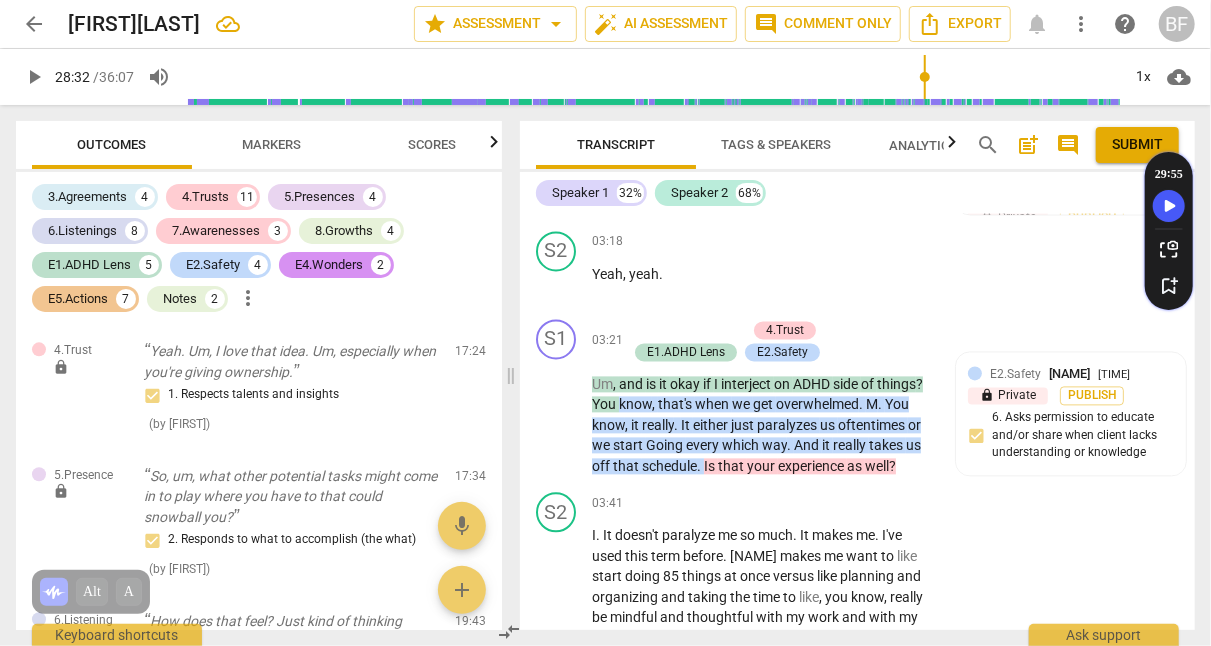 scroll, scrollTop: 1976, scrollLeft: 0, axis: vertical 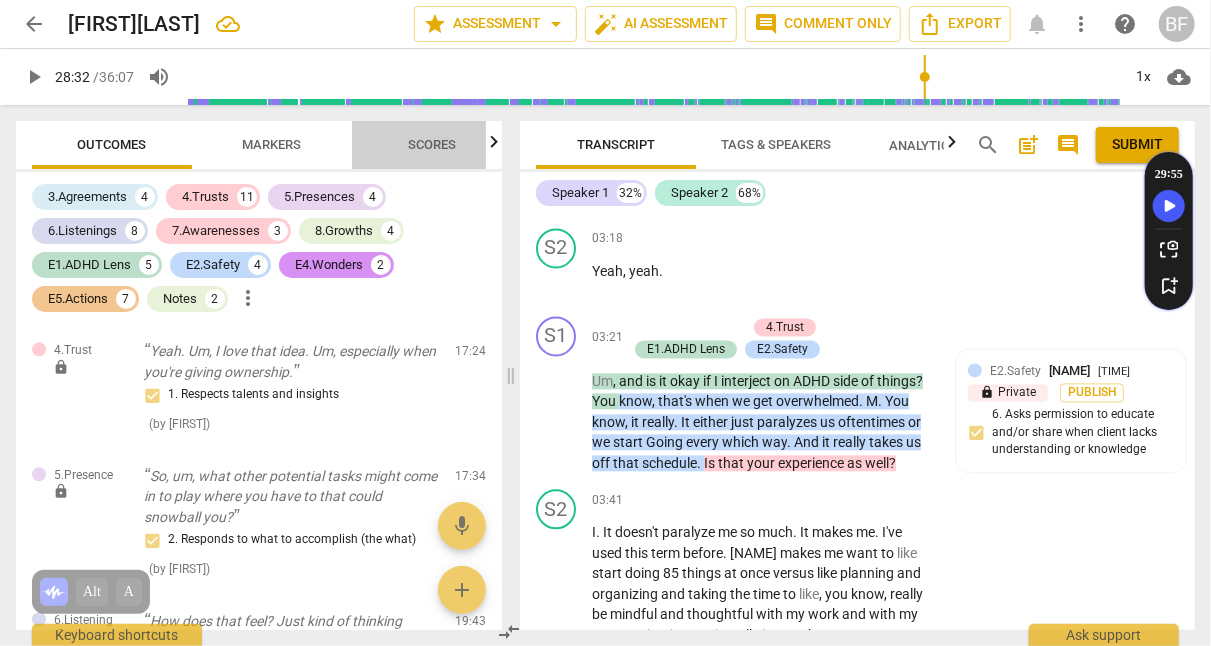 click on "Scores" at bounding box center [432, 144] 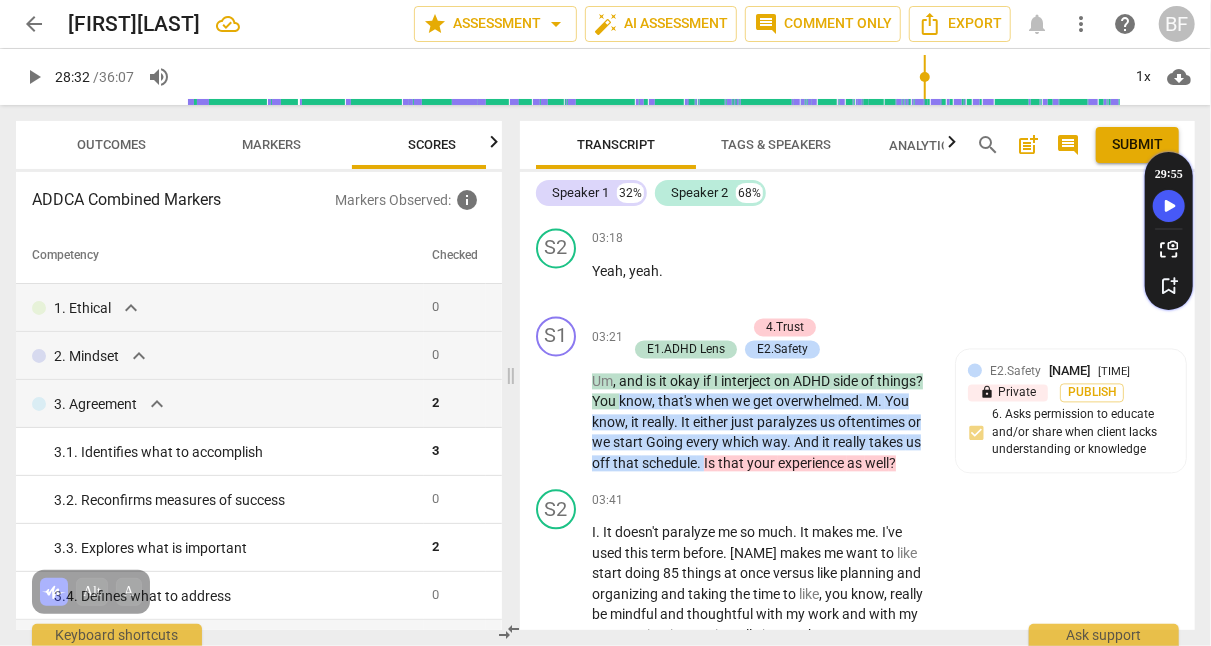 scroll, scrollTop: 0, scrollLeft: 25, axis: horizontal 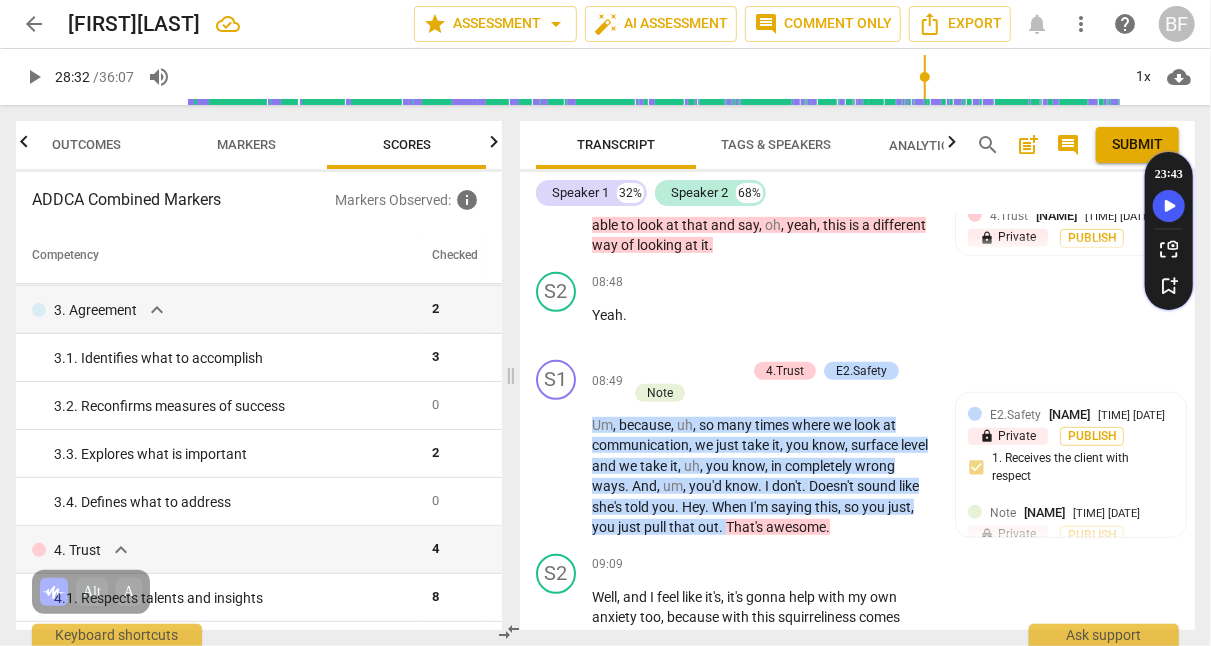 click on "[TIME] [DATE]" at bounding box center [1118, 217] 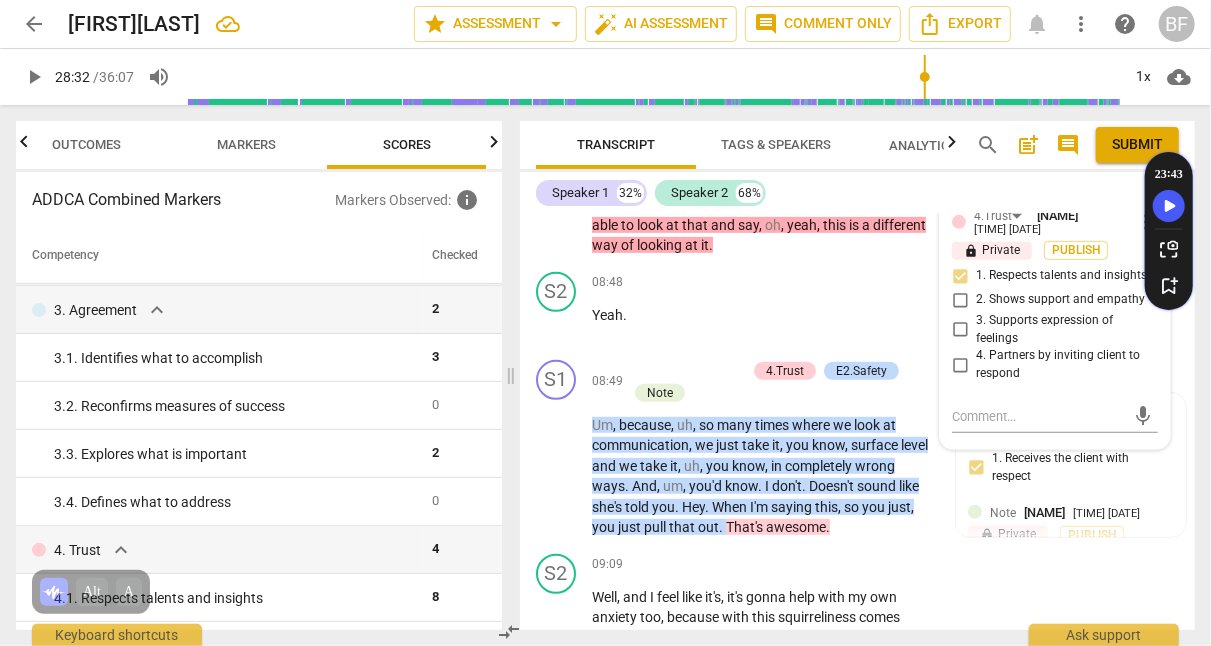 click on "Speaker 1 32% Speaker 2 68% format_bold format_list_bulleted [NAME] lock Private Publish delete Summary:    What you did especially well Next steps: I encourage you to explore the client’s strengths and successes earlier. When you asked what was important about the desired outcome your client gave you wonderful insight into her values and strengths as a trustworthy leader. When you hear these glimpses of what is important to the client and how the client is strong and capable, dig deeper and find out more about who your client is, what exactly makes that possible for them.  You focused heavily on what was happening (the shifting schedule), but there was less exploration of who the client was trying to be as a leader amidst chaos. Asking about values, identity, or strengths could deepen the awareness and transformation. Example “What matters most to you as a leader when the plan shifts?” S1 play_arrow pause 00:07 + Add competency 4.Trust 6.Listening E1.ADHD Lens E2.Safety keyboard_arrow_right So" at bounding box center (857, 401) 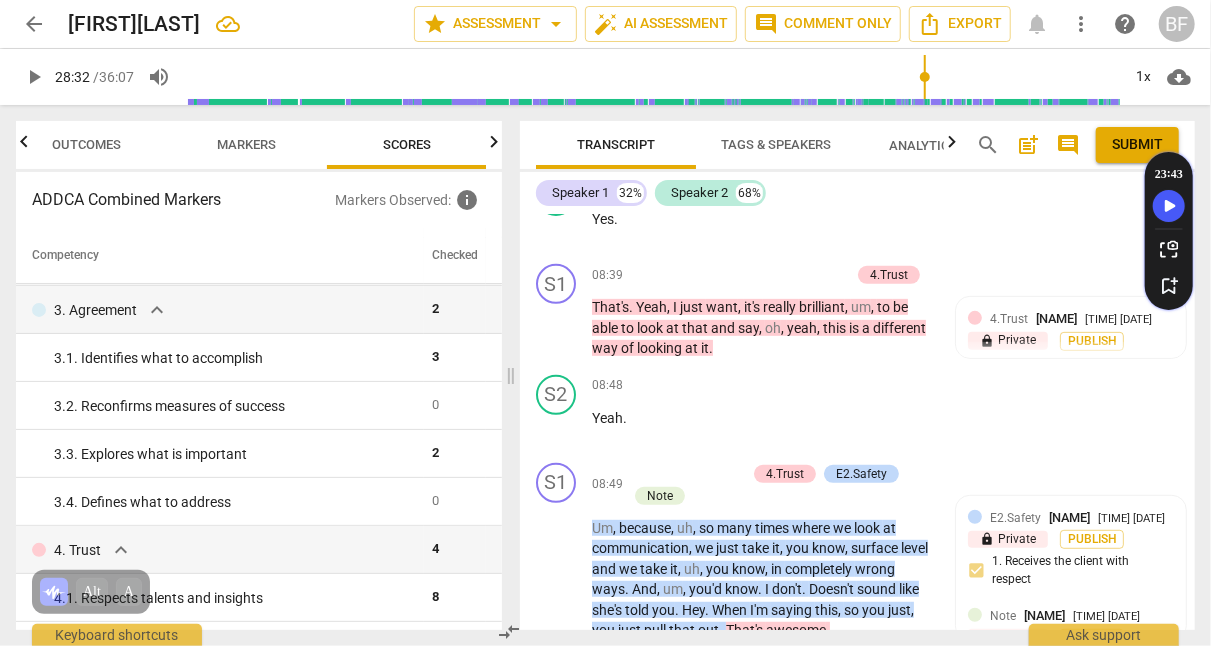 scroll, scrollTop: 3952, scrollLeft: 0, axis: vertical 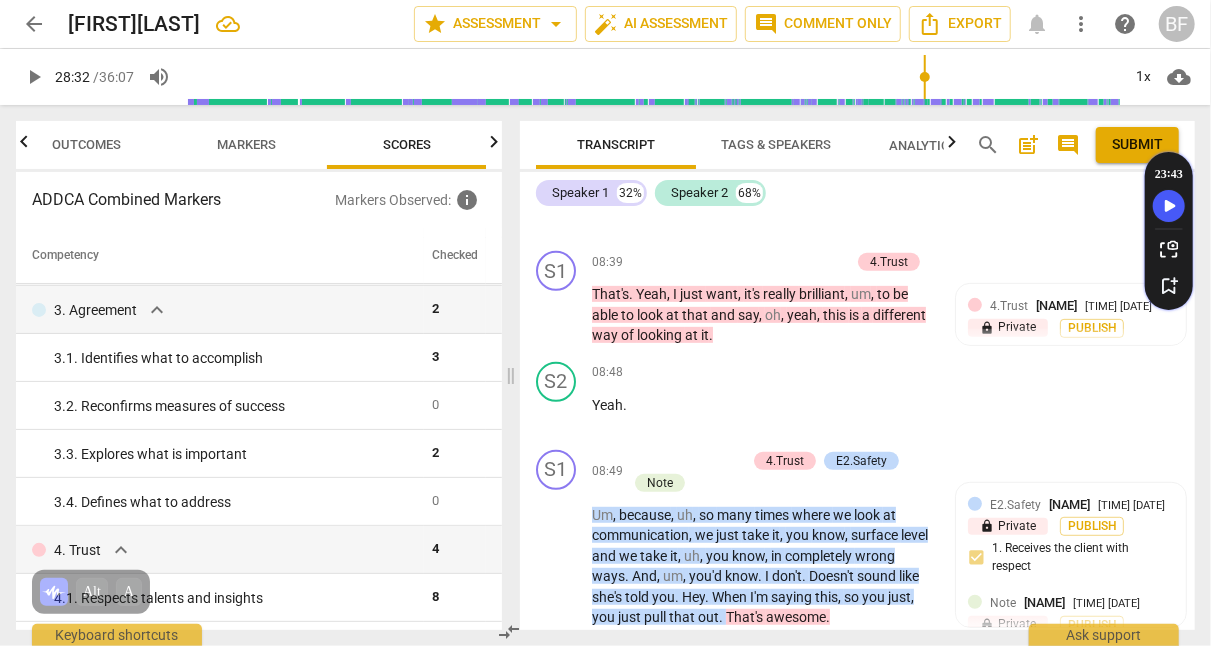click on "+" at bounding box center [741, 262] 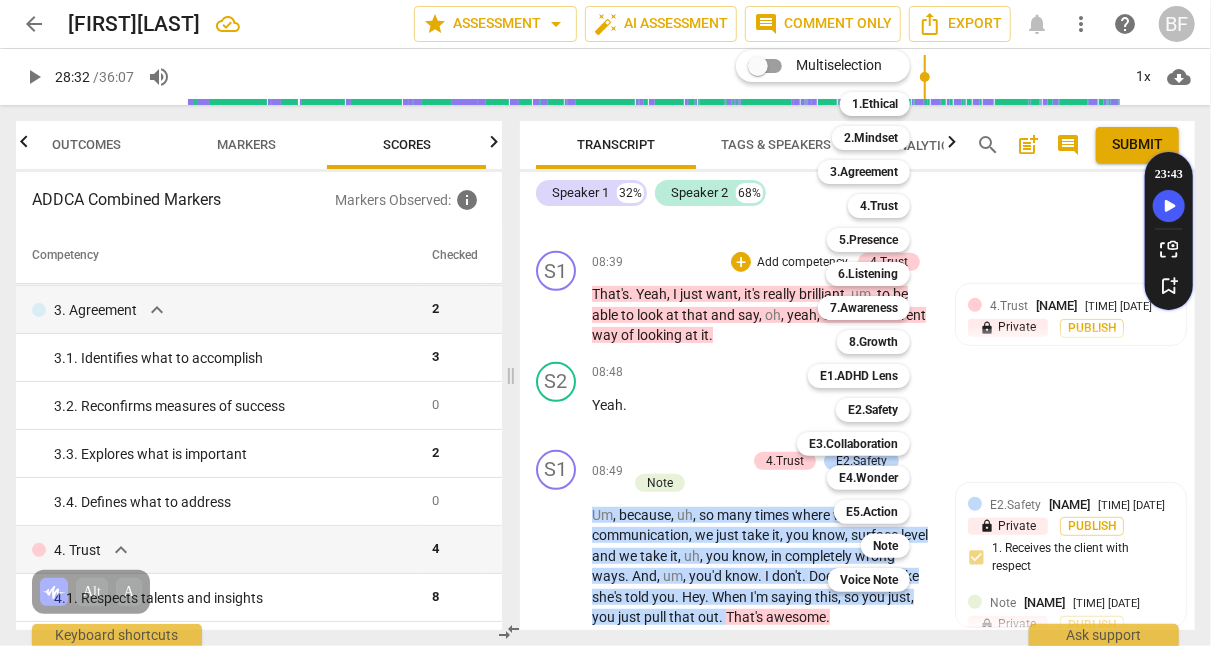 click on "E4.Wonder" at bounding box center [868, 478] 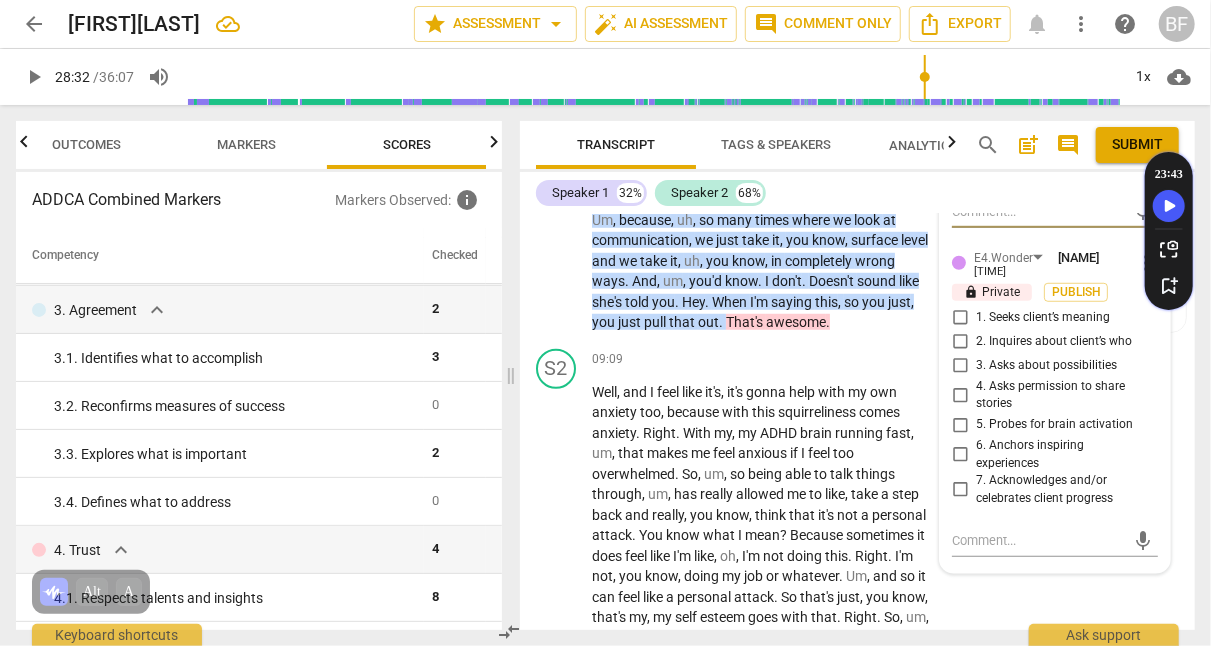 scroll, scrollTop: 4281, scrollLeft: 0, axis: vertical 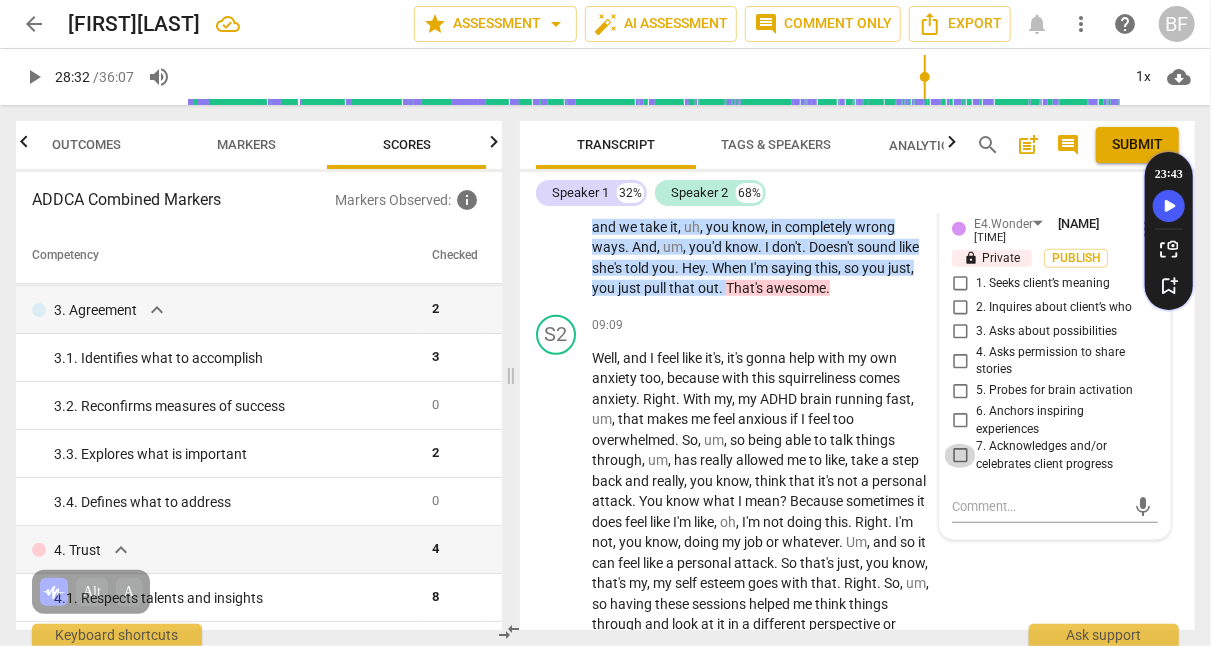 click on "7. Acknowledges and/or celebrates client progress" at bounding box center [960, 456] 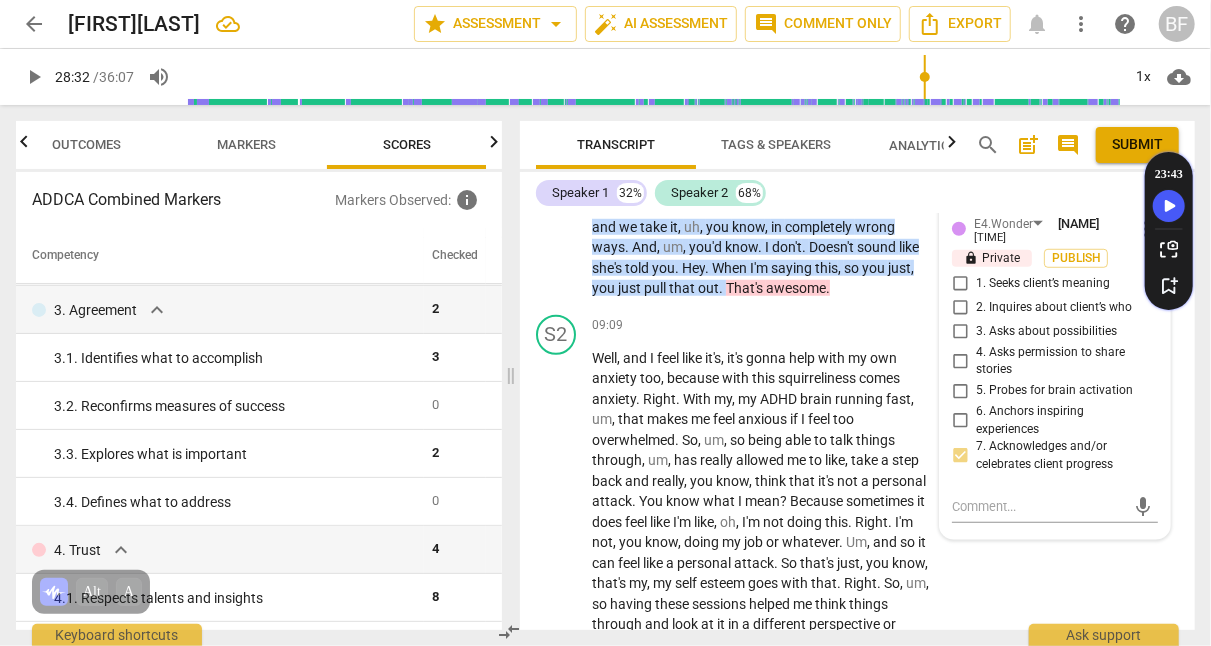 click on "S2 play_arrow pause 09:09 + Add competency keyboard_arrow_right Well , and I feel like it's , it's gonna help with my own anxiety too , because with this squirreliness comes anxiety . Right . With my , my ADHD brain running fast , um , that makes me feel anxious if I feel too overwhelmed . So , um , so being able to talk things through , um , has really allowed me to like , take a step back and really , you know , think that it's not a personal attack . You know what I mean ? Because sometimes it does feel like I'm like , oh , I'm not doing this . Right . I'm not , you know , doing my job or whatever . Um , and so it can feel like a personal attack . So that's just , you know , that's my , my self esteem goes with that . Right . So , um , so having these" at bounding box center [857, 485] 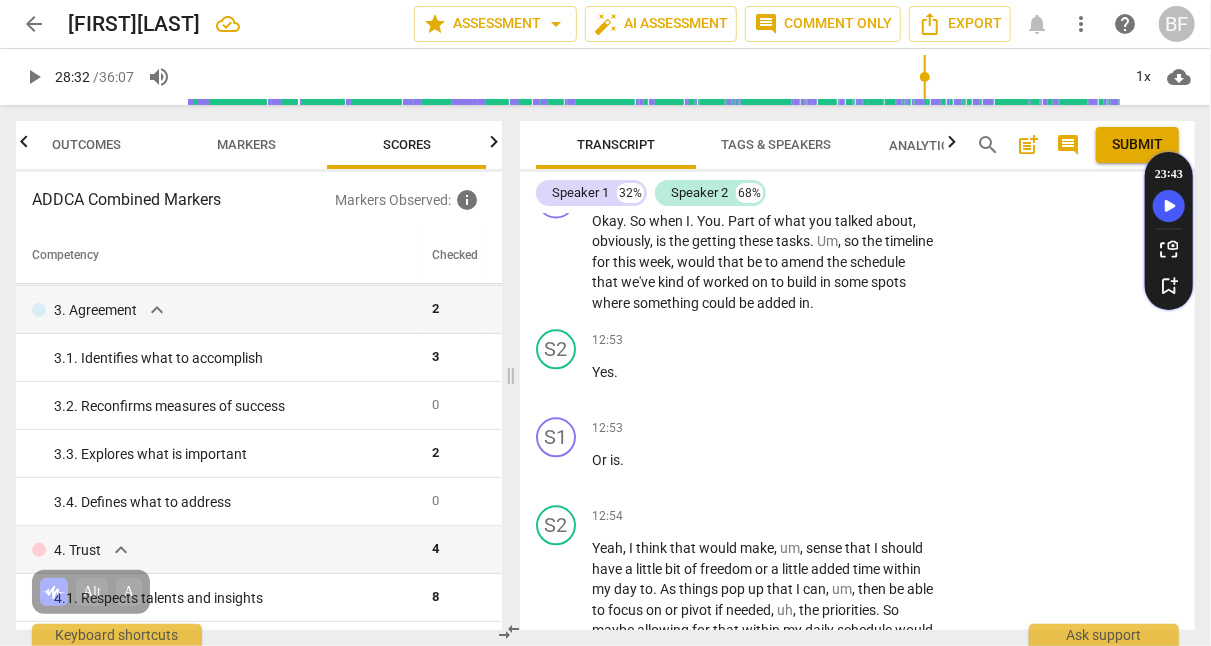scroll, scrollTop: 5636, scrollLeft: 0, axis: vertical 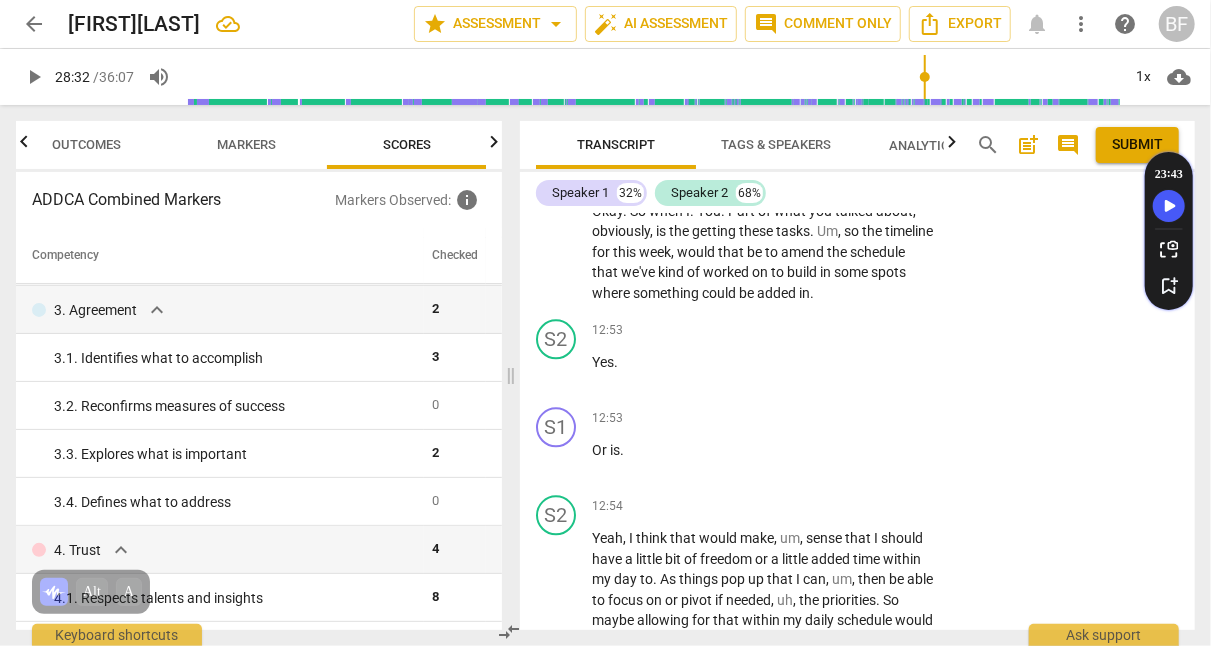 click on "+" at bounding box center (811, 179) 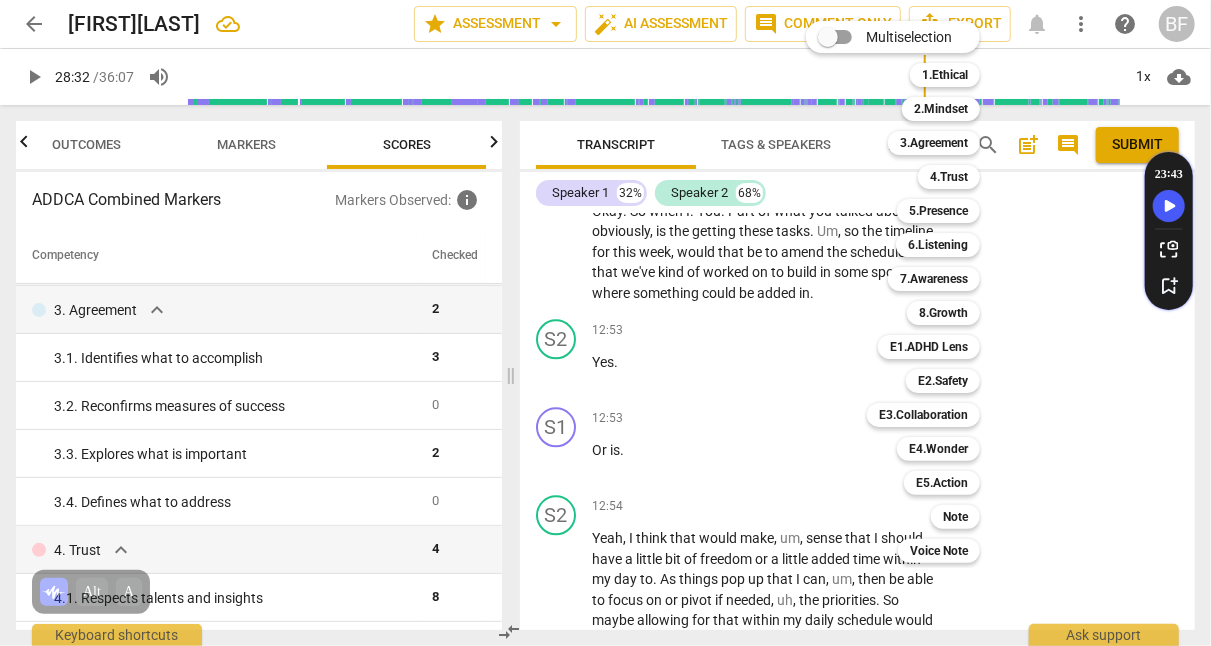 click on "3.Agreement" at bounding box center [934, 143] 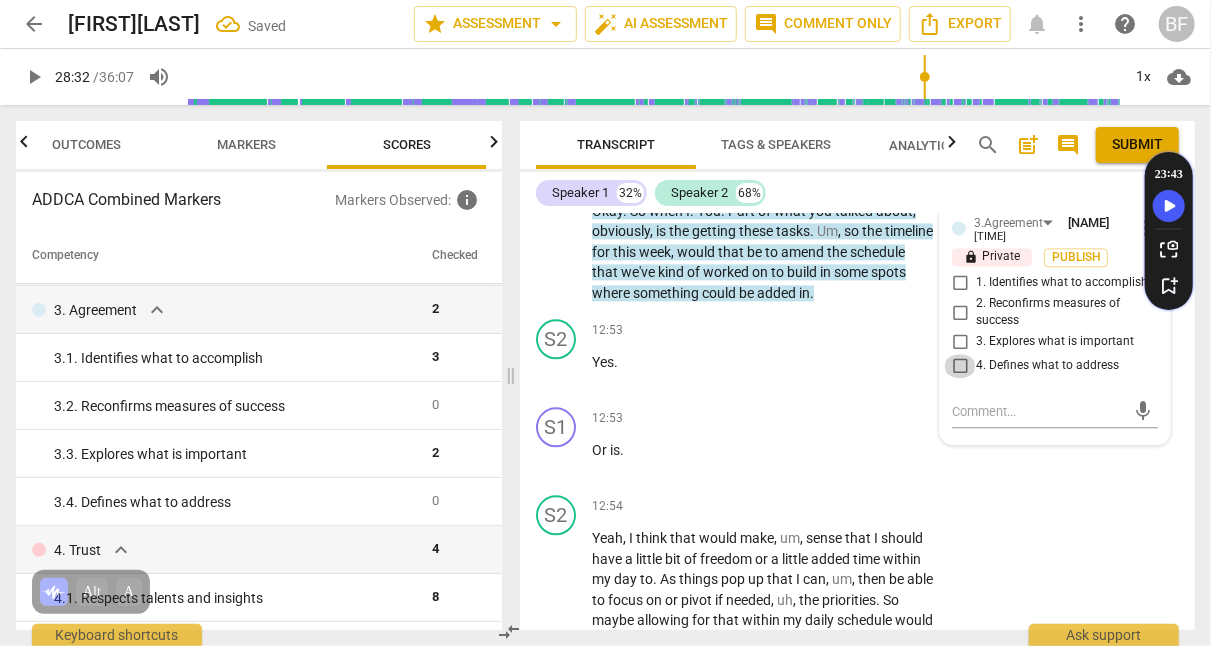 click on "4. Defines what to address" at bounding box center [960, 366] 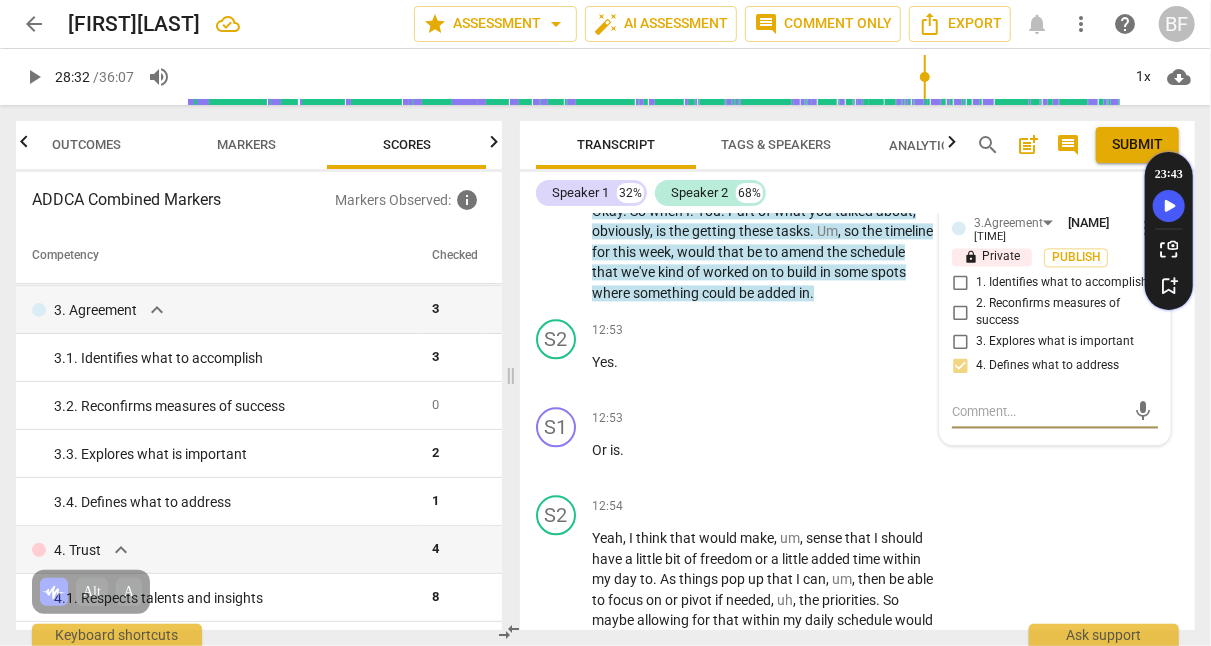click at bounding box center [1039, 411] 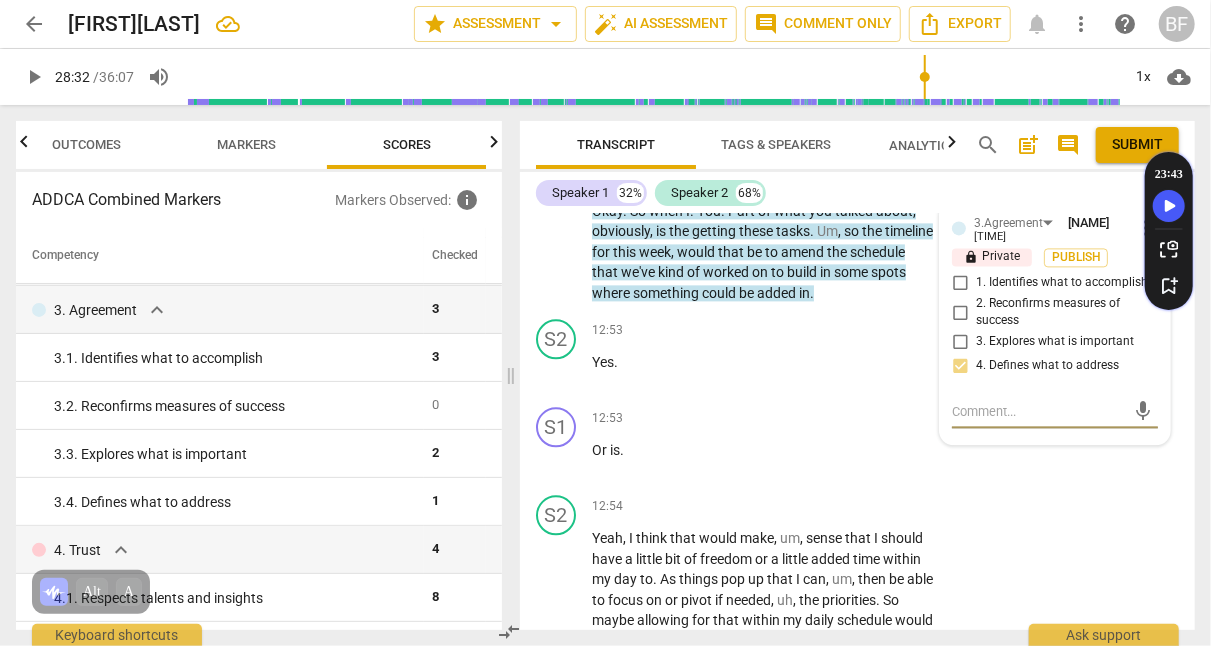 click on "S1 play_arrow pause [TIME] + Add competency keyboard_arrow_right Or   is ." at bounding box center [857, 443] 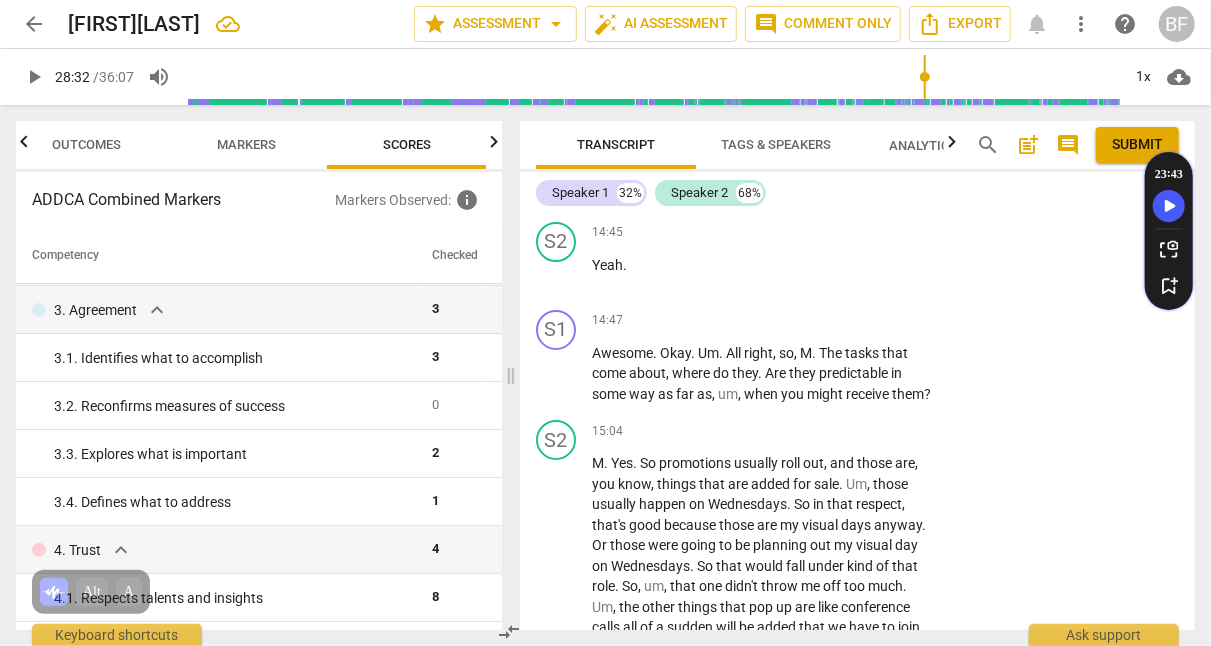 scroll, scrollTop: 6968, scrollLeft: 0, axis: vertical 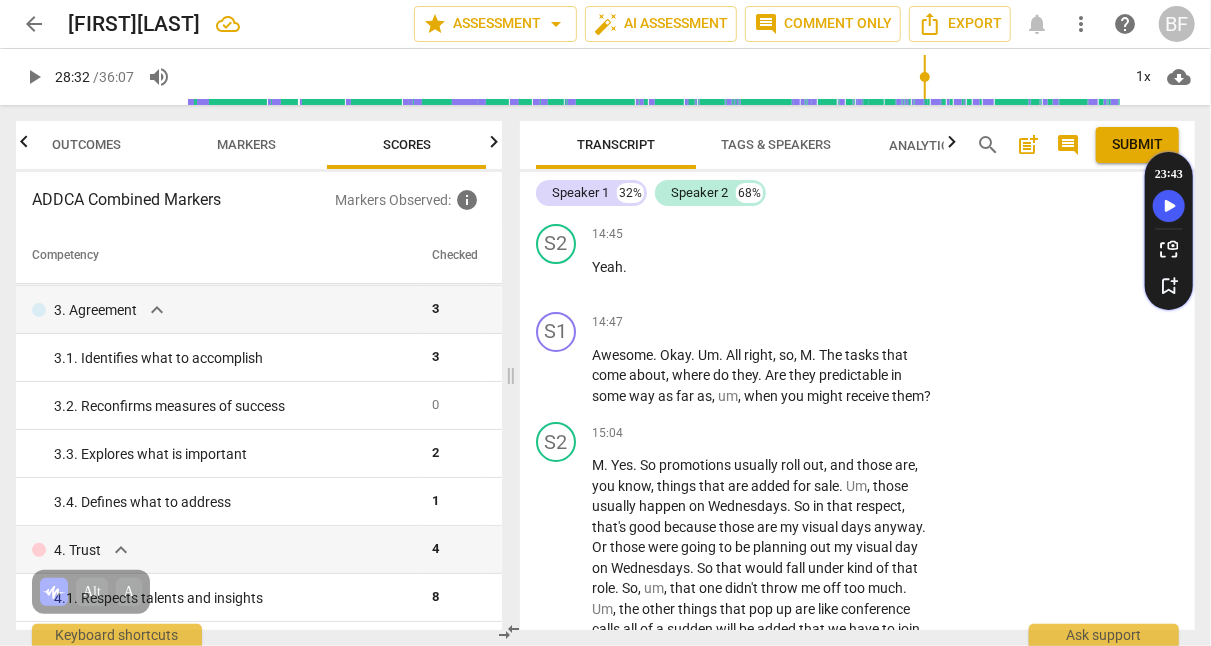 click on "E1.ADHD Lens" at bounding box center (1029, 191) 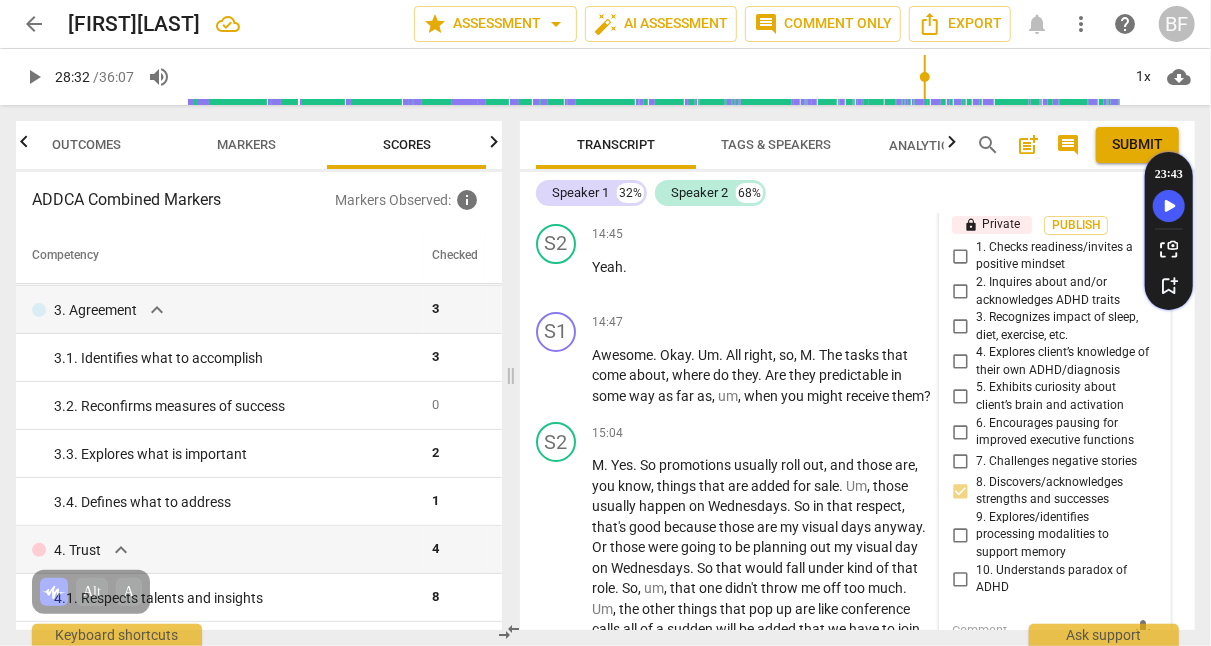 scroll, scrollTop: 7230, scrollLeft: 0, axis: vertical 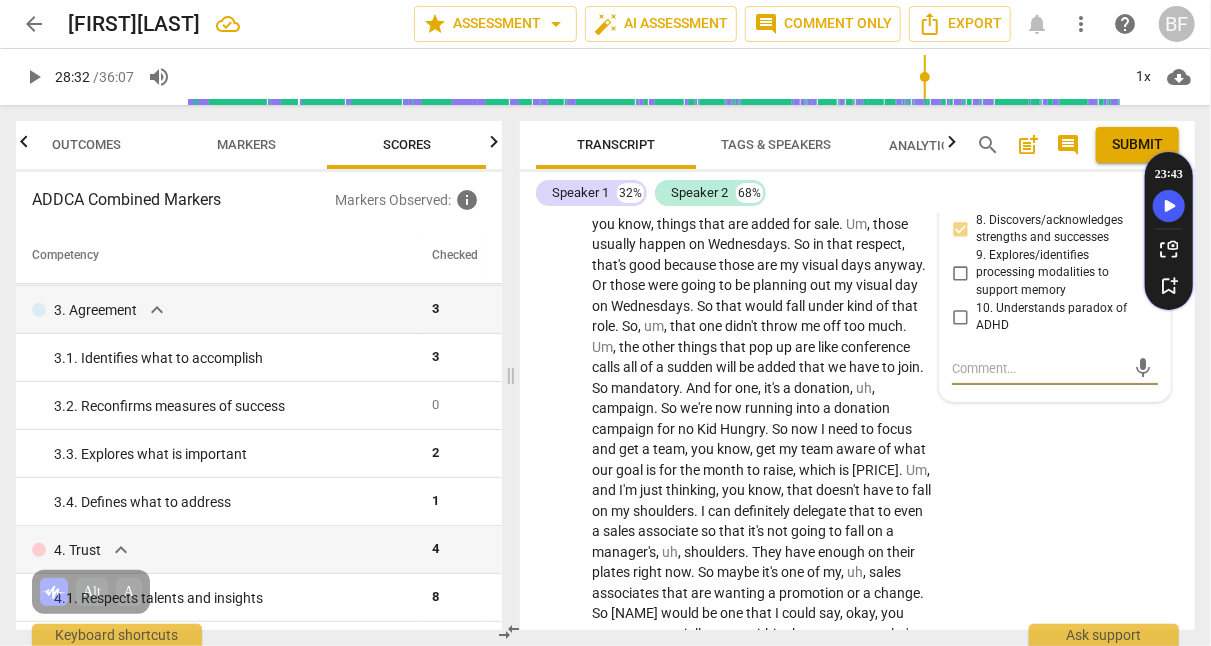 type on "H" 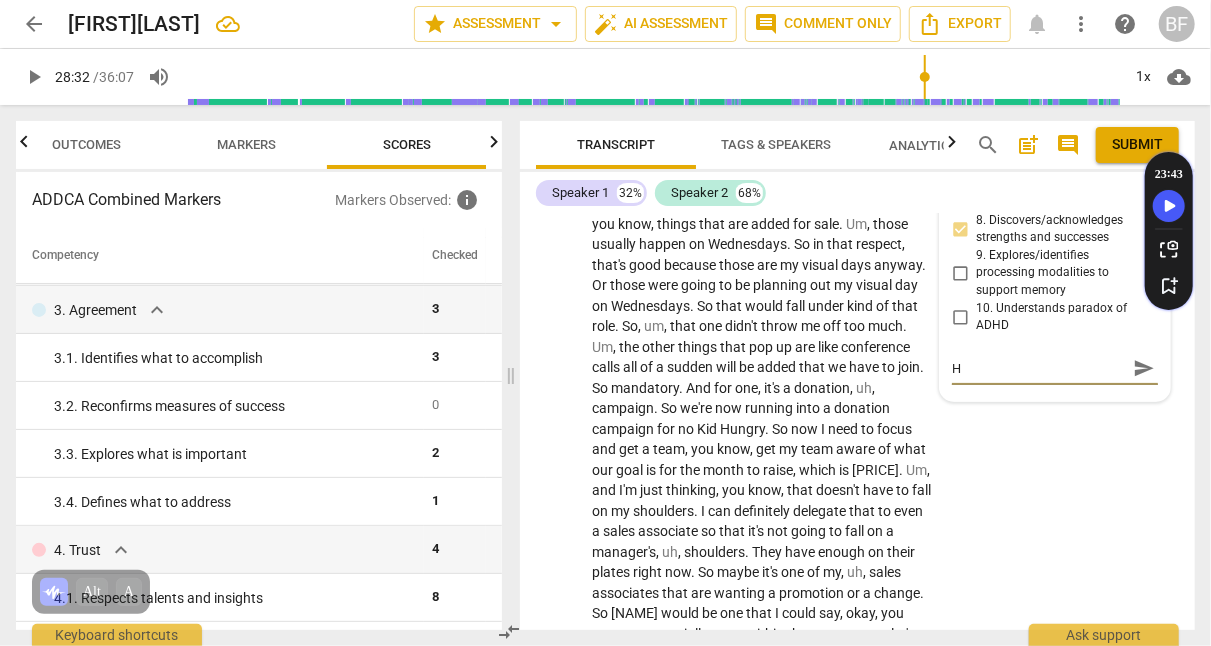 type on "Ho" 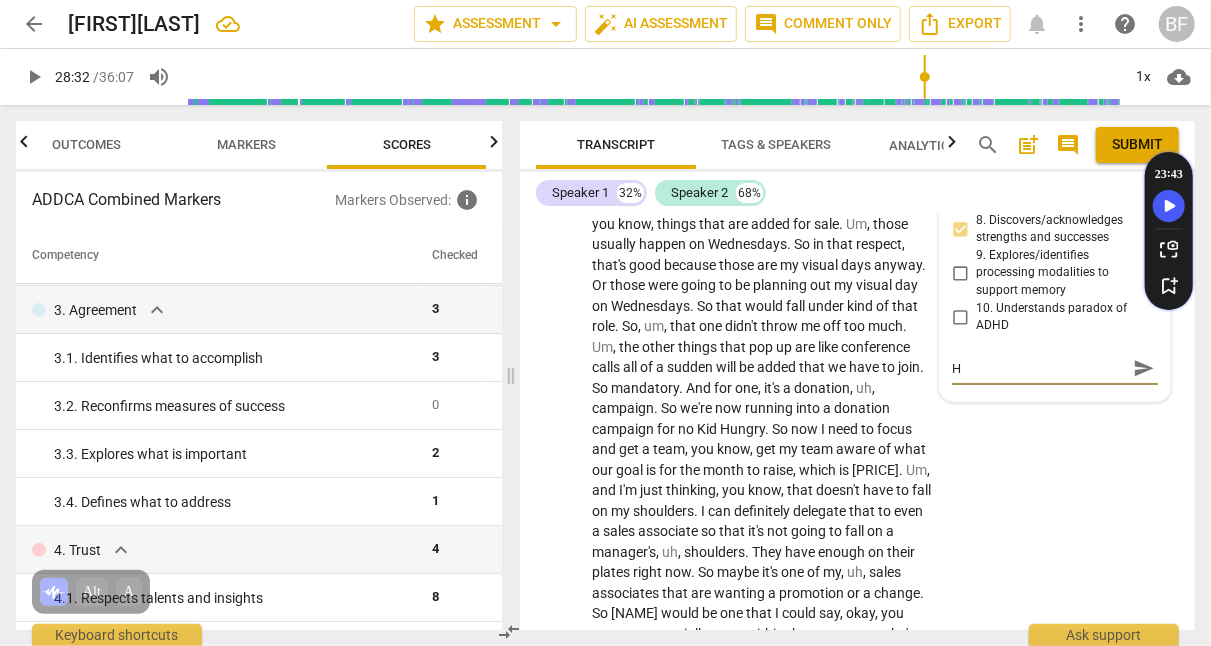 type on "Ho" 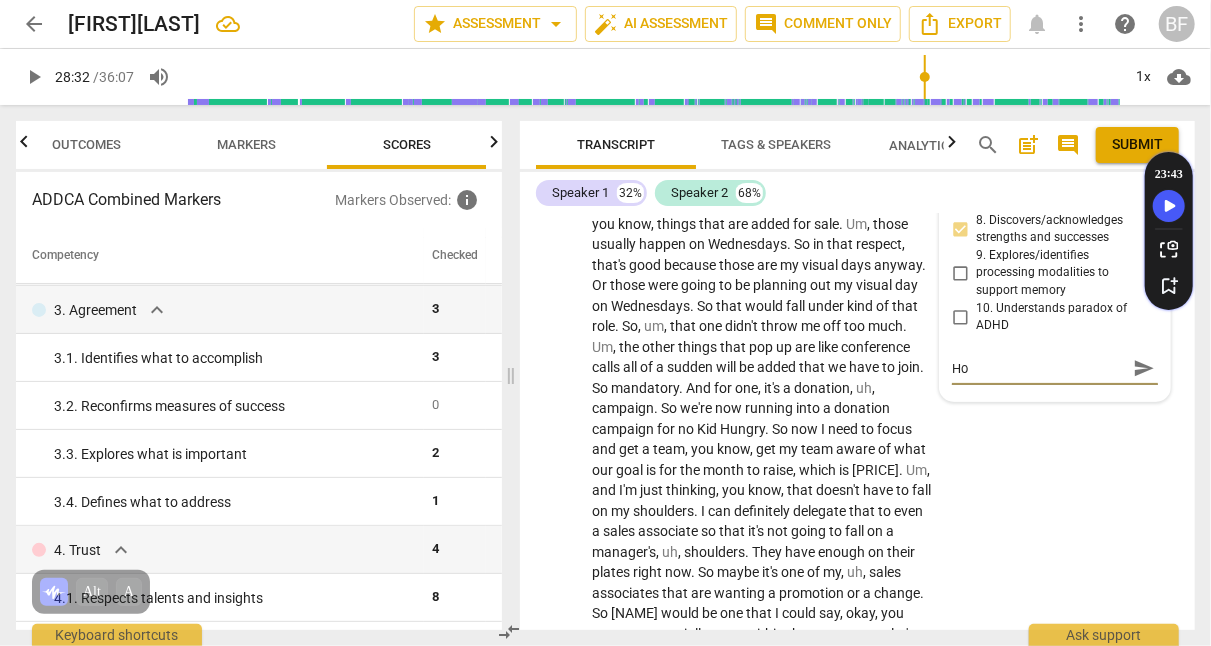 type on "How" 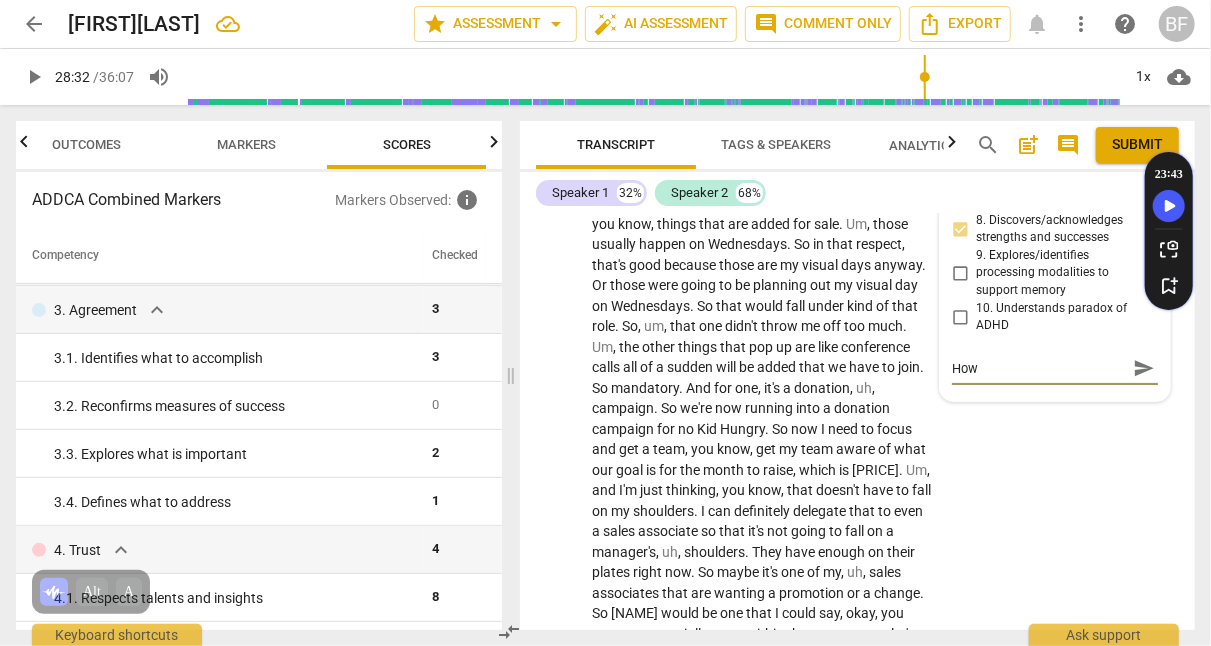type on "How" 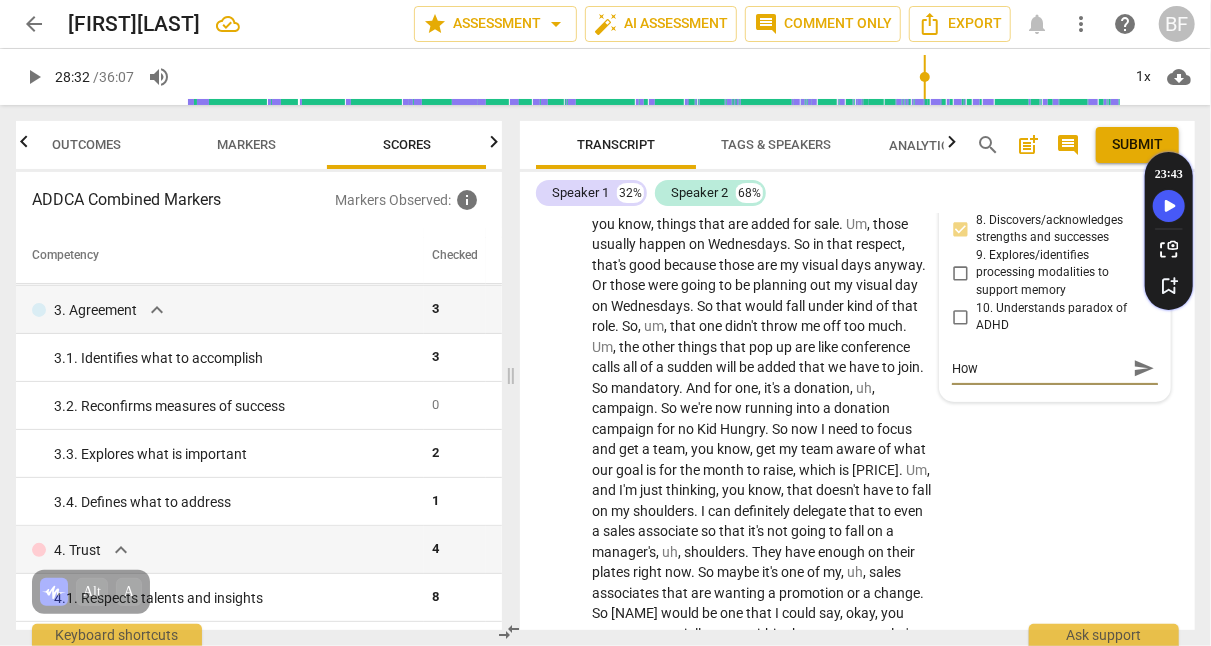 type on "How c" 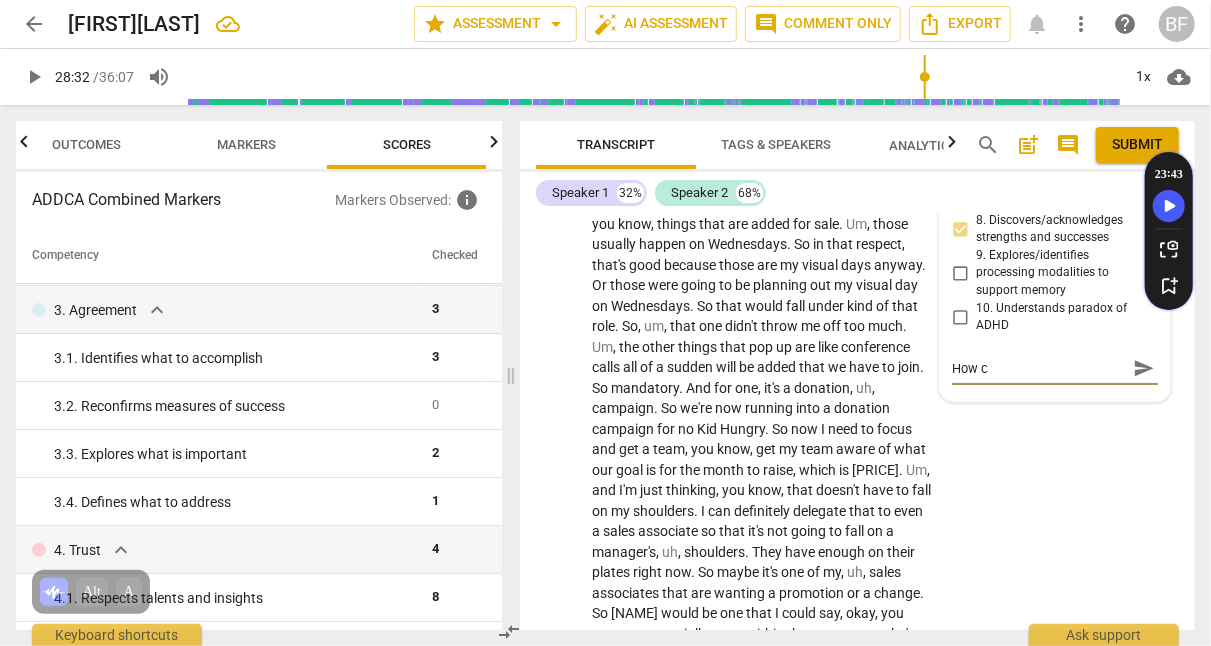 type on "How ca" 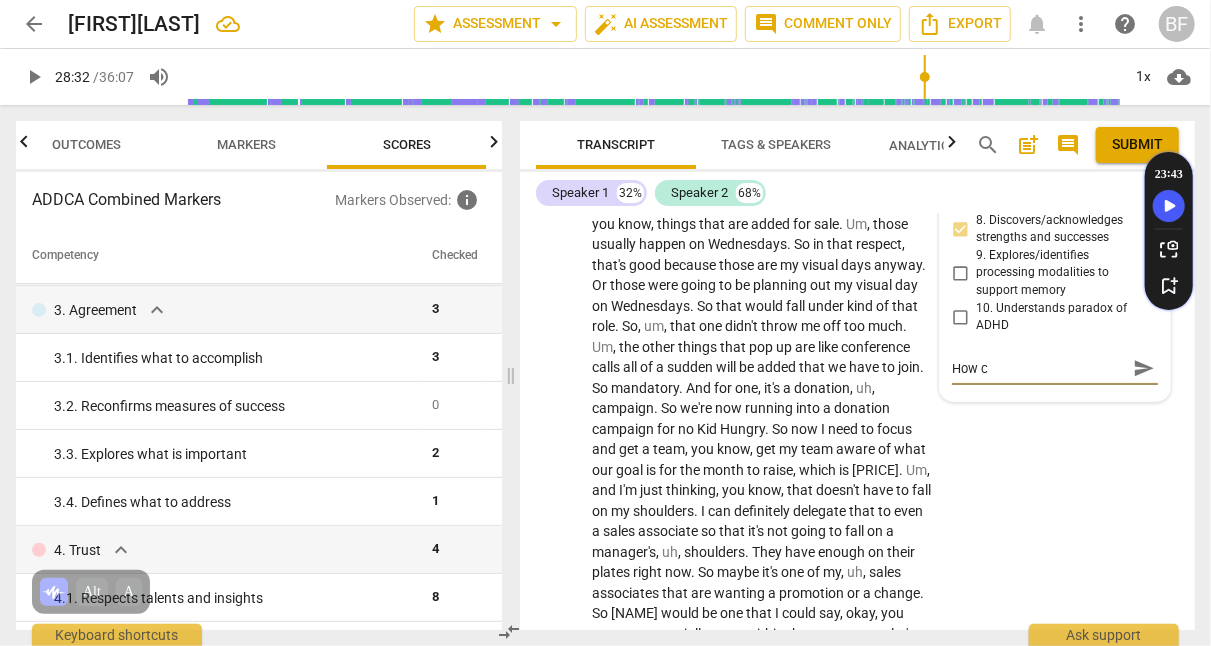 type on "How ca" 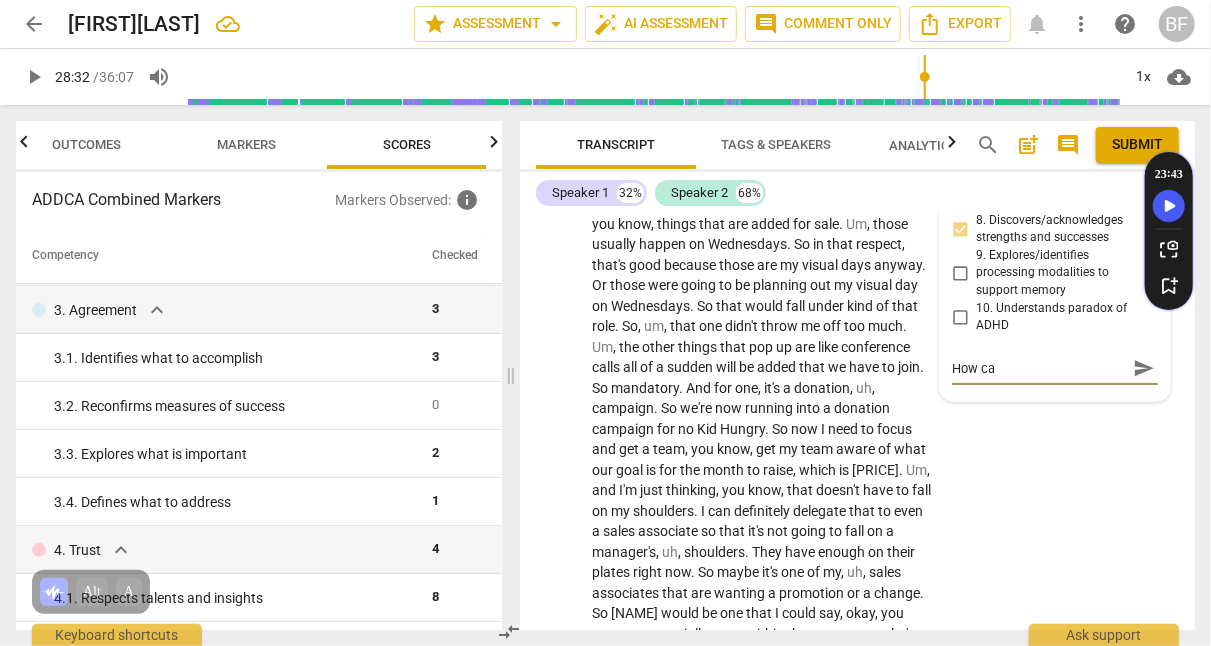 type on "How can" 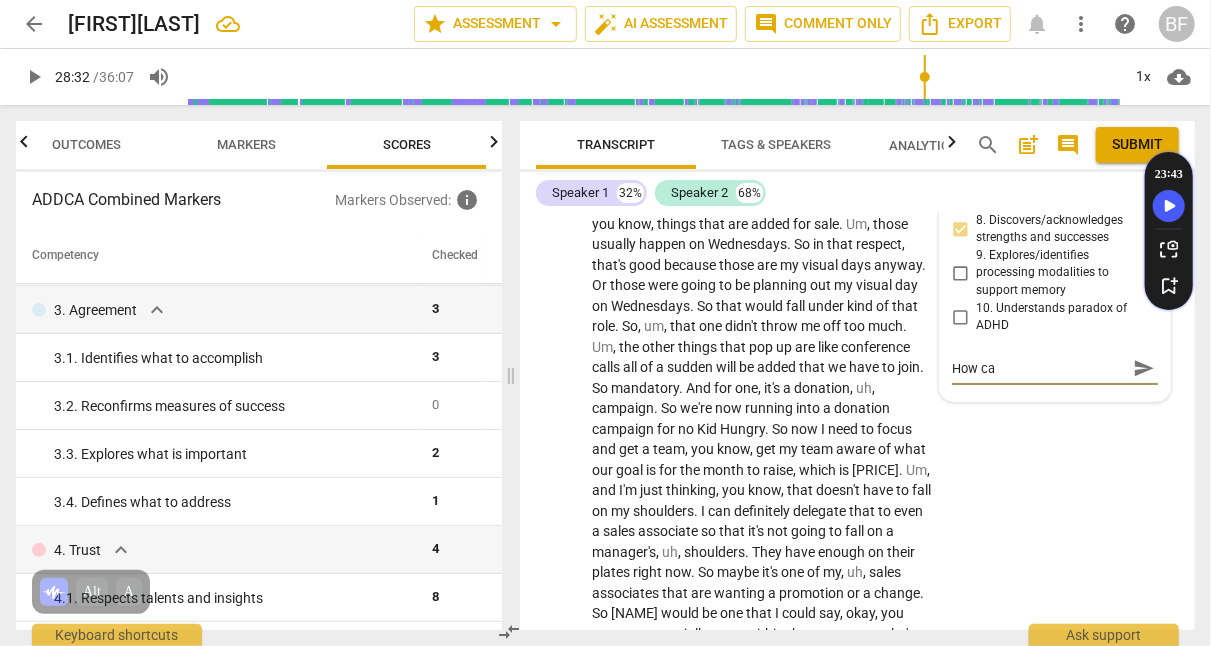 type on "How can" 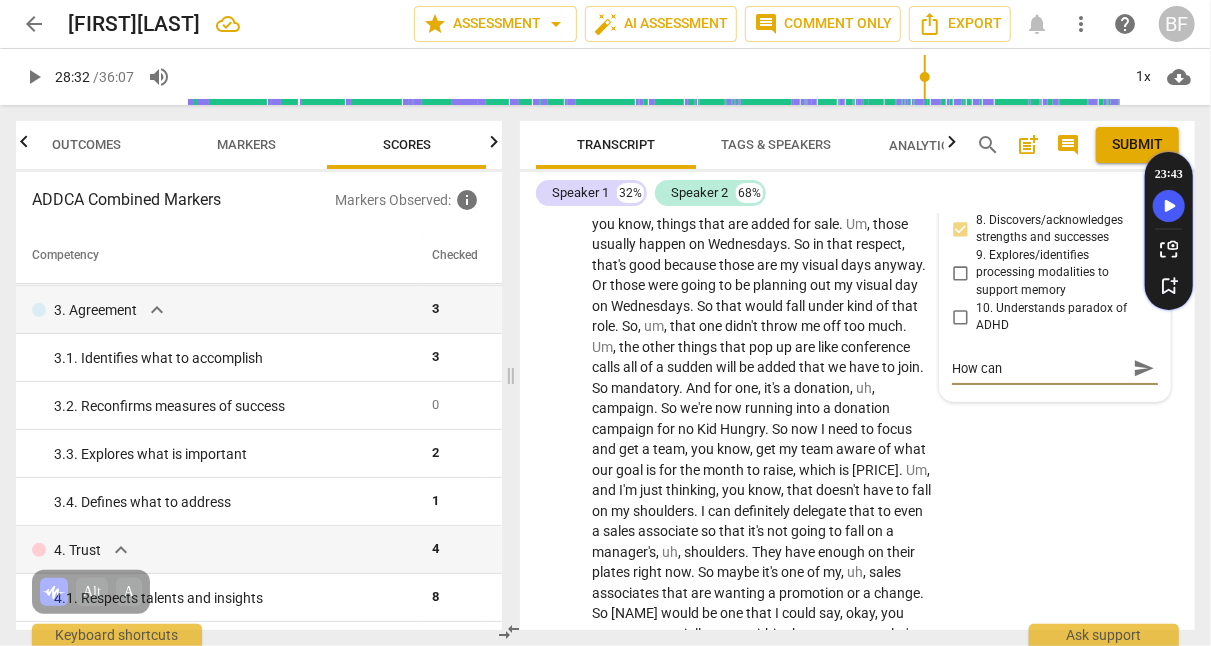 type on "How can" 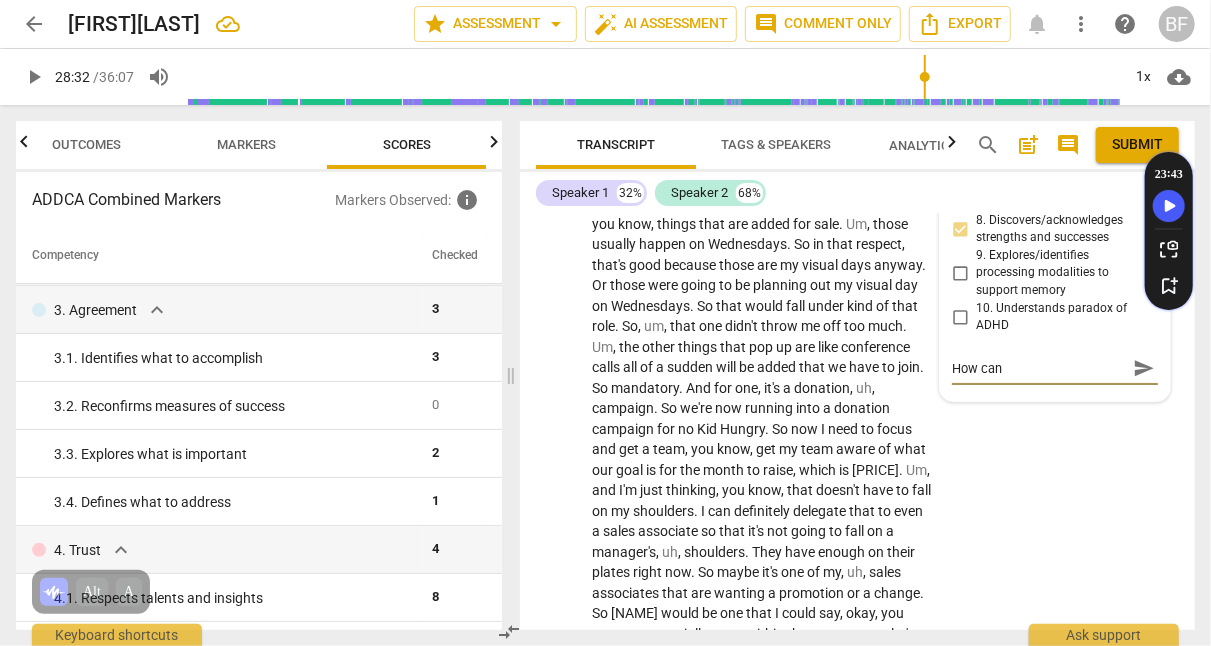 type on "How can" 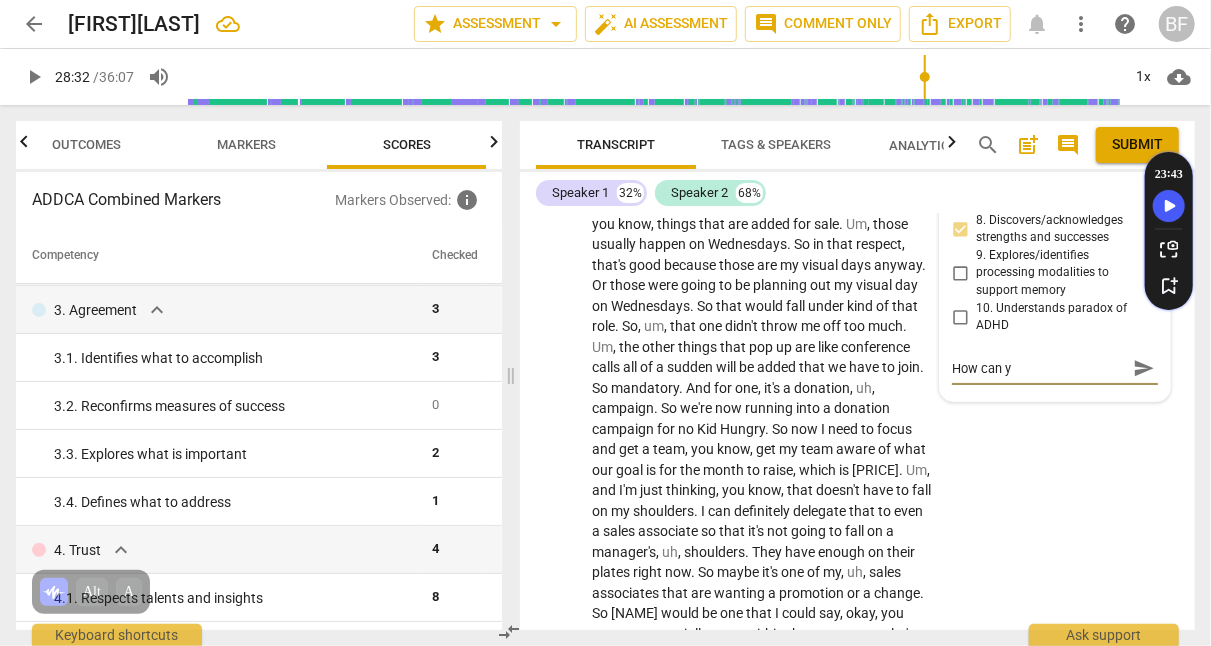type on "How can yo" 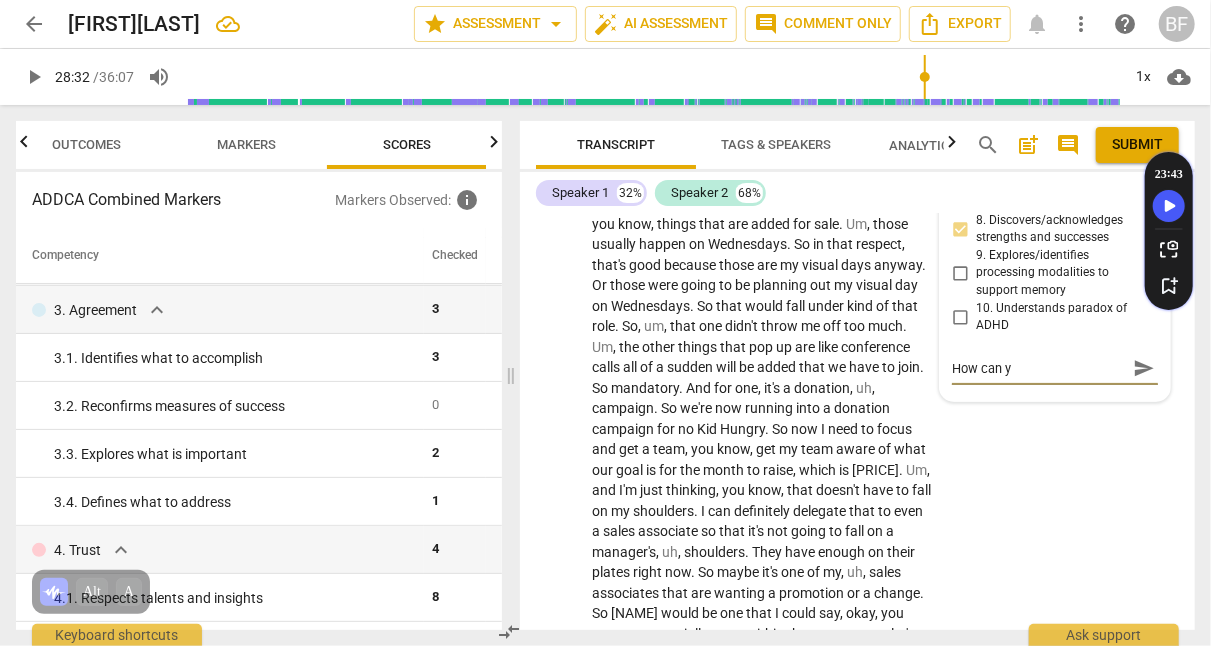 type on "How can yo" 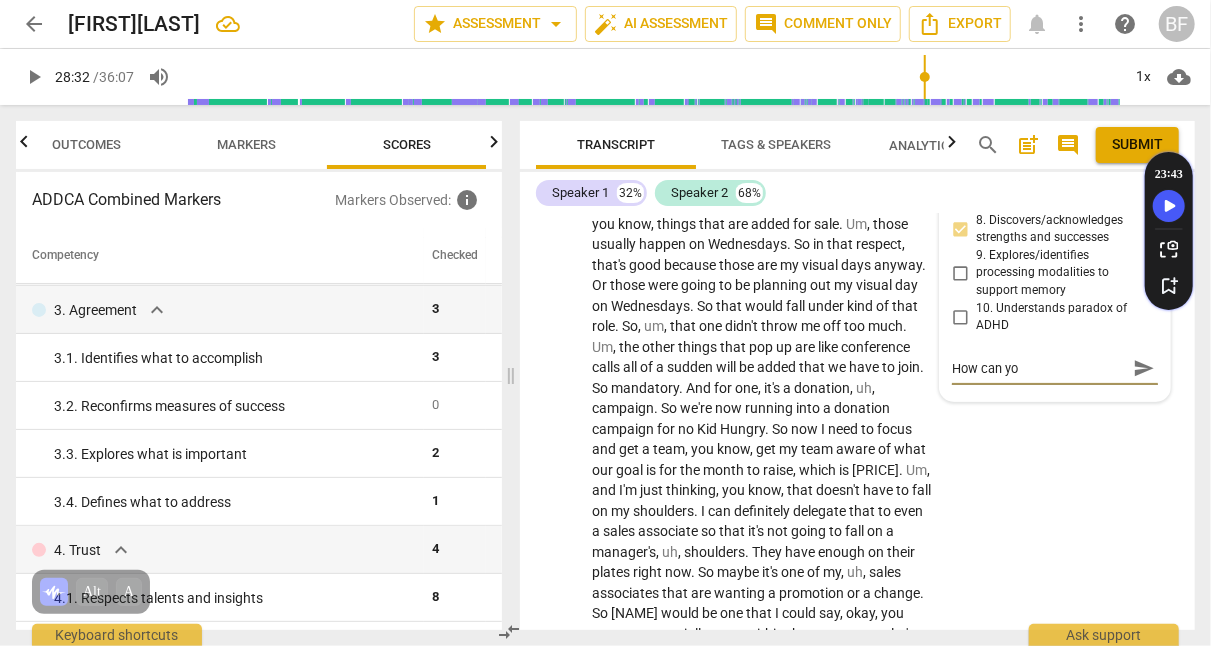 type on "How can you" 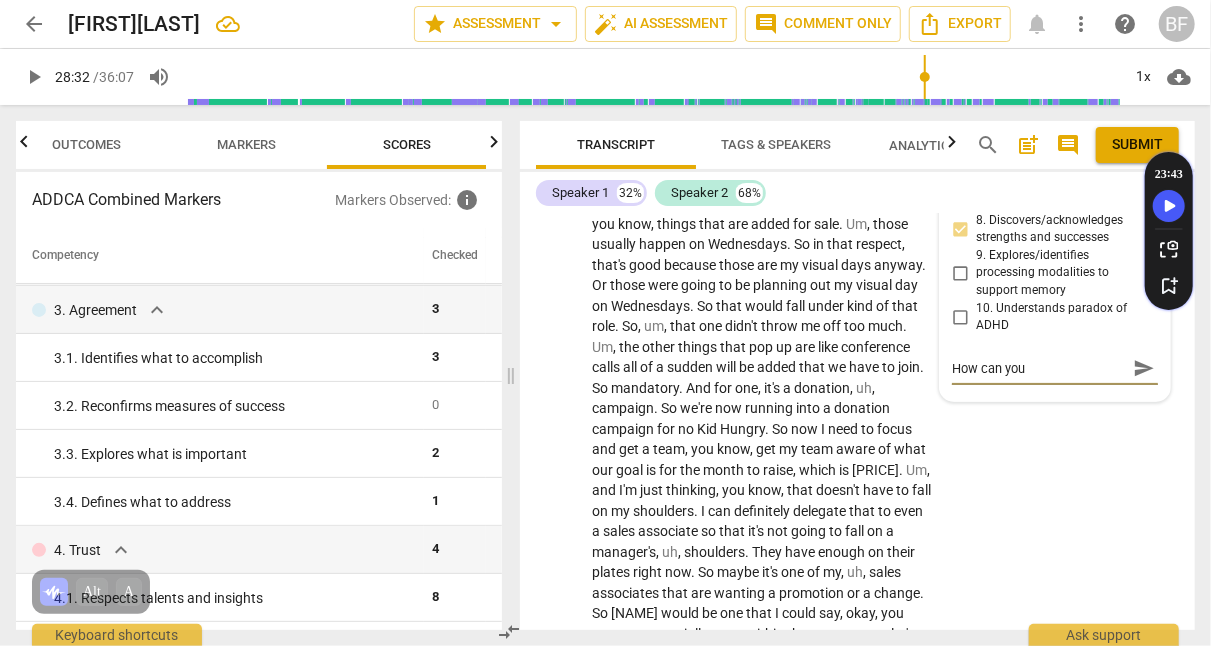 type on "How can you" 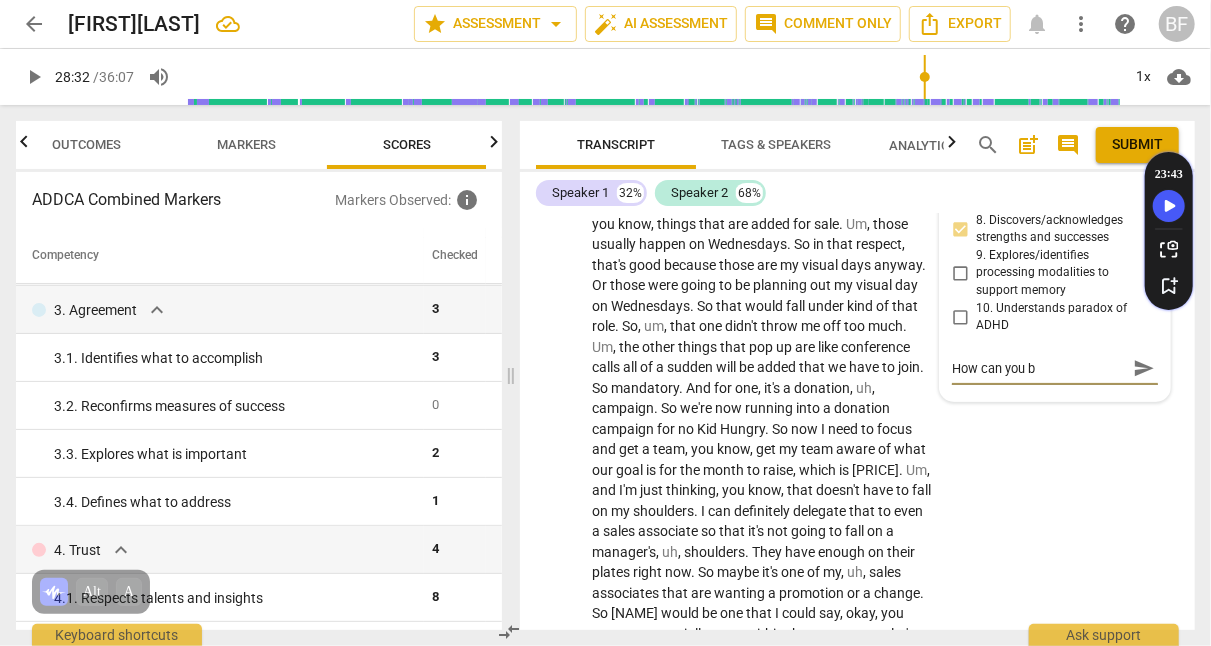 type on "How can you bu" 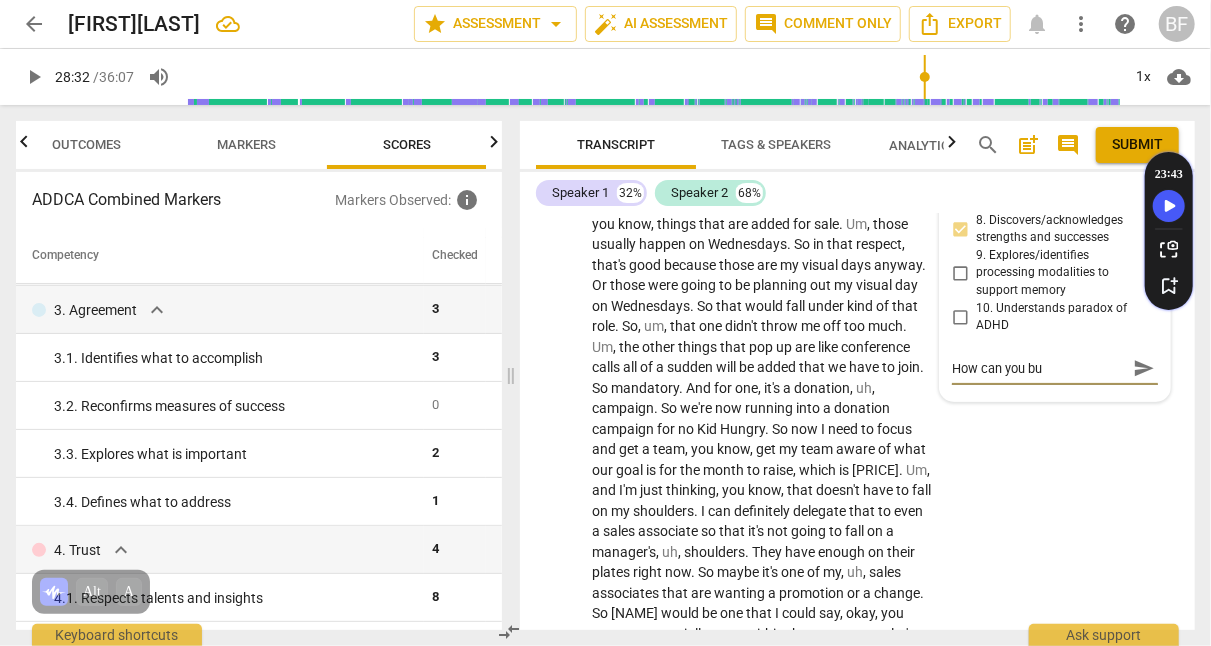 type on "How can you bui" 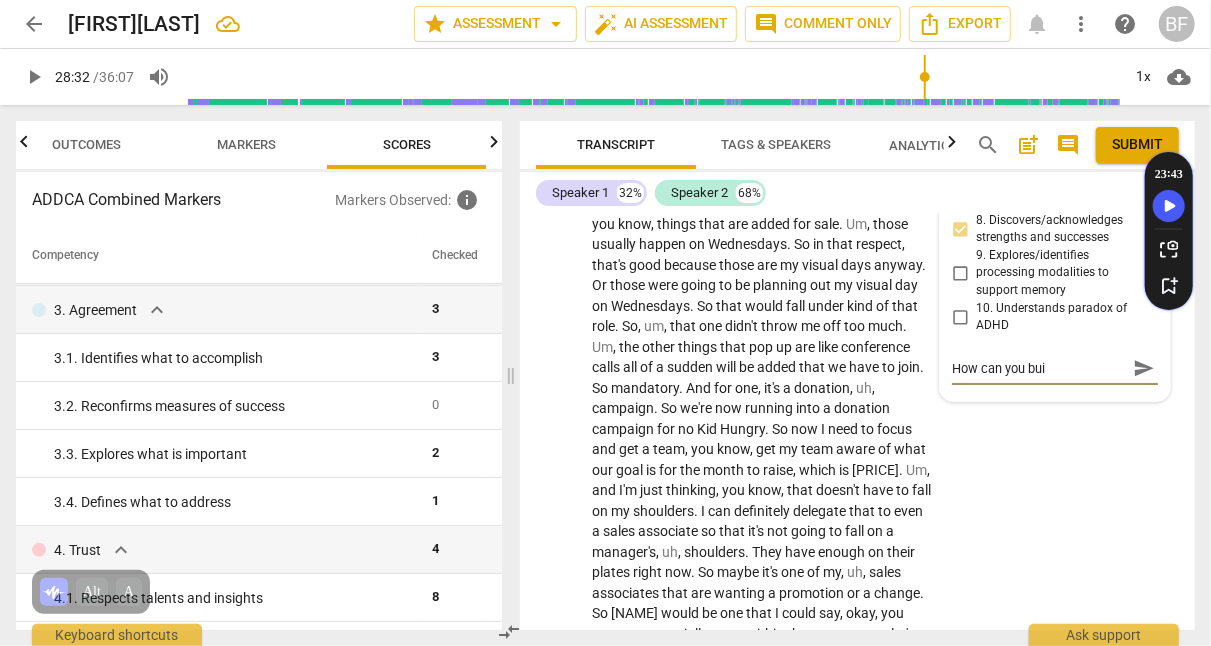 type on "How can you buil" 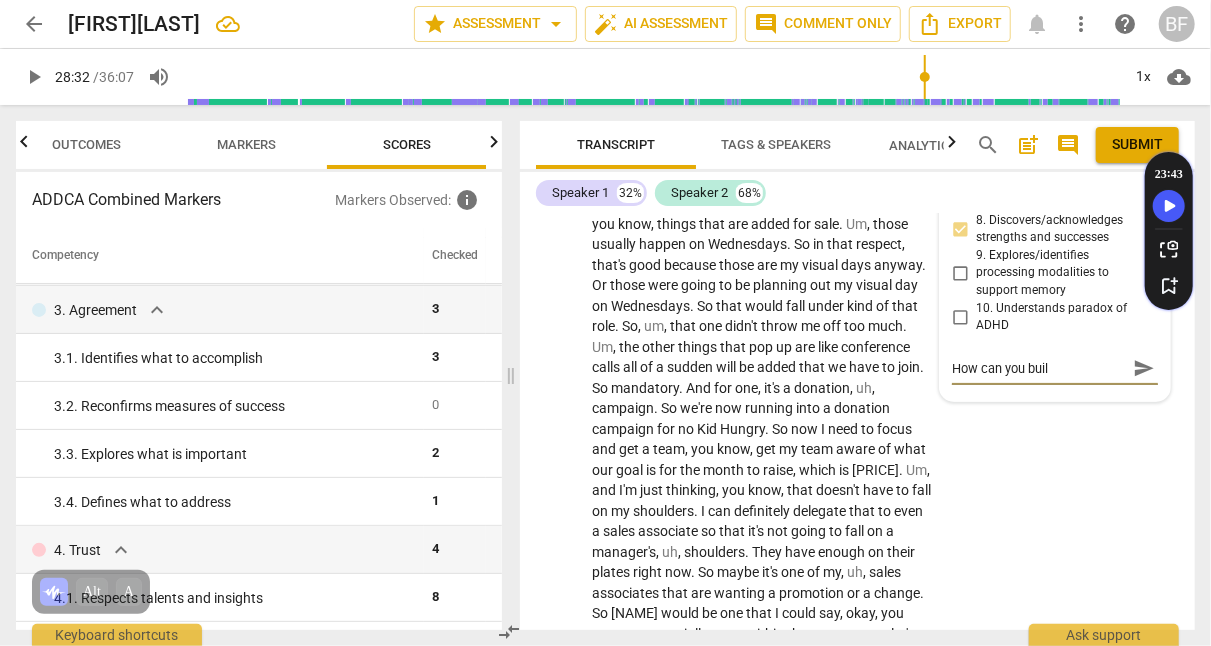 type on "How can you build" 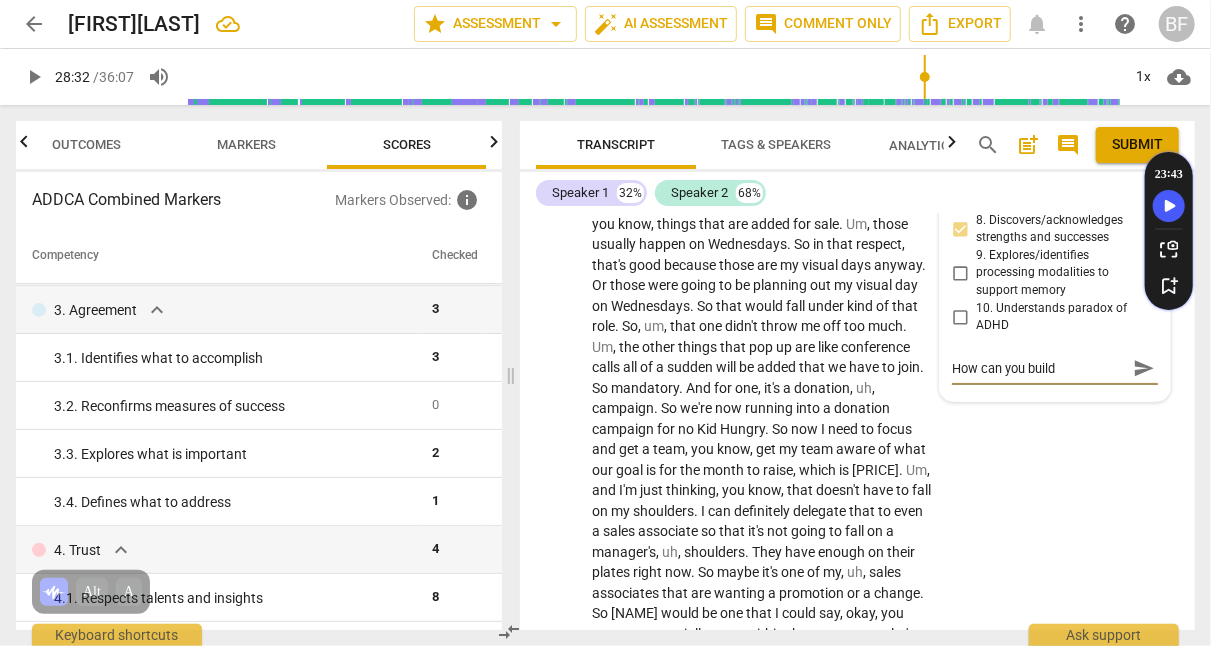 type on "How can you build" 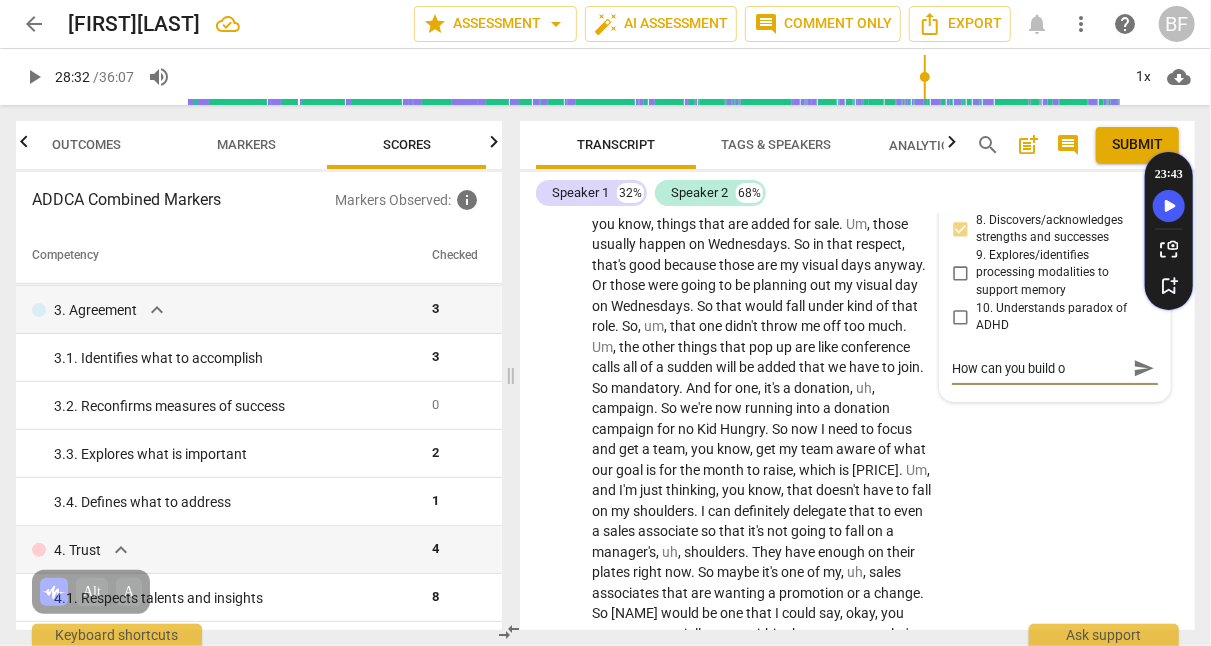 type on "How can you build o" 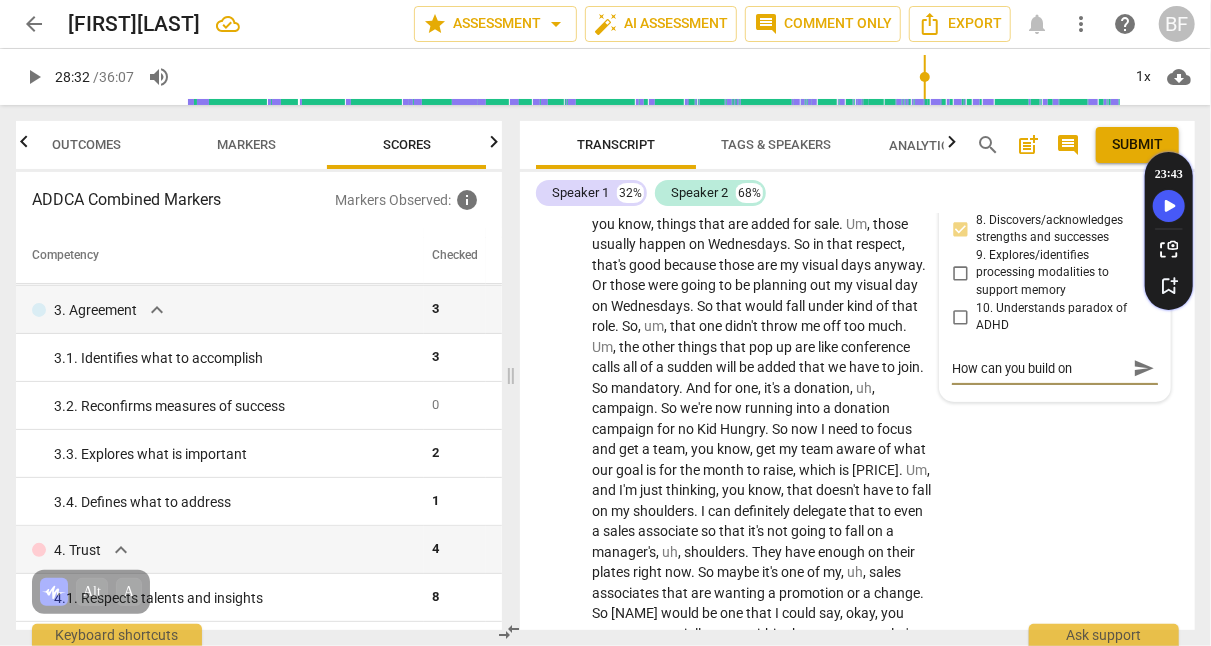 type on "How can you build on" 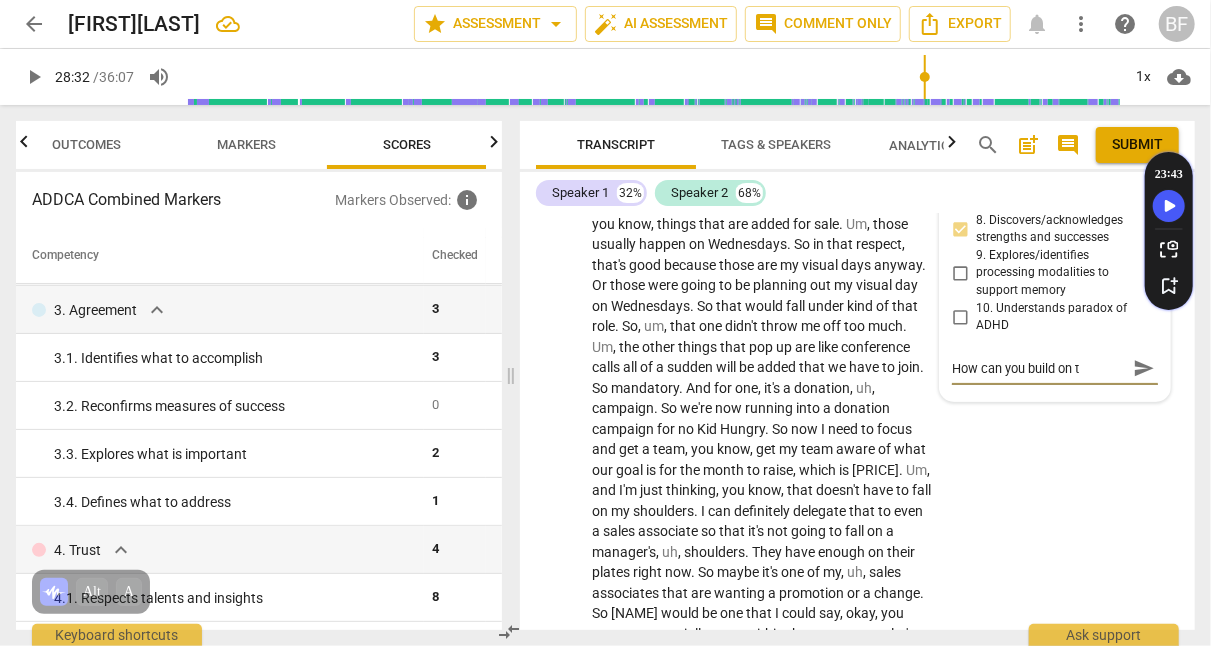 type on "How can you build on th" 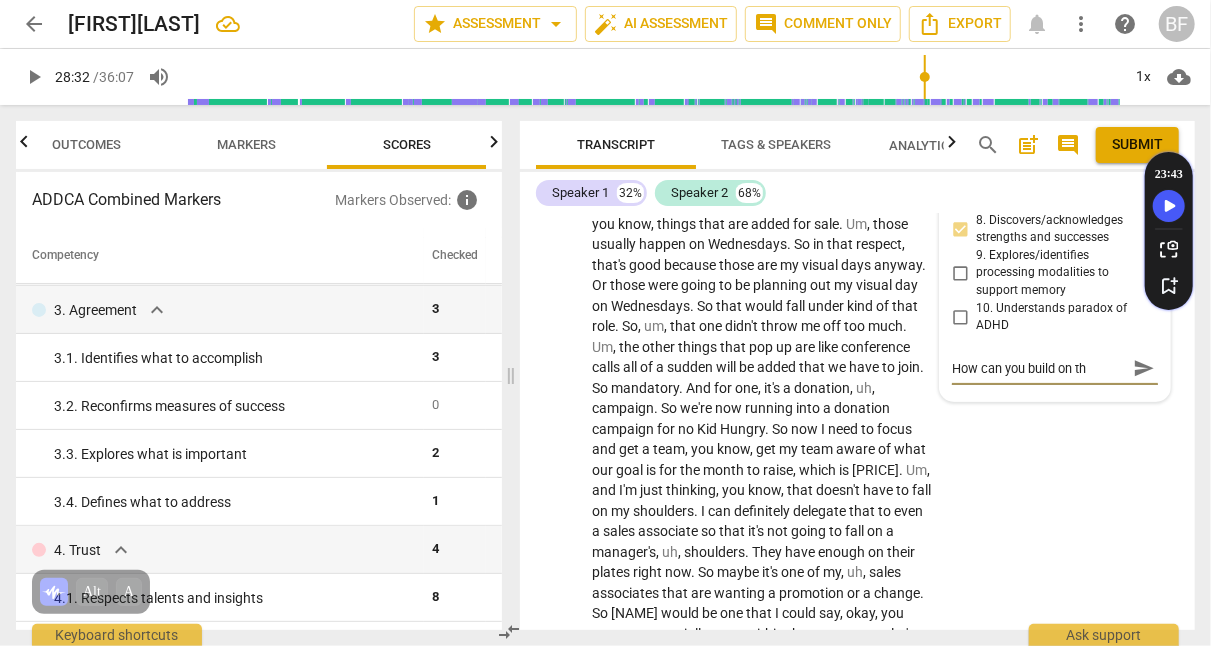 type on "How can you build on thi" 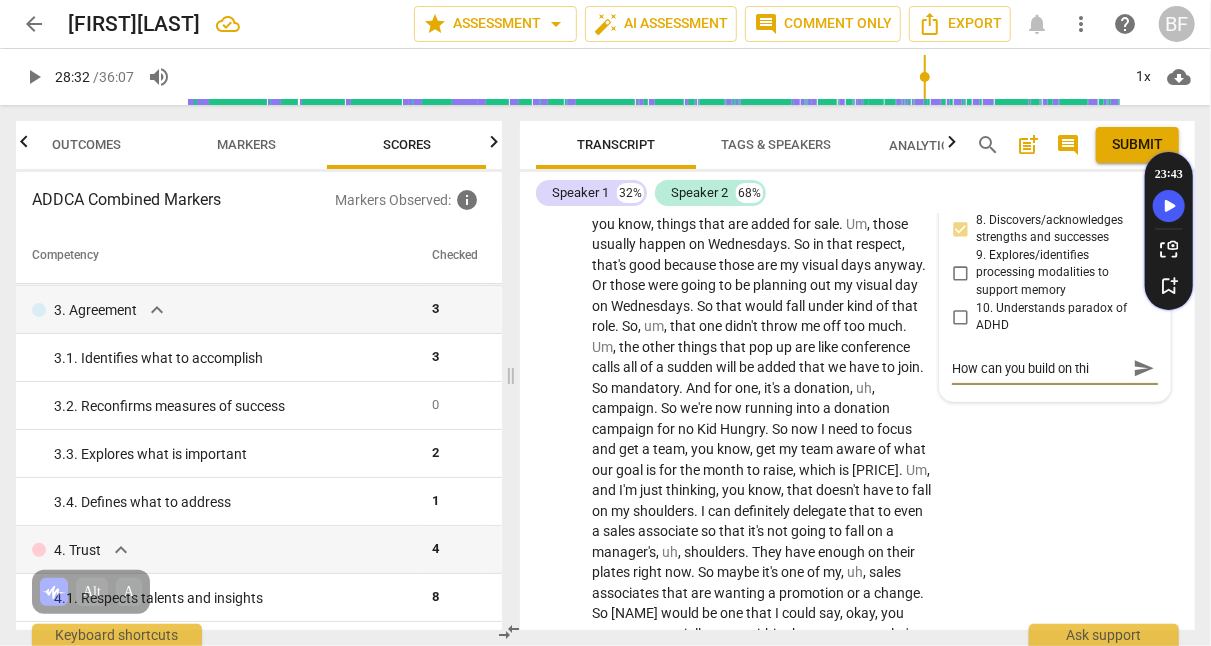 type on "How can you build on this" 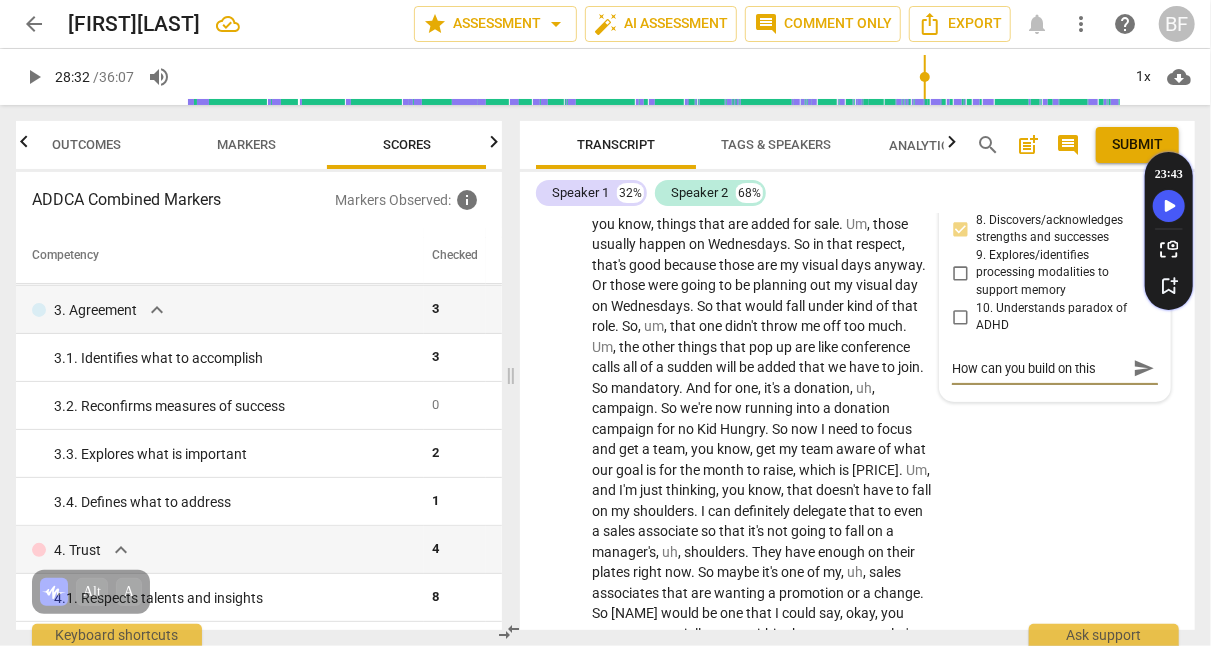type on "How can you build on this" 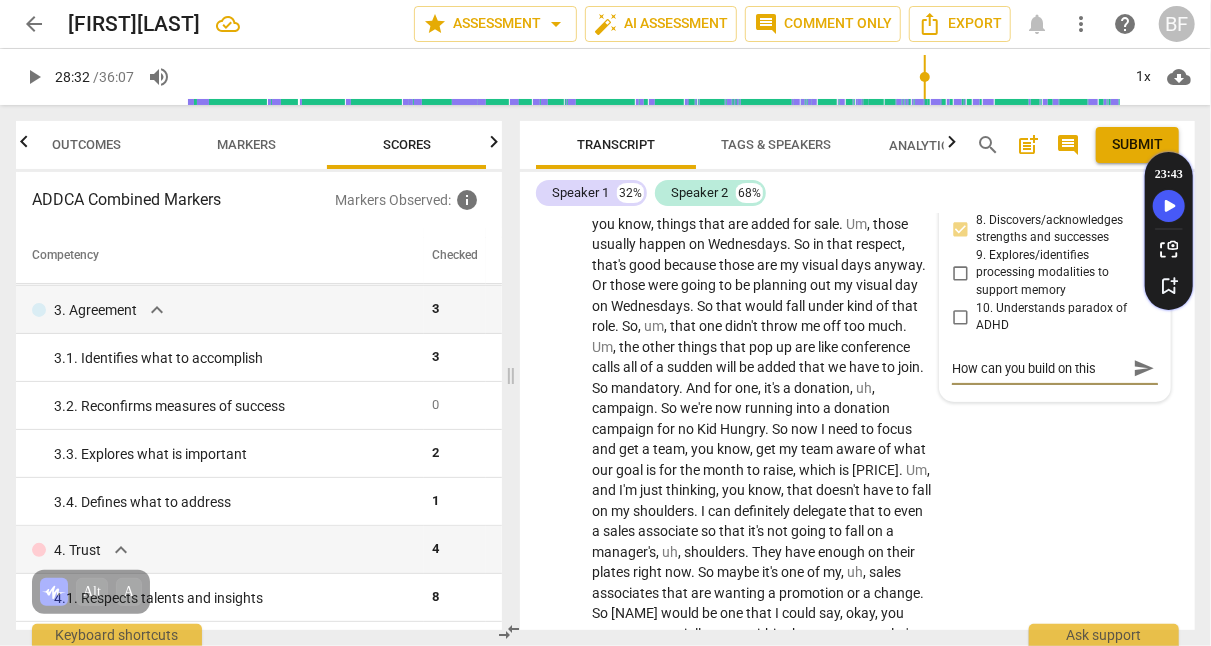 type on "How can you build on this f" 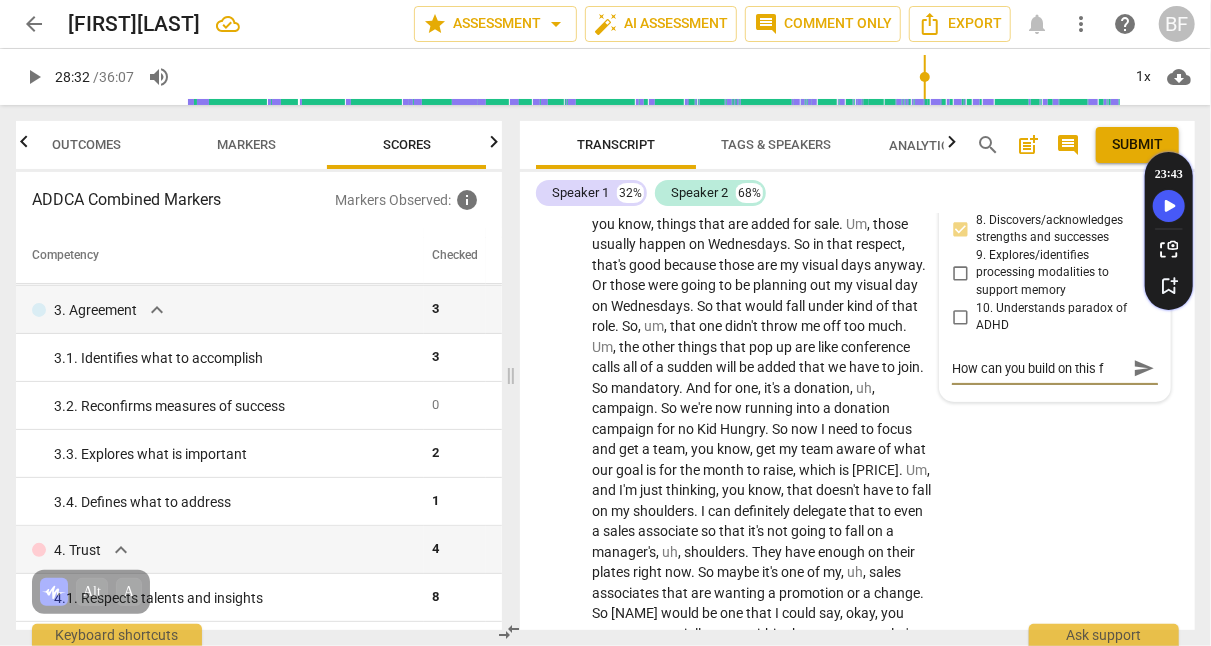 type on "How can you build on this fo" 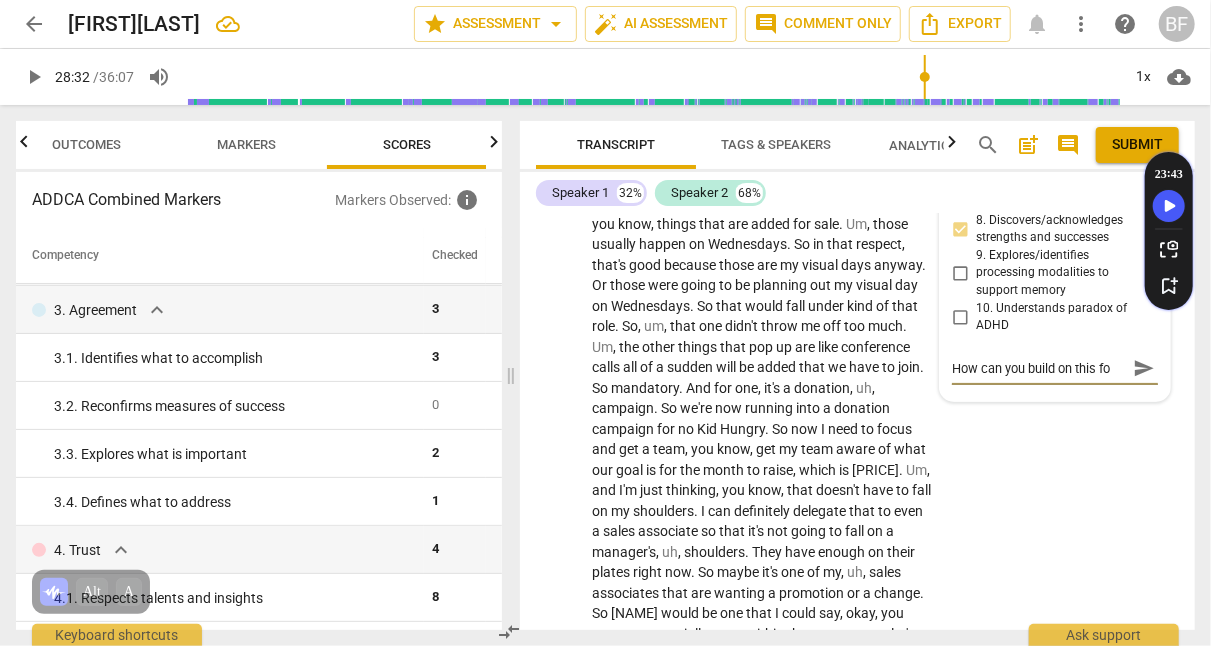 type on "How can you build on this for" 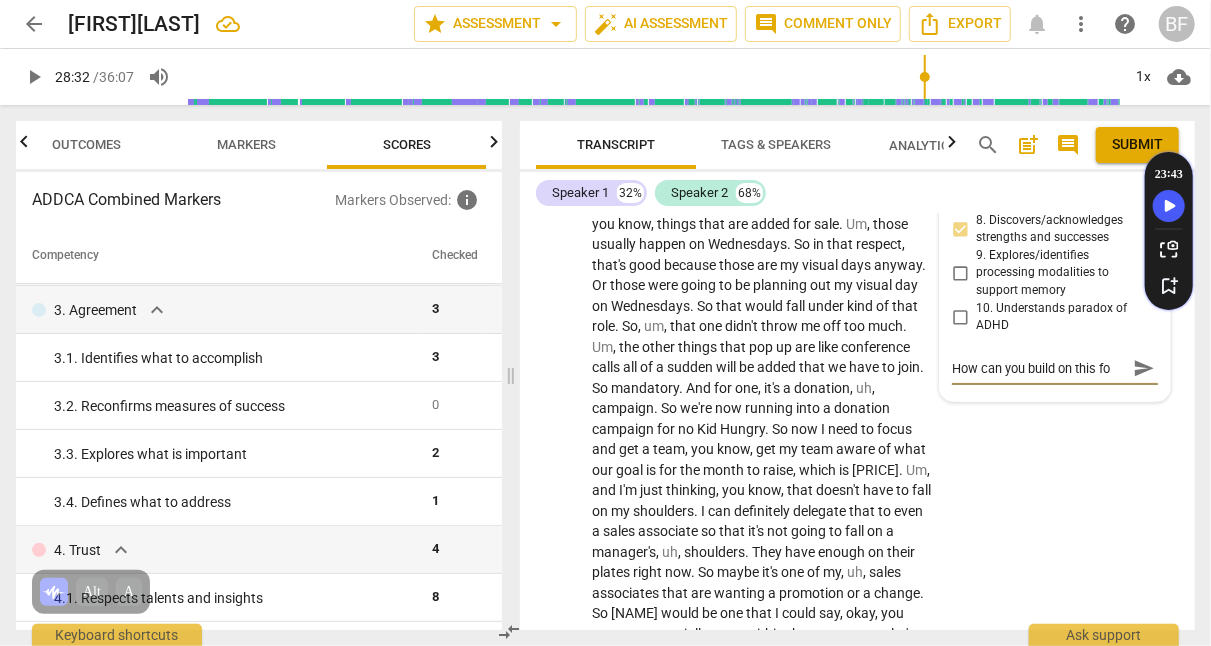 type on "How can you build on this for" 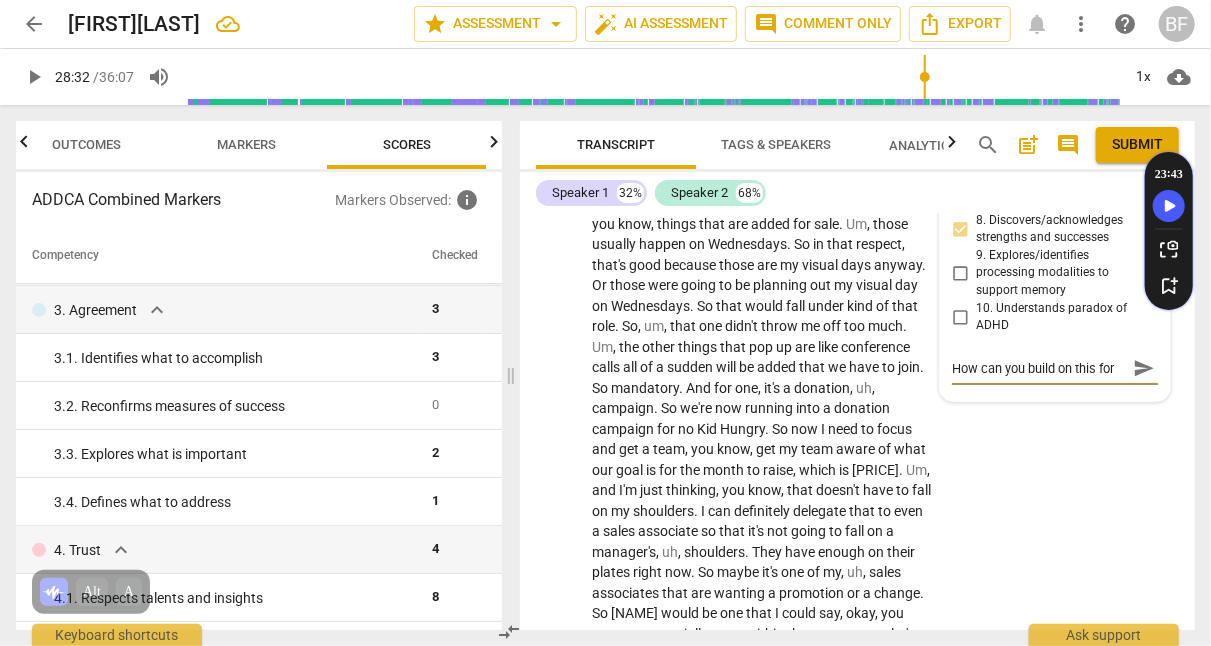 type on "How can you build on this for" 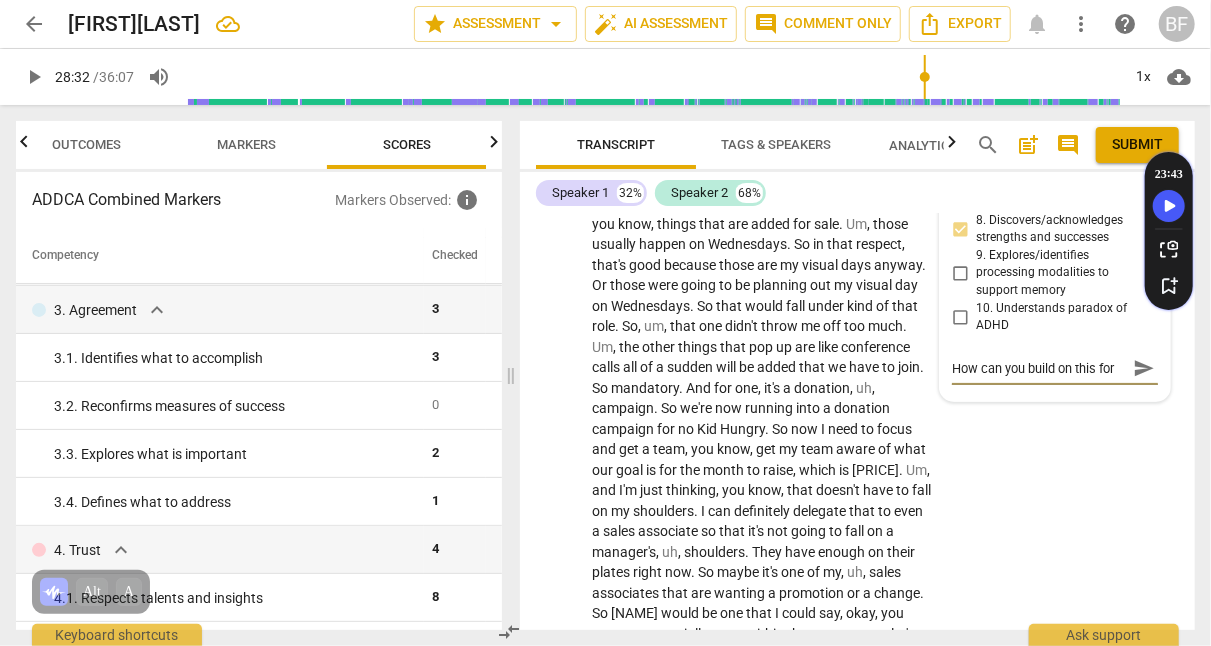 type on "How can you build on this for" 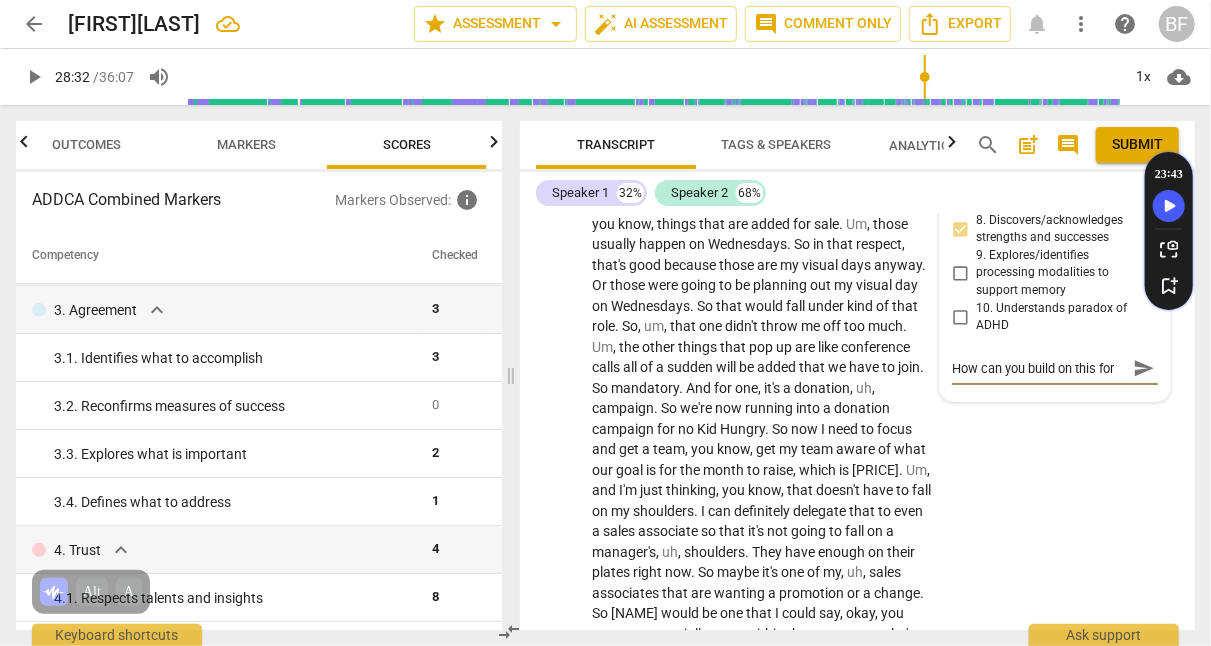 type on "How can you build on this for" 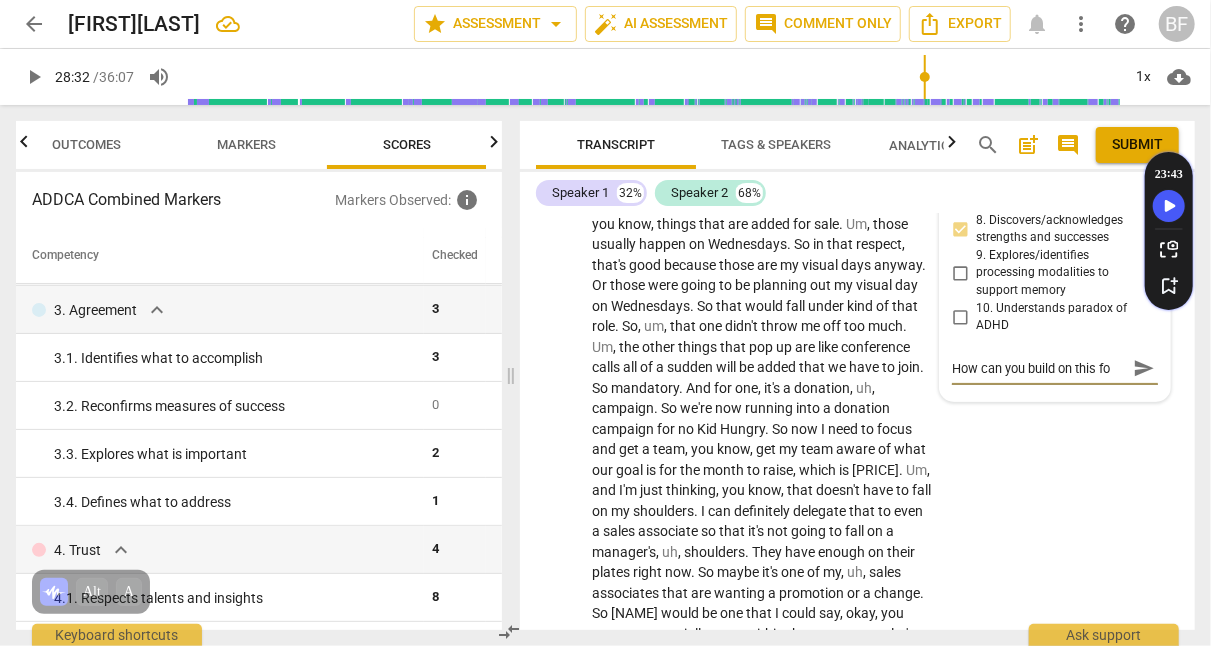 type on "How can you build on this f" 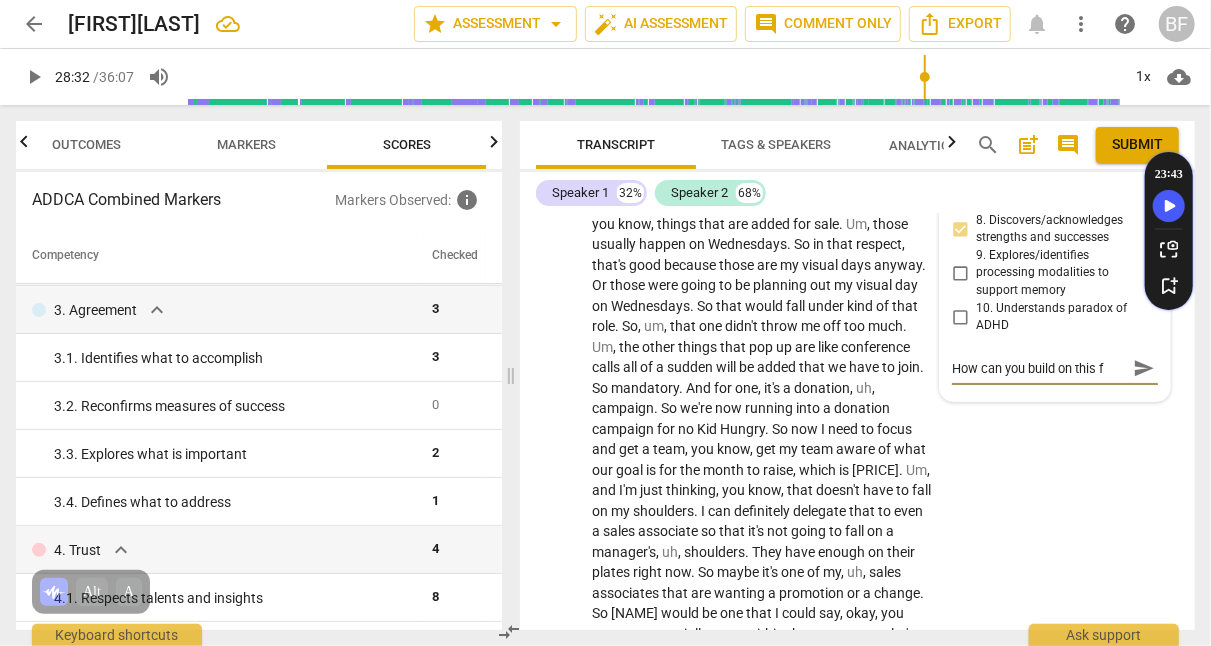 type on "How can you build on this" 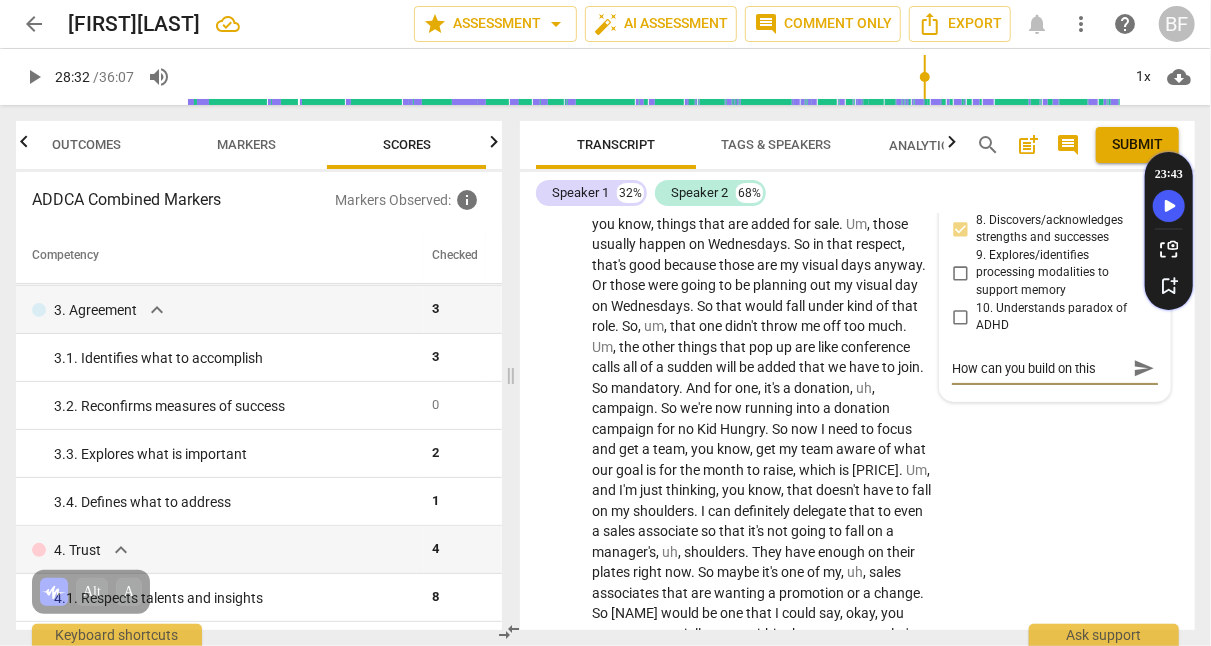 type on "How can you build on this t" 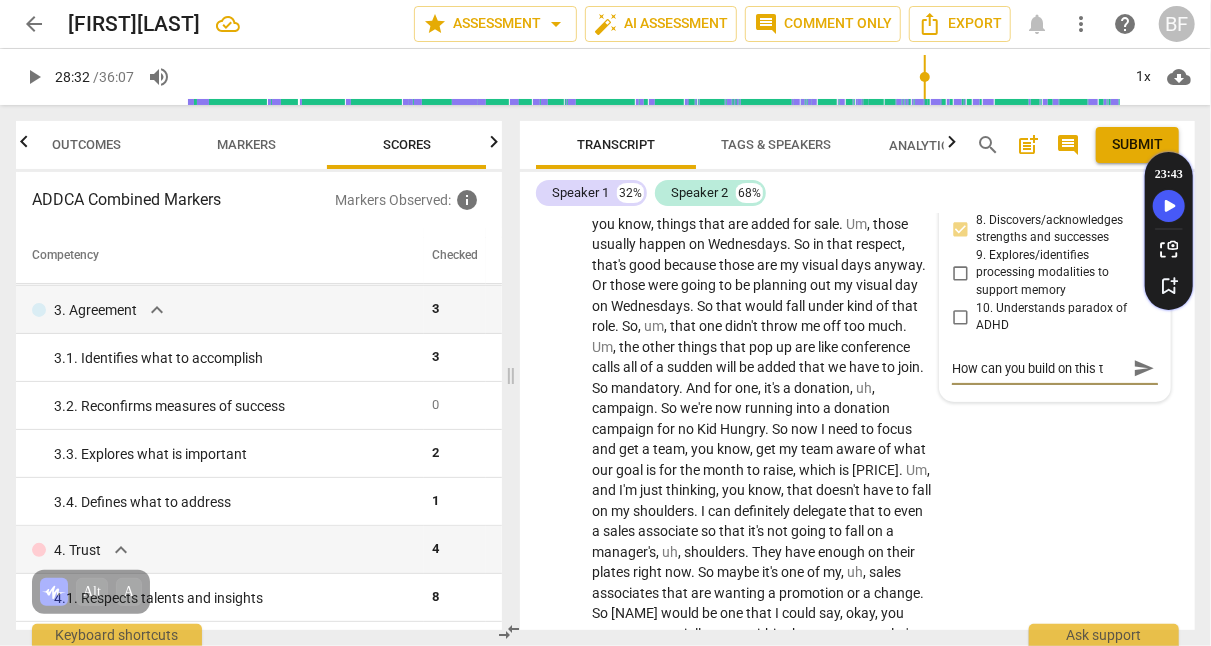 type on "How can you build on this to" 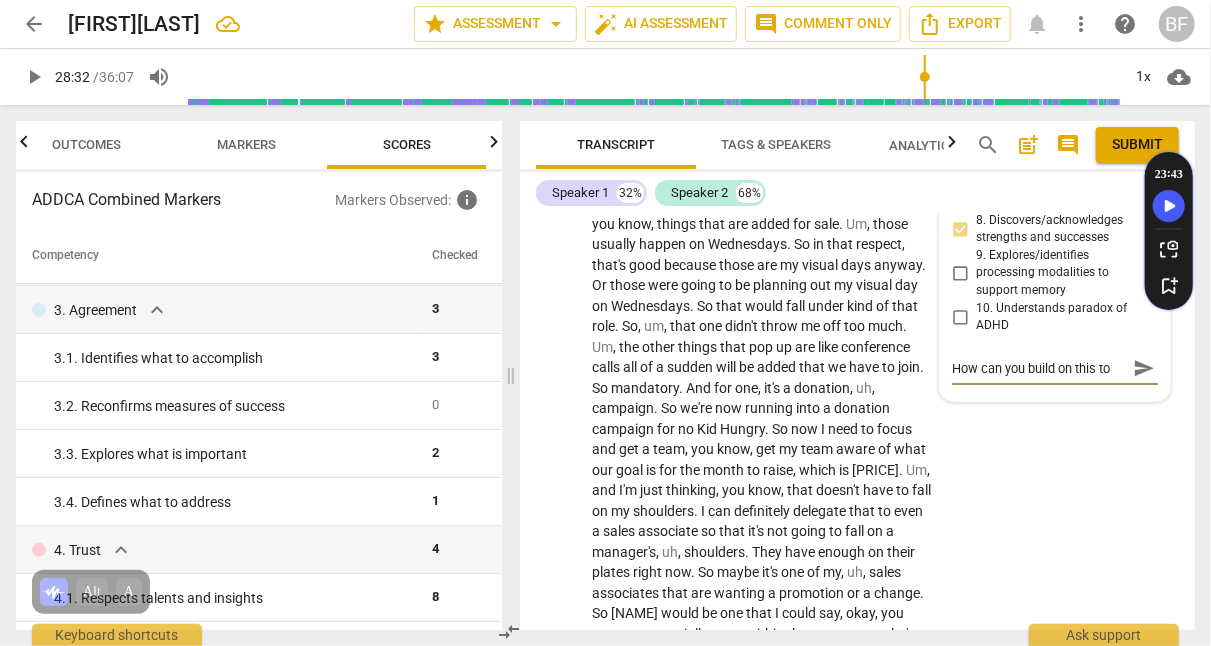 type on "How can you build on this tow" 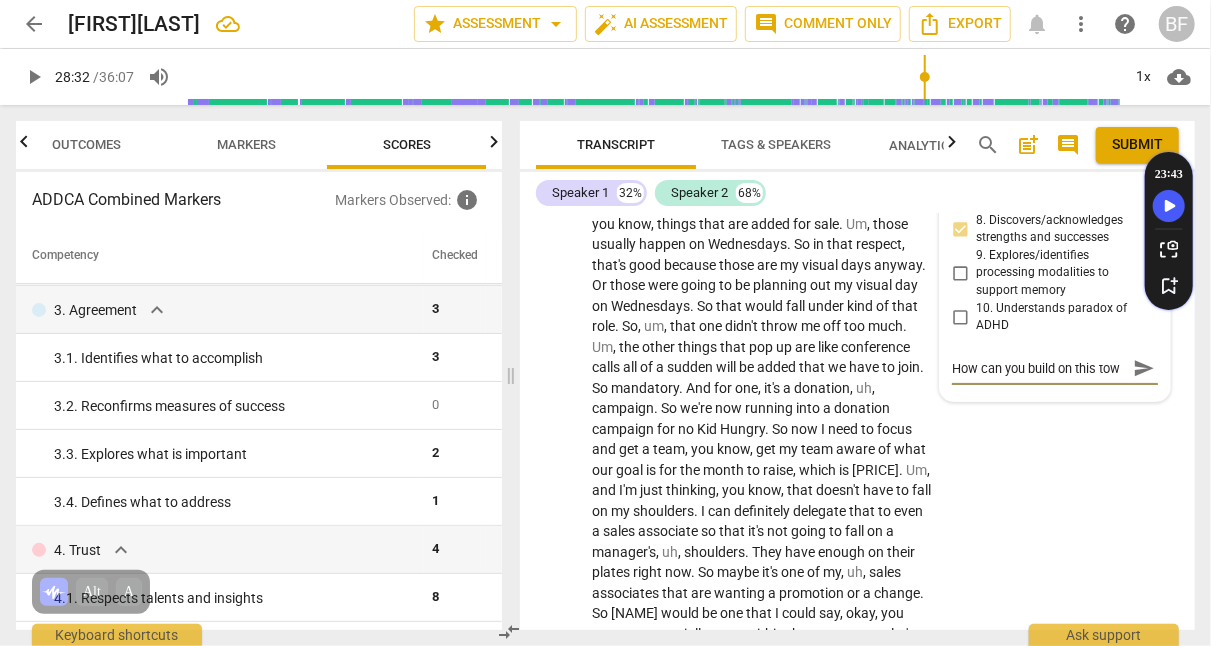 type on "How can you build on this towa" 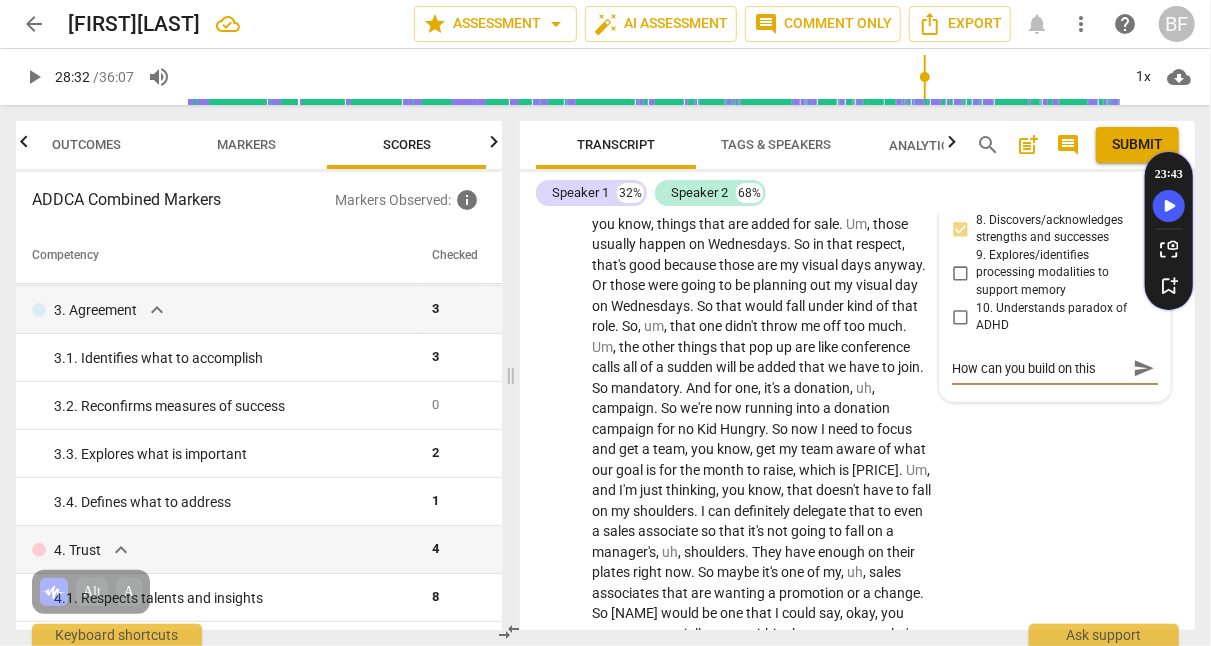 scroll, scrollTop: 17, scrollLeft: 0, axis: vertical 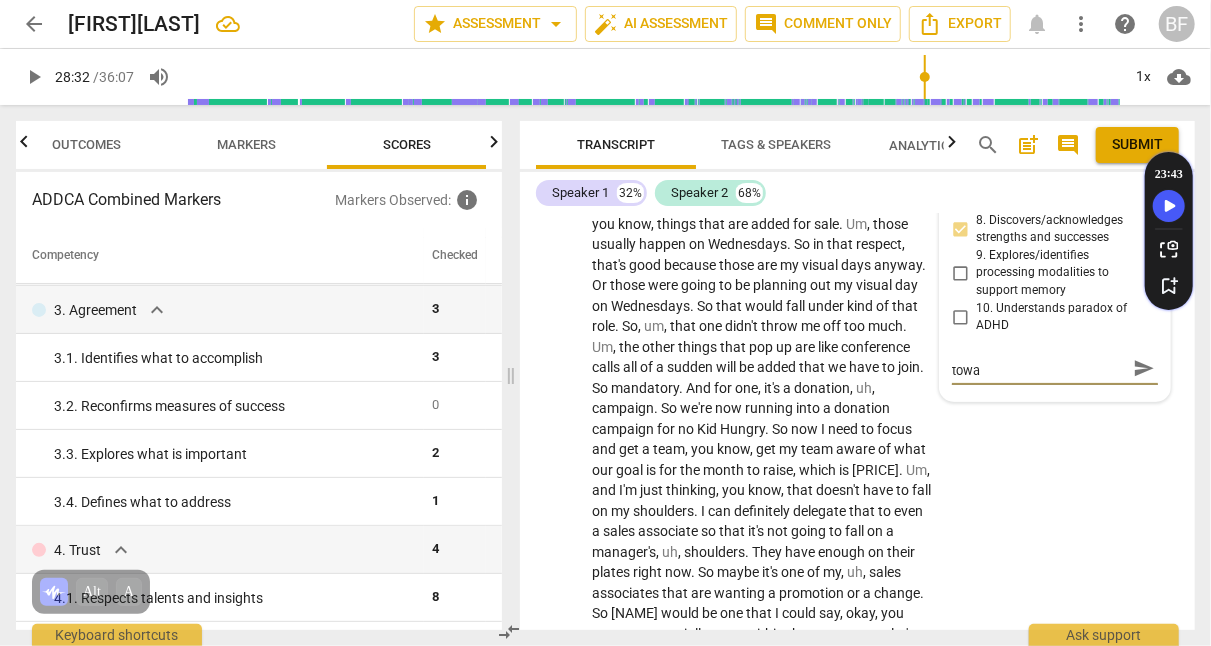 type on "How can you build on this towar" 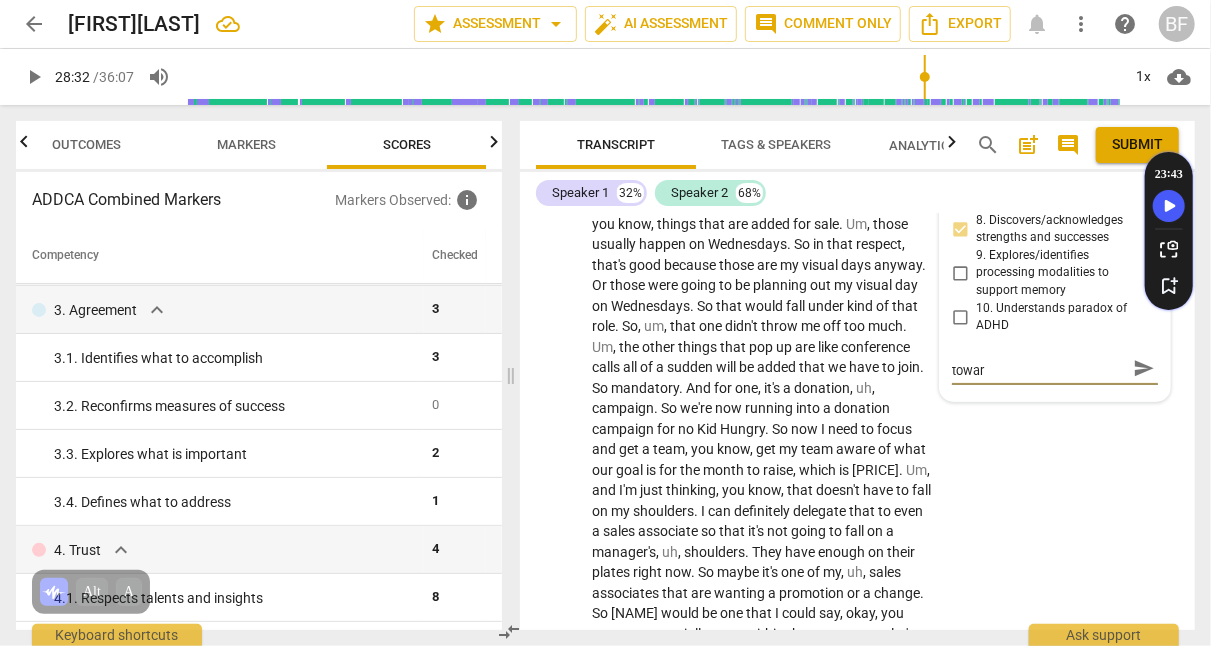 type on "How can you build on this toward" 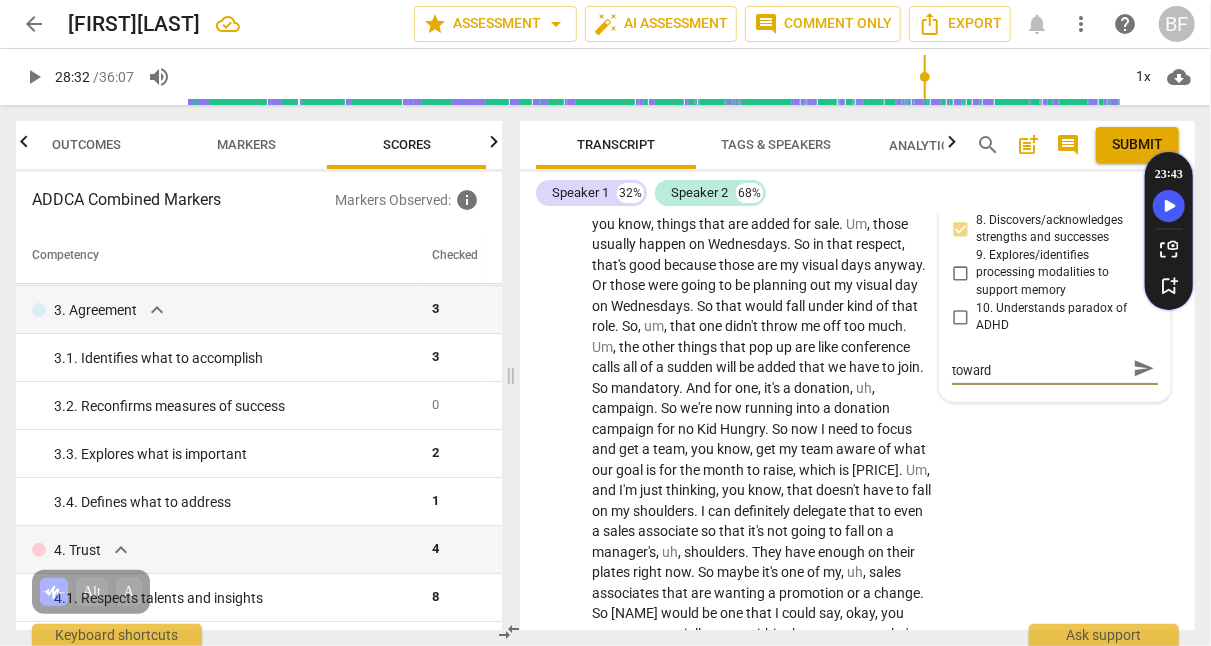 type on "How can you build on this towards" 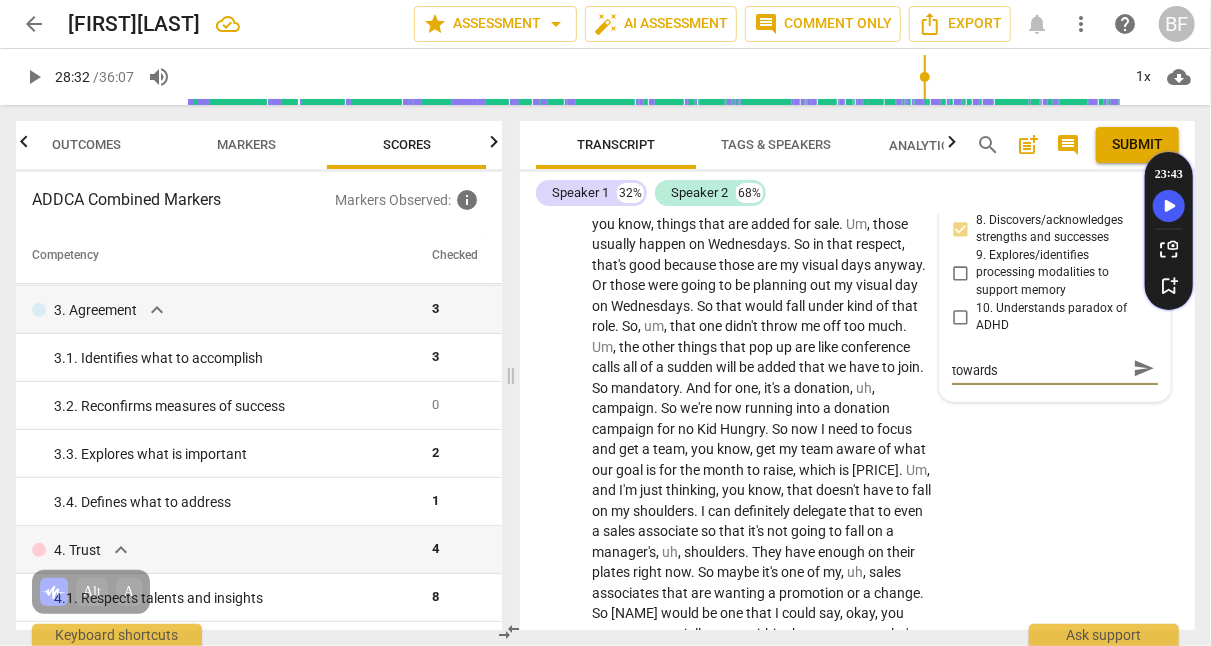 type on "How can you build on this towards" 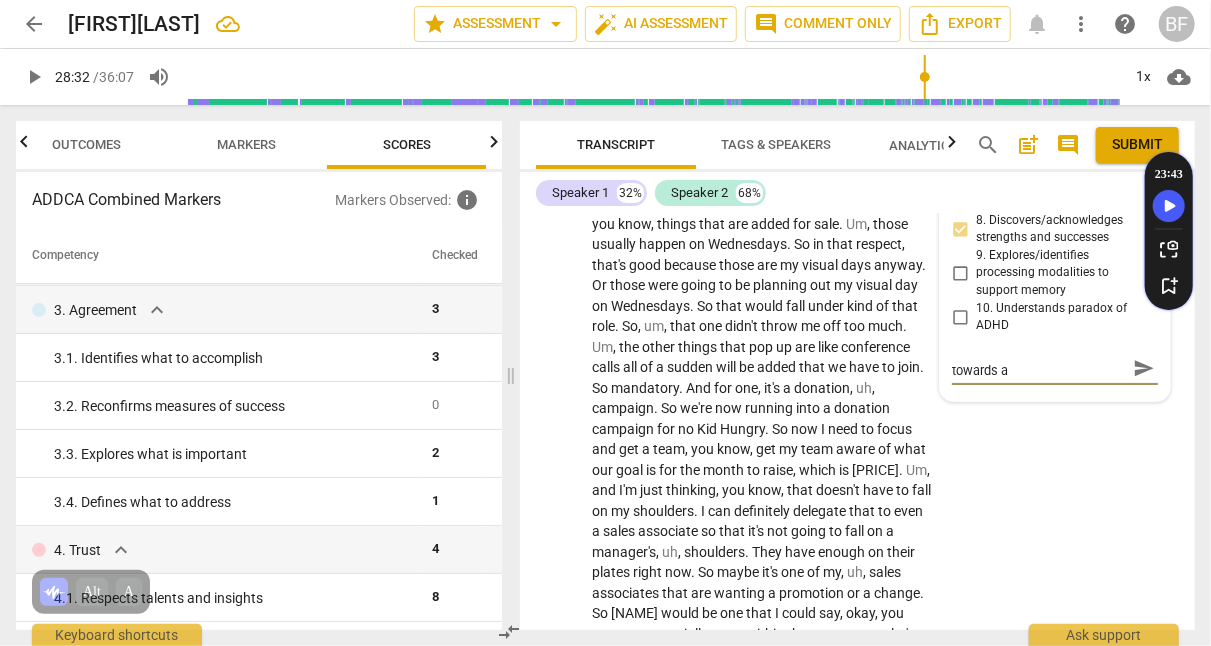 type on "How can you build on this towards a" 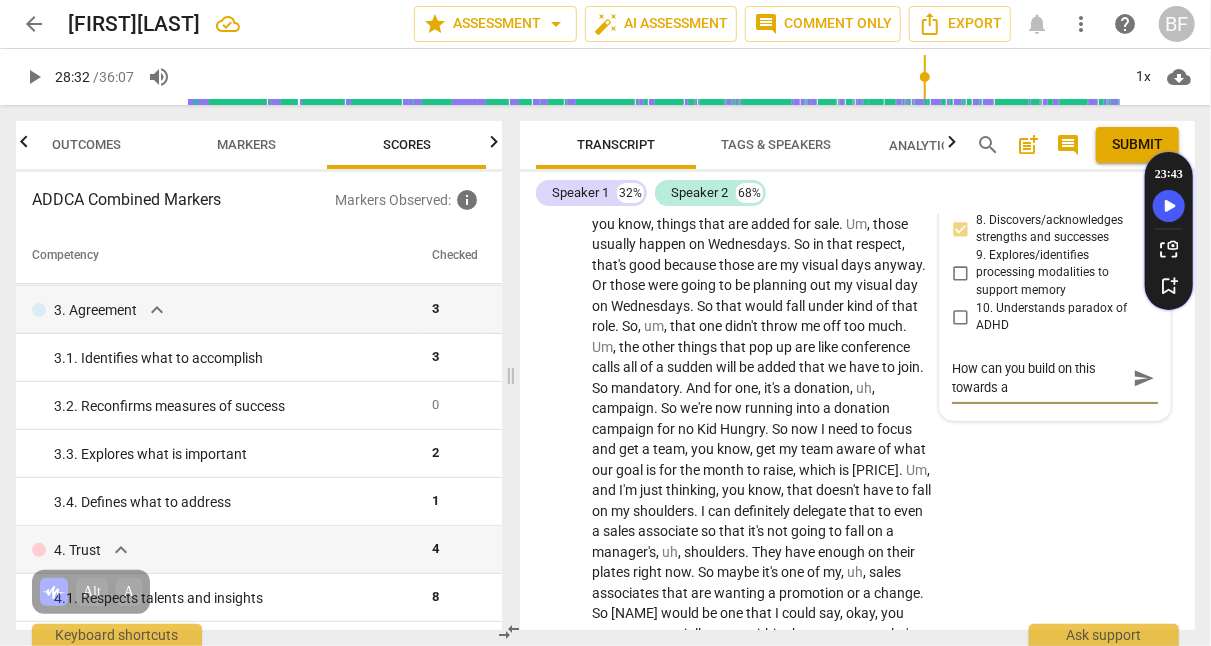 type on "How can you build on this towards a p" 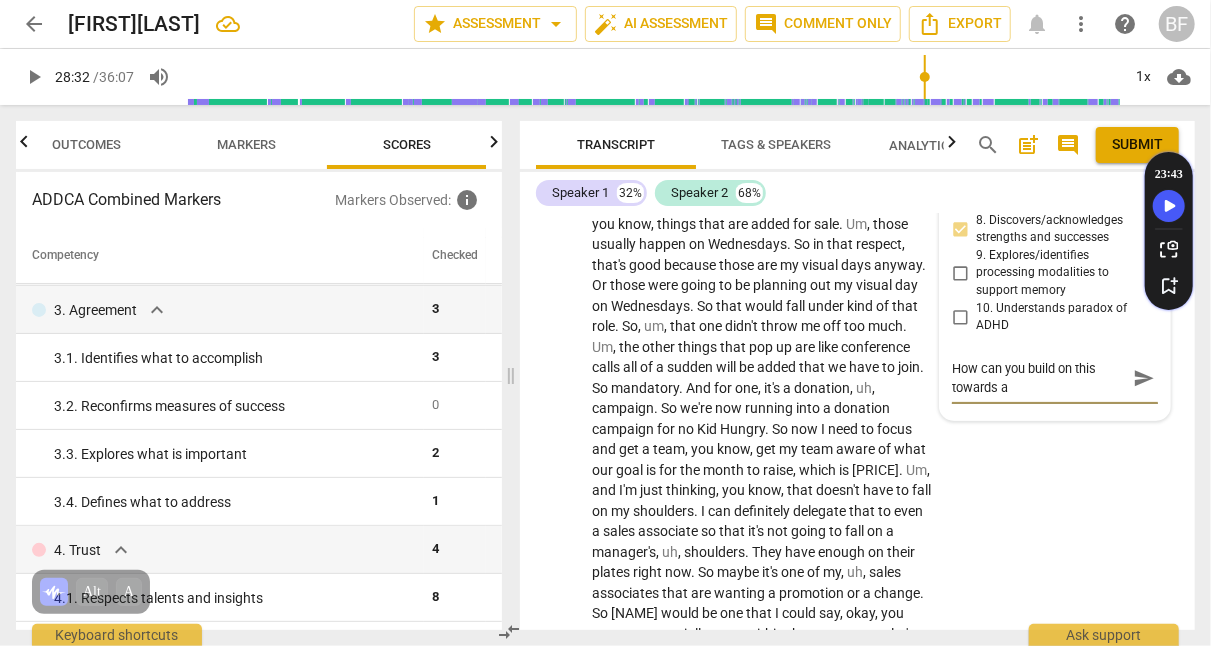 type on "How can you build on this towards a p" 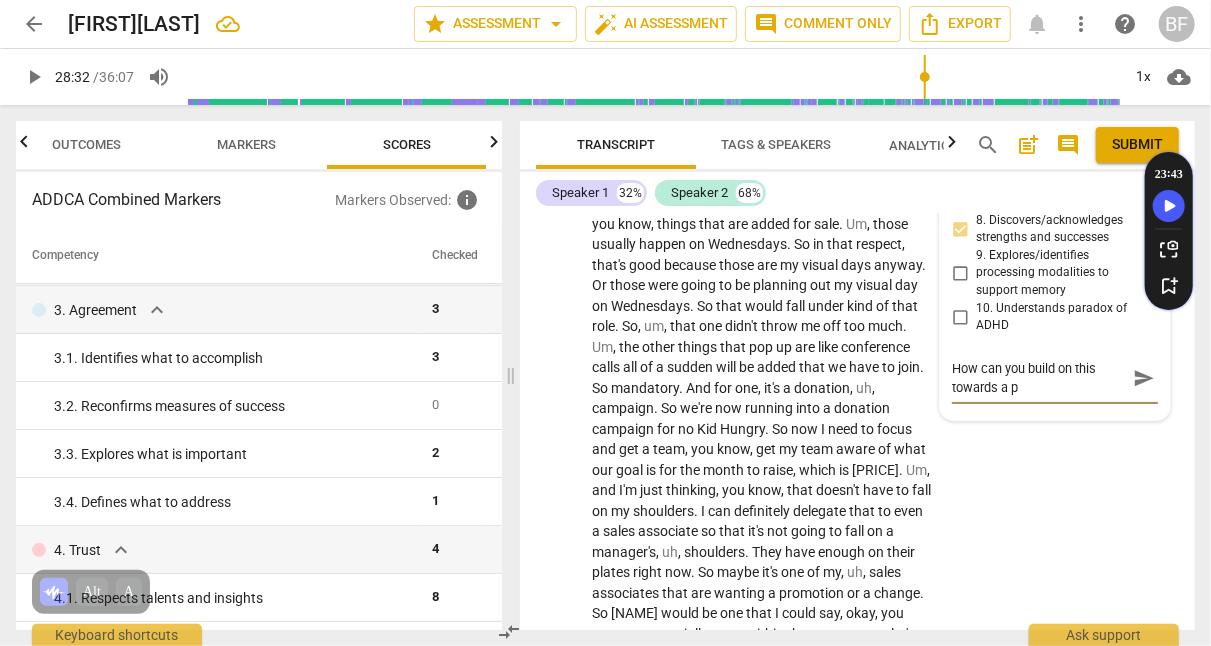 type on "How can you build on this towards a pi" 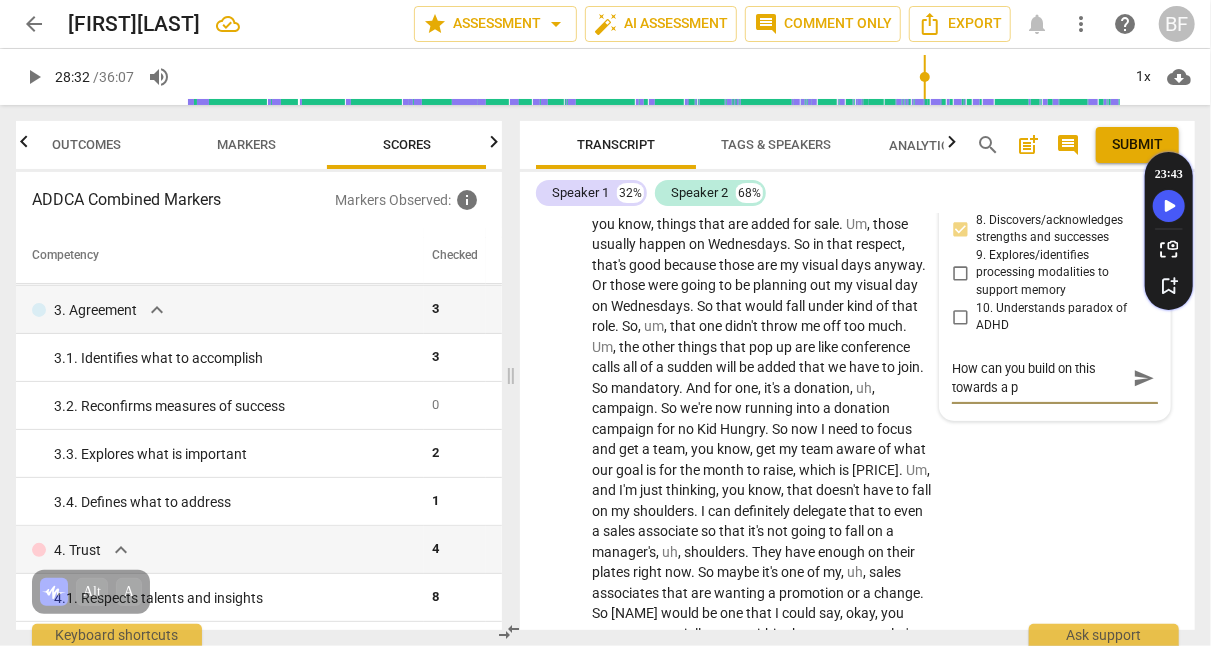 type on "How can you build on this towards a pi" 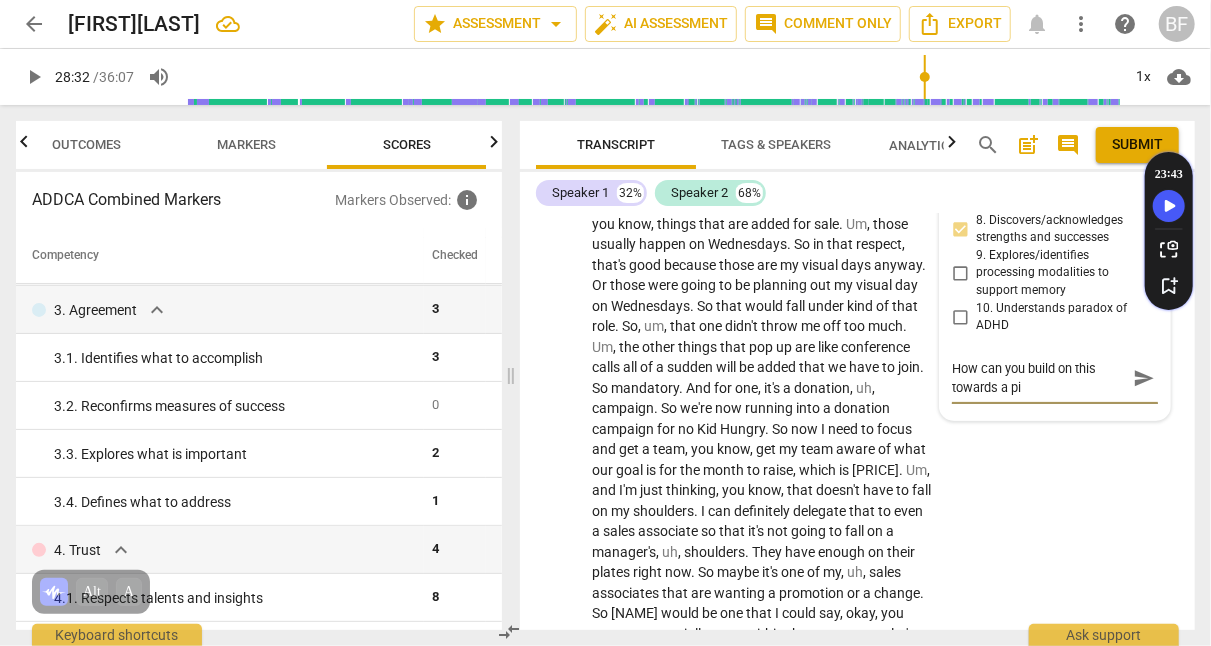 type on "How can you build on this towards a pic" 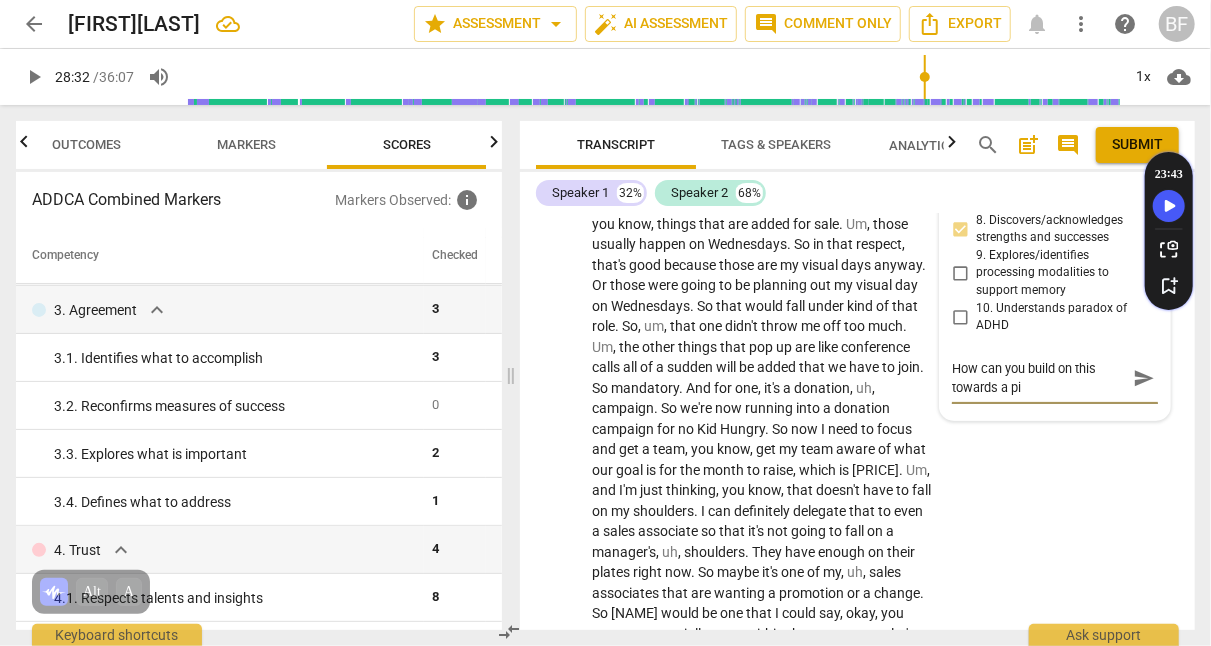 type on "How can you build on this towards a pic" 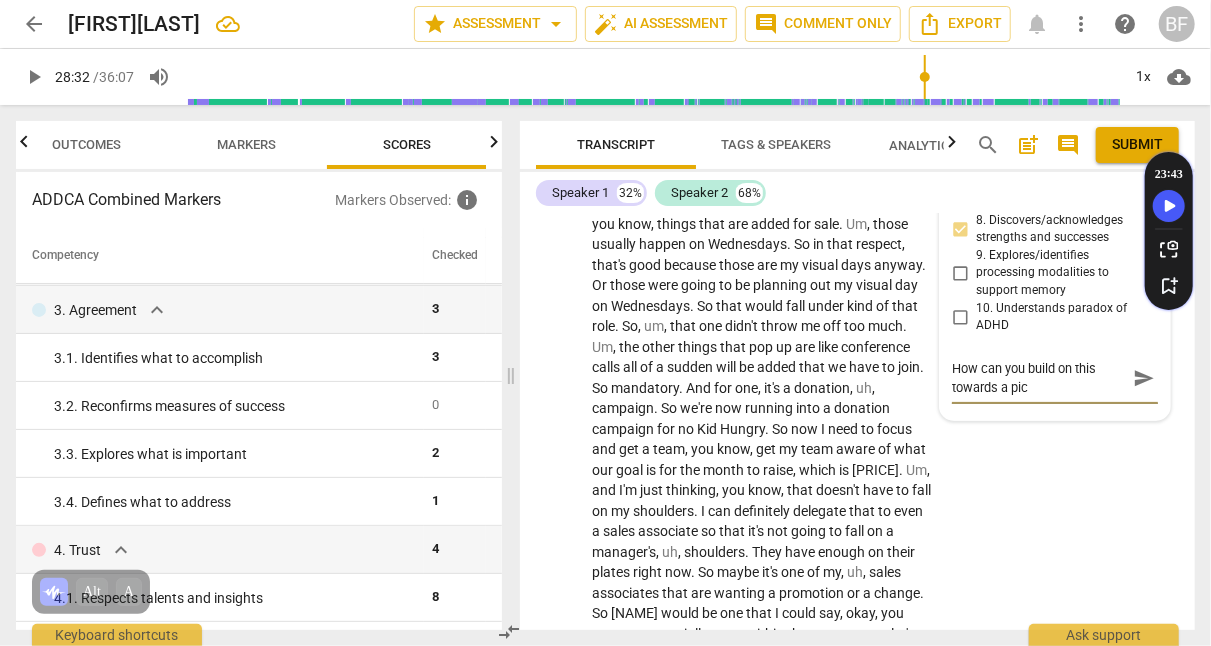 type on "How can you build on this towards a pict" 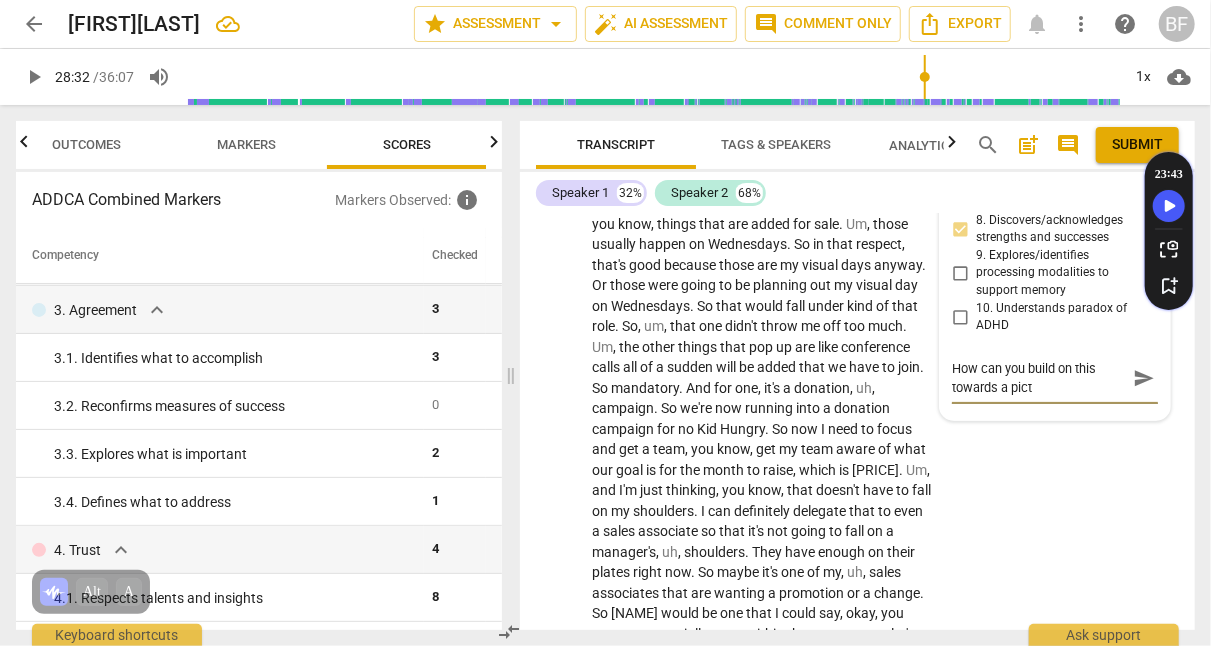 type on "How can you build on this towards a pictu" 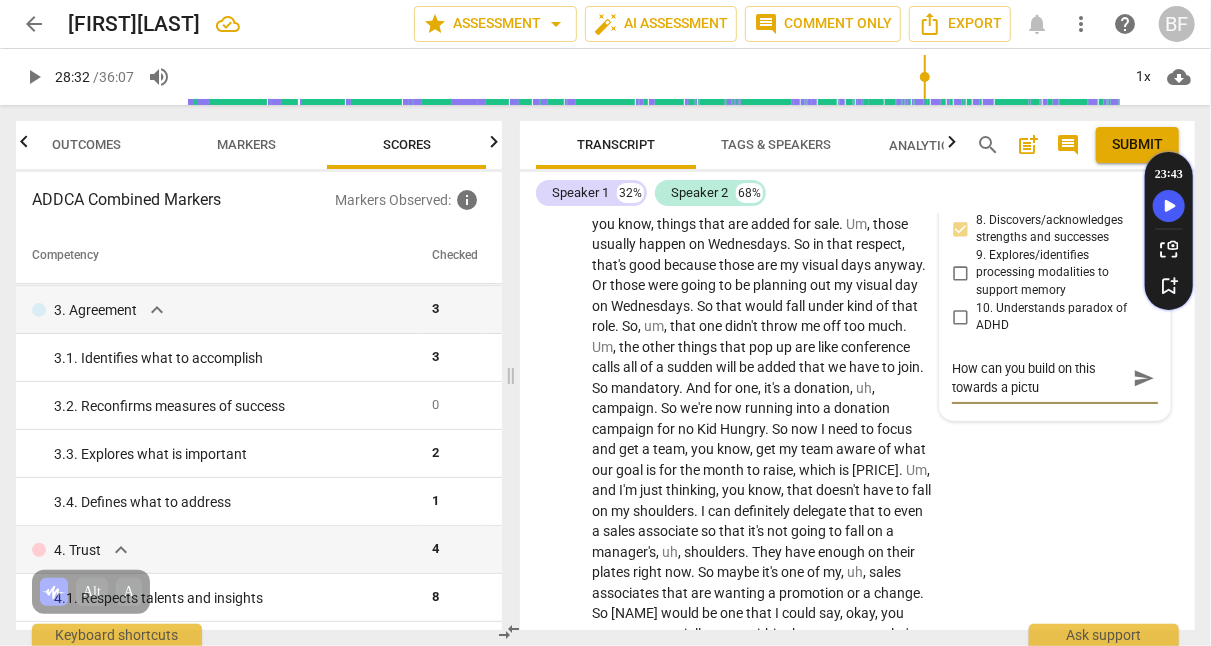 type on "How can you build on this towards a pictu" 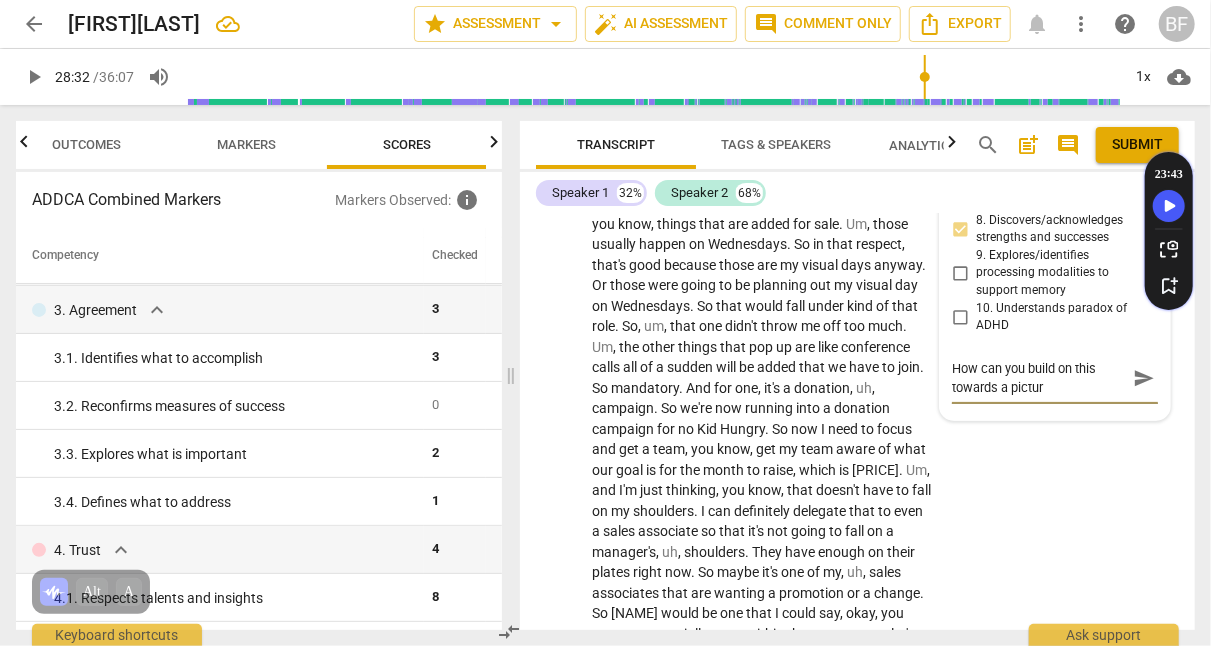 type on "How can you build on this towards a picture" 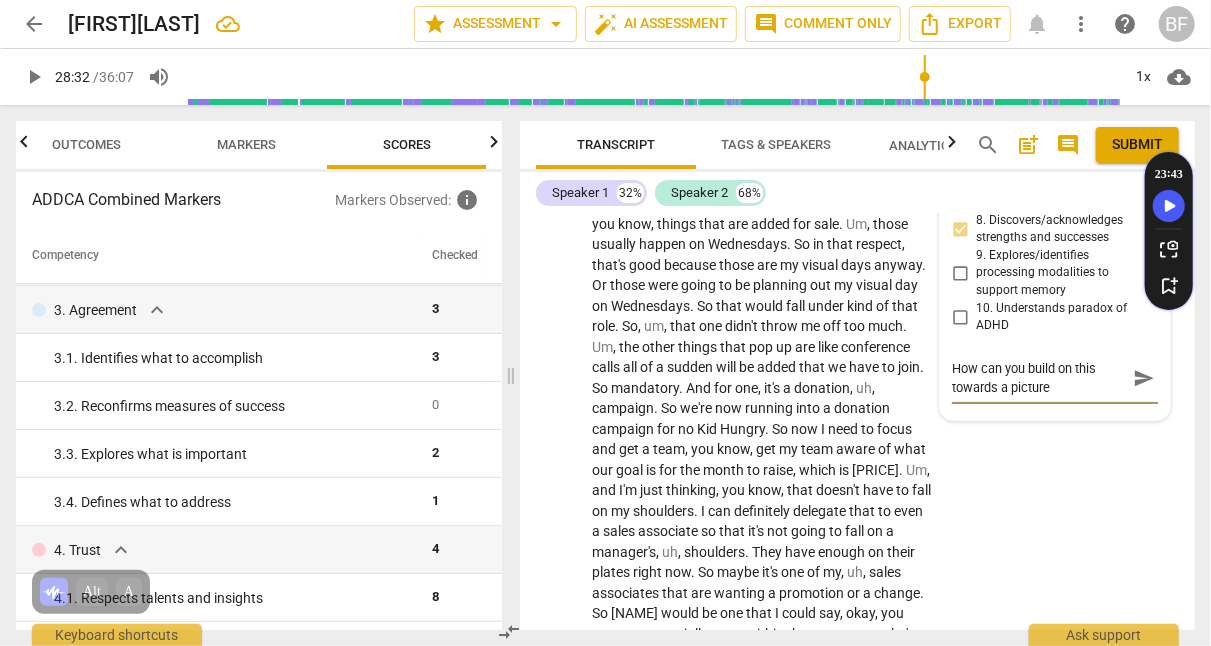 type on "How can you build on this towards a picture" 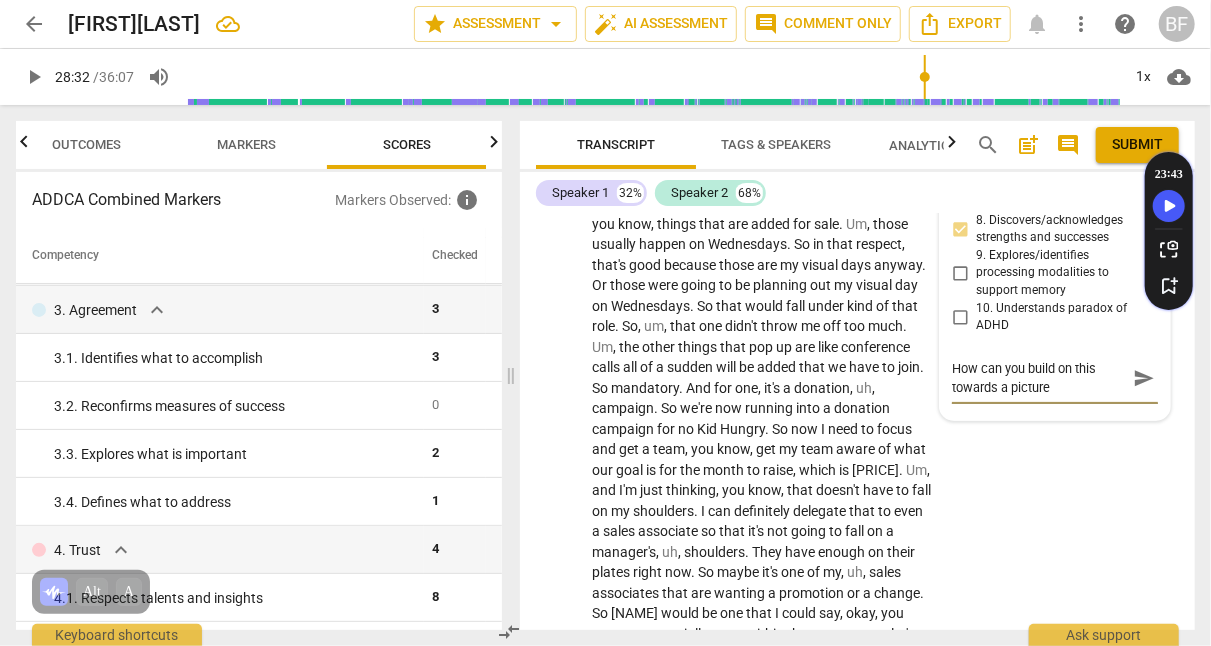 type on "How can you build on this towards a picture o" 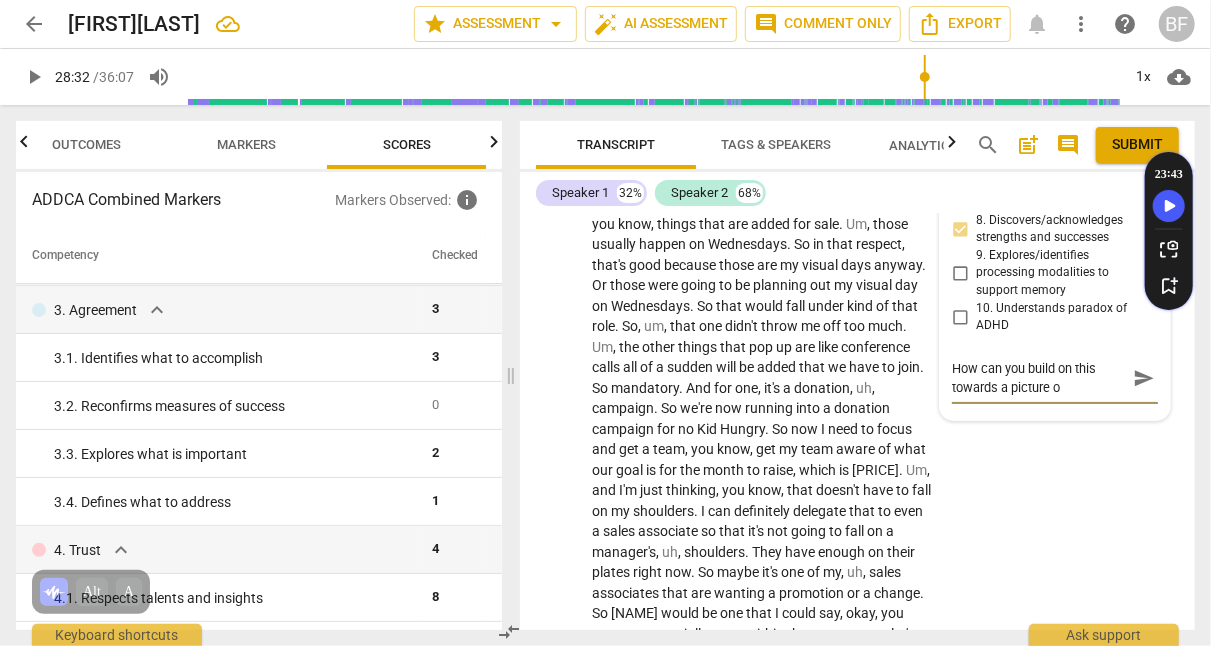 type on "How can you build on this towards a picture of" 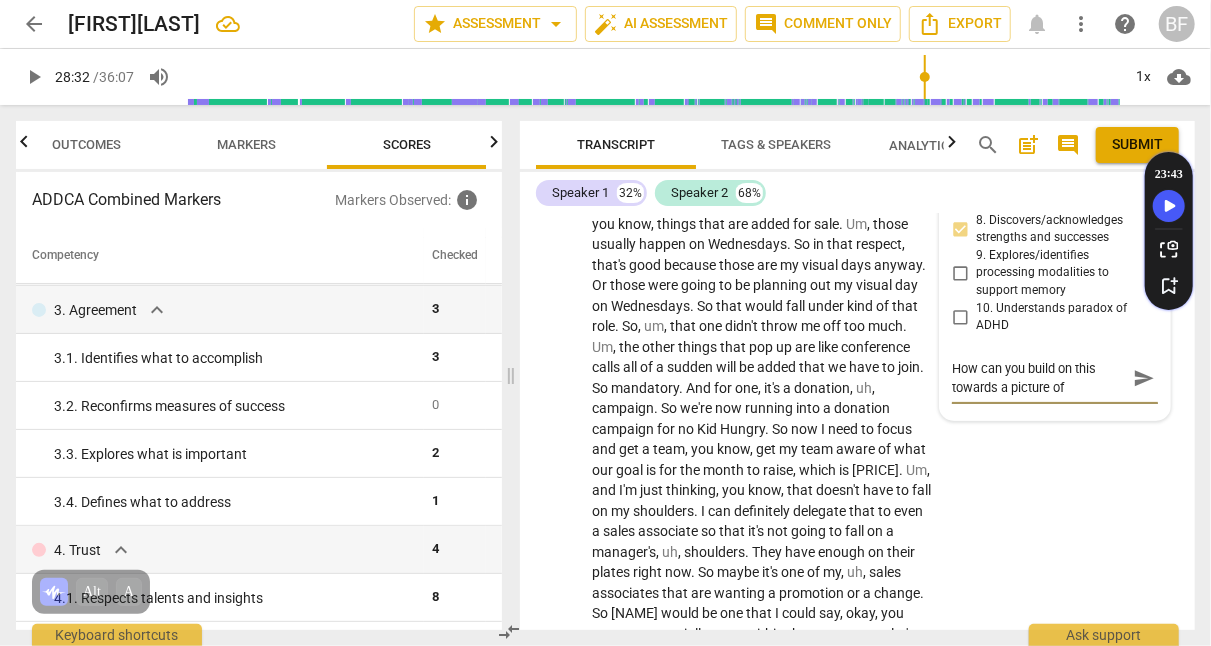 type on "How can you build on this towards a picture of" 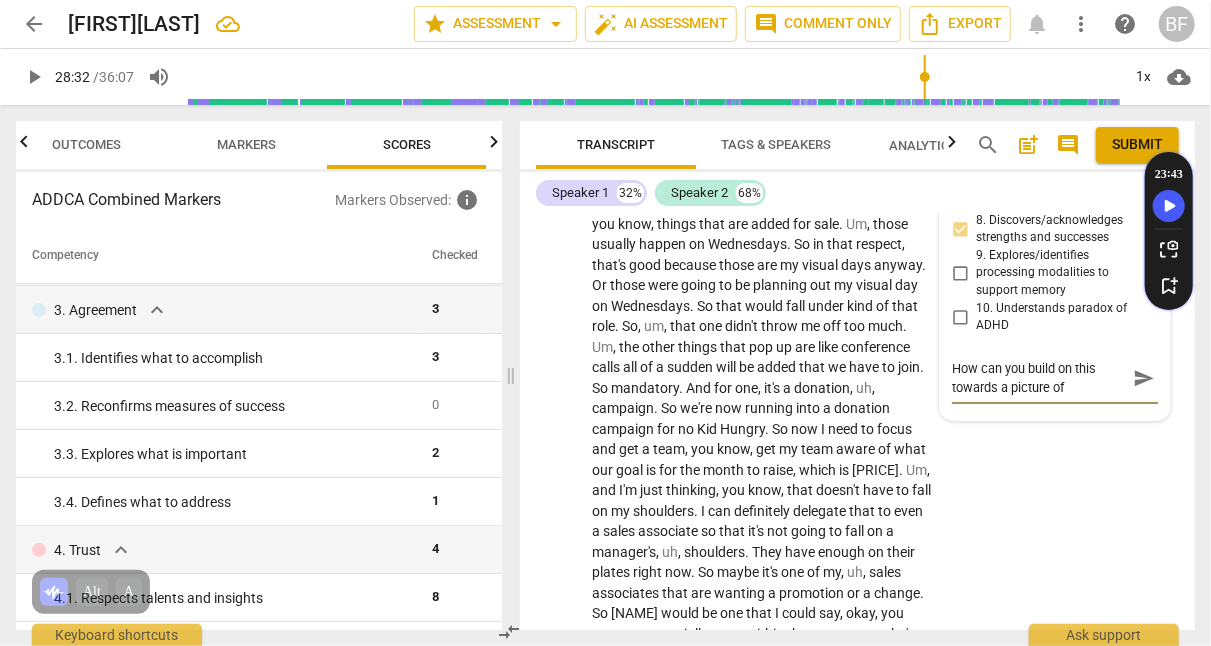 type on "How can you build on this towards a picture of p" 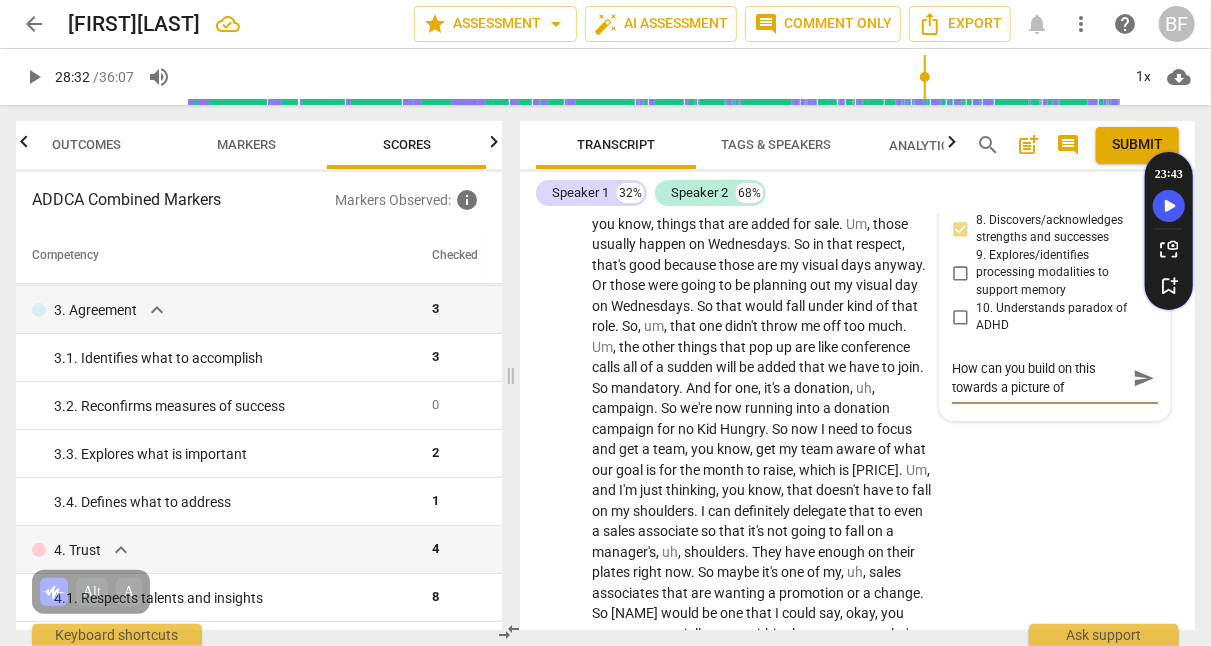 type on "How can you build on this towards a picture of p" 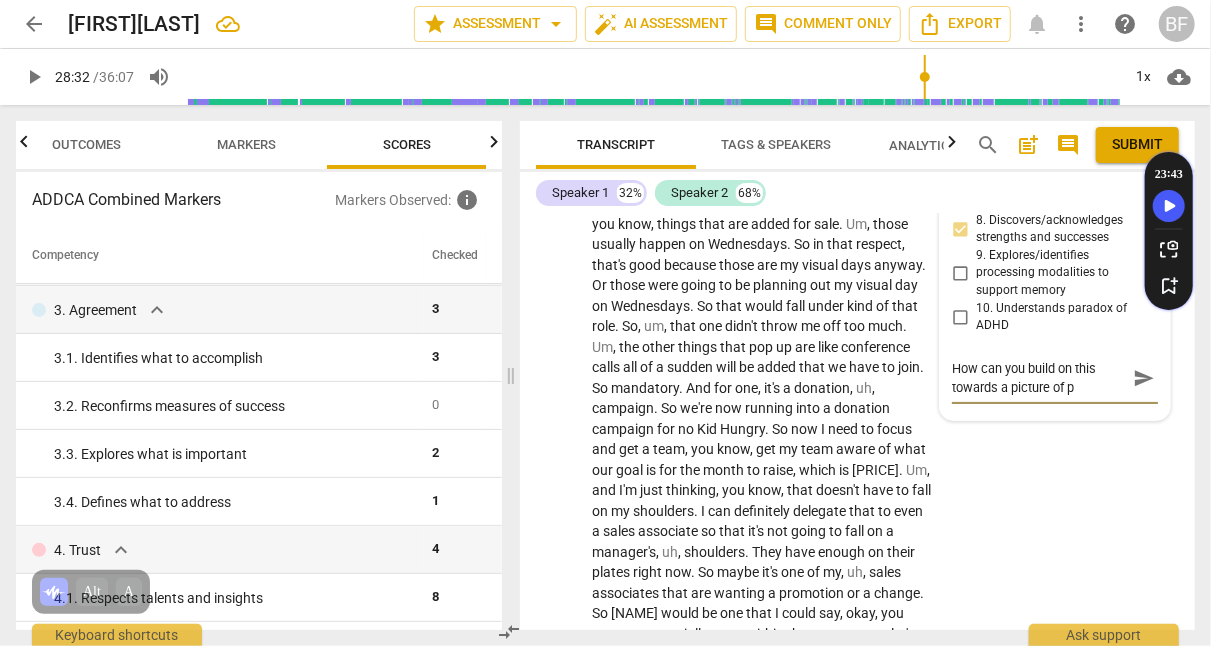 type on "How can you build on this towards a picture of po" 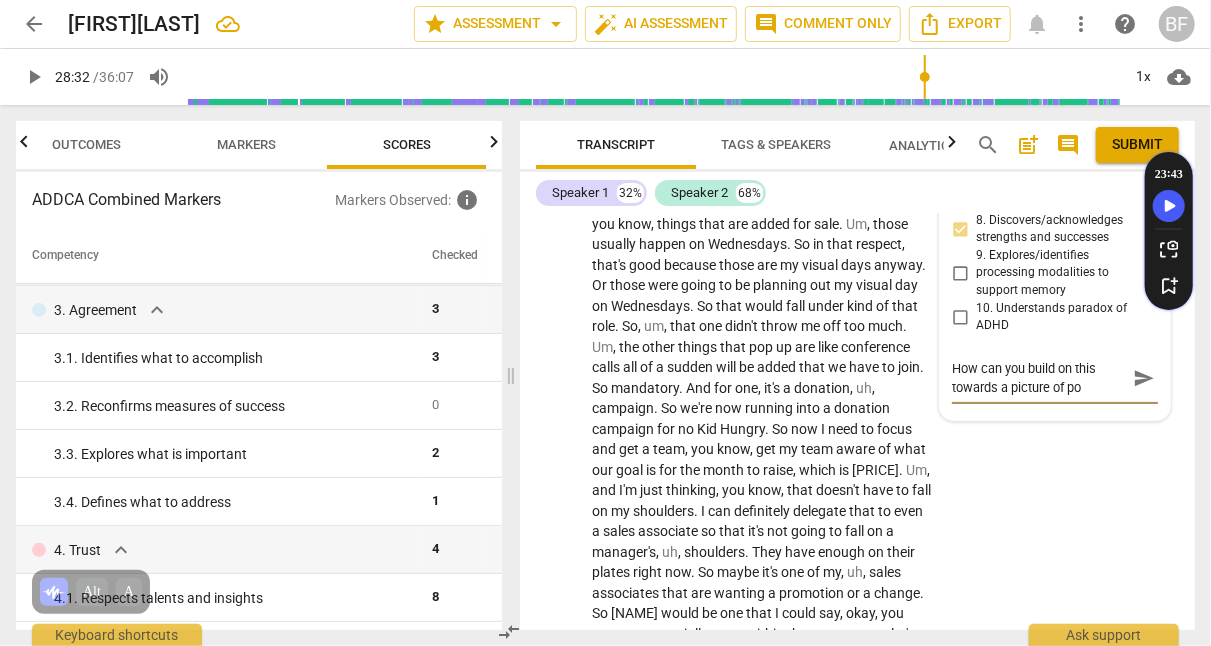 type on "How can you build on this towards a picture of poss" 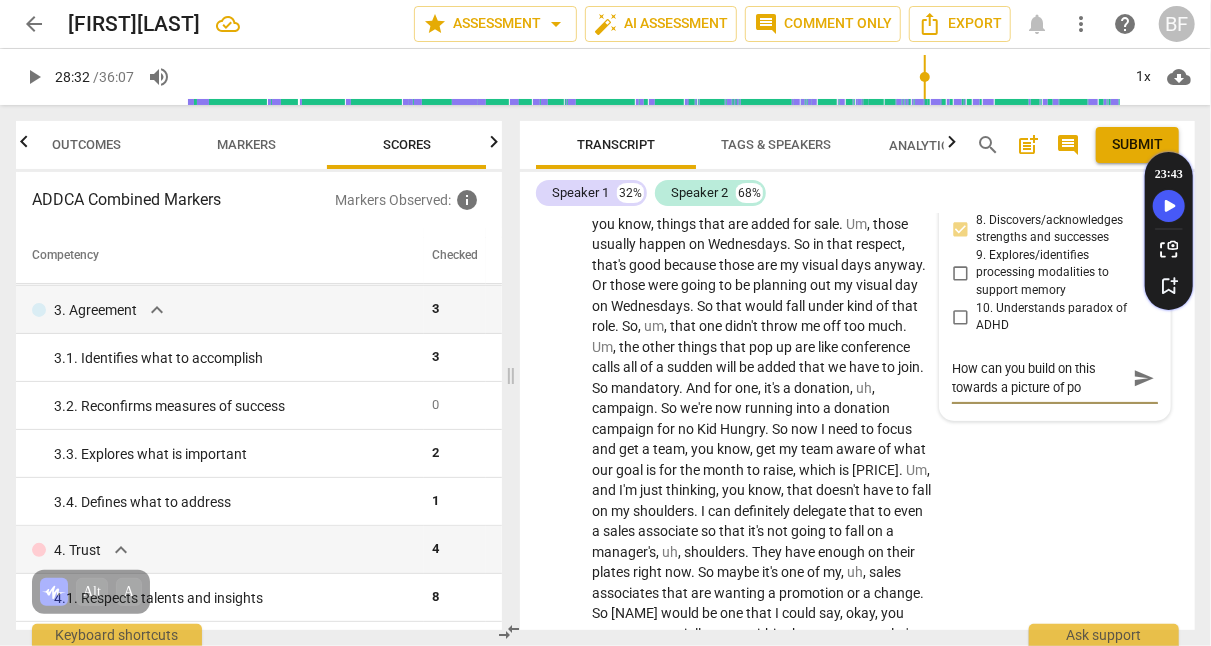 type on "How can you build on this towards a picture of poss" 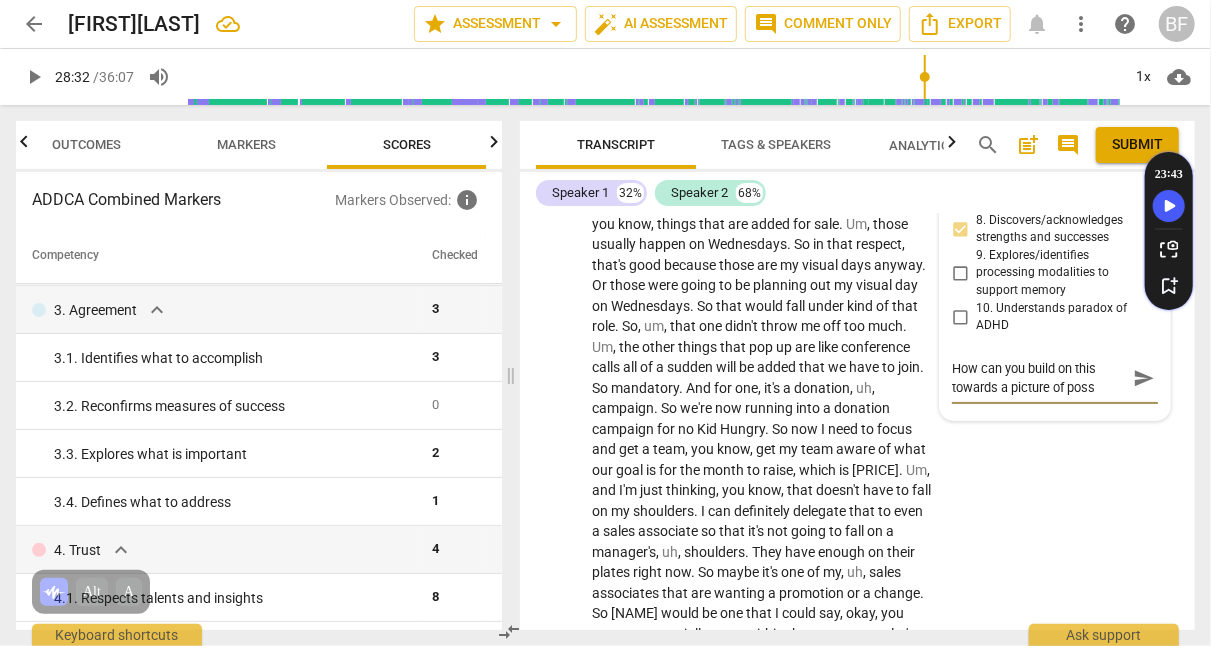 type on "How can you build on this towards a picture of poss" 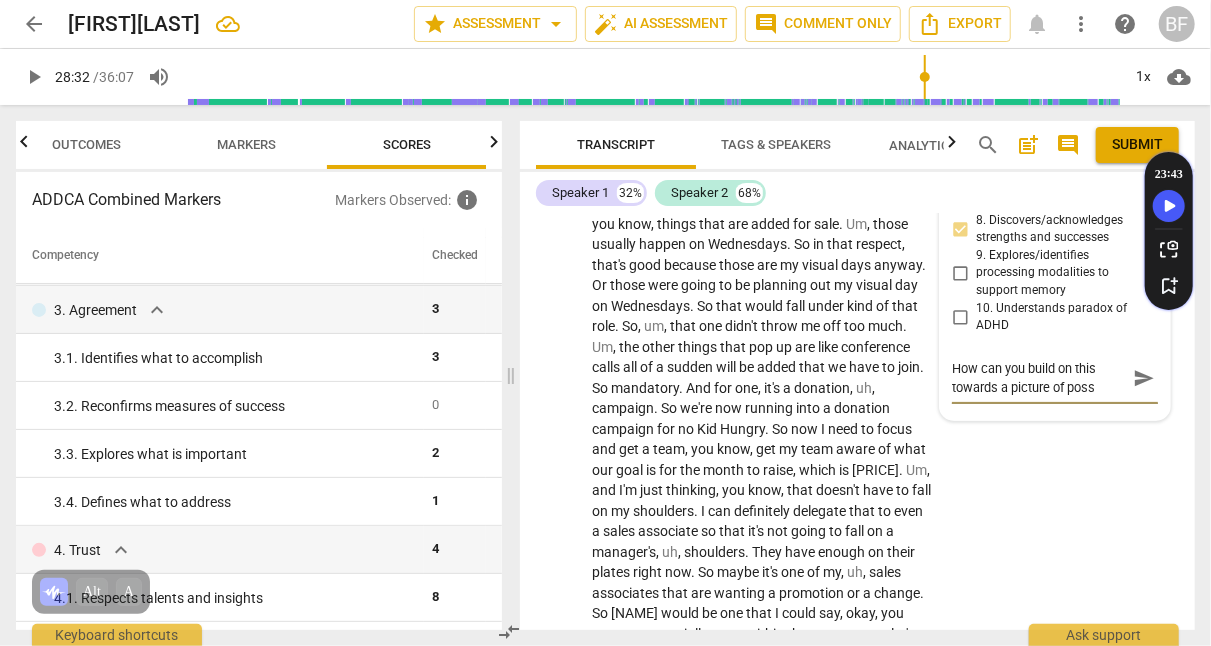 type on "How can you build on this towards a picture of poss" 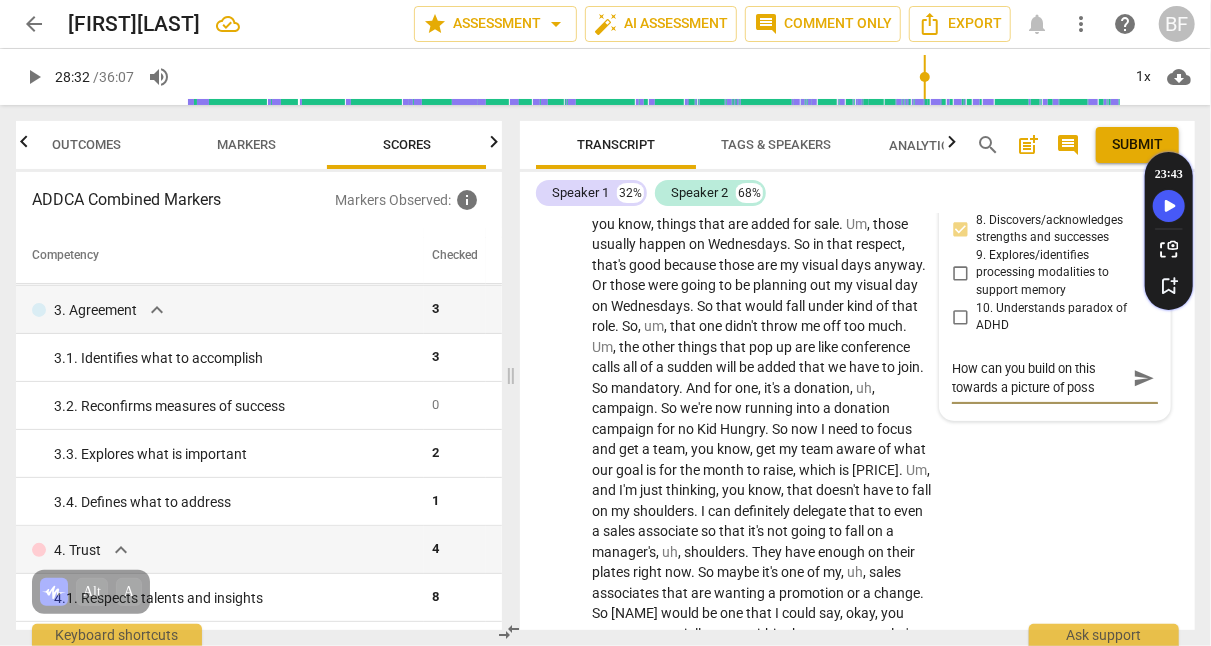type on "How can you build on this towards a picture of possi" 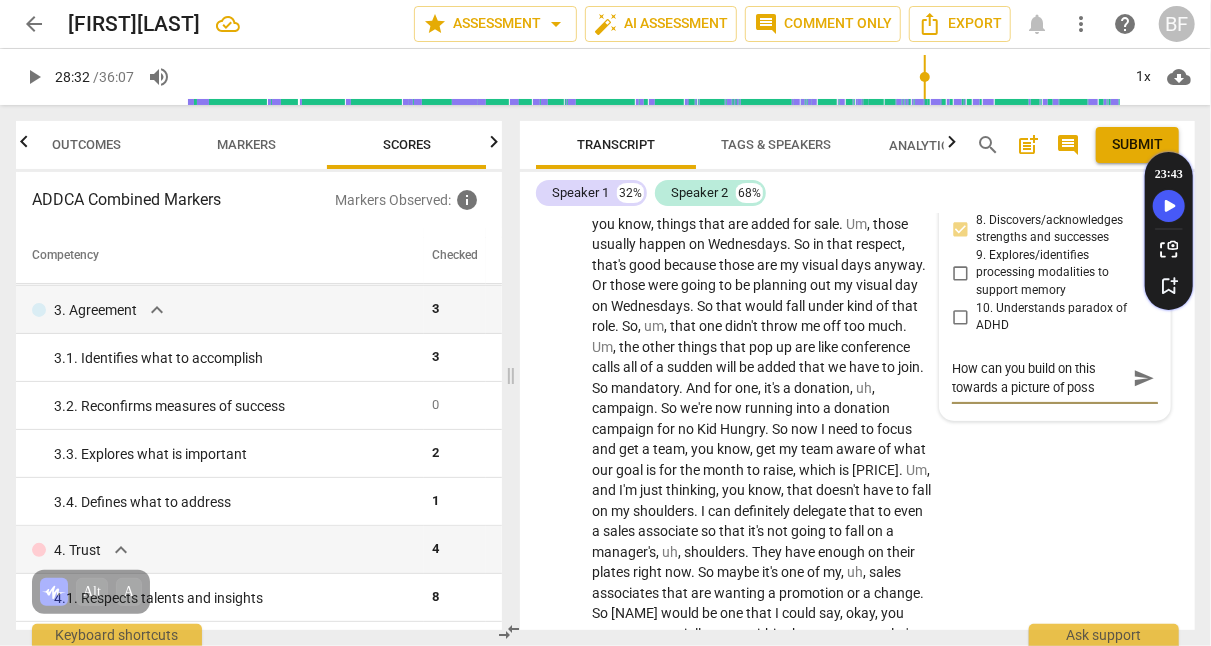 type on "How can you build on this towards a picture of possi" 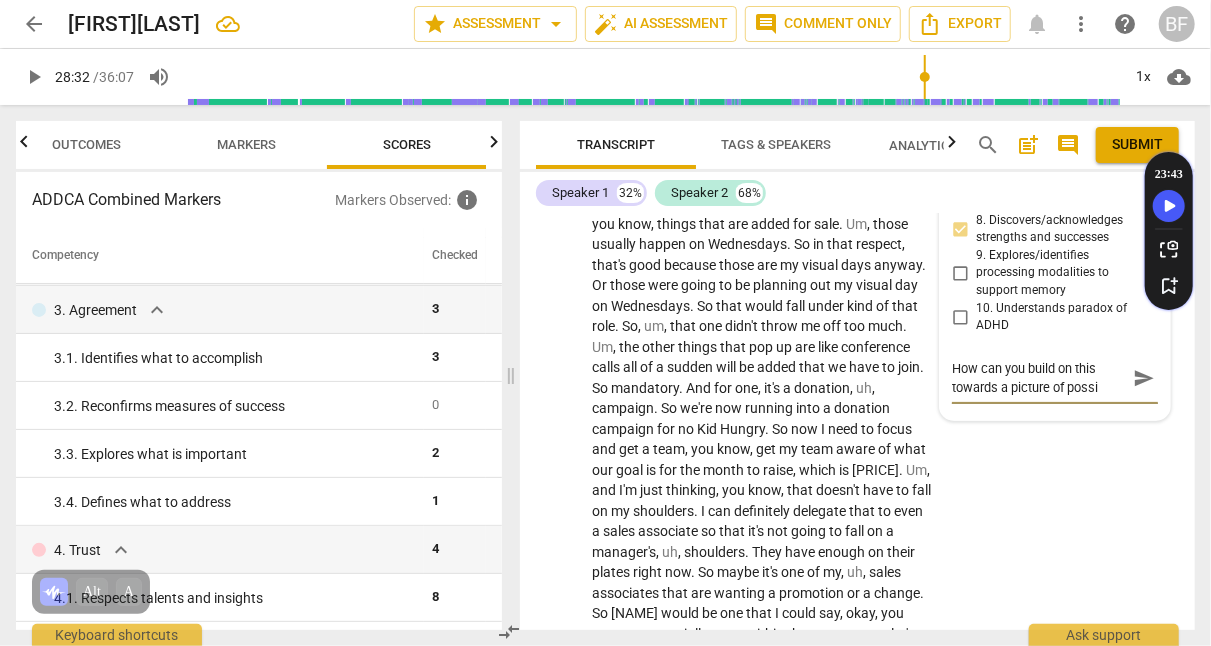 type on "How can you build on this towards a picture of possib" 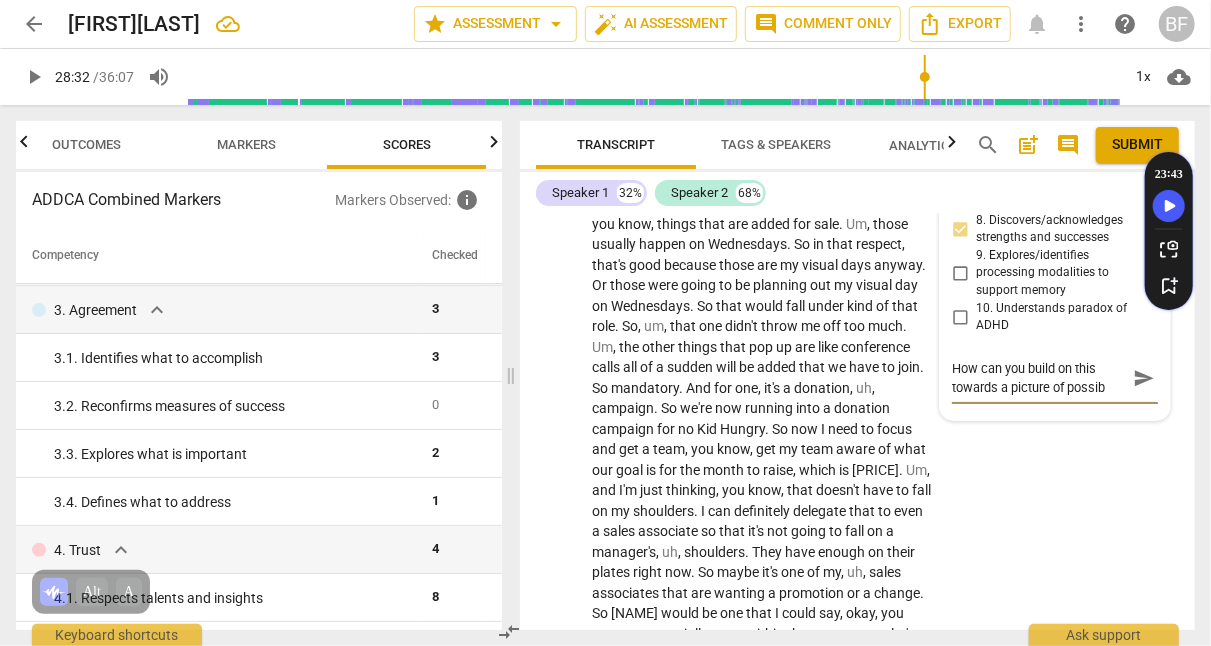type on "How can you build on this towards a picture of possibi" 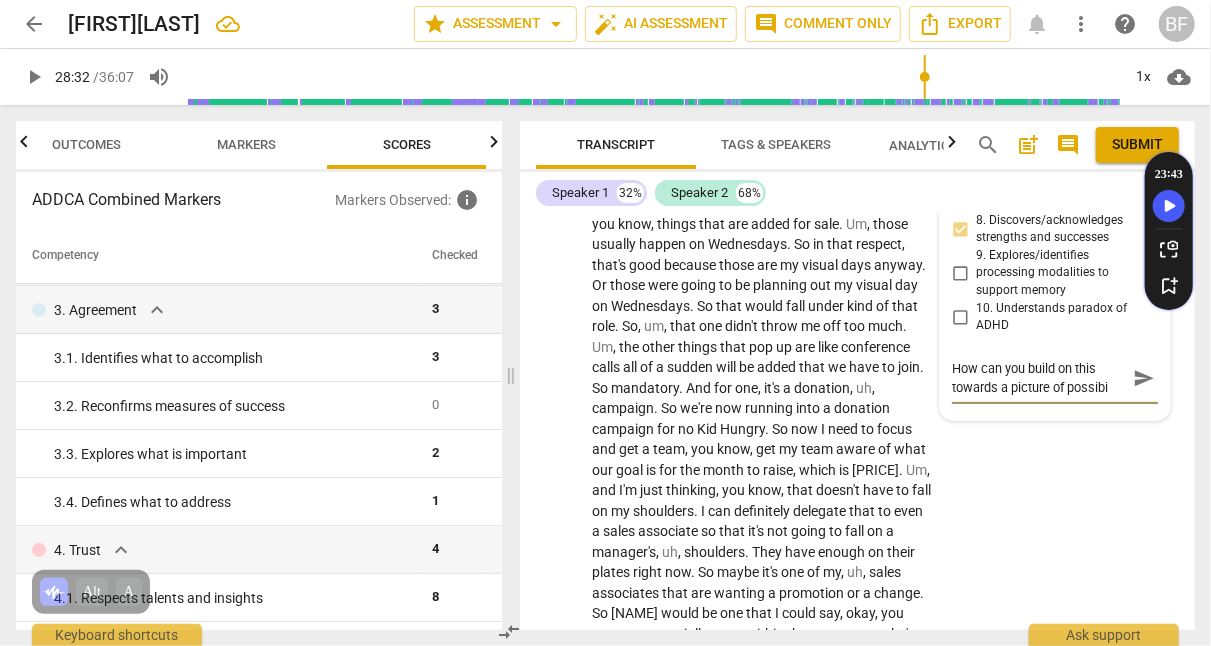 type on "How can you build on this towards a picture of possibil" 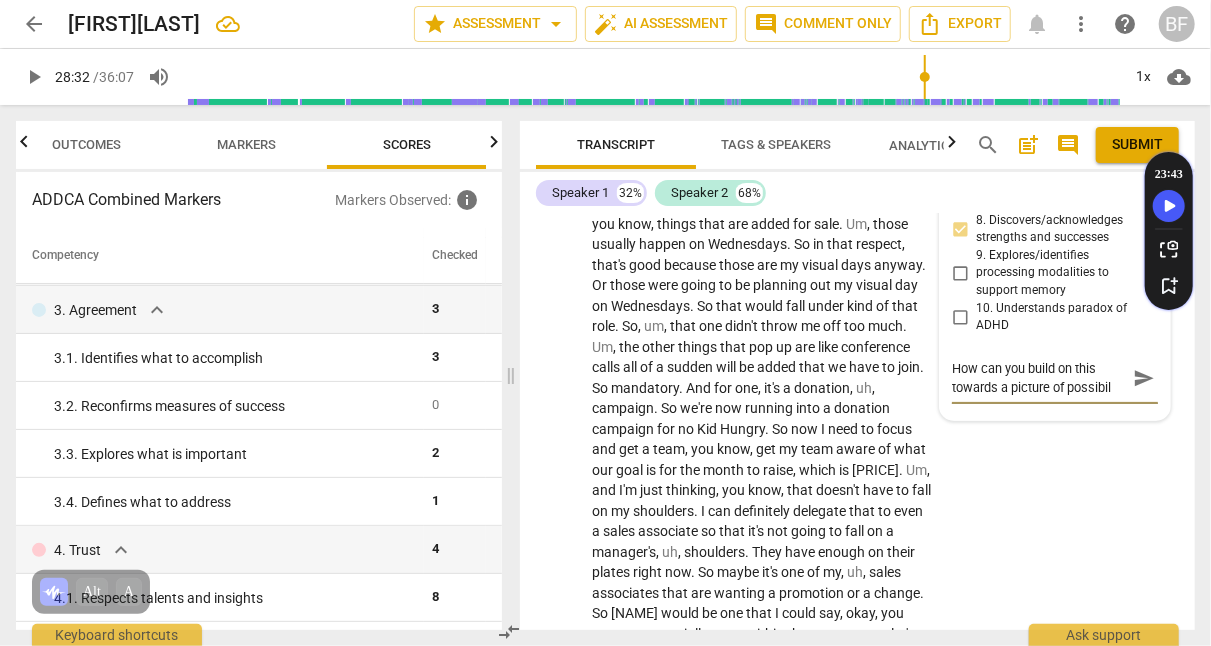 type on "How can you build on this towards a picture of possibili" 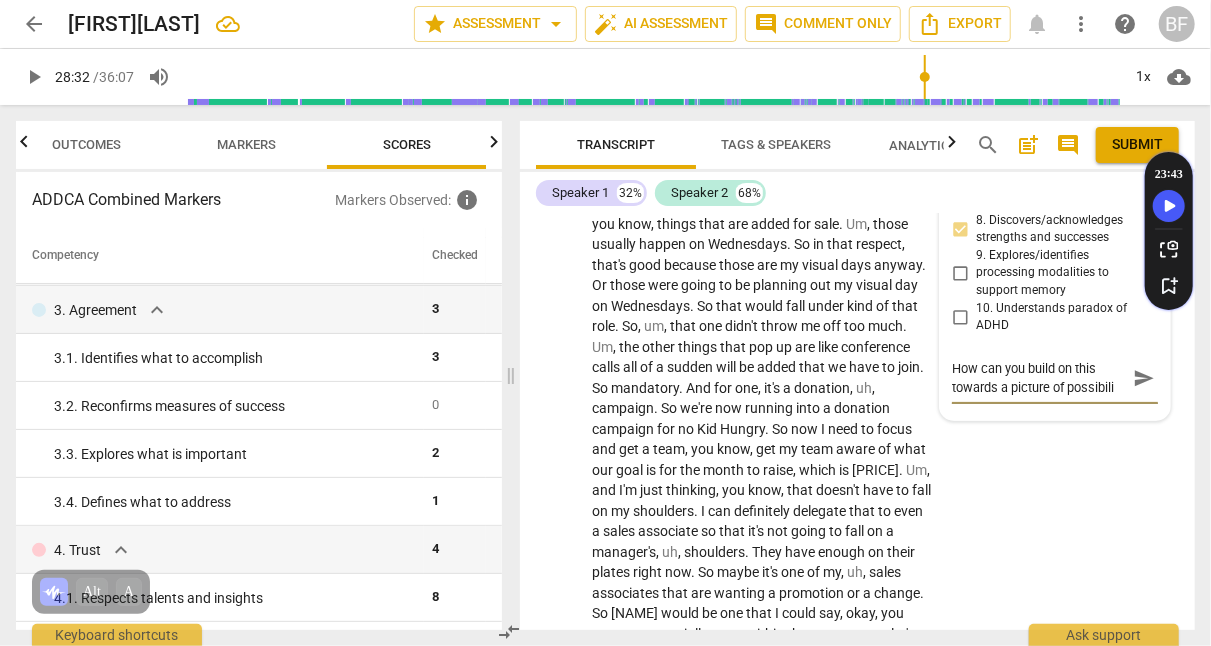 type on "How can you build on this towards a picture of possibilit" 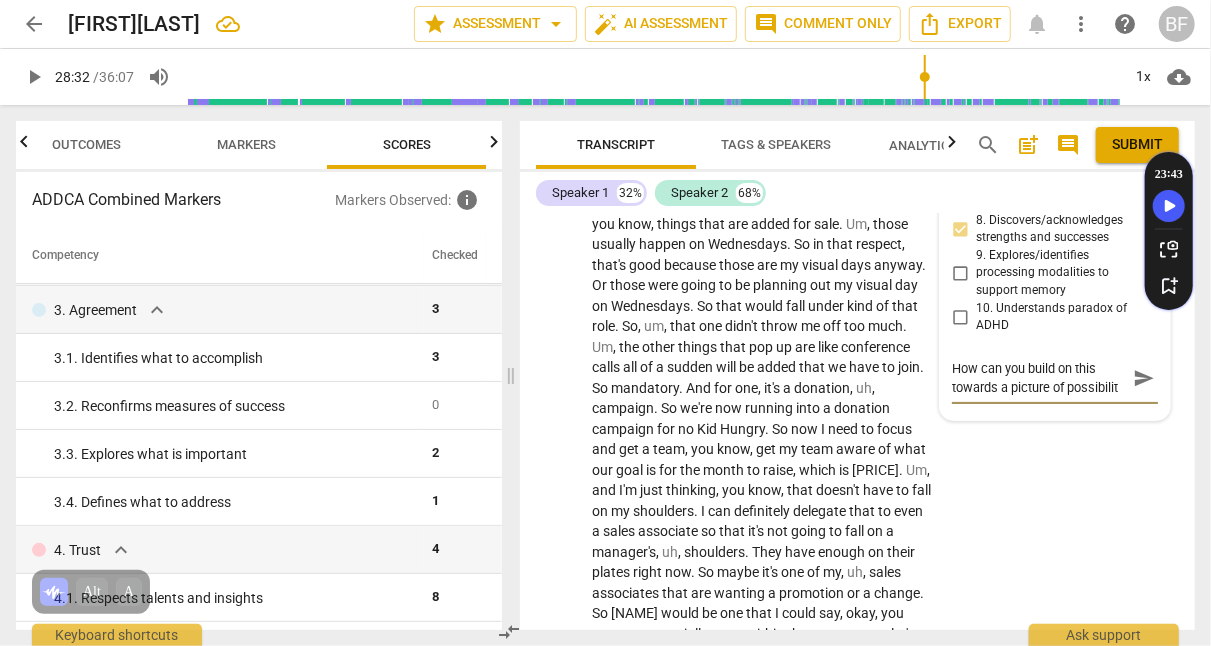 type on "How can you build on this towards a picture of possibility" 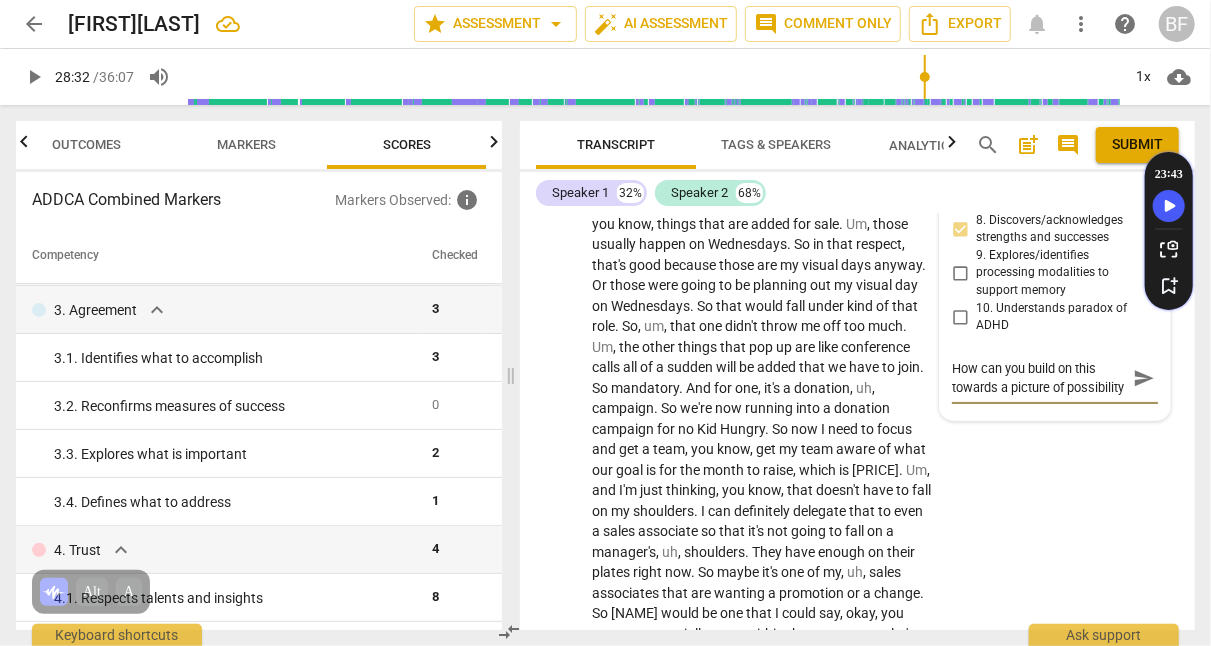 scroll, scrollTop: 17, scrollLeft: 0, axis: vertical 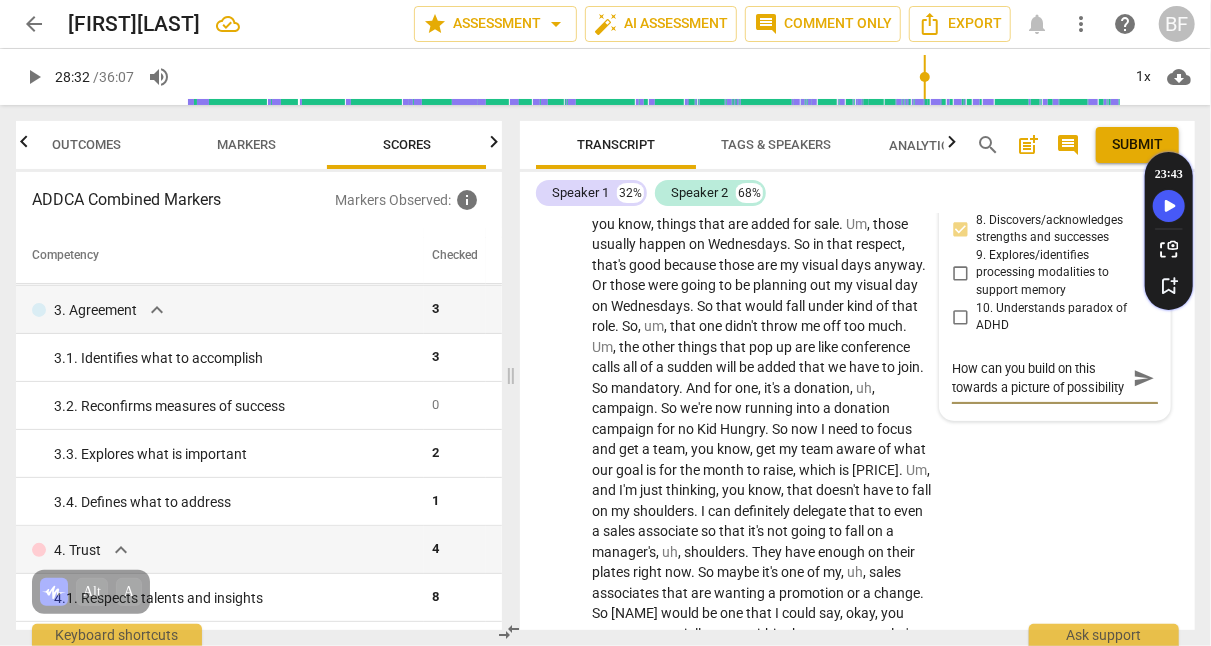 type on "How can you build on this towards a picture of possibility" 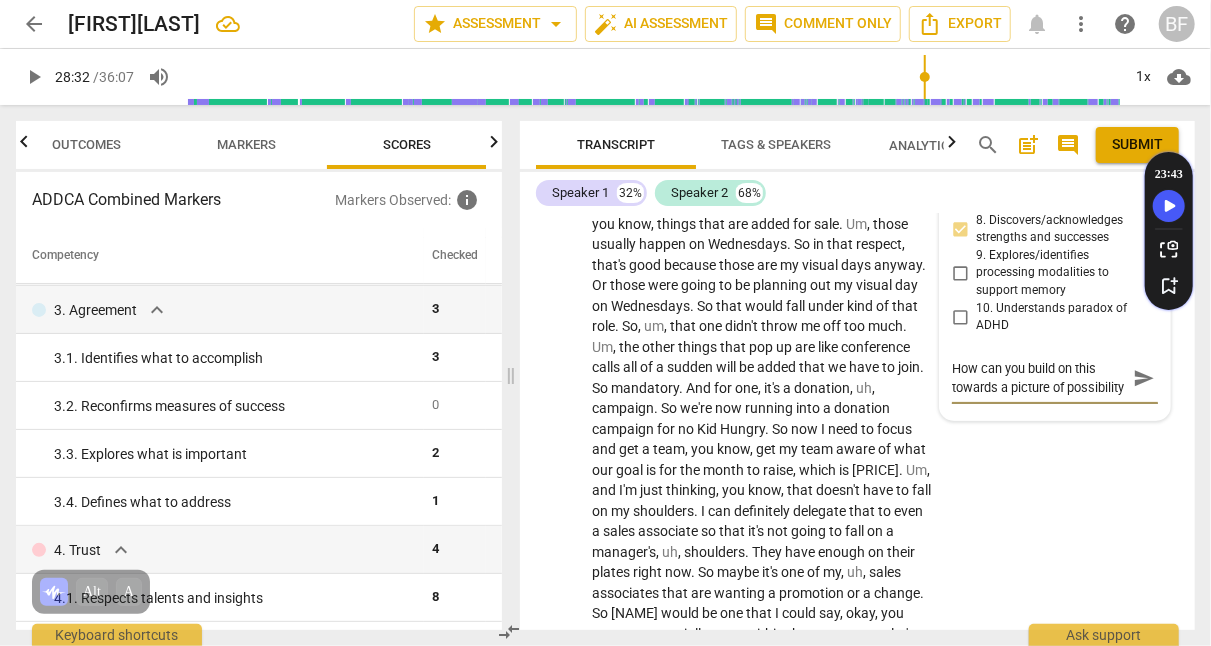 type on "How can you build on this towards a picture of possibility" 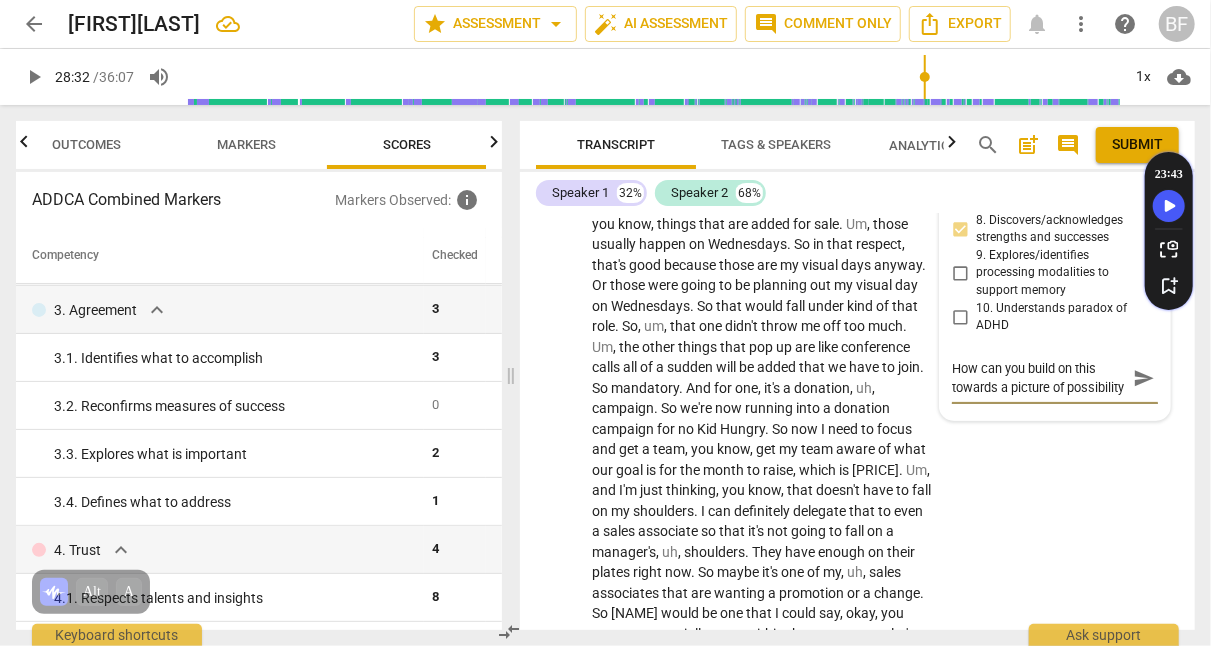 type on "How can you build on this towards a picture of possibility" 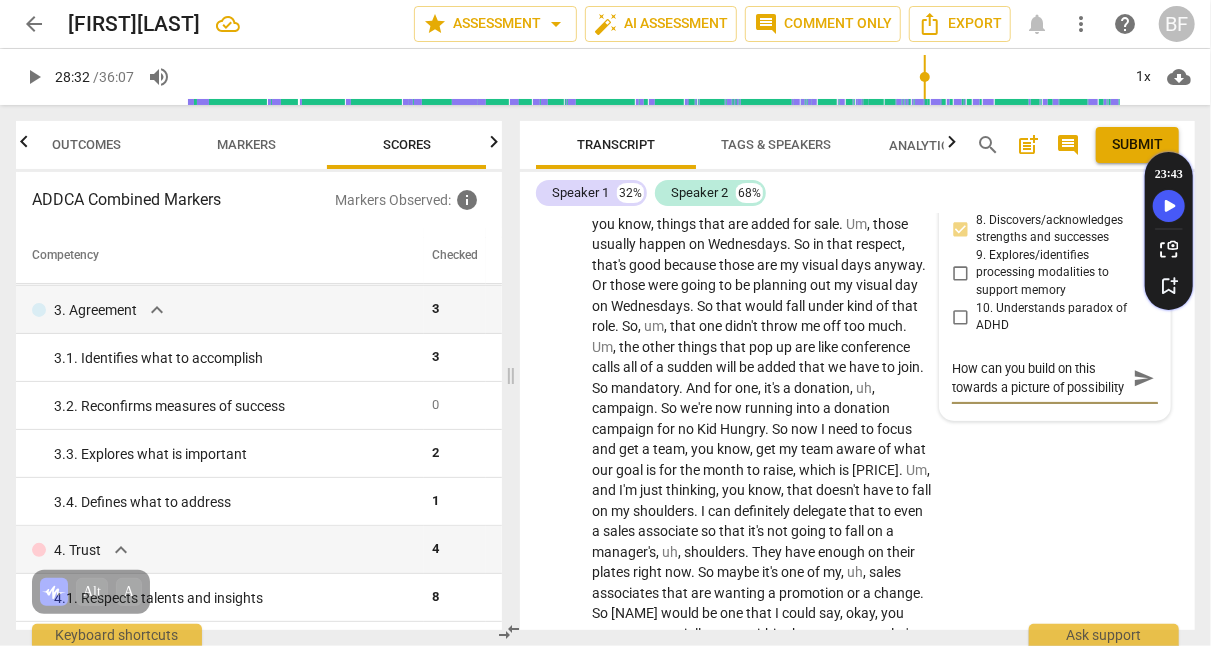 type on "How can you build on this towards a picture of possibility" 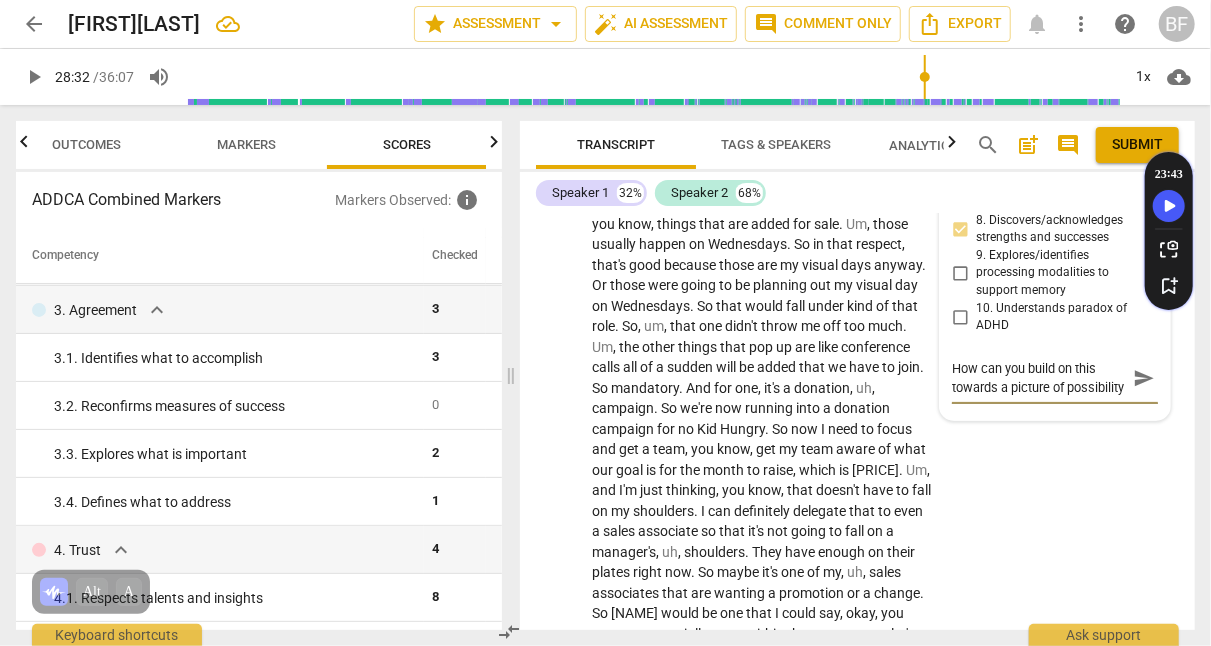 type on "How can you build on this towards a picture of possibility?" 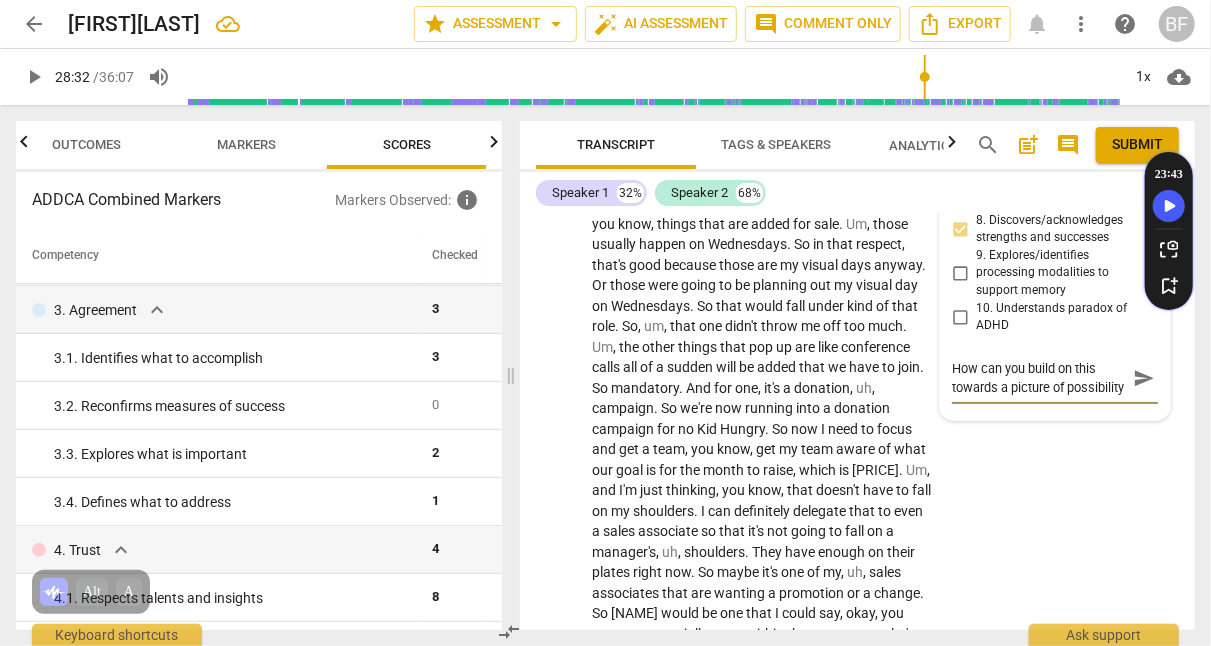 type on "How can you build on this towards a picture of possibility?" 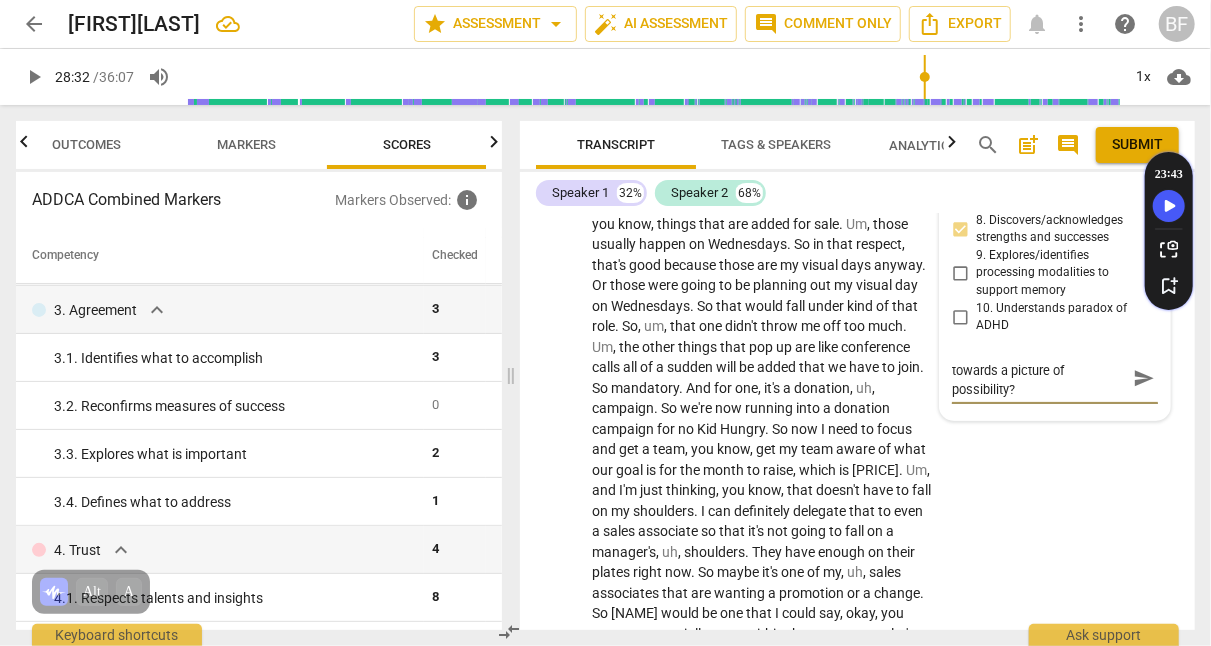 type on "How can you build on this towards a picture of possibility?" 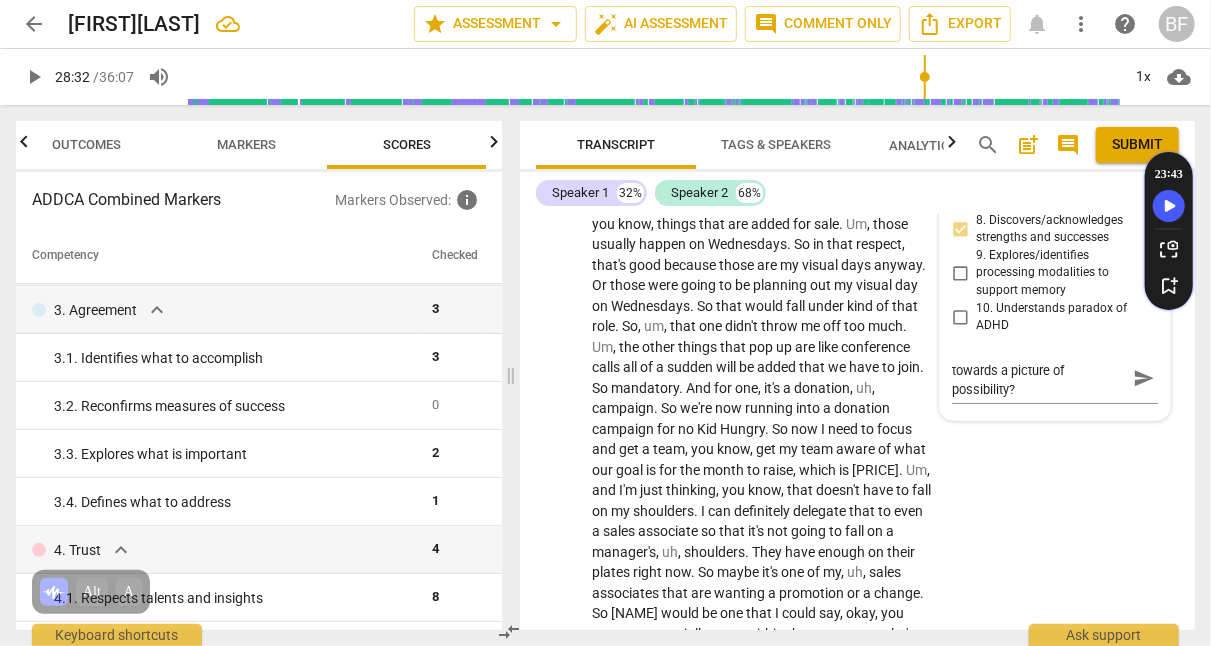 click on "S[NUMBER] play_arrow pause [TIME] + Add competency keyboard_arrow_right M . Yes . So promotions usually roll out , and those are , you know , things that are added for sale . Um , those usually happen on Wednesdays . So in that respect , that's good because those are my visual days anyway . Or those were going to be planning out my visual day on Wednesdays . So that would fall under kind of that role . So , um , that one didn't throw me off too much . Um , the other things that pop up are like conference calls all of a sudden will be added that we have to join . So mandatory . And for one , it's a donation , uh , campaign . So we're now running into a donation campaign for no Kid Hungry . So now I need to focus and get a team , you know , get my team aware of" at bounding box center [857, 474] 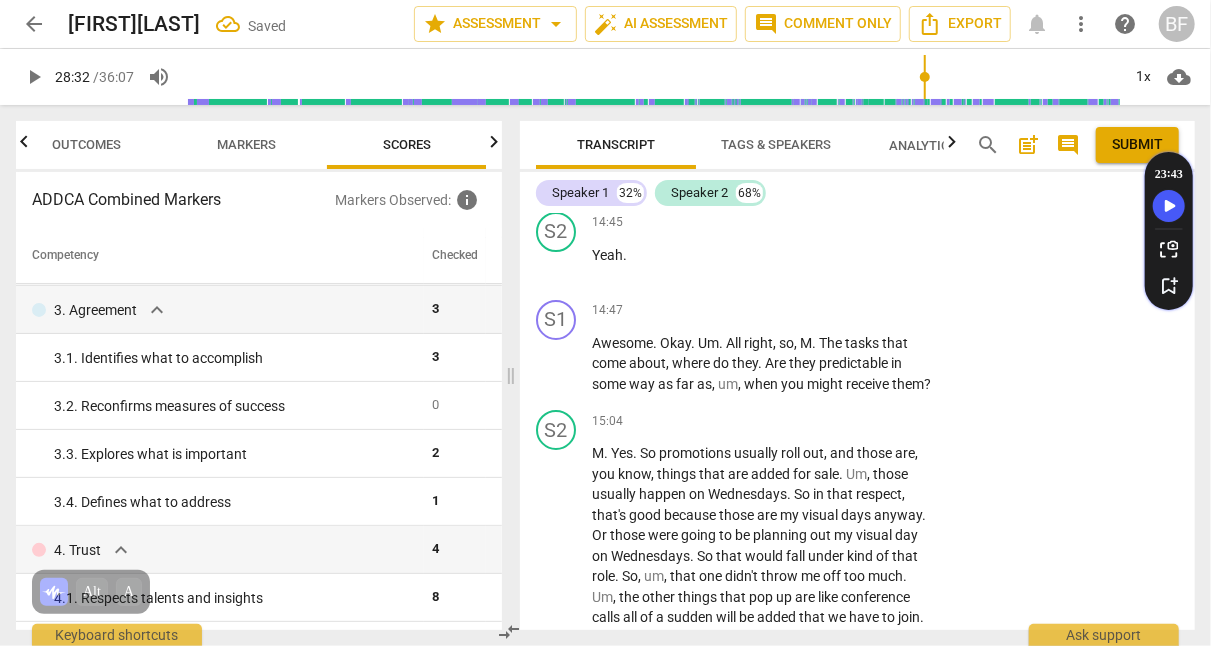 scroll, scrollTop: 7046, scrollLeft: 0, axis: vertical 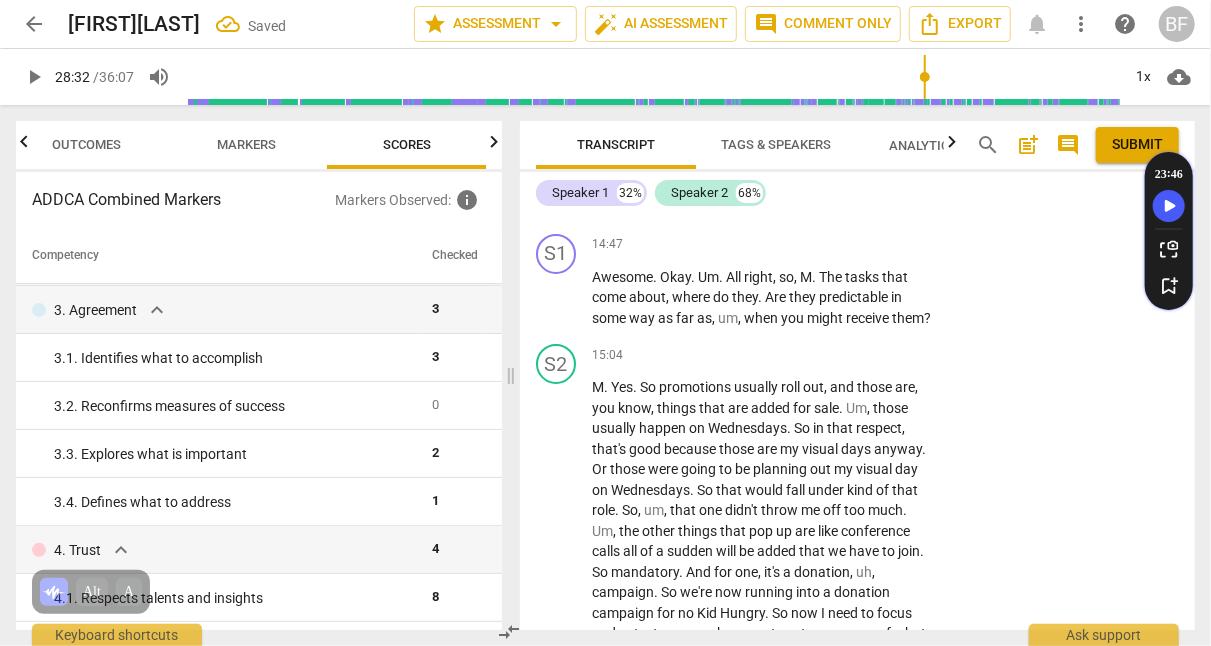 click on "+" at bounding box center (811, 245) 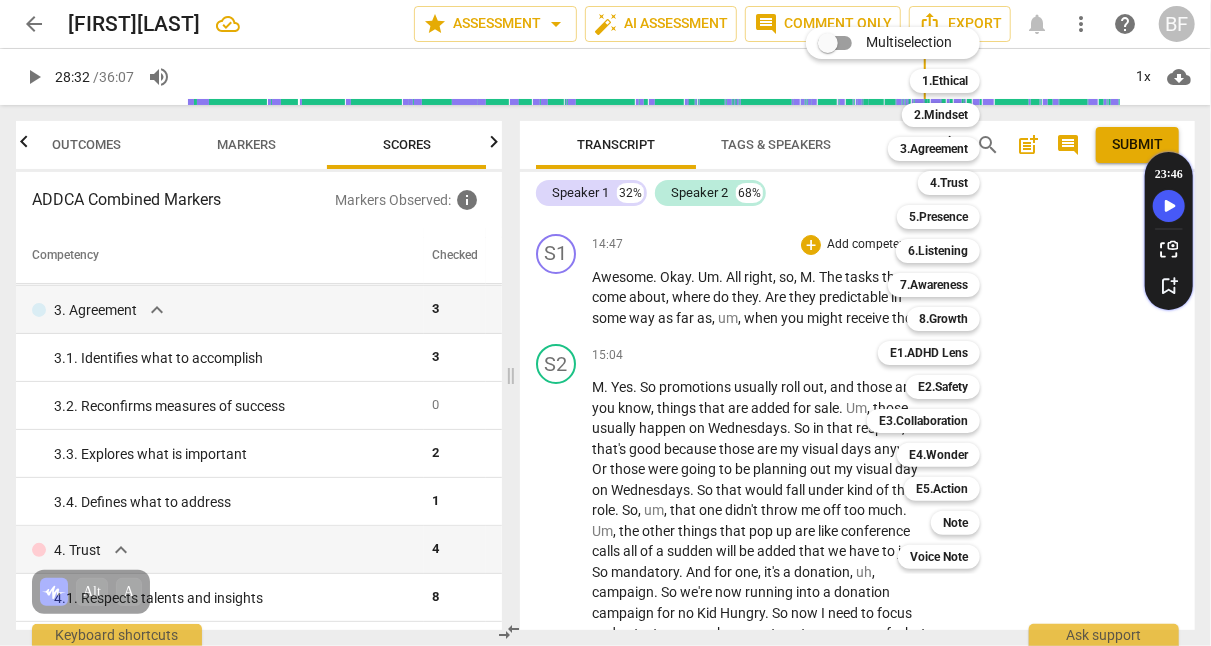 click on "5.Presence" at bounding box center (938, 217) 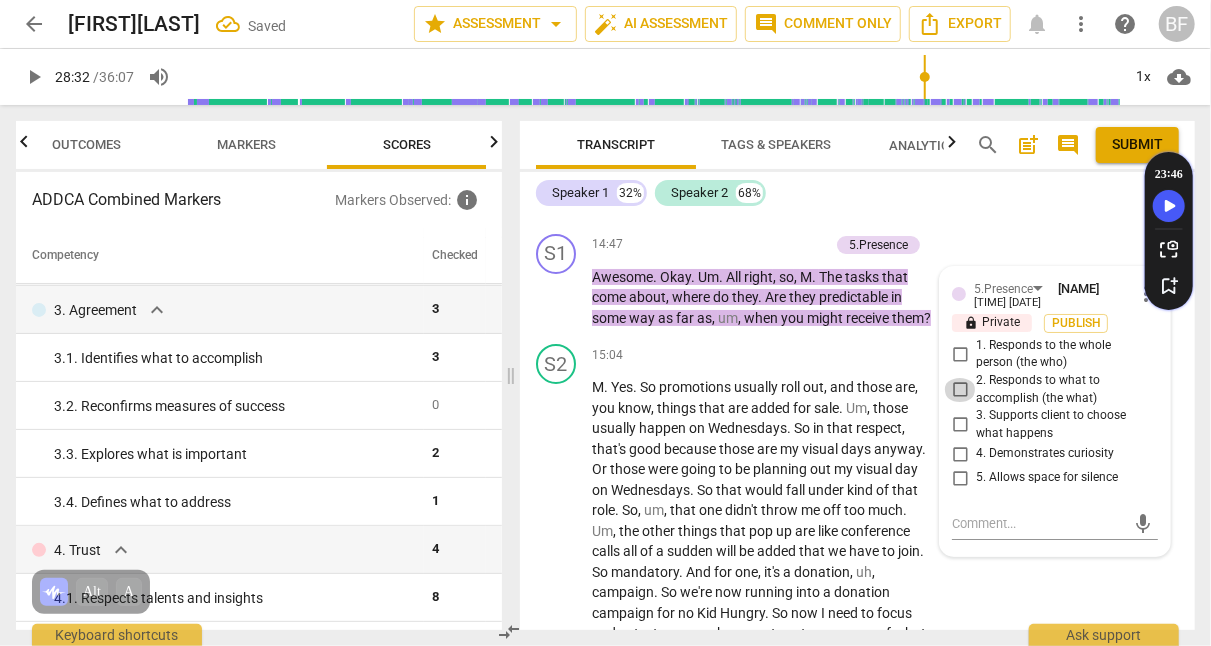 click on "2. Responds to what to accomplish (the what)" at bounding box center (960, 390) 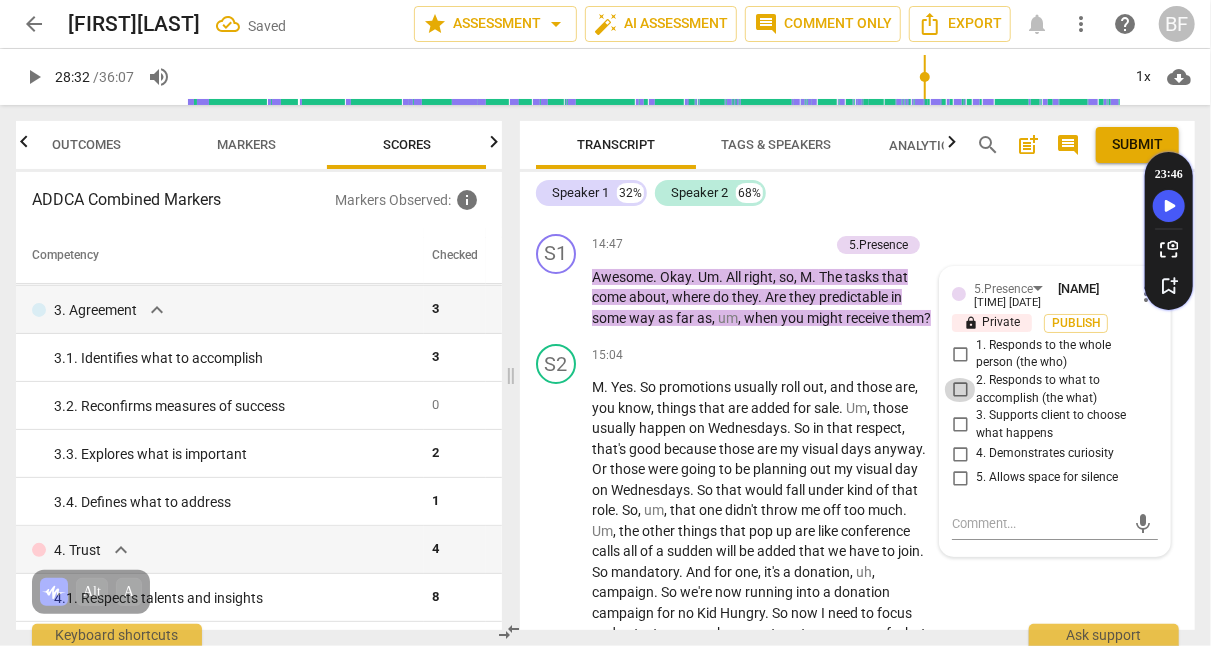 checkbox on "true" 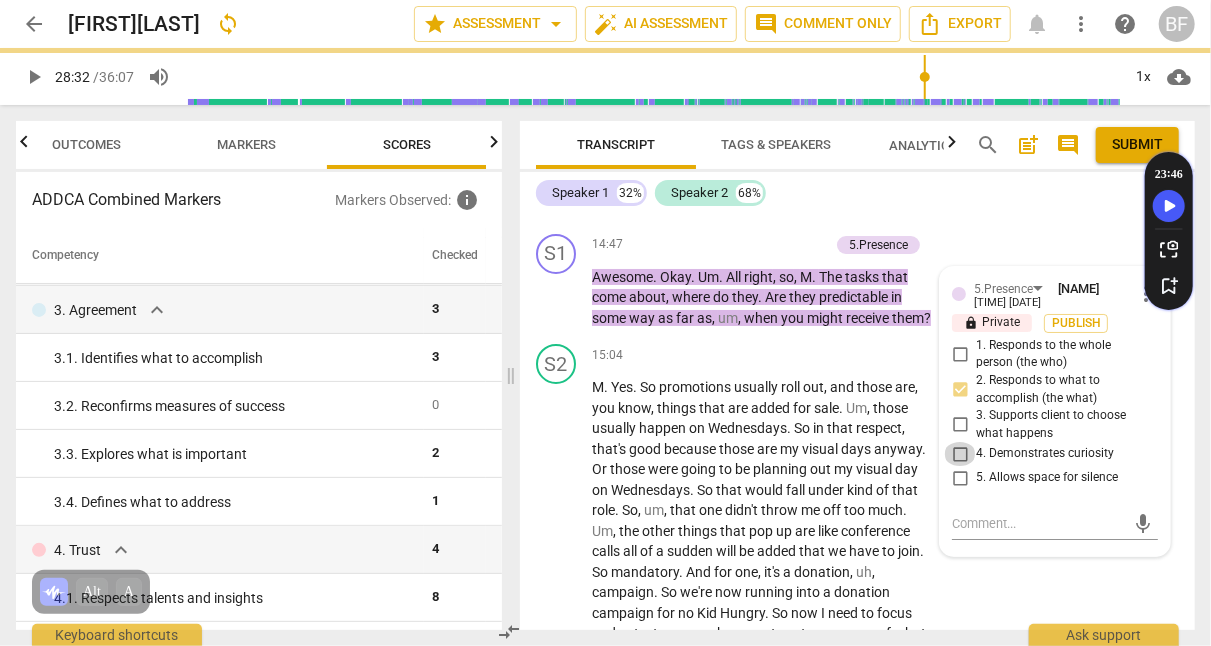 click on "4. Demonstrates curiosity" at bounding box center (960, 454) 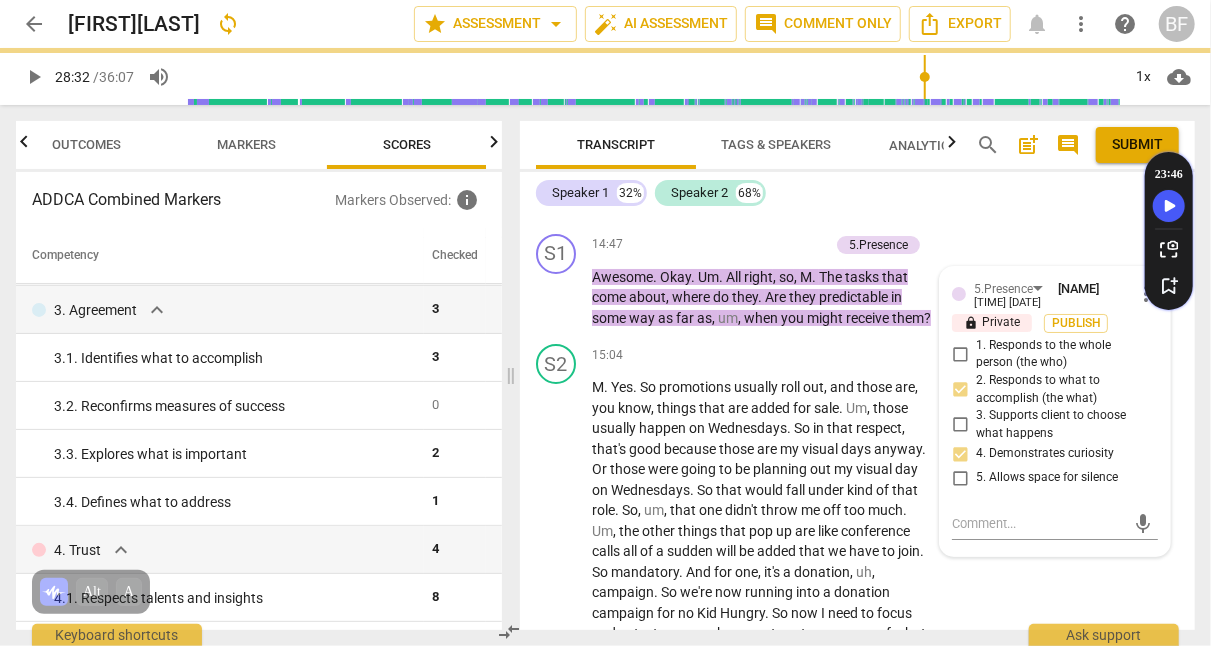 click at bounding box center [1039, 523] 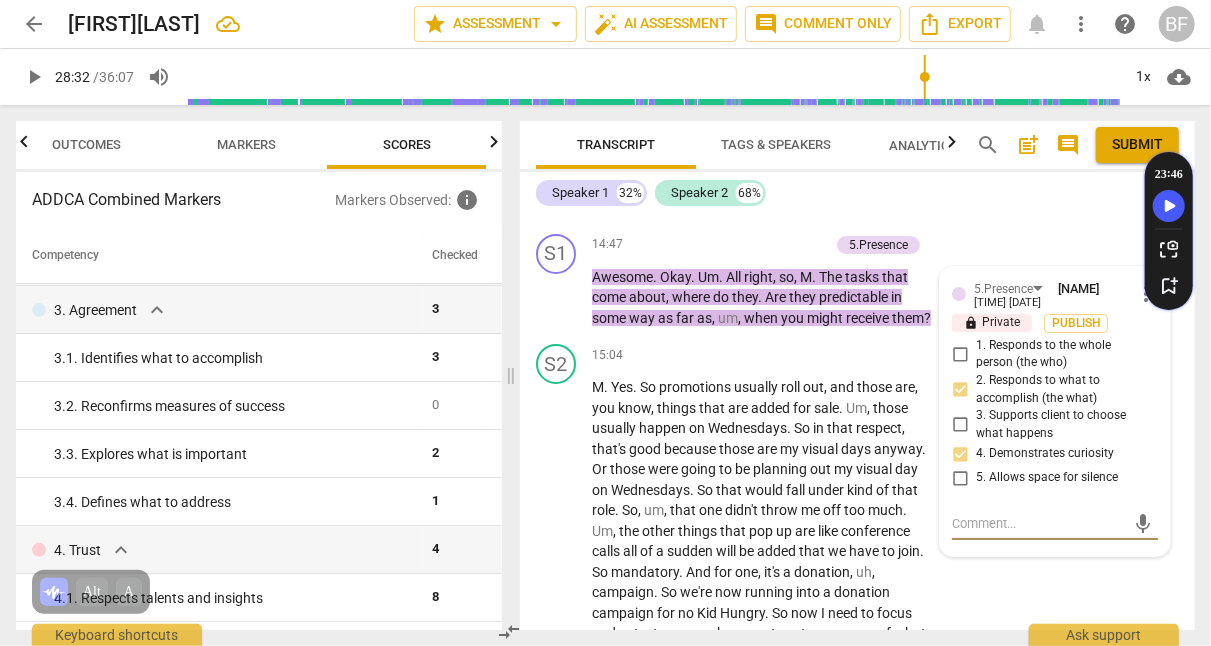 type on "R" 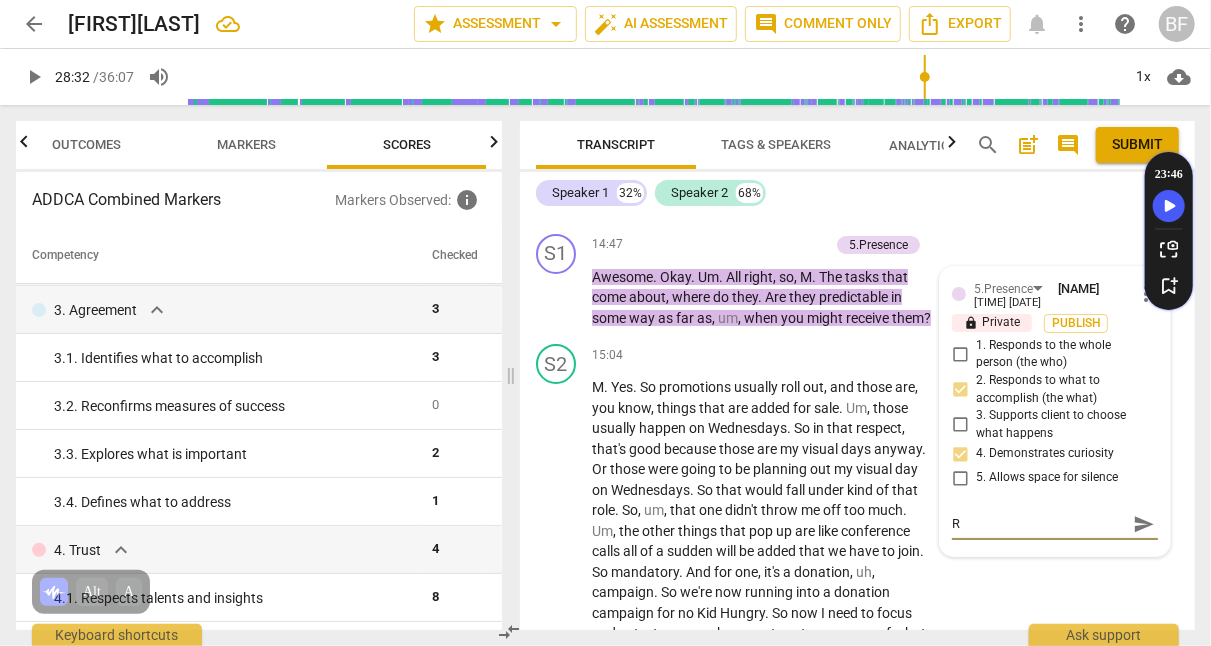 type 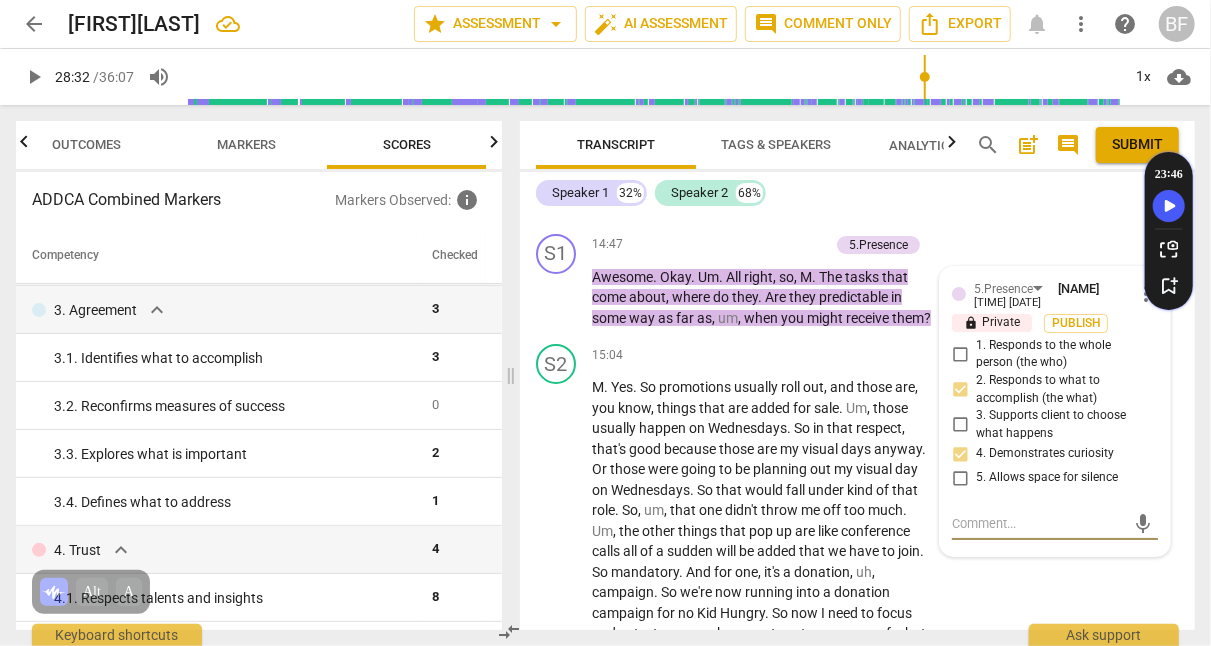 type 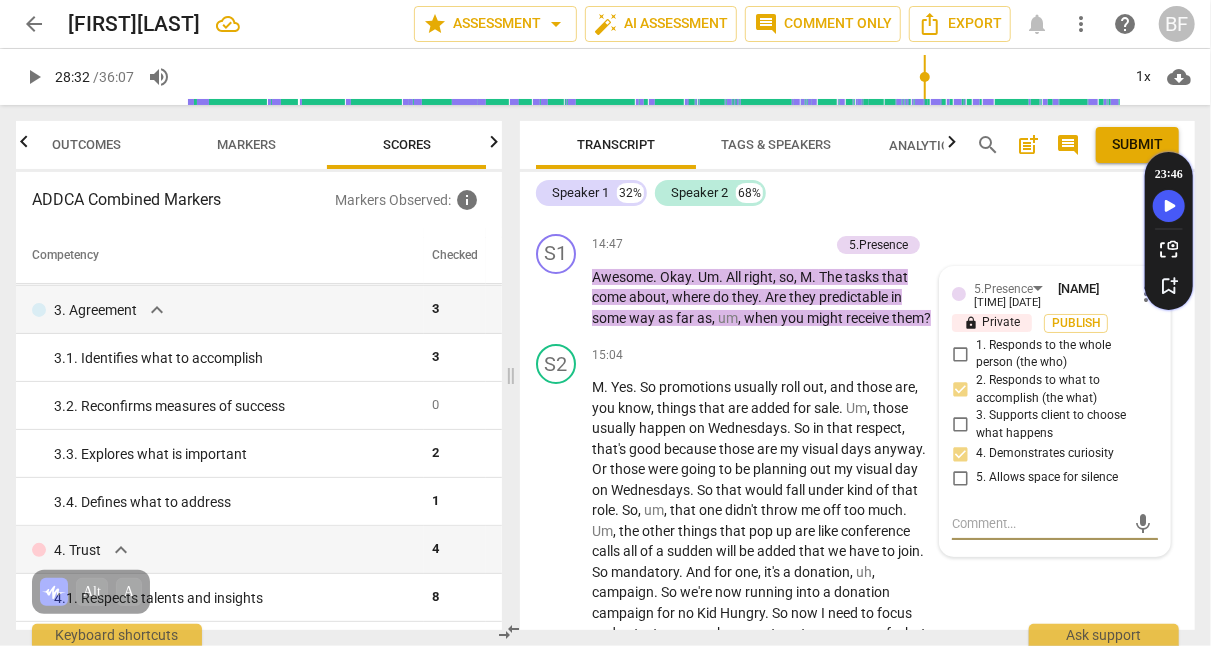 type on "T" 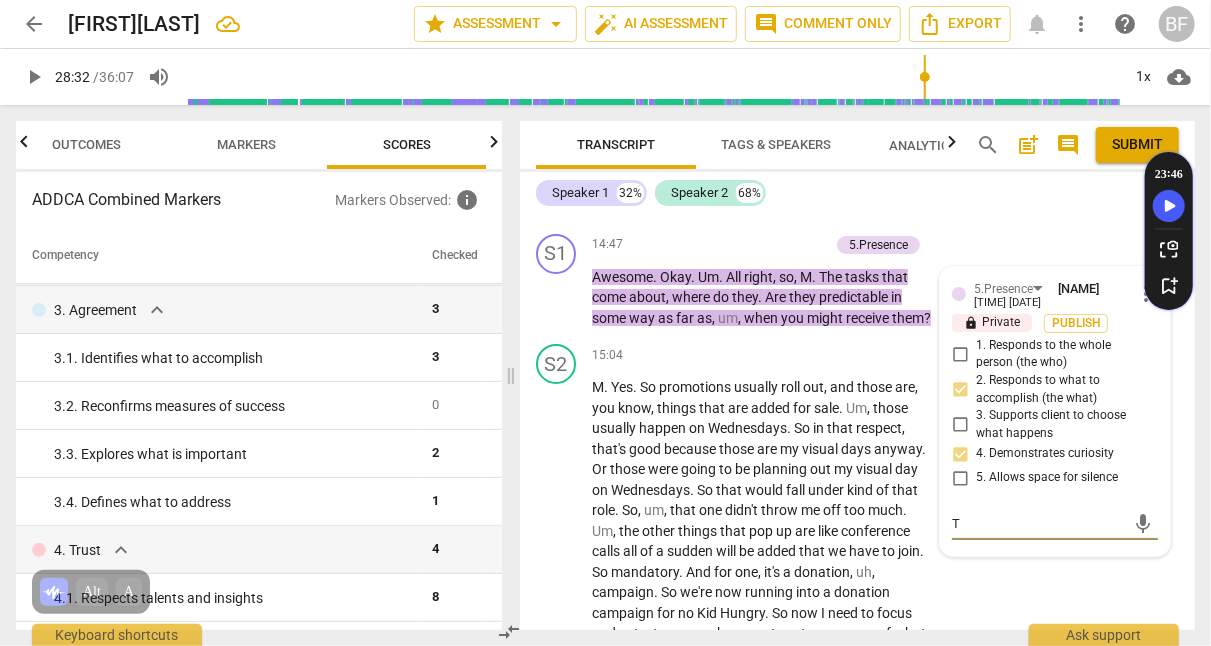 type on "T" 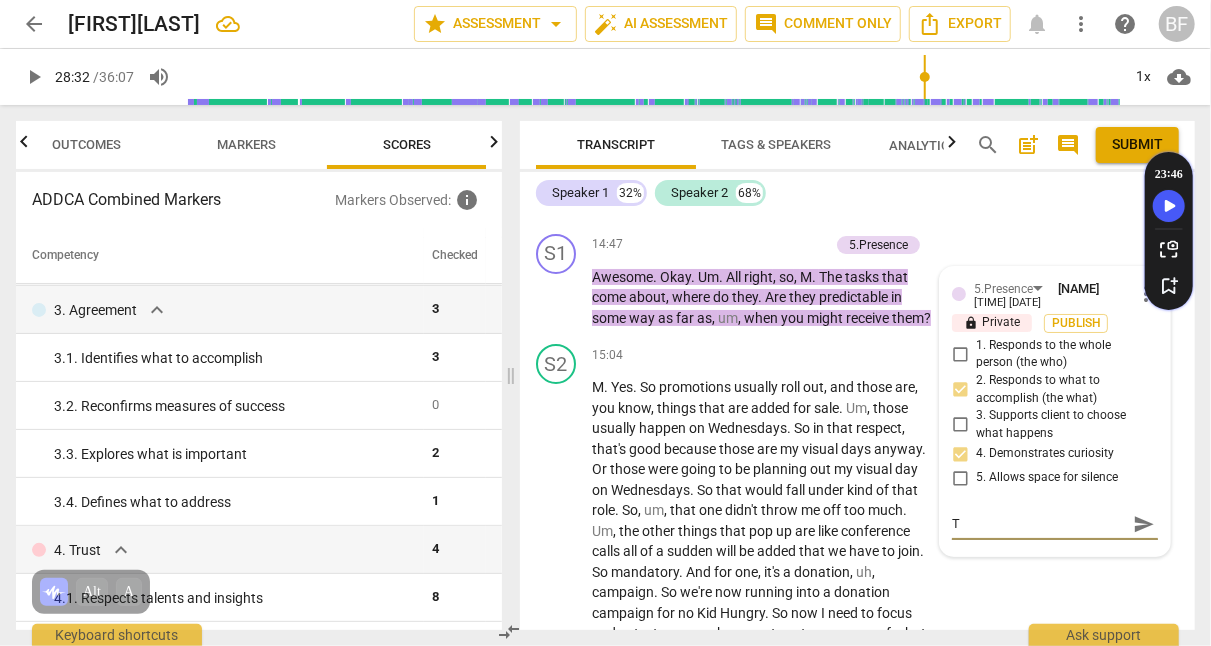type on "Th" 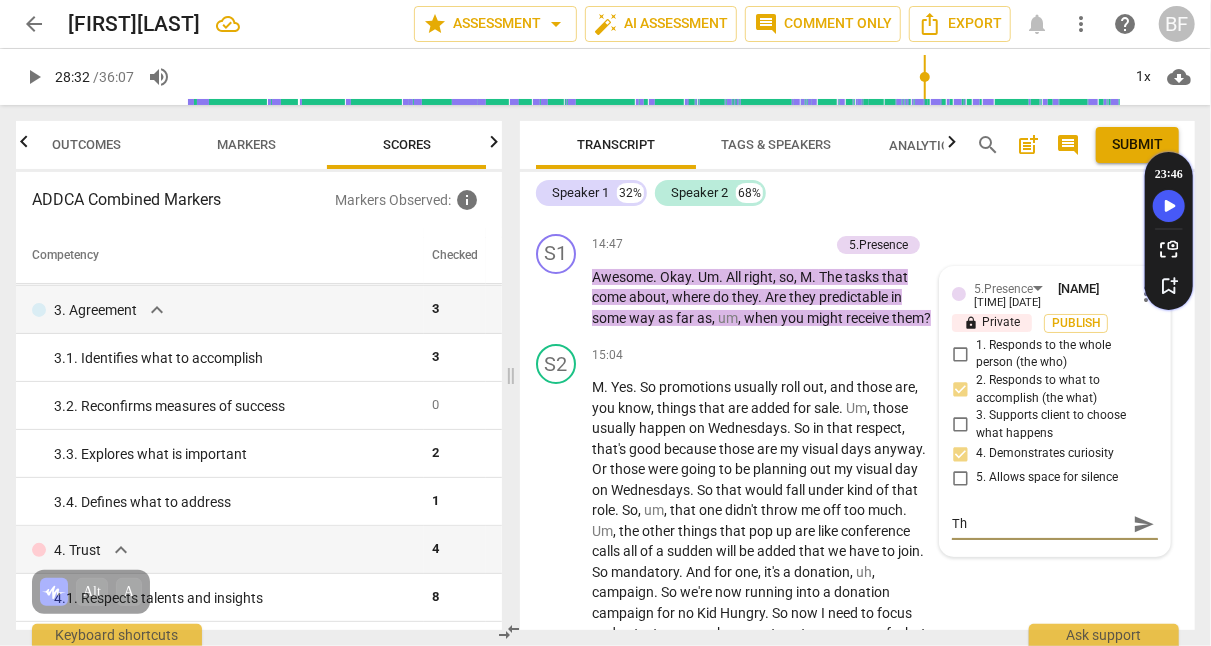 type on "The" 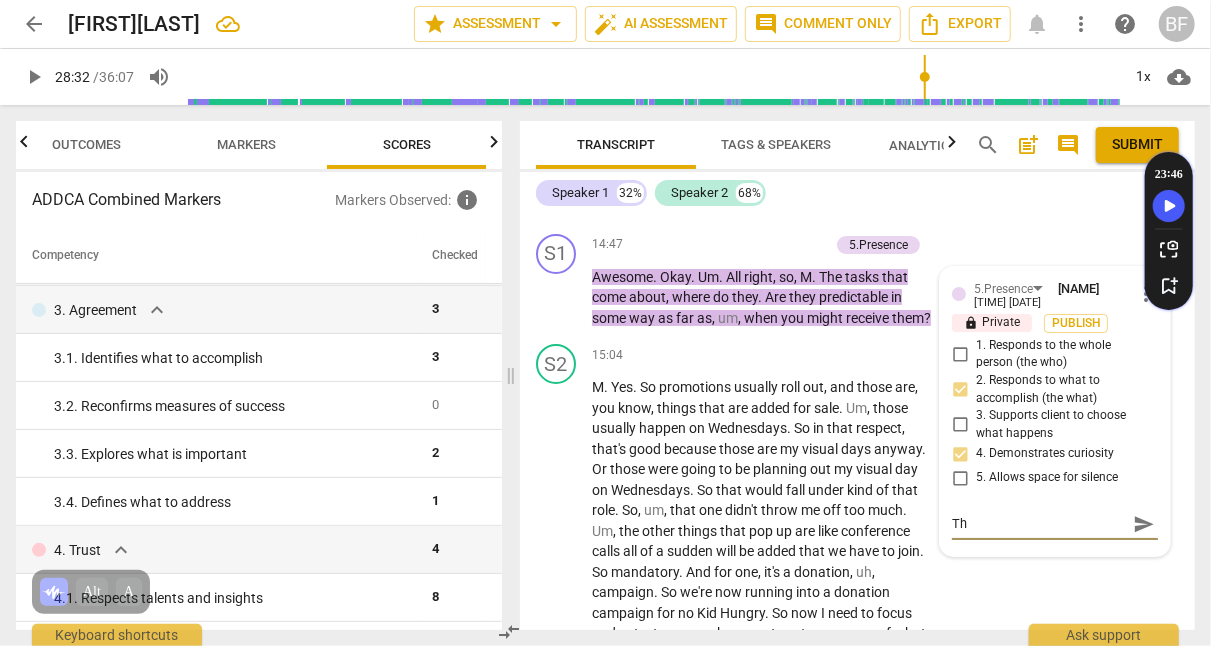 type on "The" 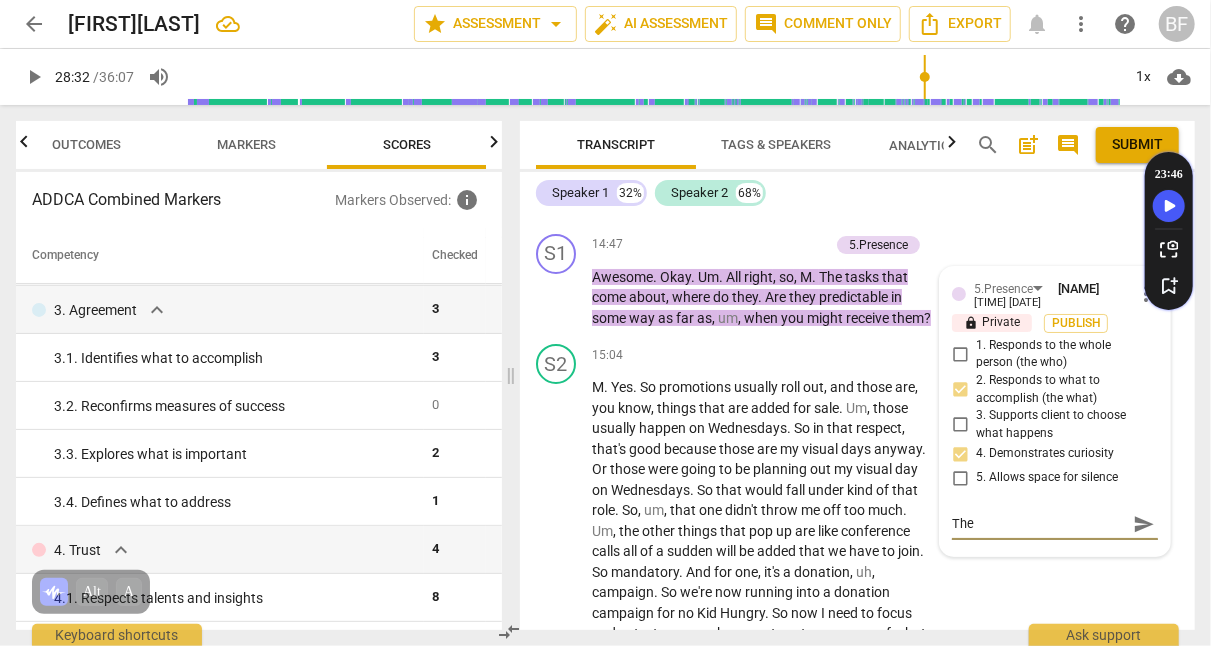 type on "The" 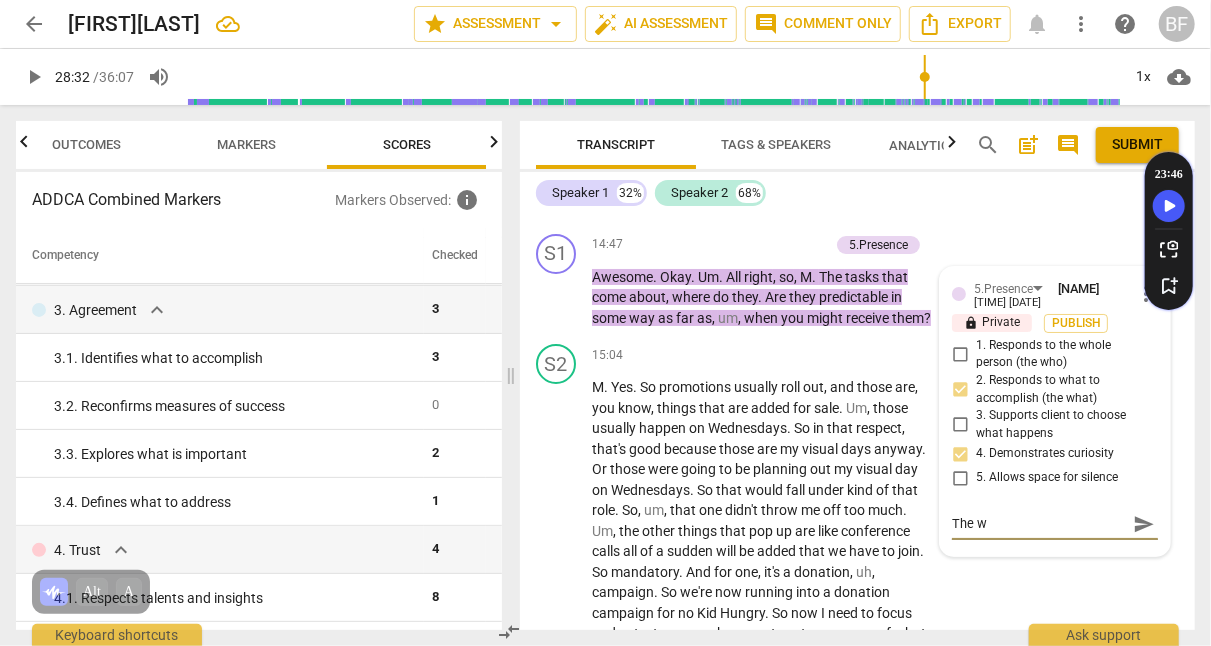 type on "The wa" 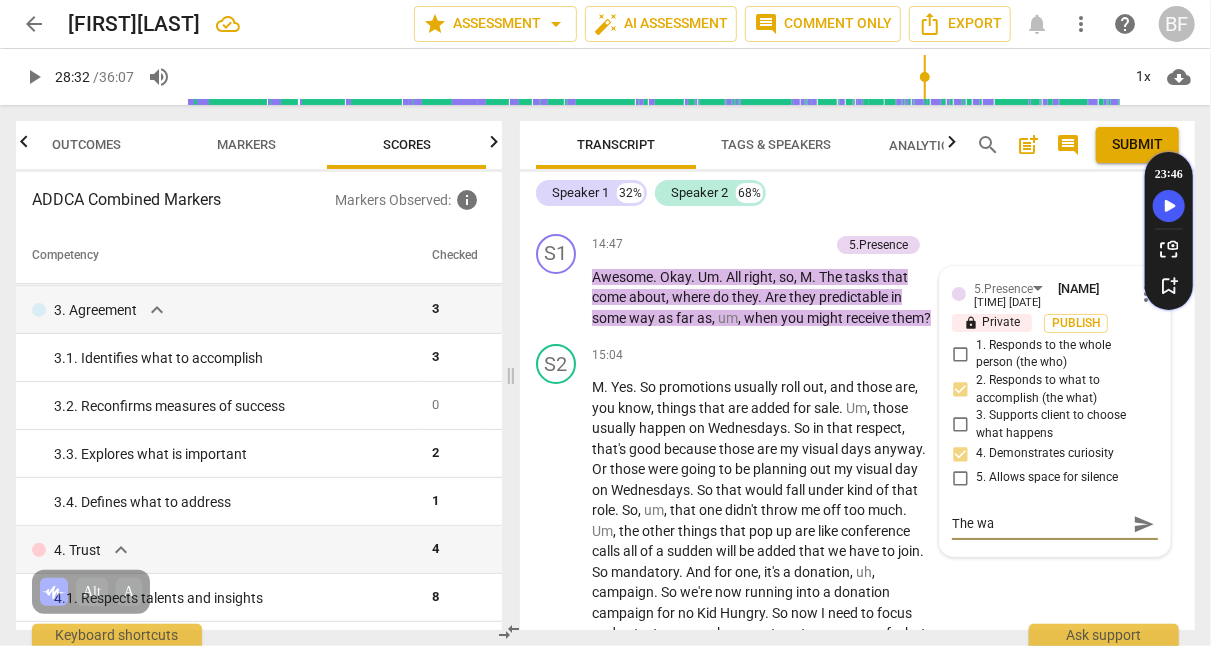 type on "The way" 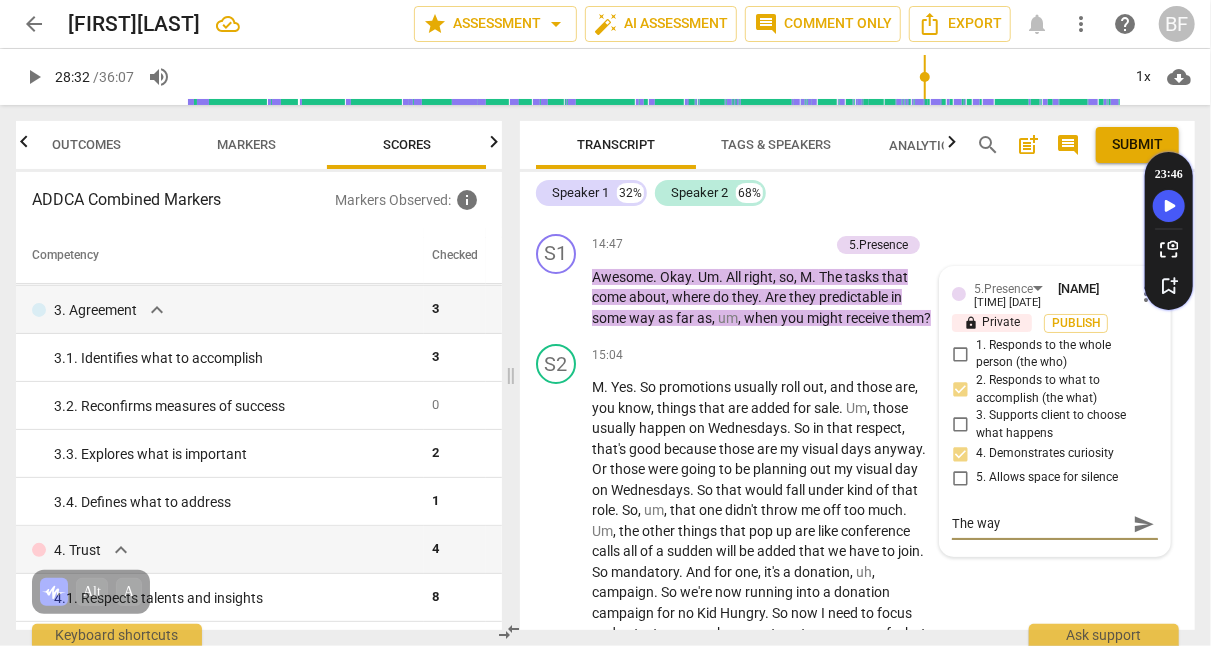 type on "The way" 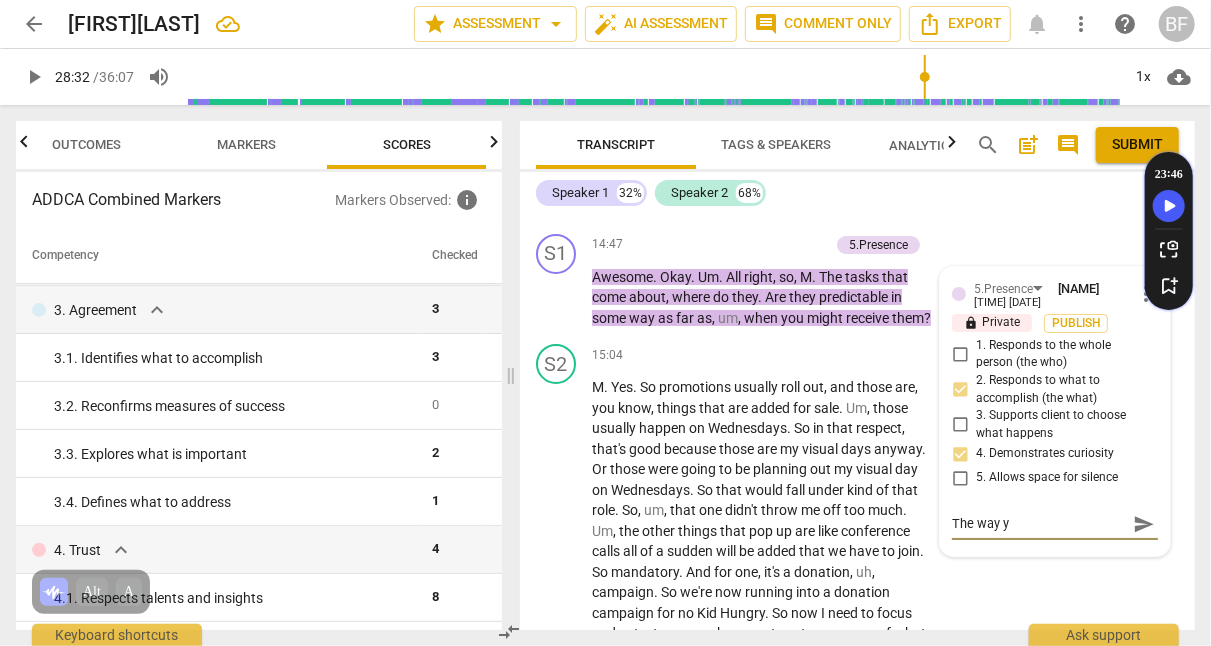 type on "The way yo" 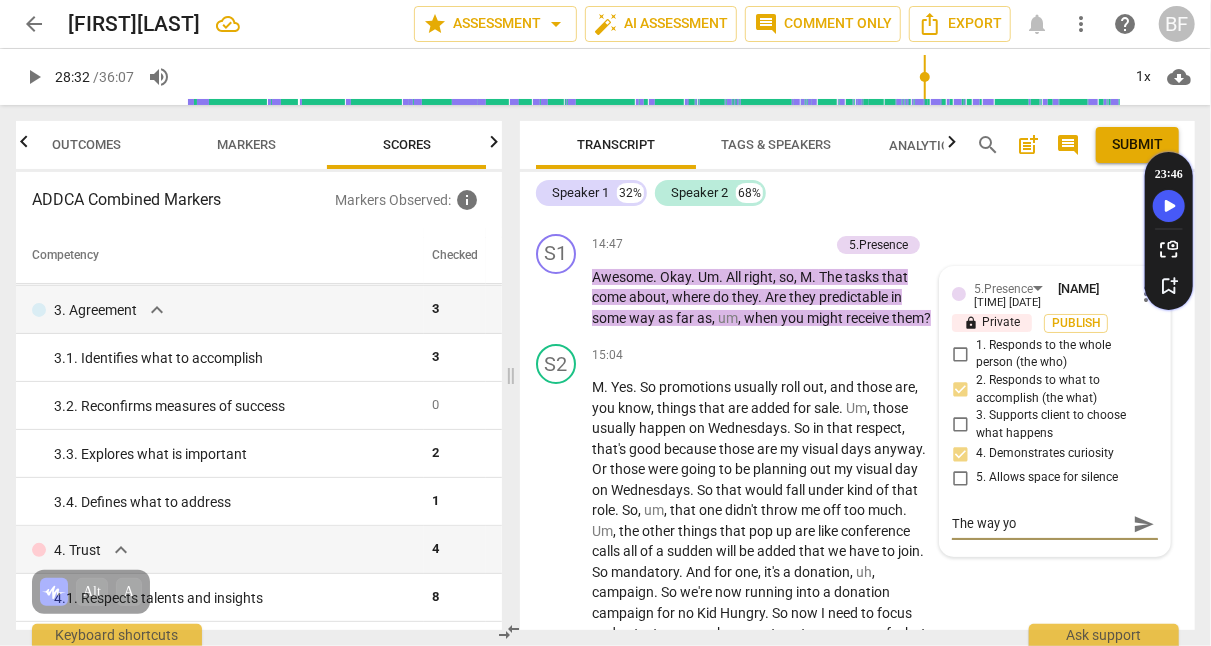 type on "The way you" 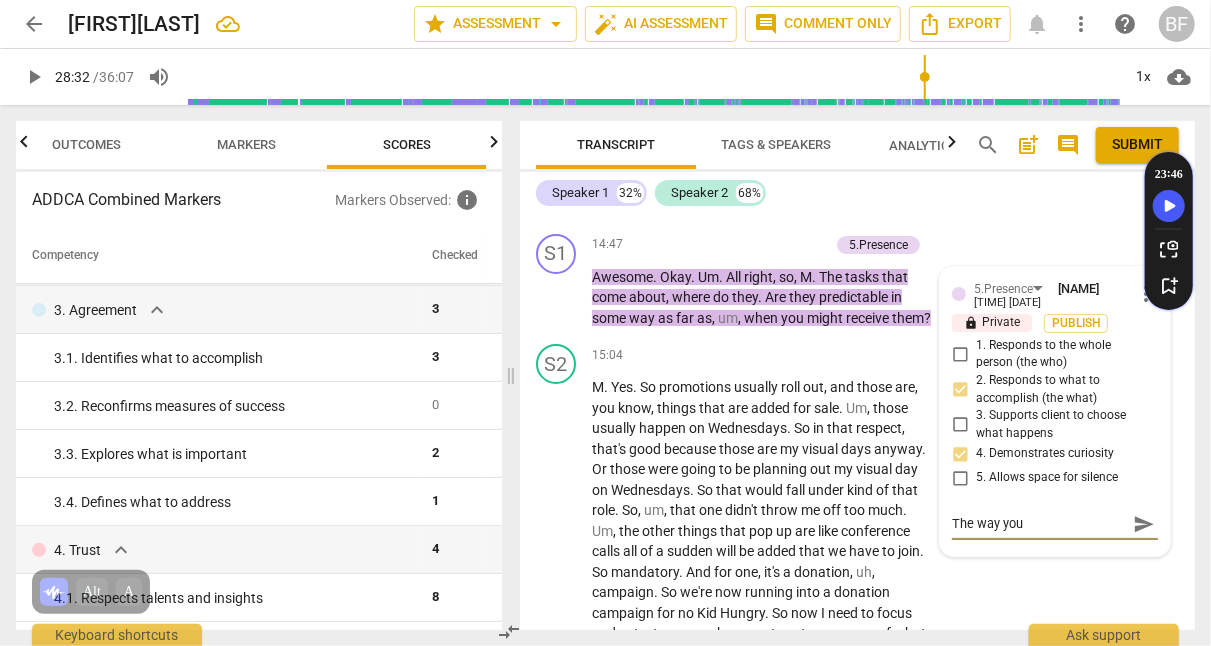 type on "The way you" 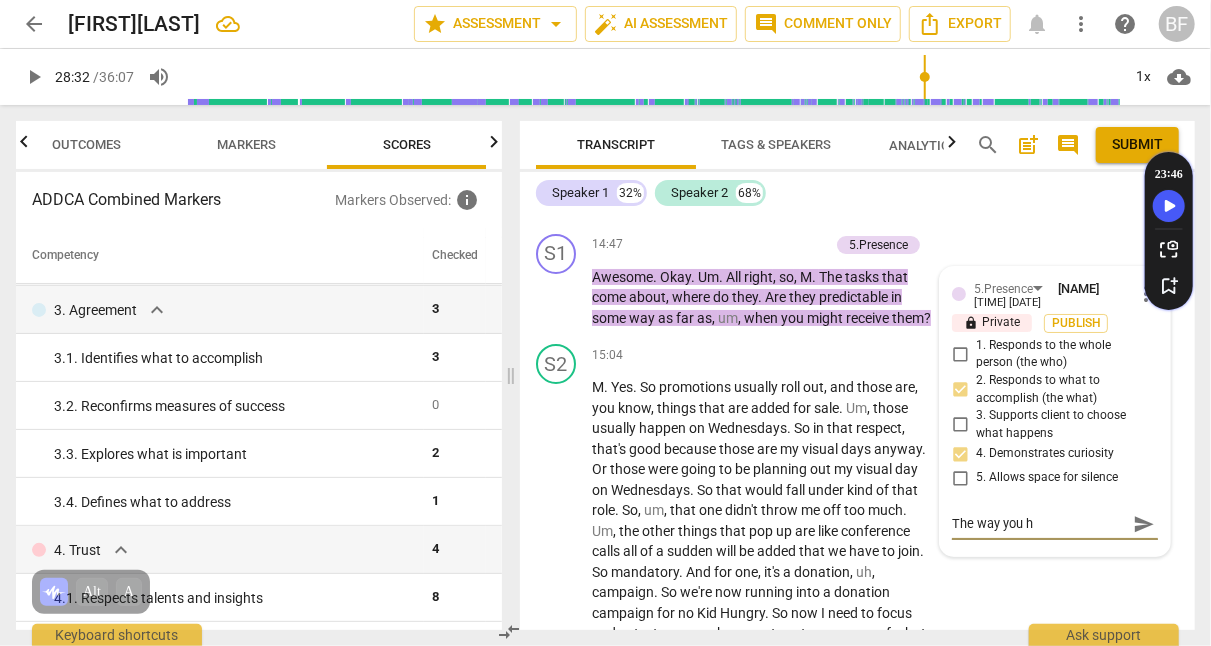 type on "The way you ha" 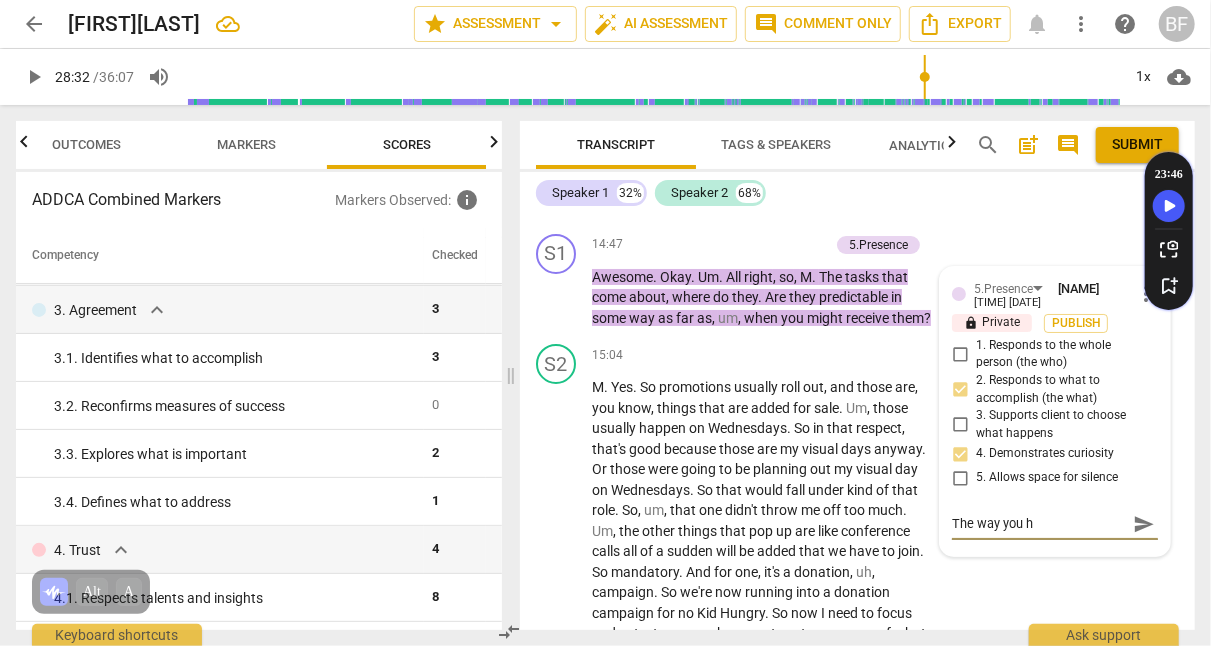 type on "The way you ha" 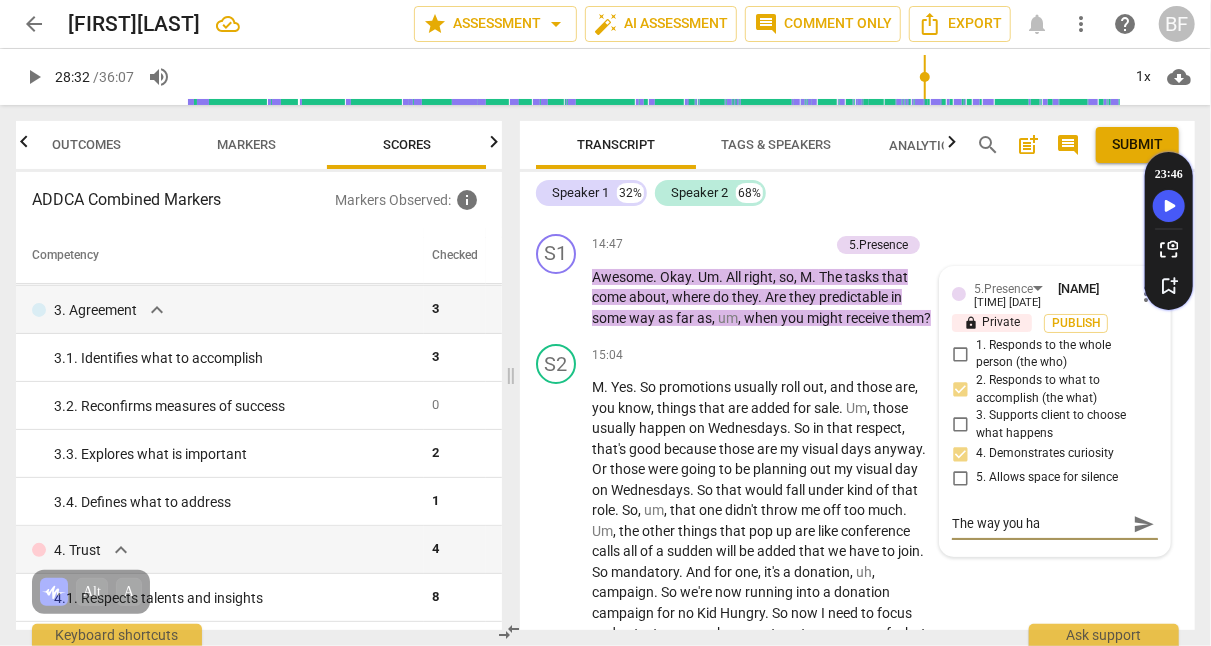 type on "The way you hav" 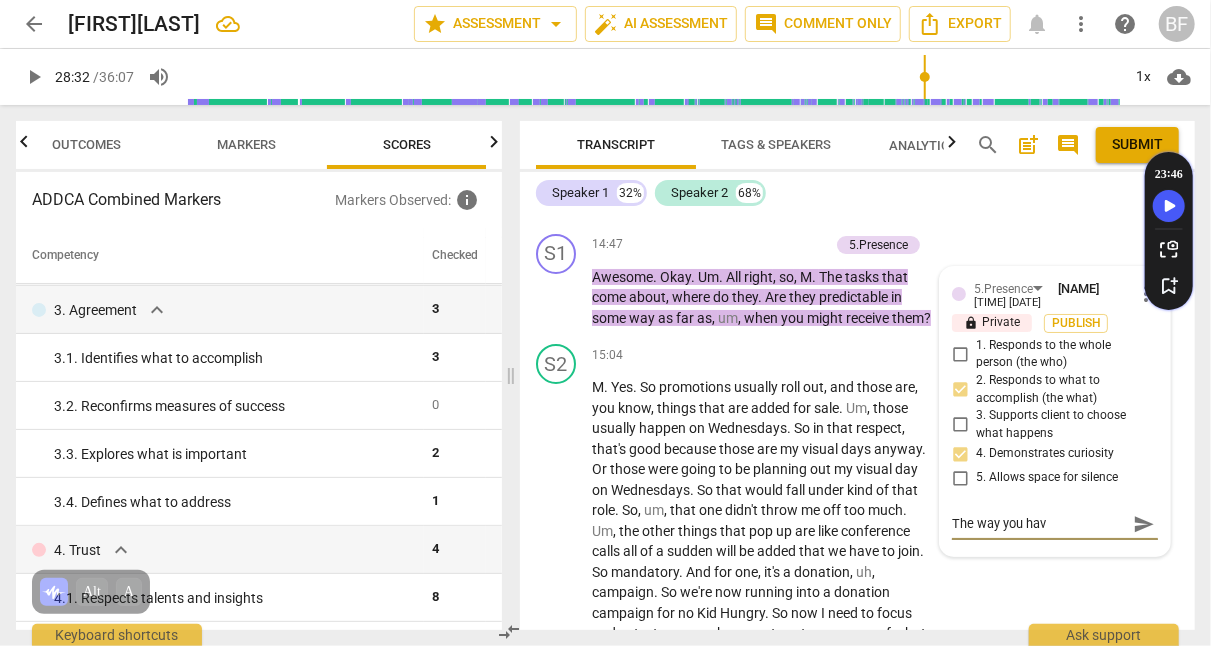 type on "The way you have" 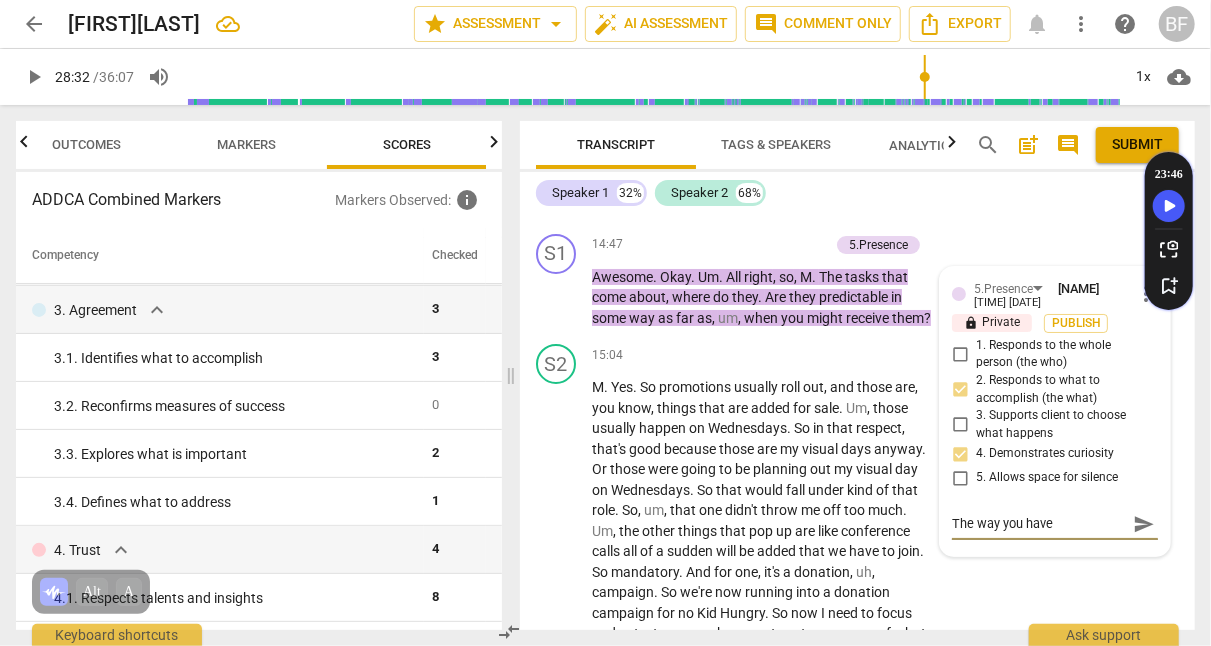 type on "The way you have" 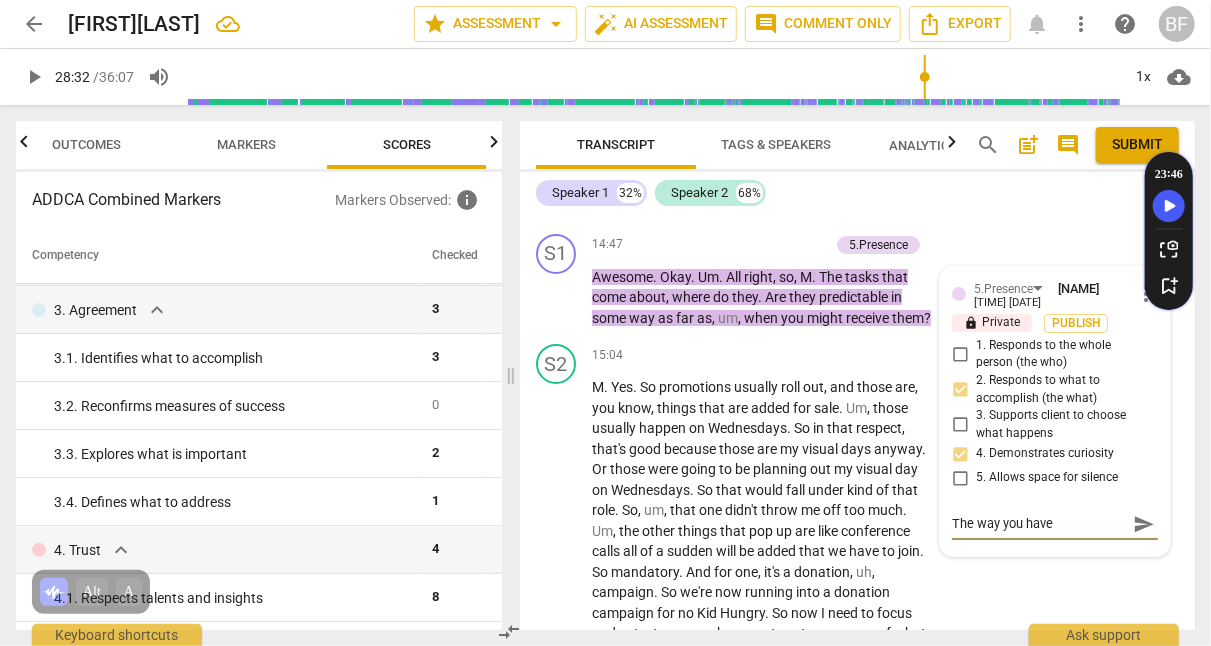 type on "The way you have" 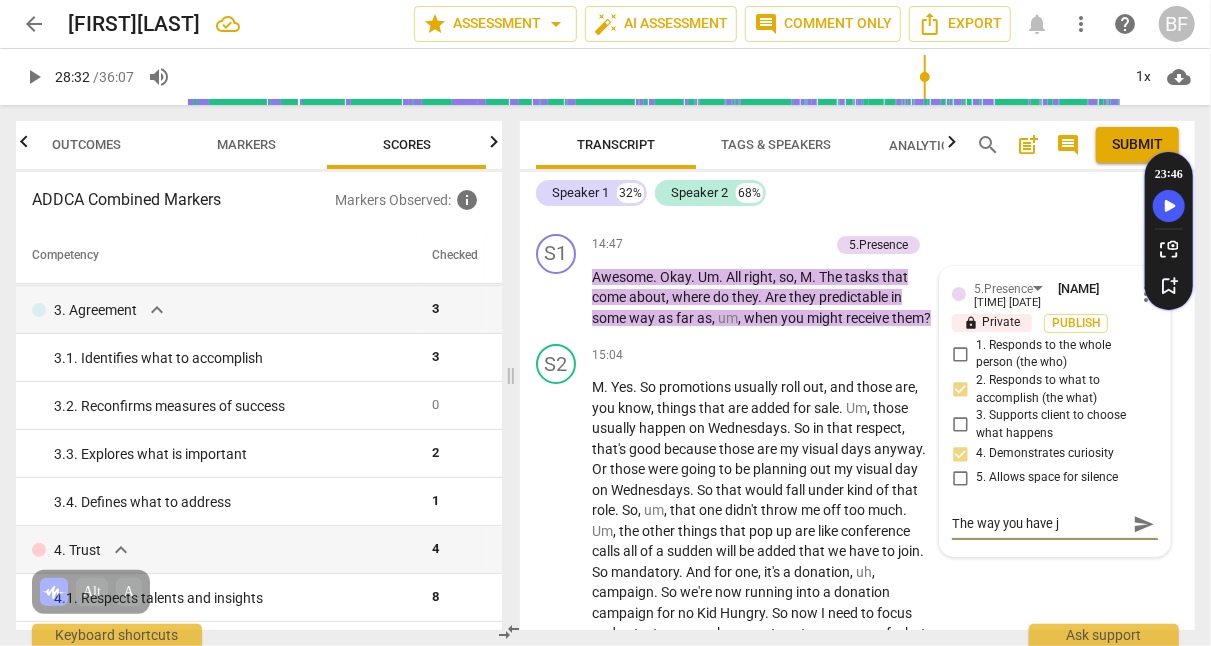 type on "The way you have ju" 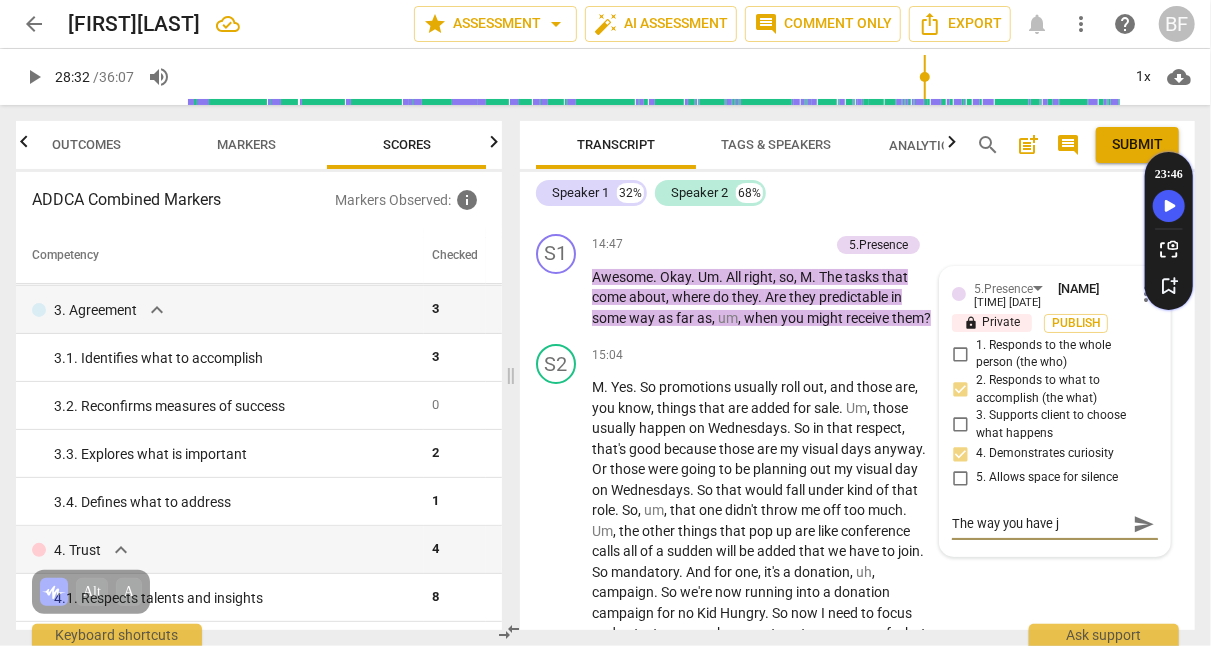 type on "The way you have ju" 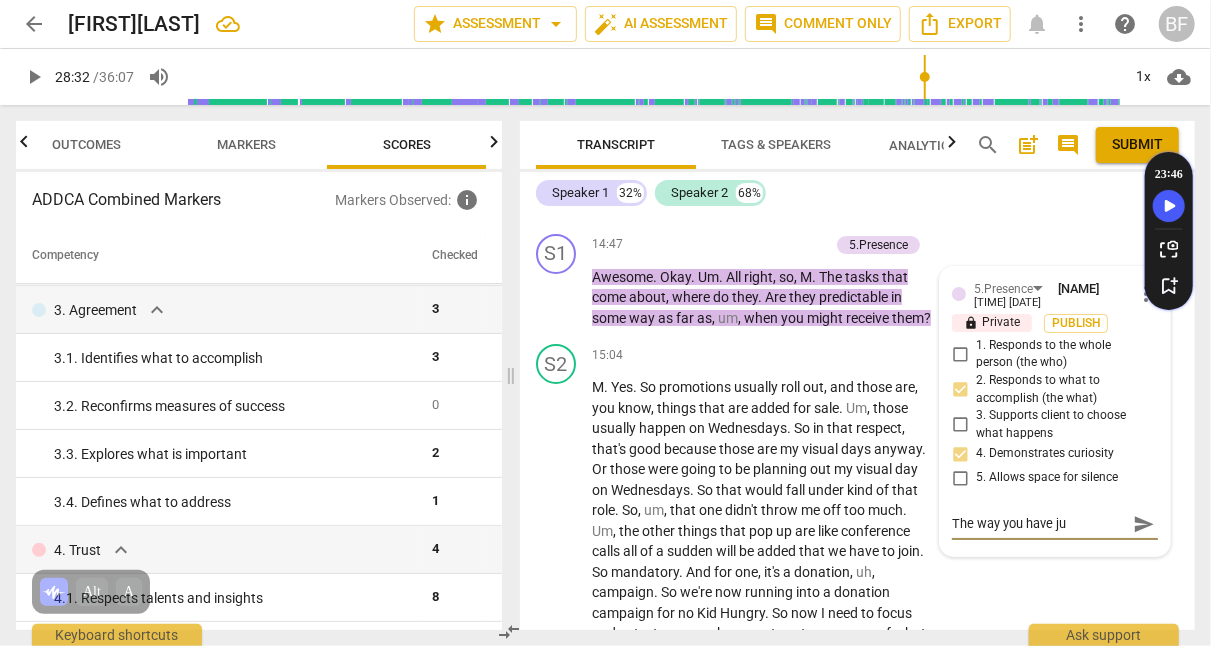type on "The way you have jum" 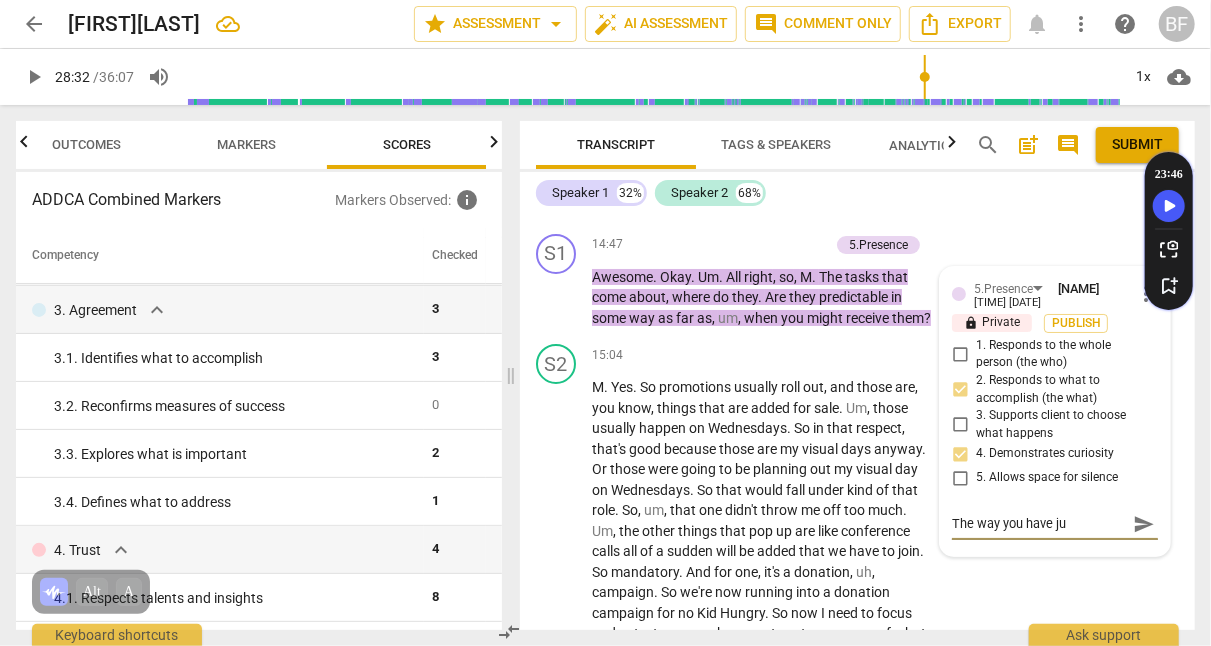 type on "The way you have jum" 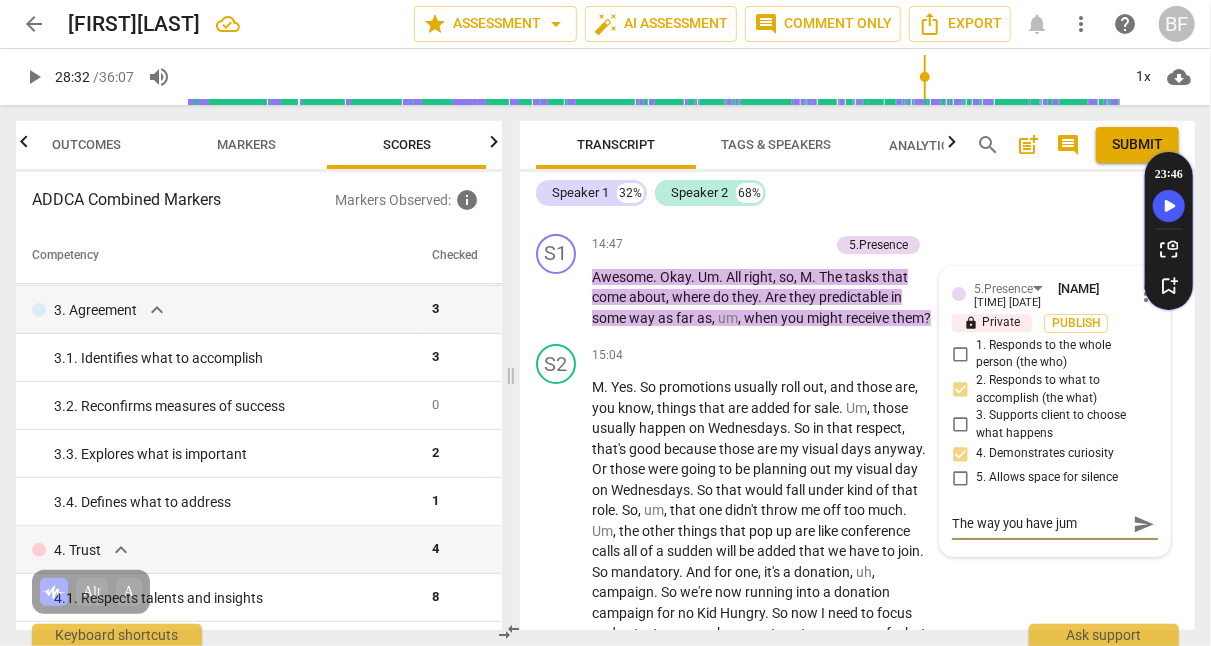 type on "The way you have jump" 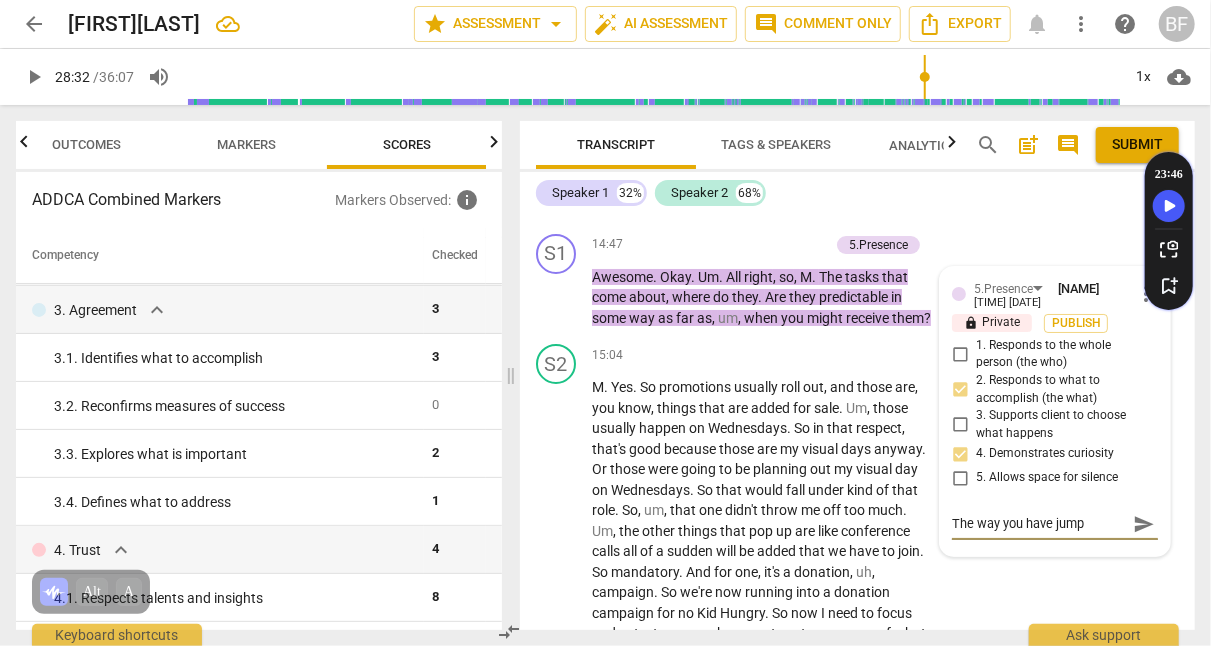 type on "The way you have jumpt" 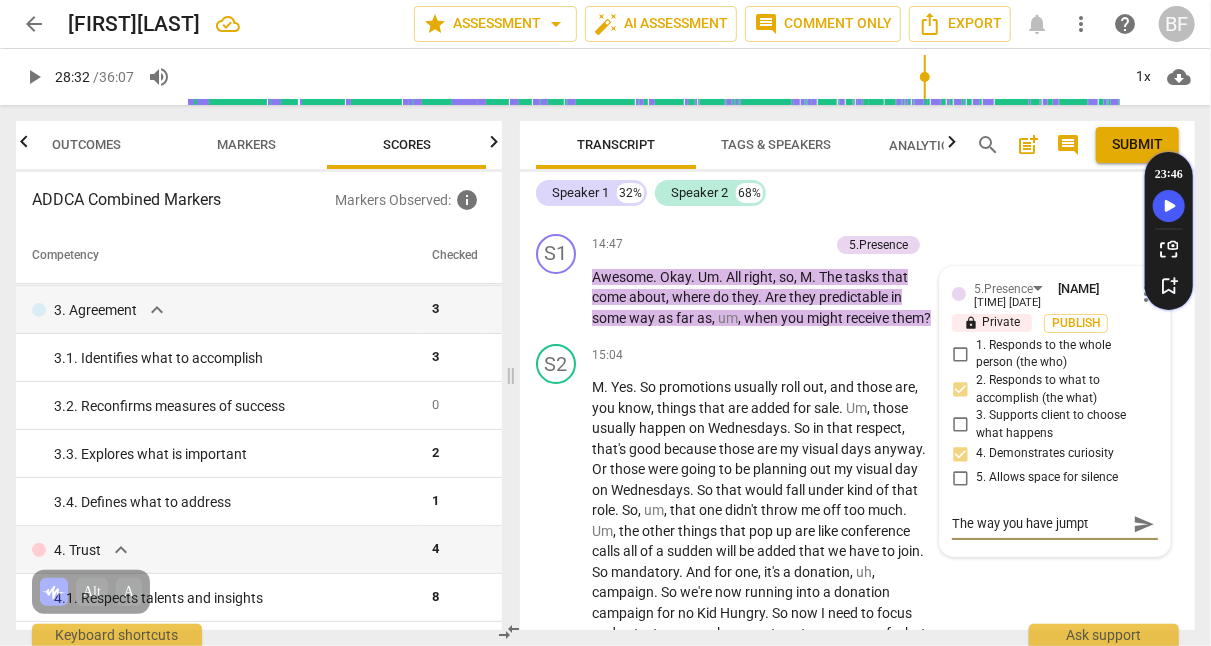 type on "The way you have jumpte" 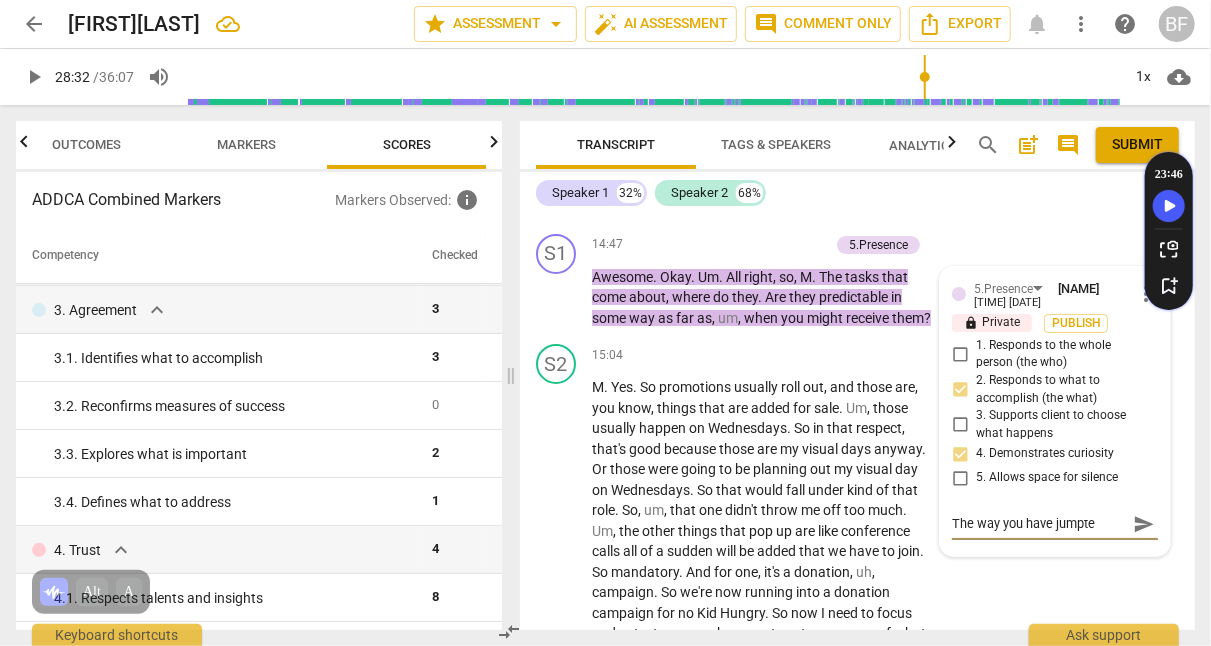 type on "The way you have jumpted" 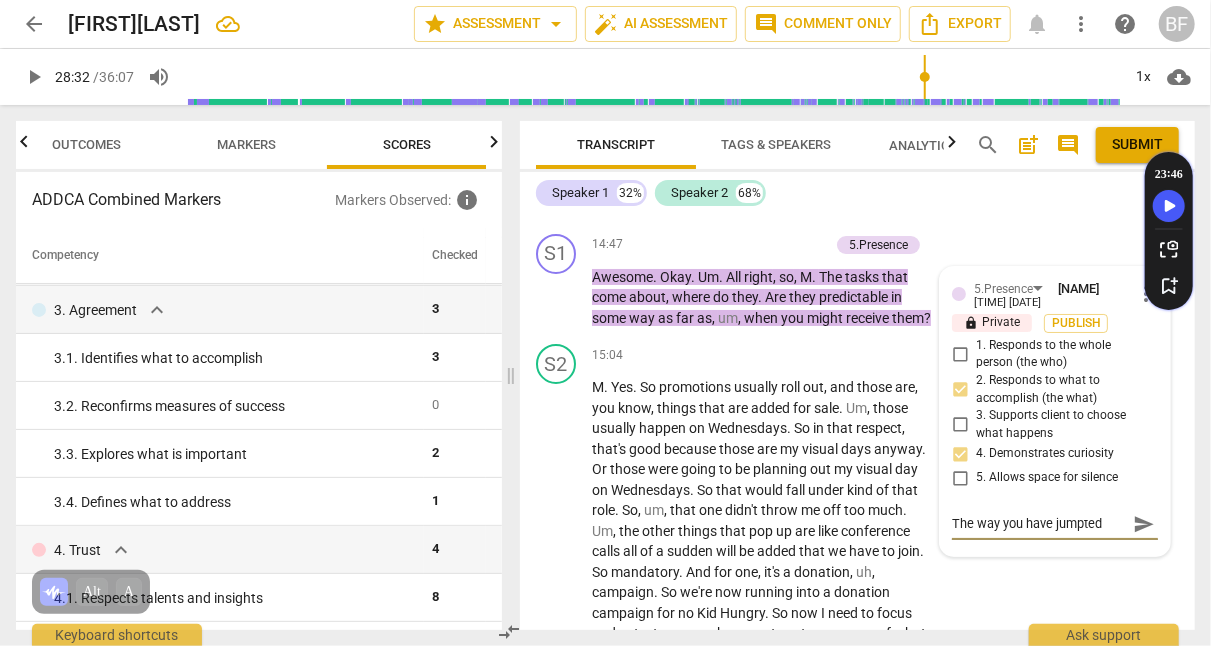 type on "The way you have jumpte" 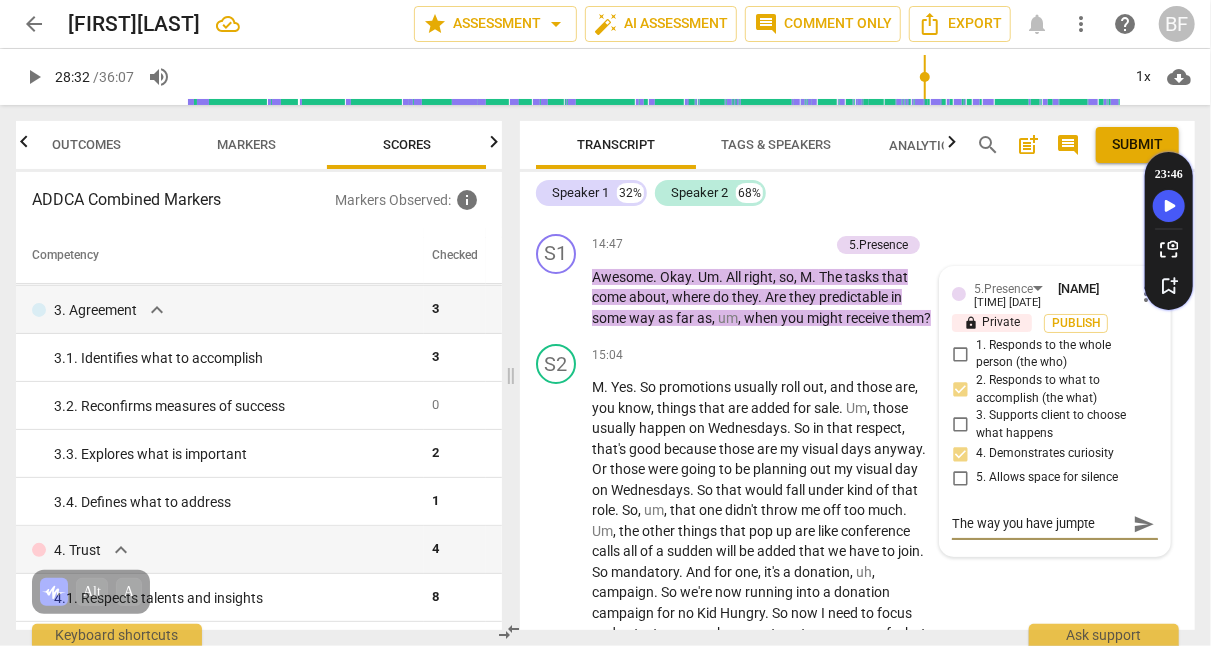 type 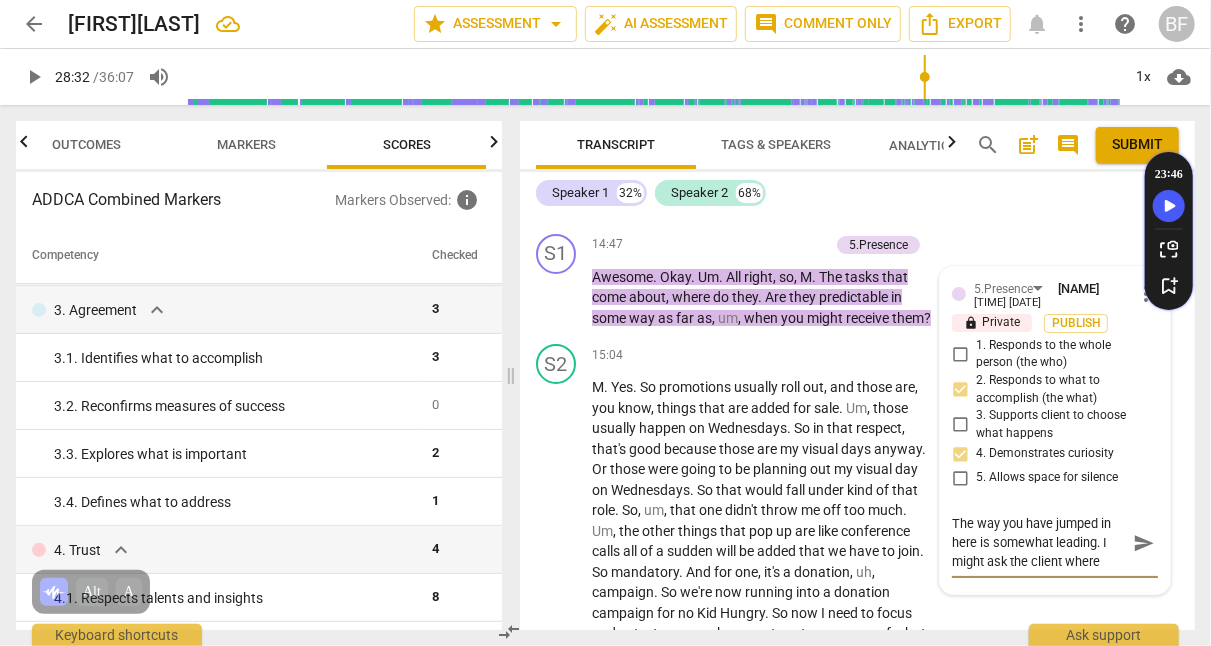 scroll, scrollTop: 17, scrollLeft: 0, axis: vertical 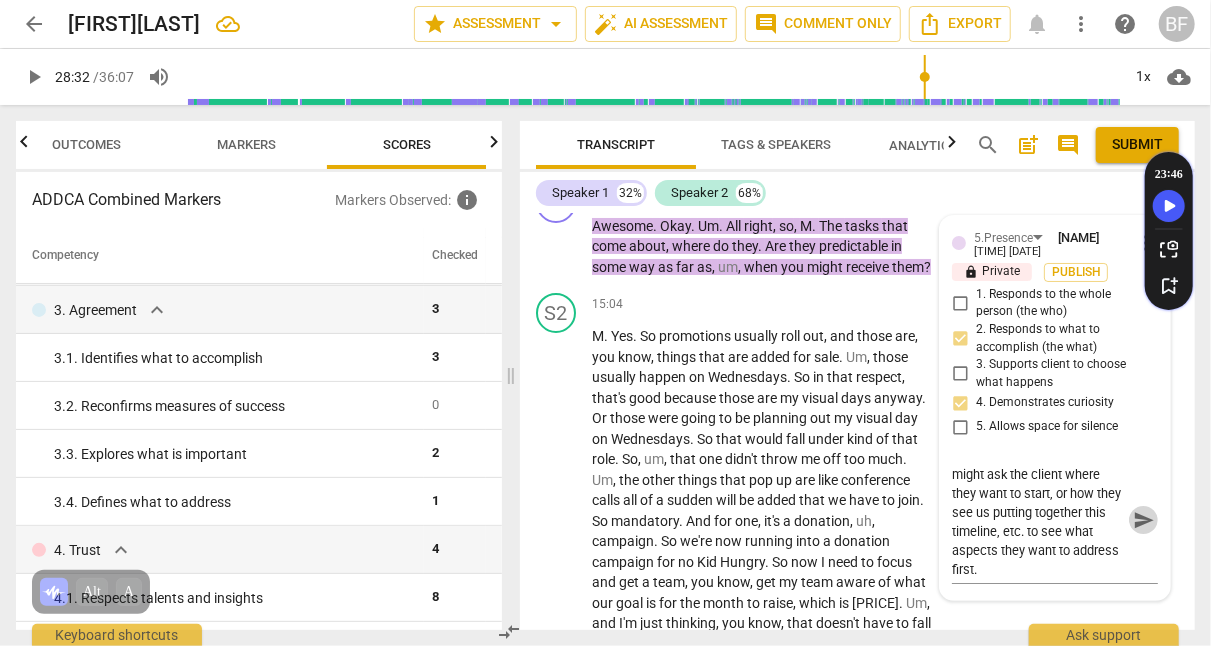 click on "send" at bounding box center [1144, 520] 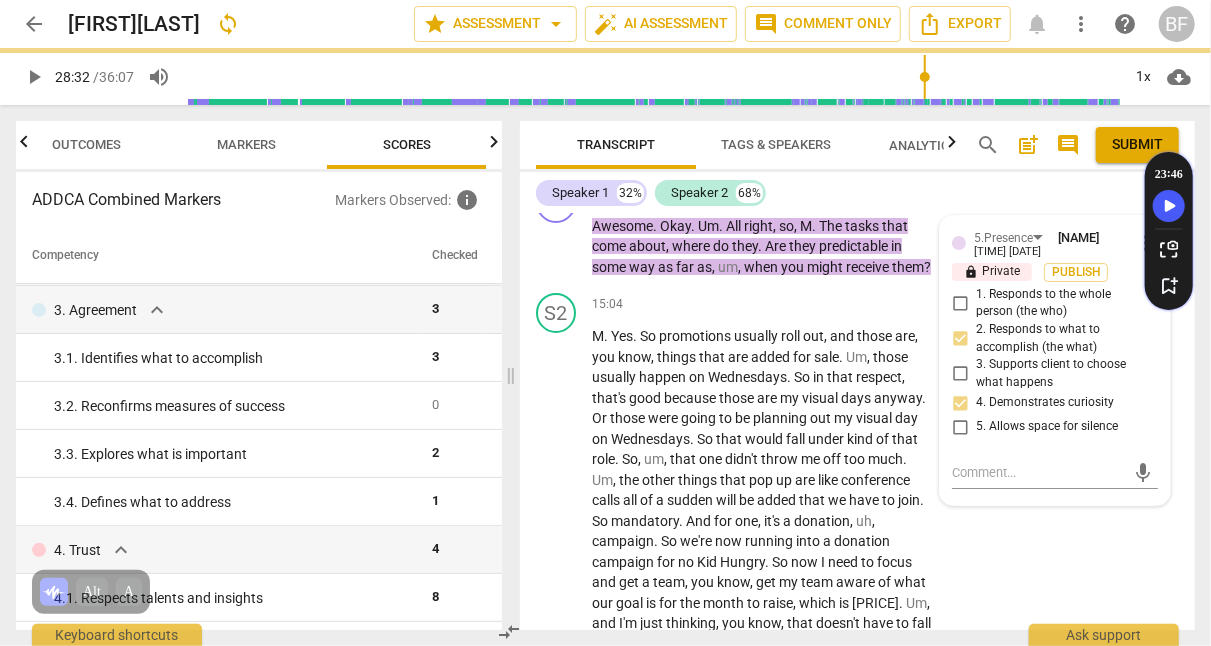 scroll, scrollTop: 0, scrollLeft: 0, axis: both 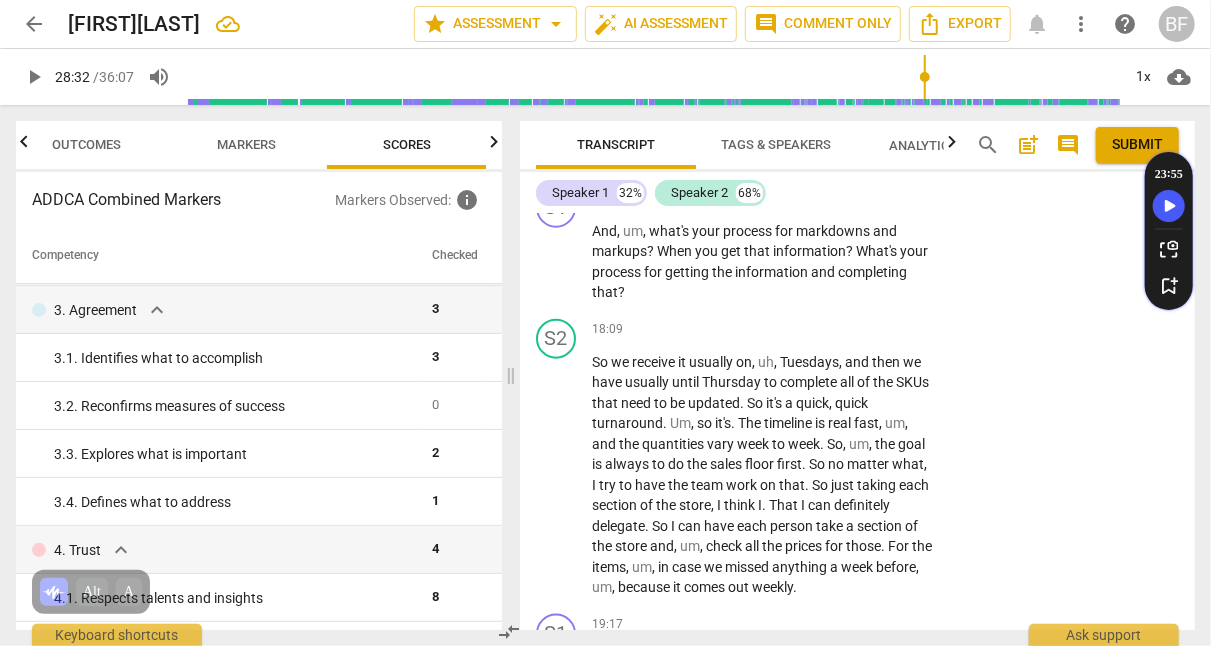 click on "+" at bounding box center [811, 199] 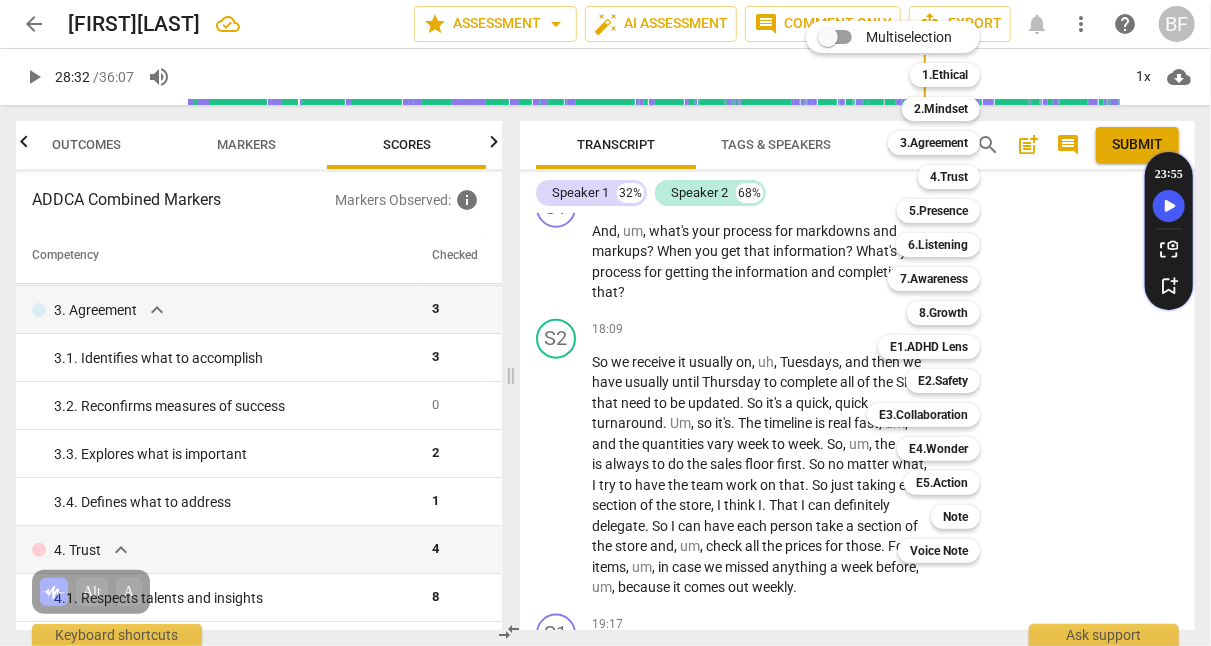 click on "5.Presence" at bounding box center (938, 211) 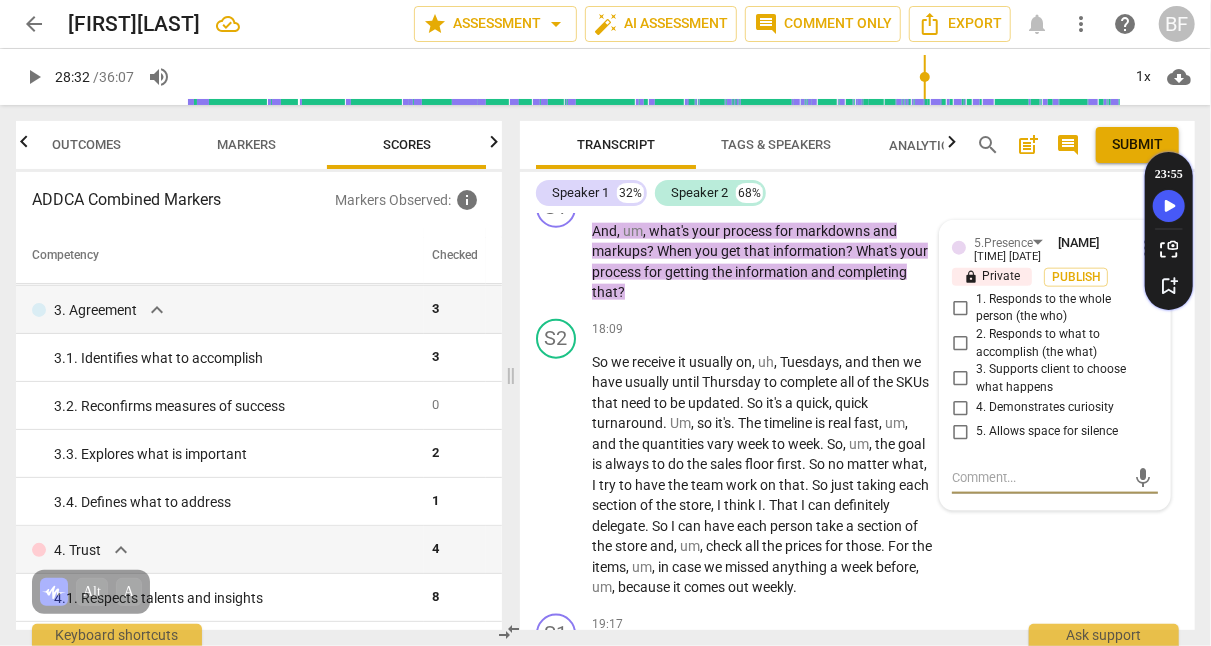 click on "more_vert" at bounding box center [1146, 248] 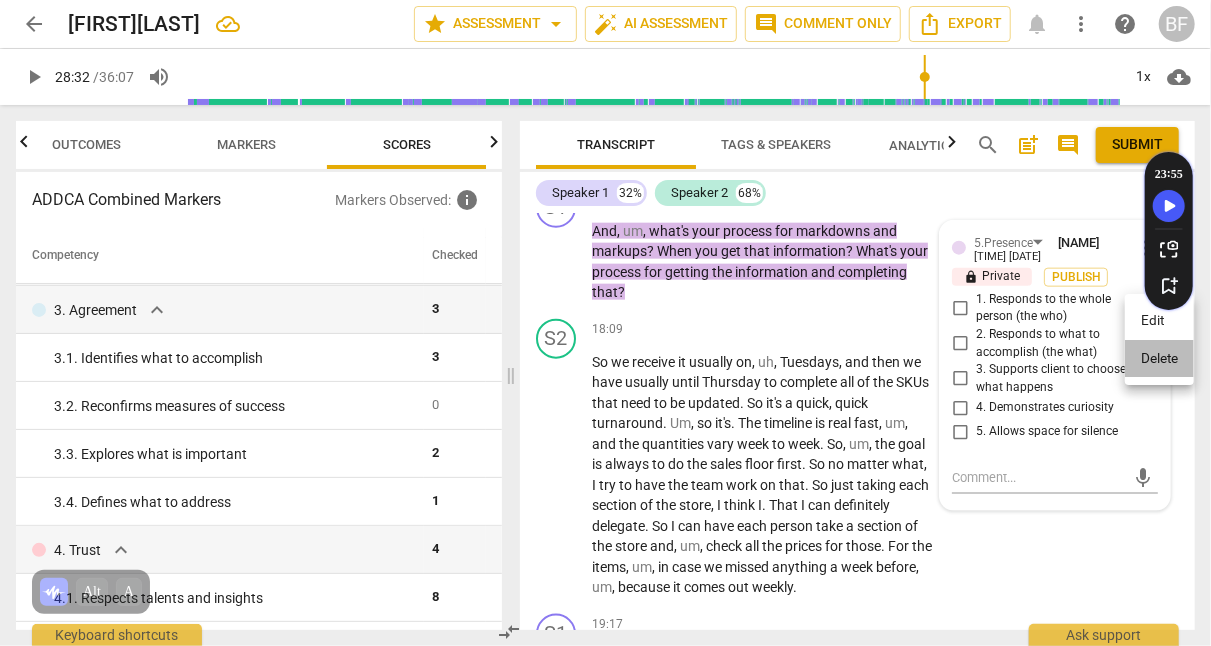 click on "Delete" at bounding box center (1159, 359) 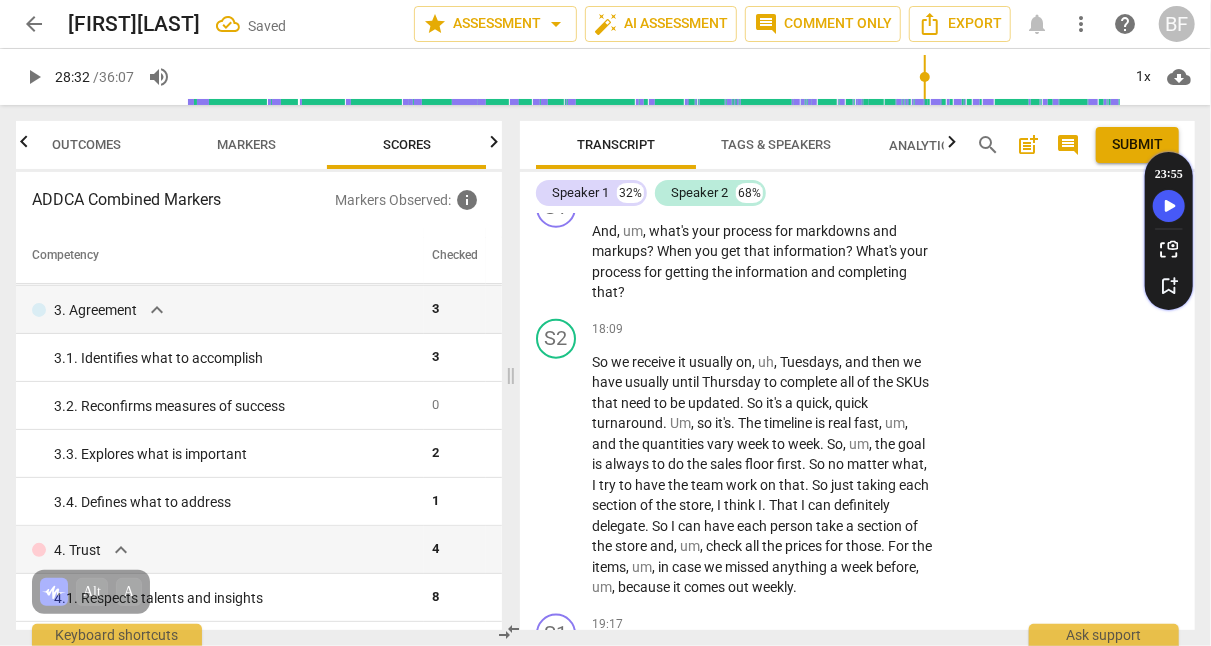 click on "+" at bounding box center (811, 199) 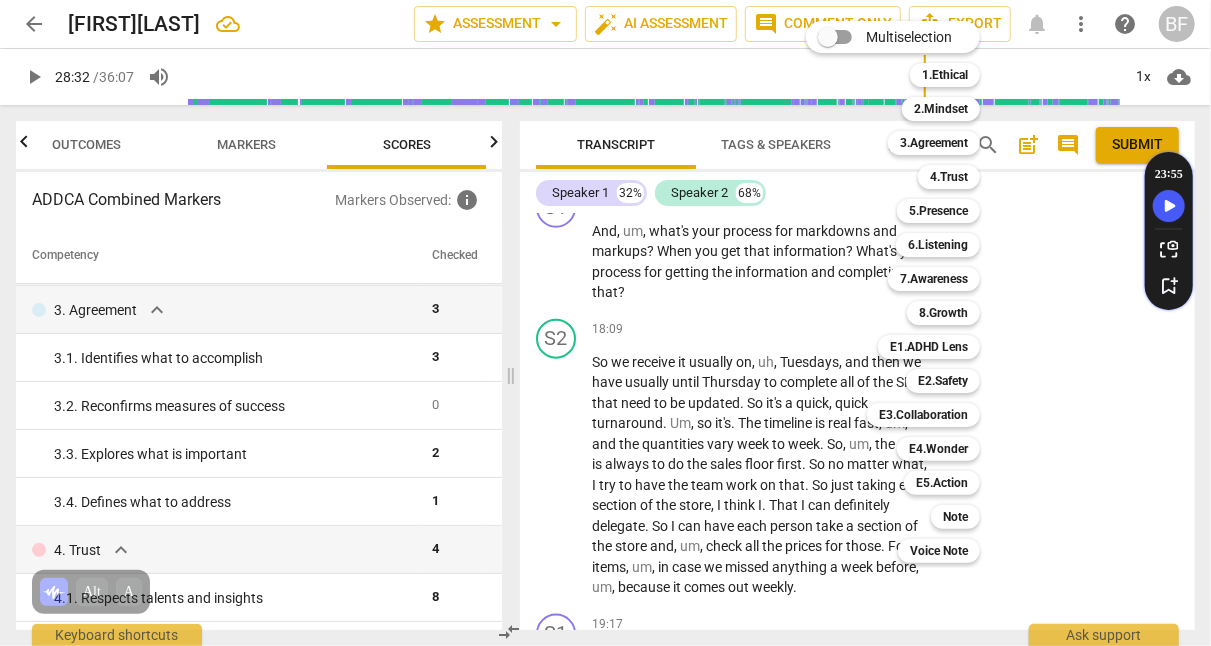 click on "7.Awareness" at bounding box center [934, 279] 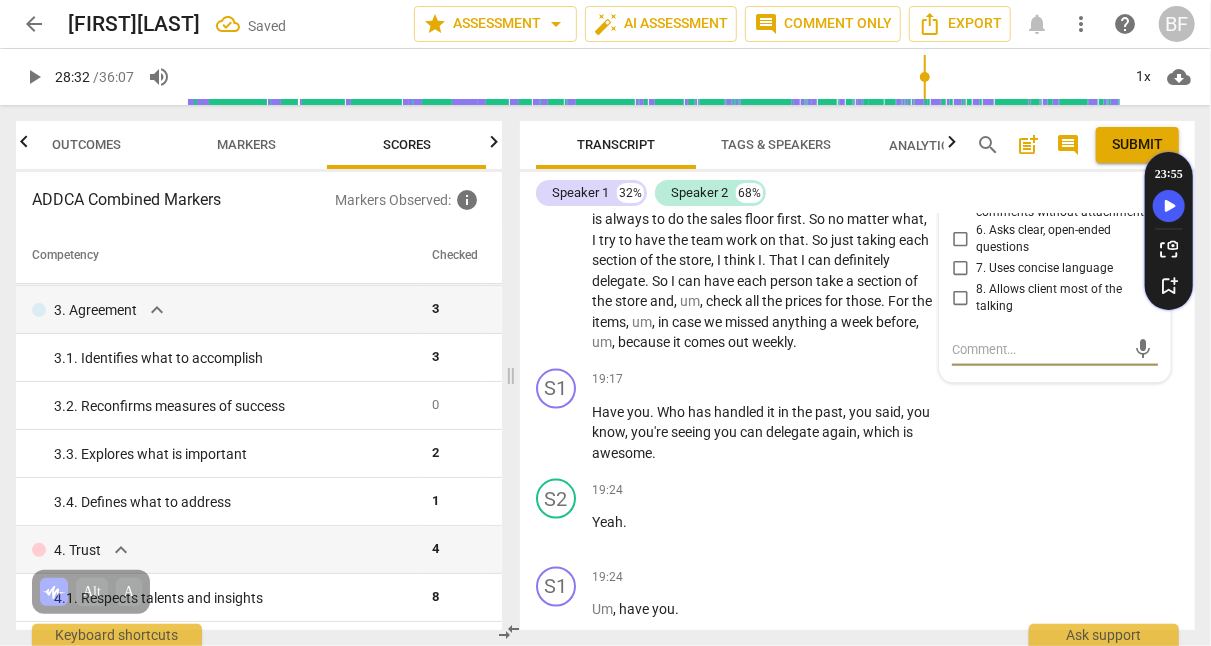 scroll, scrollTop: 8397, scrollLeft: 0, axis: vertical 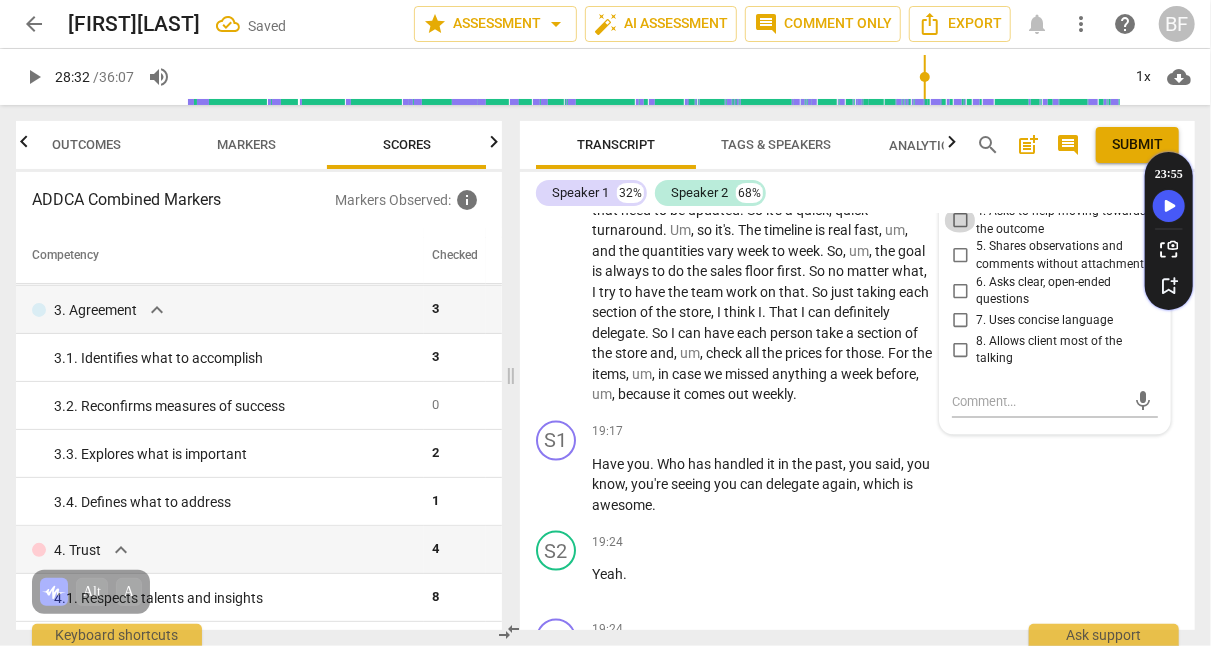 click on "4. Asks to help moving towards the outcome" at bounding box center (960, 221) 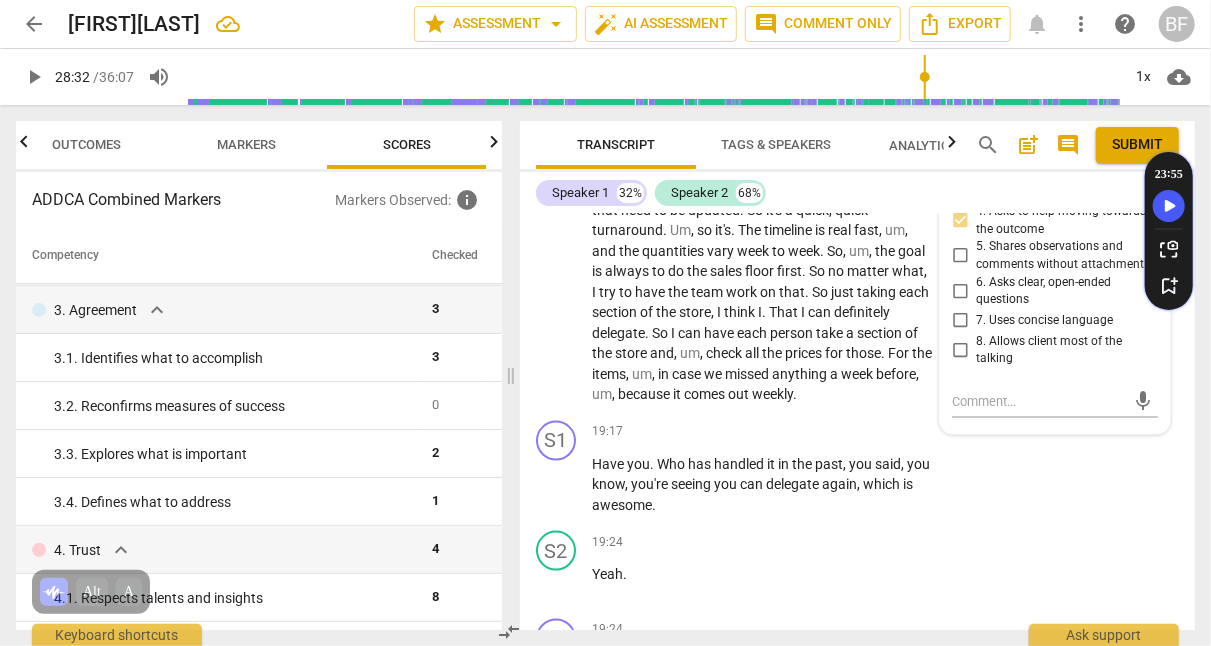 click on "S[NUMBER] play_arrow pause [TIME] + Add competency keyboard_arrow_right Have you . Who has handled it in the past , you said , you know , you're seeing you can delegate again , which is awesome ." at bounding box center [857, 468] 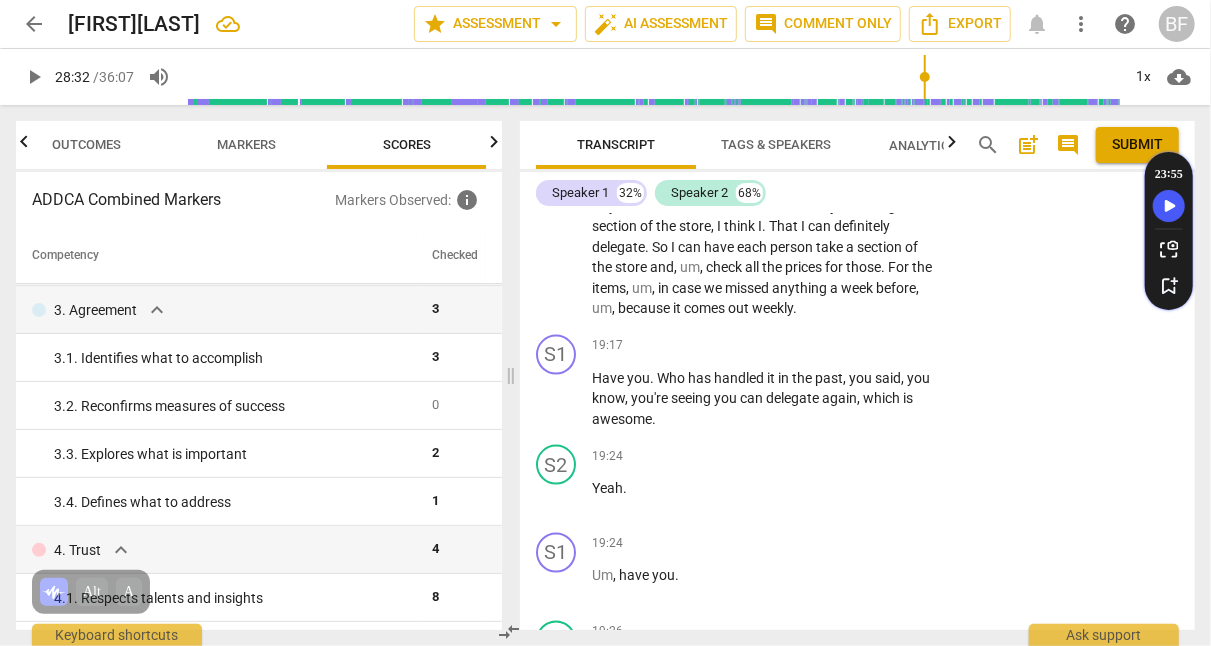 scroll, scrollTop: 8563, scrollLeft: 0, axis: vertical 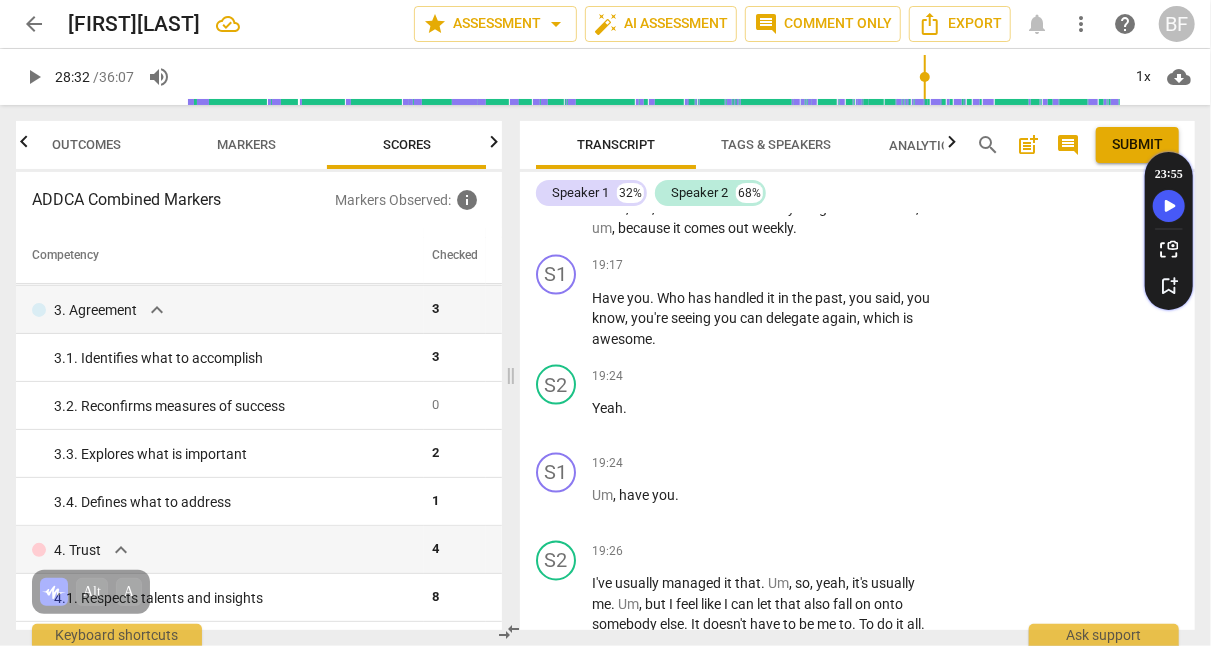click on "+" at bounding box center (811, 266) 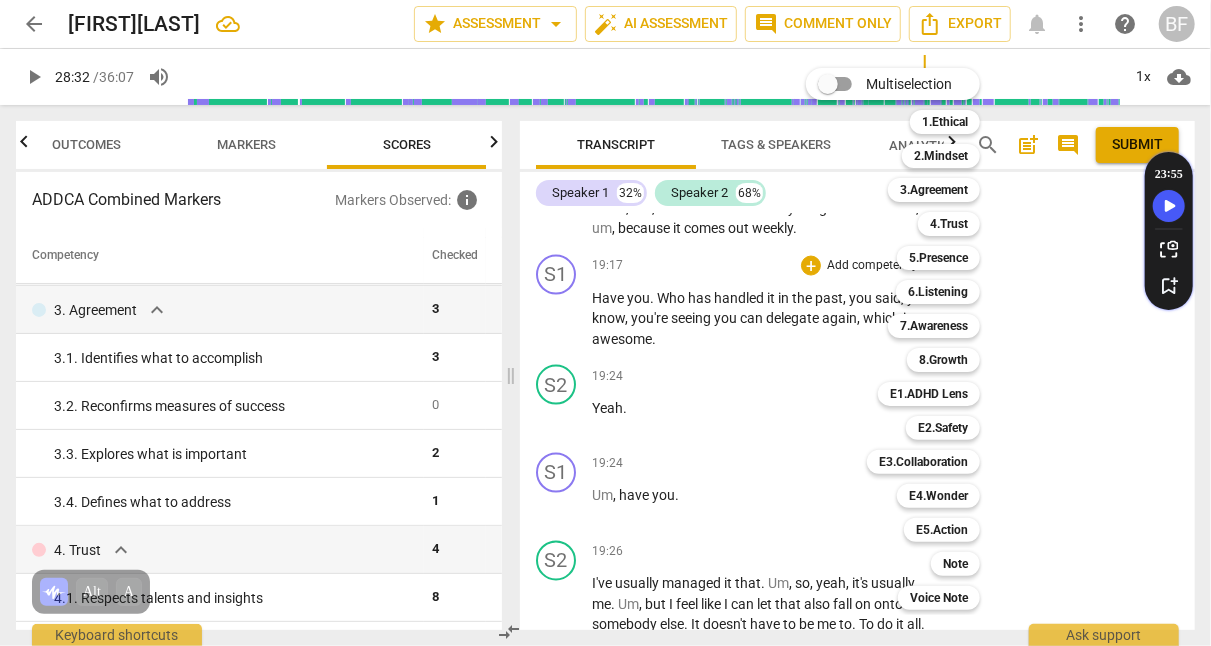 click on "7.Awareness" at bounding box center (934, 326) 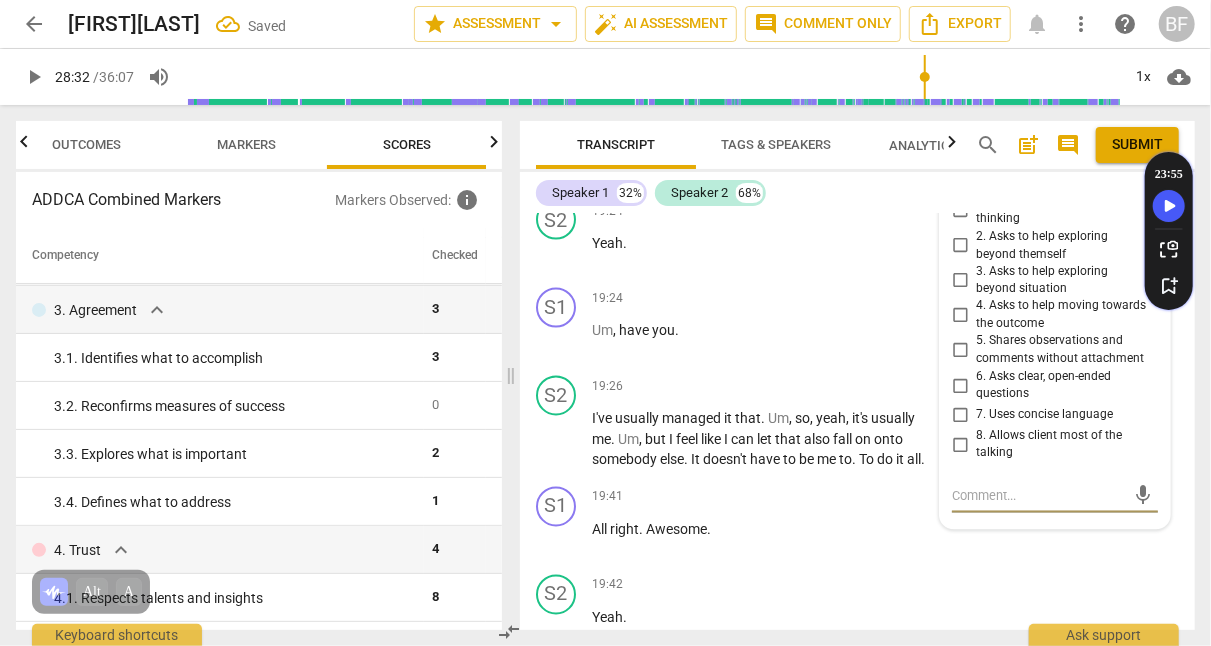 scroll, scrollTop: 8727, scrollLeft: 0, axis: vertical 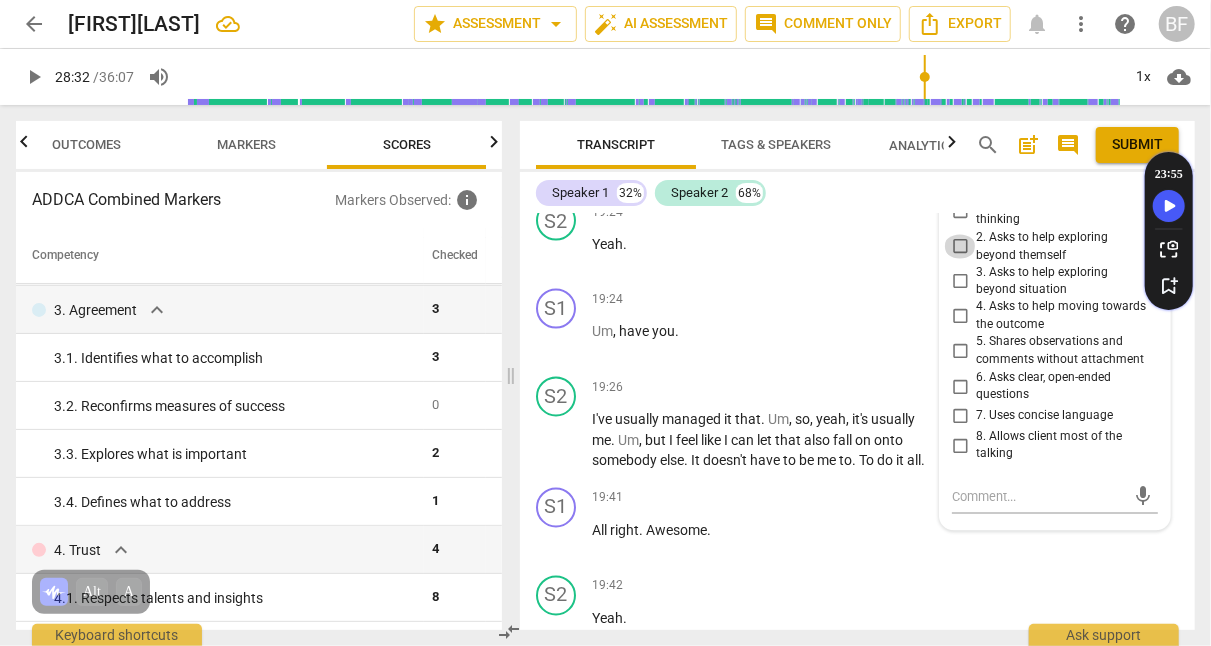 click on "2. Asks to help exploring beyond themself" at bounding box center [960, 247] 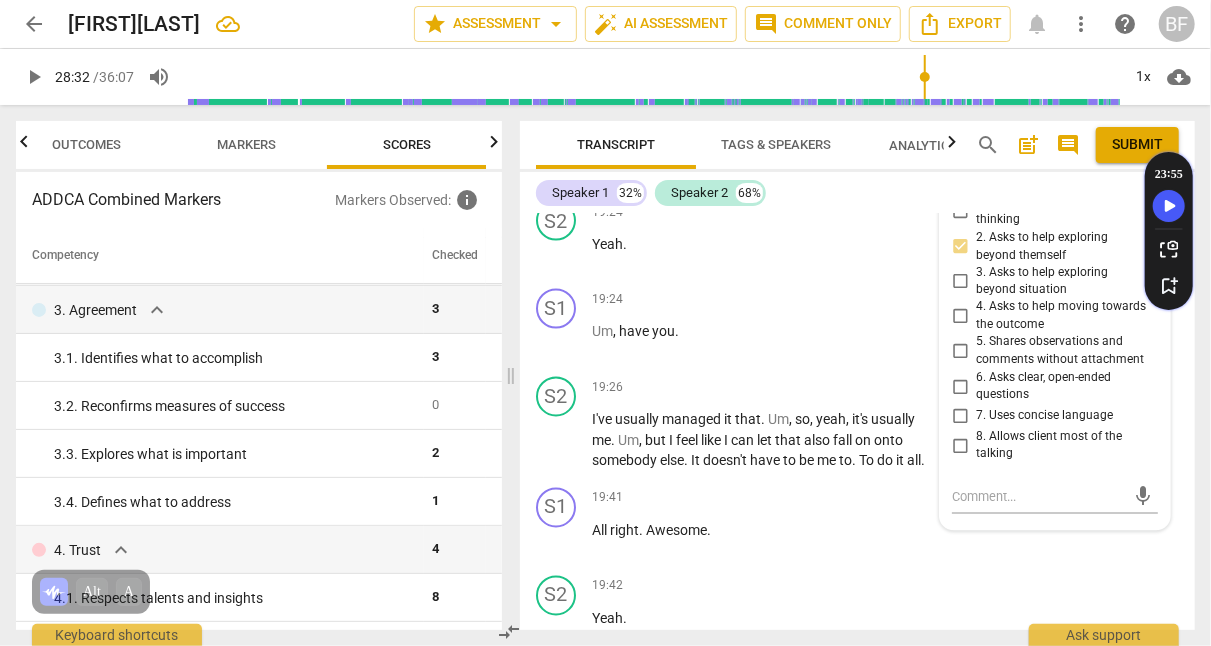 click on "S1 play_arrow pause 19:41 + Add competency keyboard_arrow_right All   right .   Awesome ." at bounding box center (857, 524) 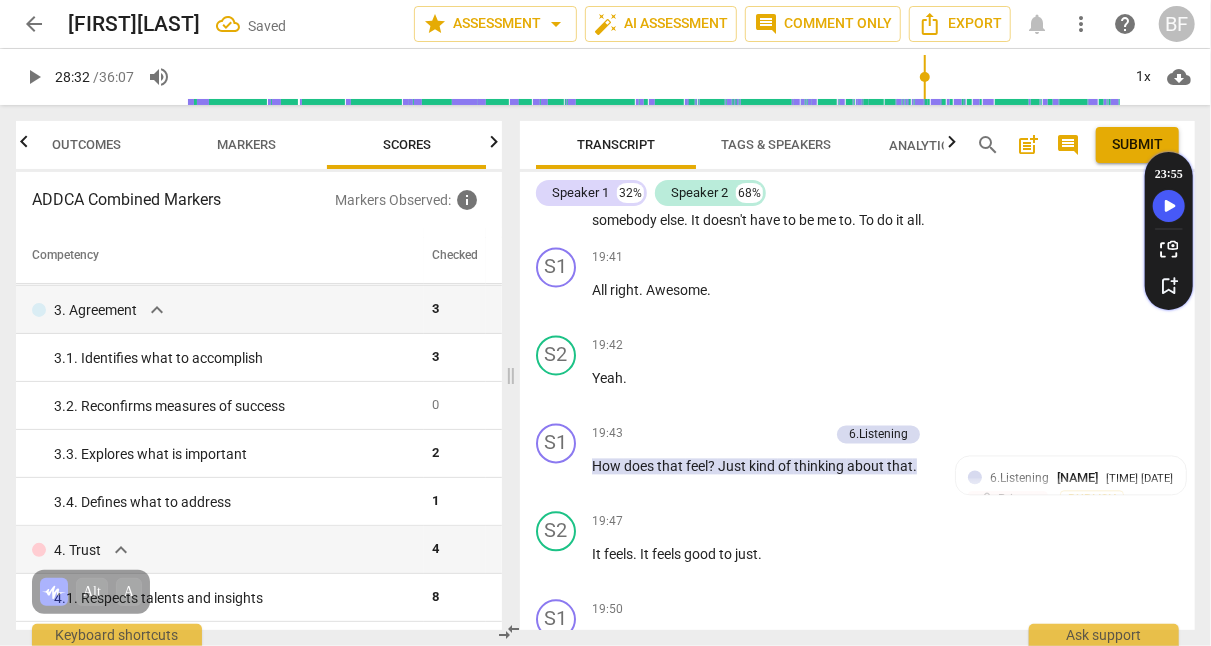 scroll, scrollTop: 9060, scrollLeft: 0, axis: vertical 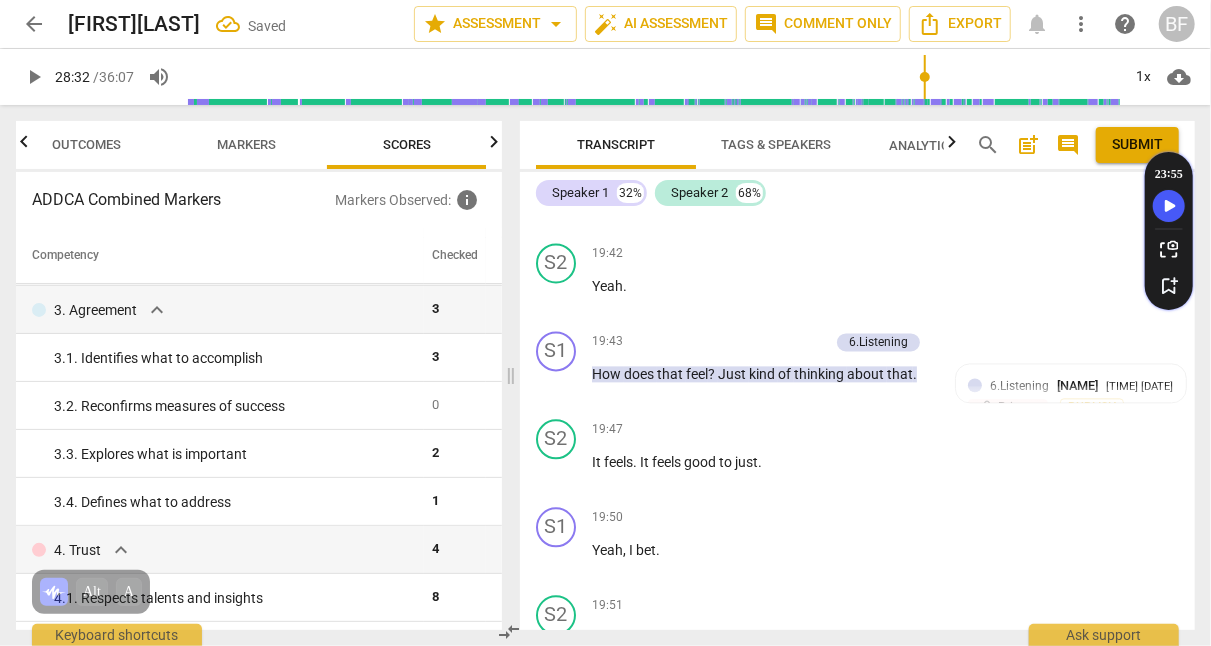 click on "+" at bounding box center [811, 166] 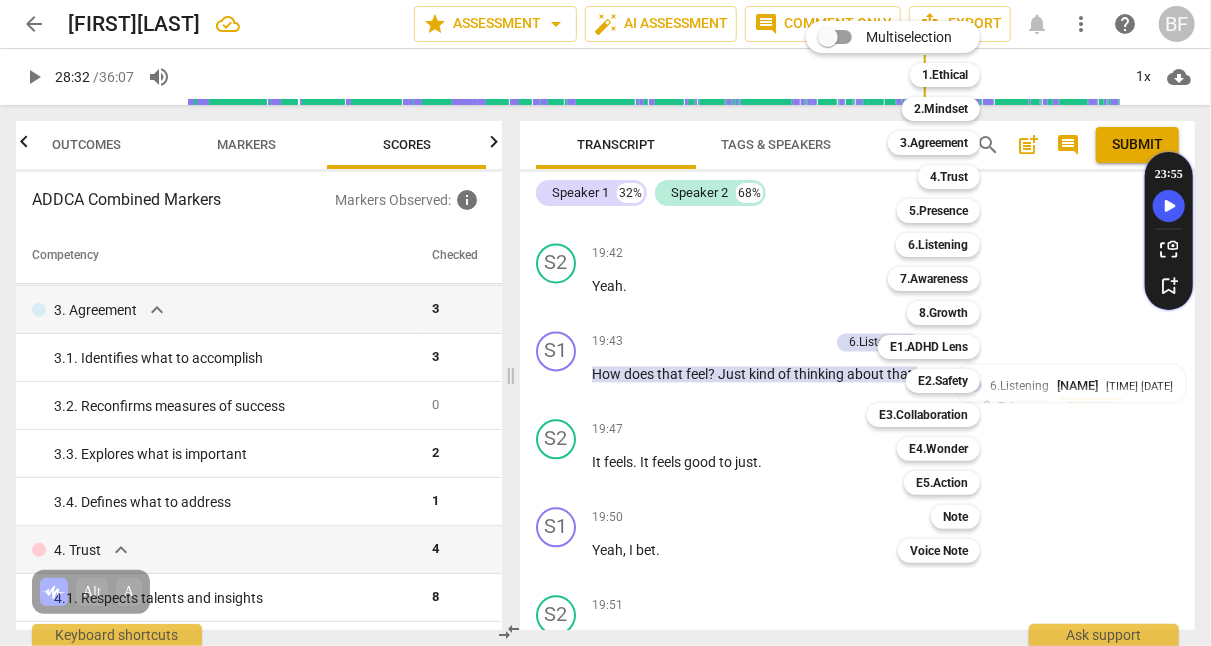 click at bounding box center (605, 323) 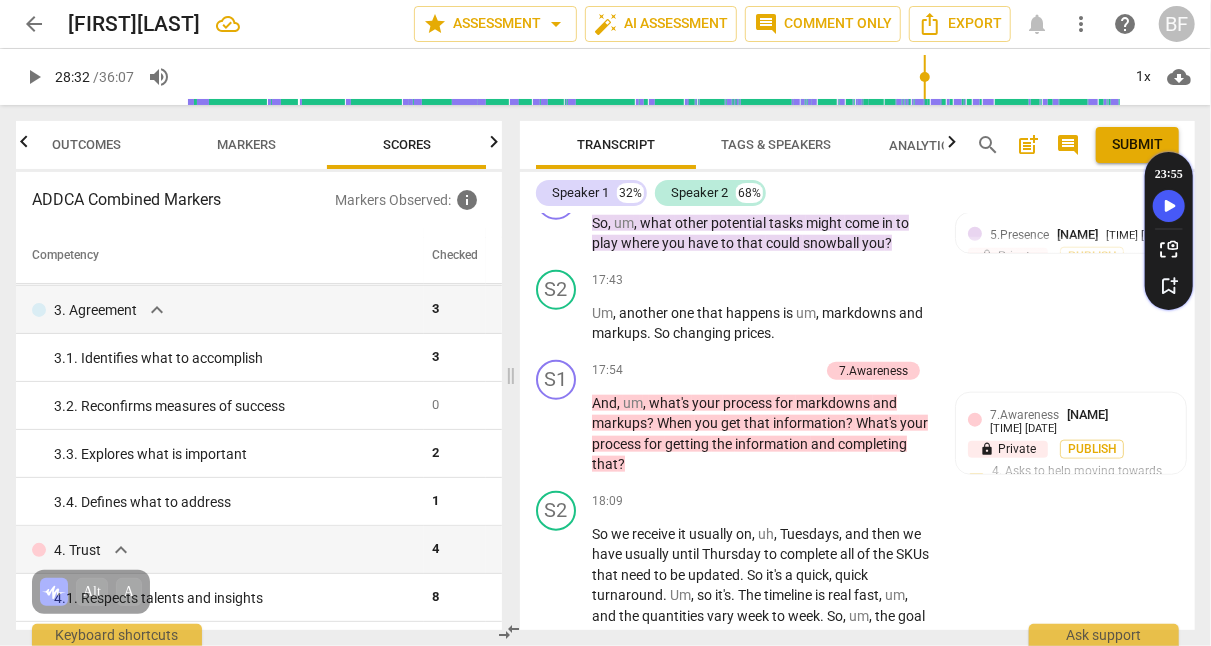 scroll, scrollTop: 8033, scrollLeft: 0, axis: vertical 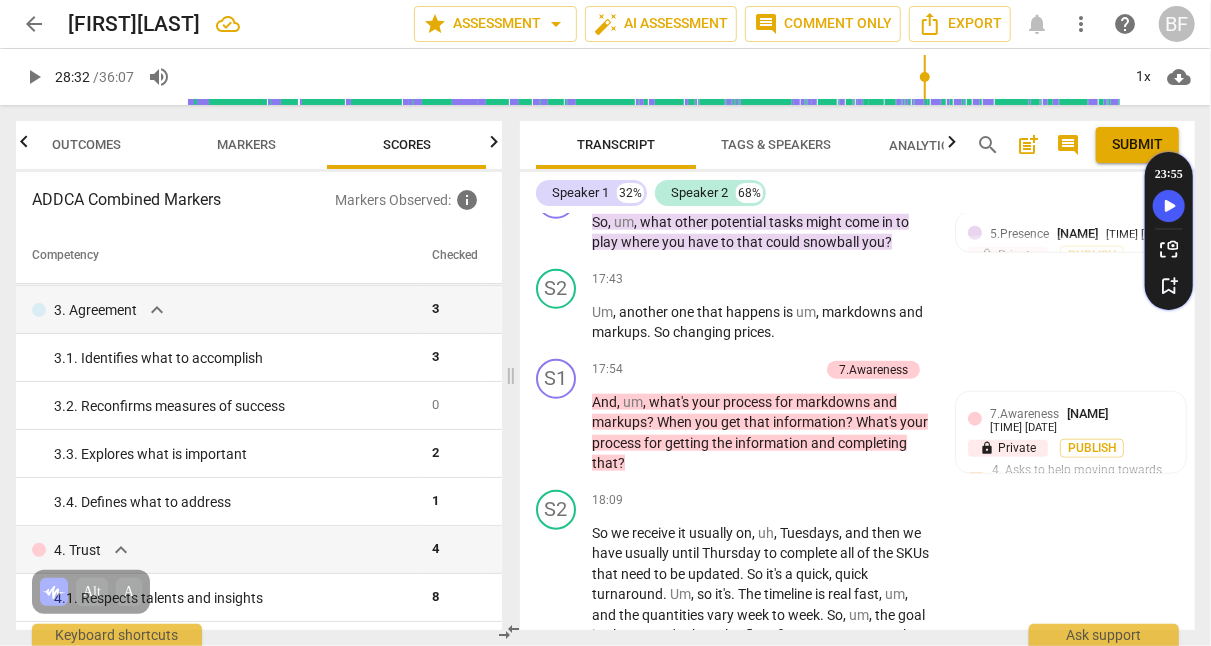 click on "+" at bounding box center (720, 190) 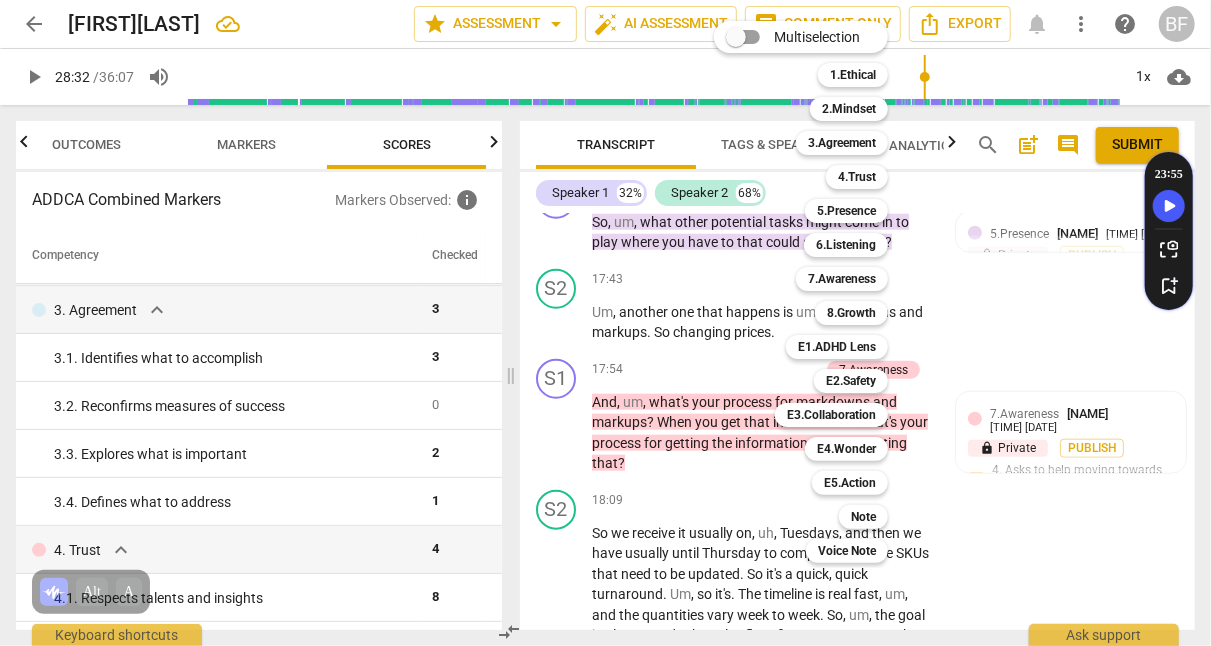 click on "7.Awareness" at bounding box center (842, 279) 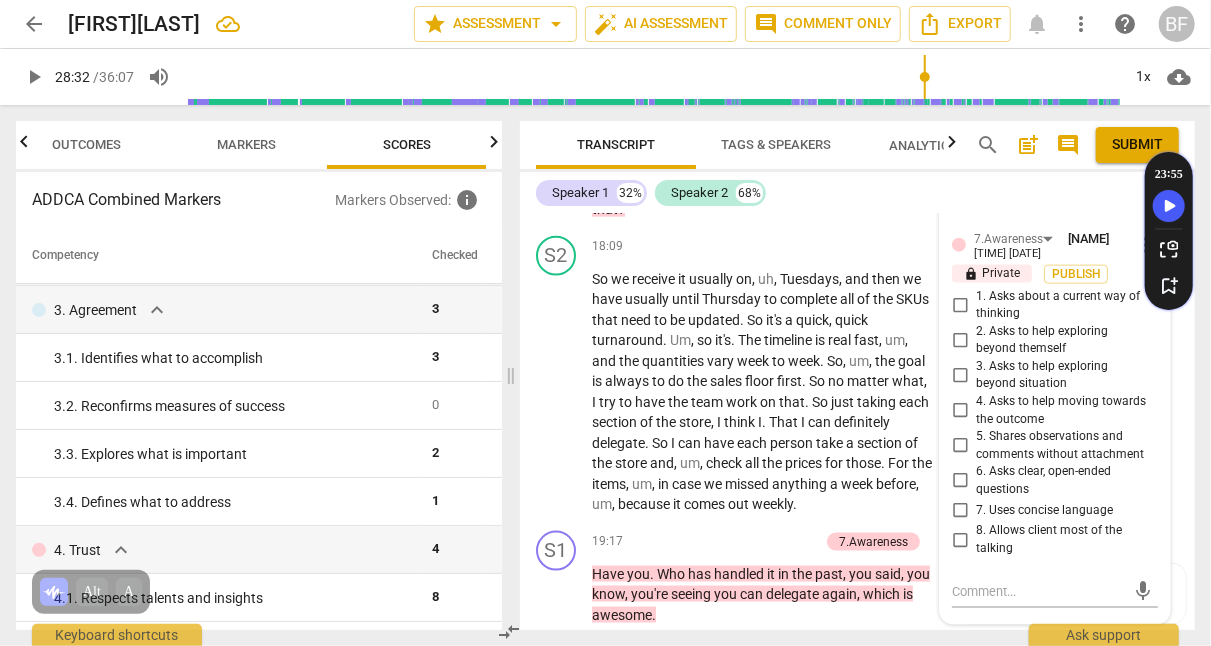 scroll, scrollTop: 8404, scrollLeft: 0, axis: vertical 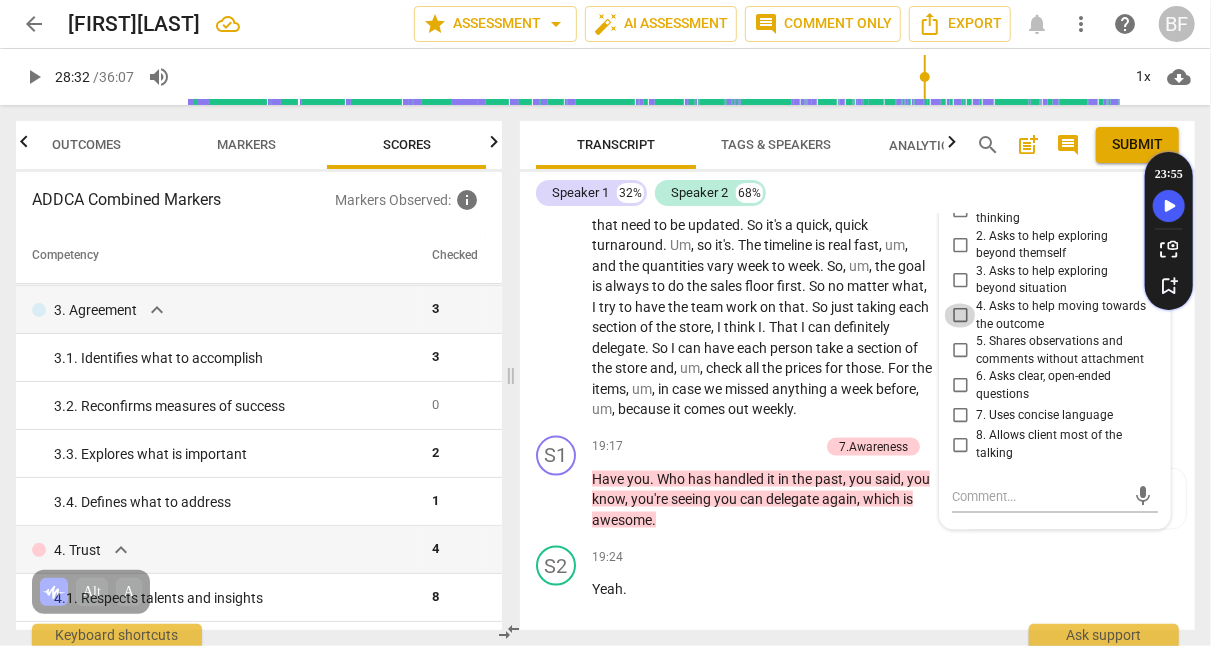 click on "4. Asks to help moving towards the outcome" at bounding box center [960, 316] 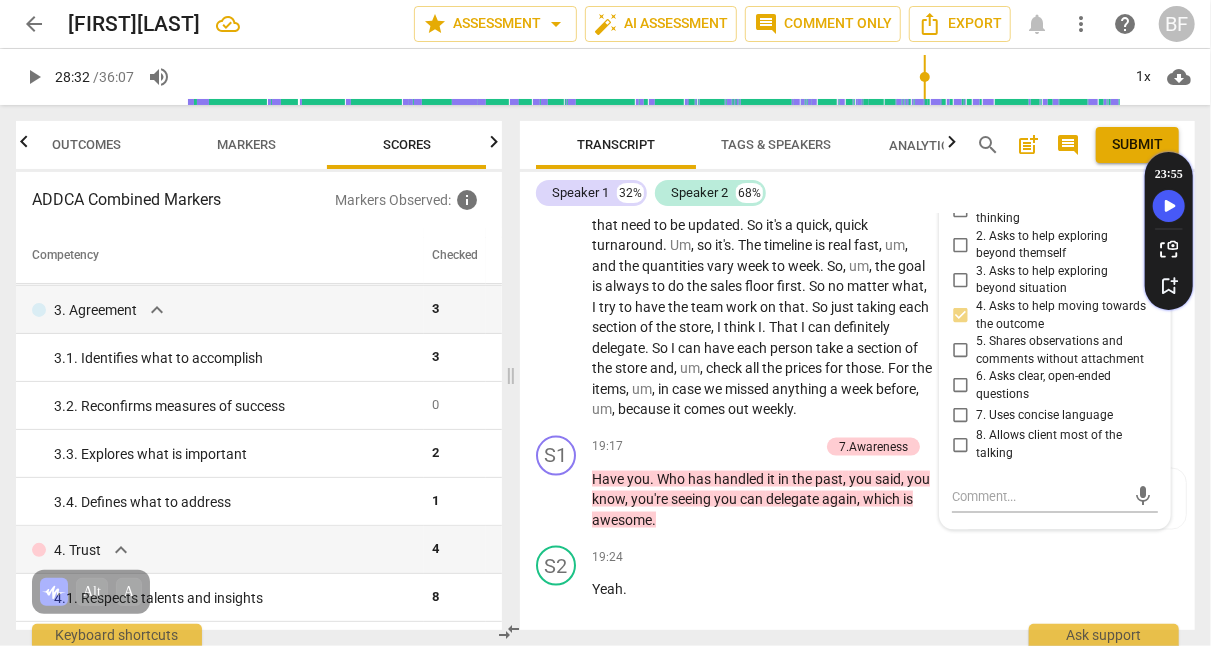 click on "S1 play_arrow pause [TIME] + Add competency 7.Awareness [FIRST] [LAST] [TIME] [DATE] lock Private Publish 2. Asks to help exploring beyond themself" at bounding box center (857, 483) 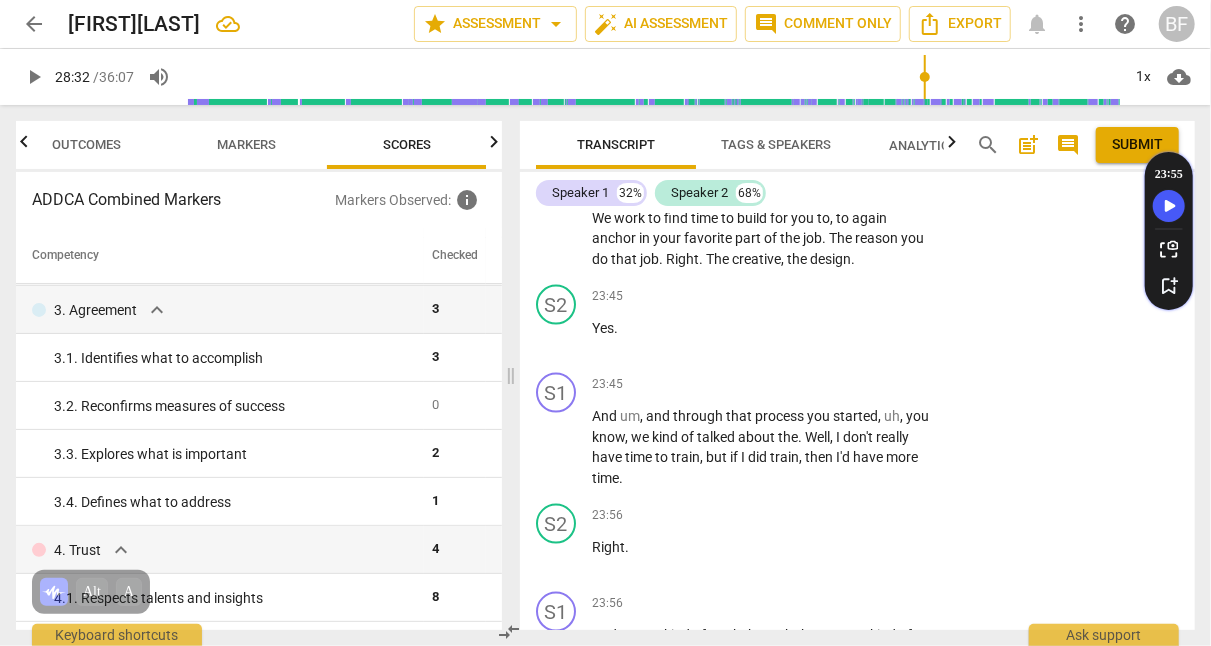 scroll, scrollTop: 11834, scrollLeft: 0, axis: vertical 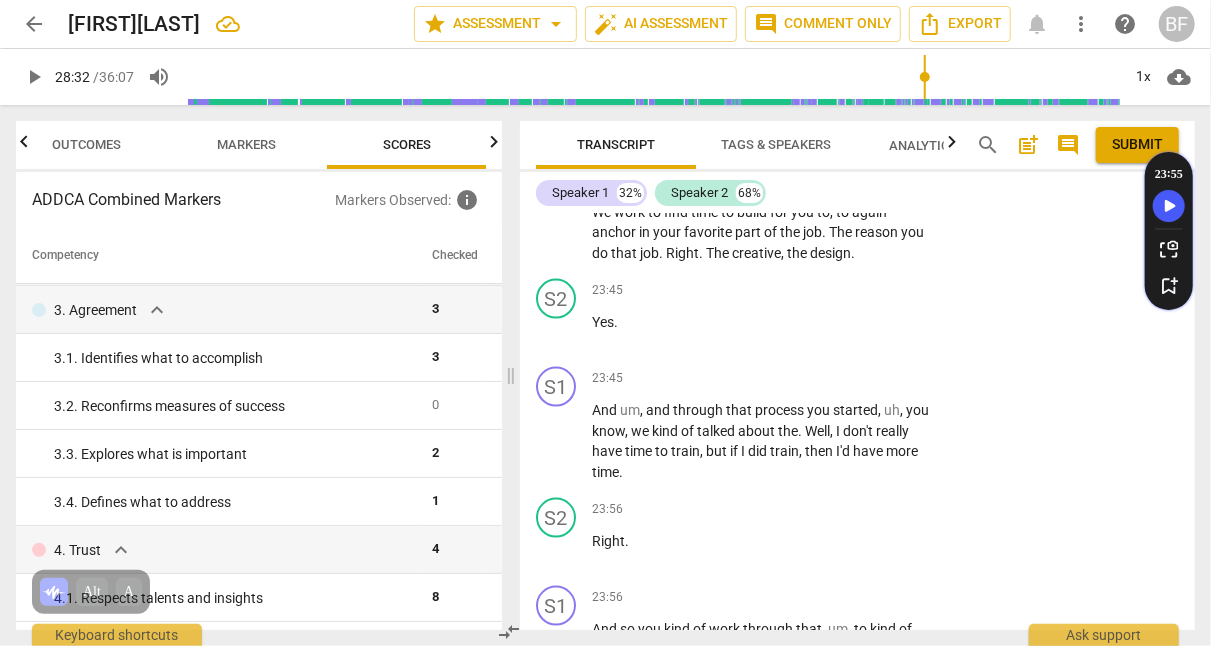 click on "+" at bounding box center [811, 159] 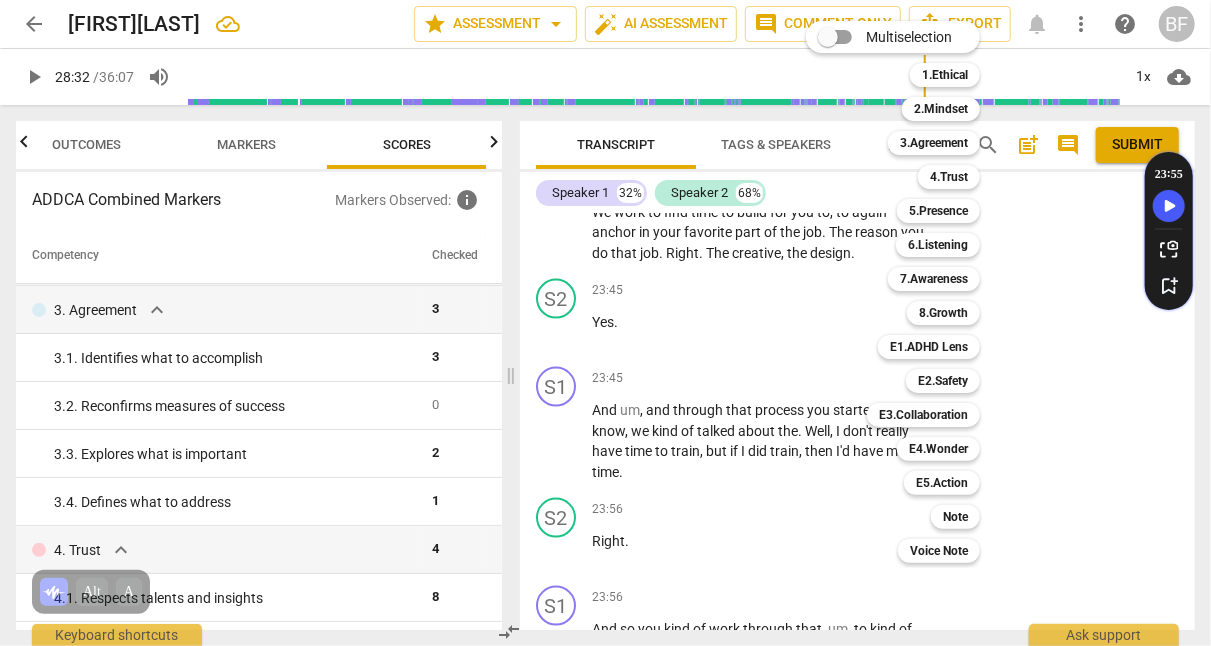 click on "5.Presence" at bounding box center (938, 211) 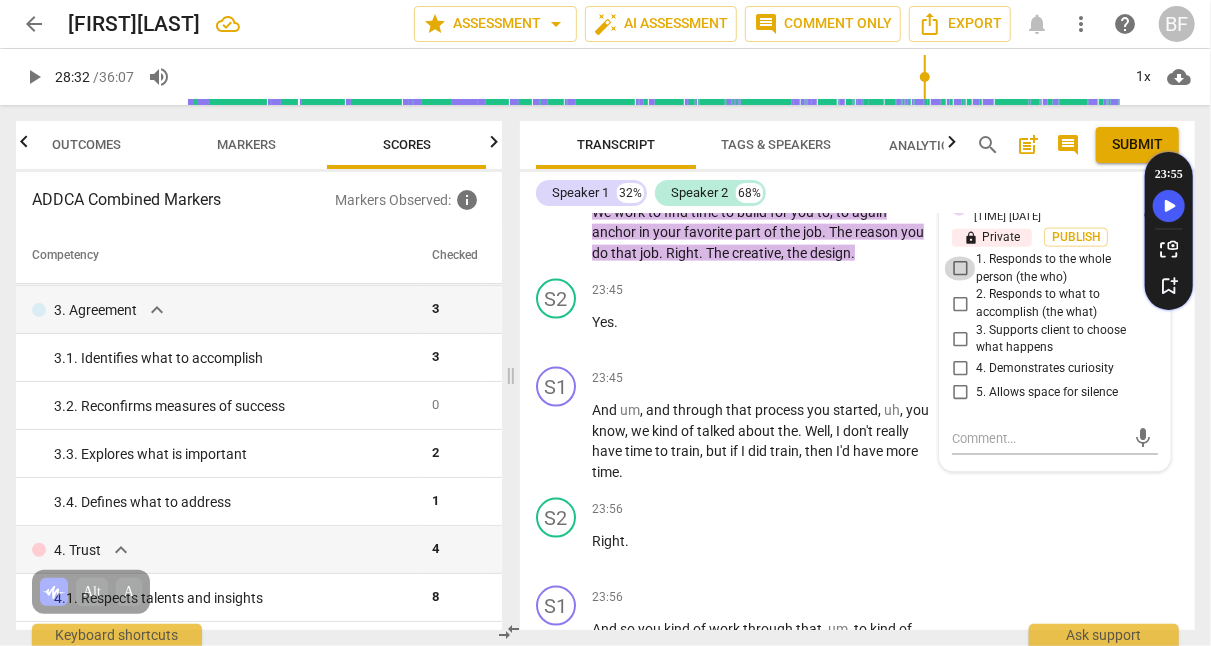 click on "1. Responds to the whole person (the who)" at bounding box center (960, 269) 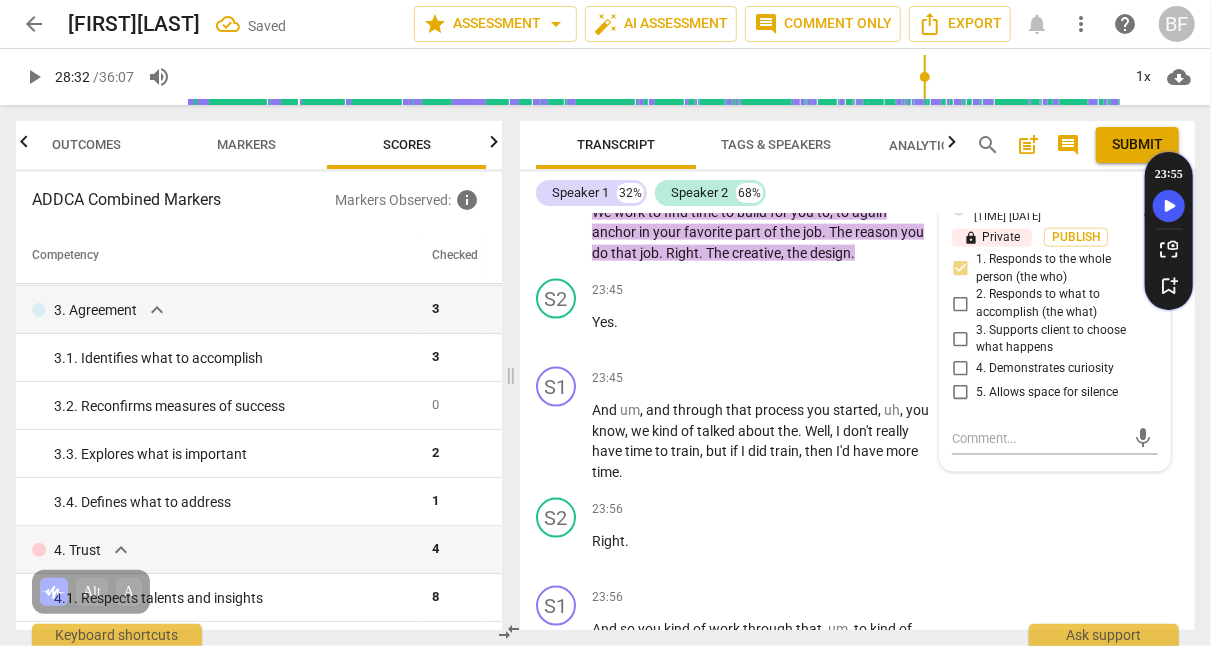 click on "+" at bounding box center (720, 159) 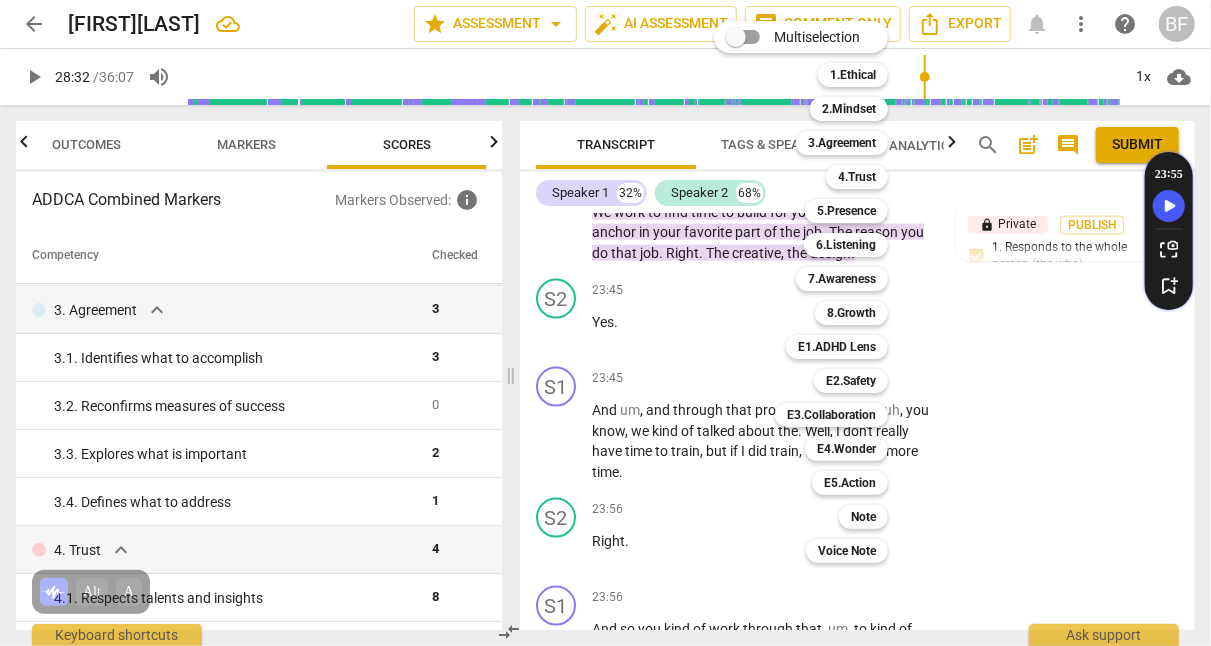 click on "E1.ADHD Lens" at bounding box center (837, 347) 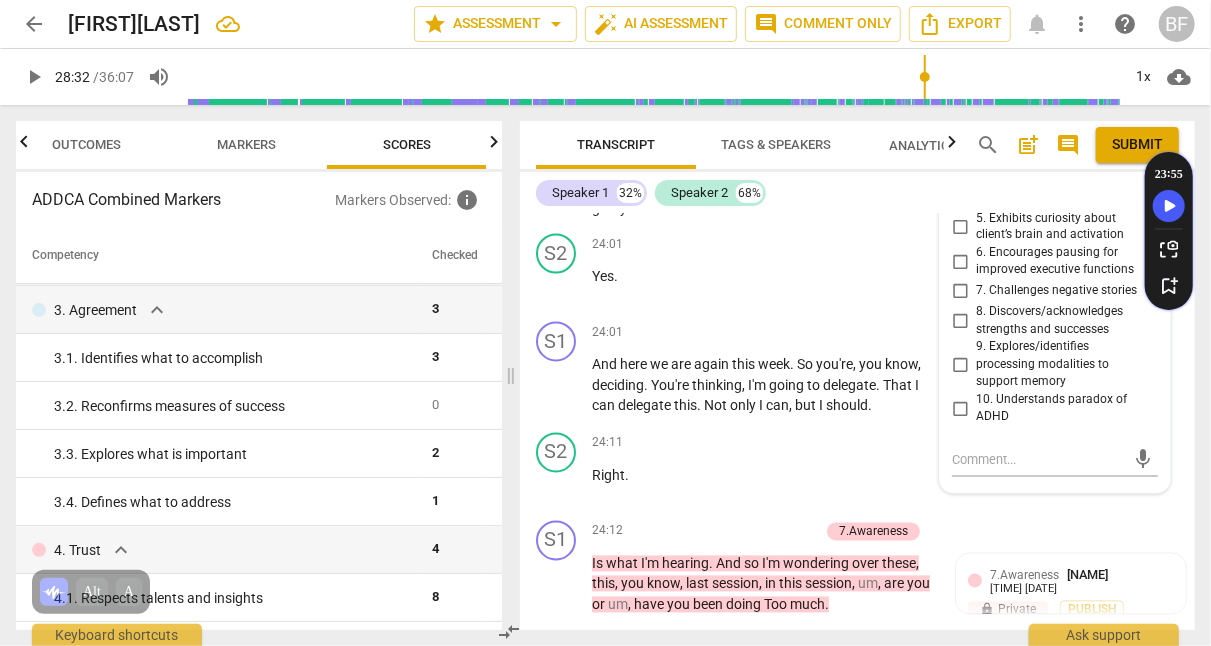 scroll, scrollTop: 12310, scrollLeft: 0, axis: vertical 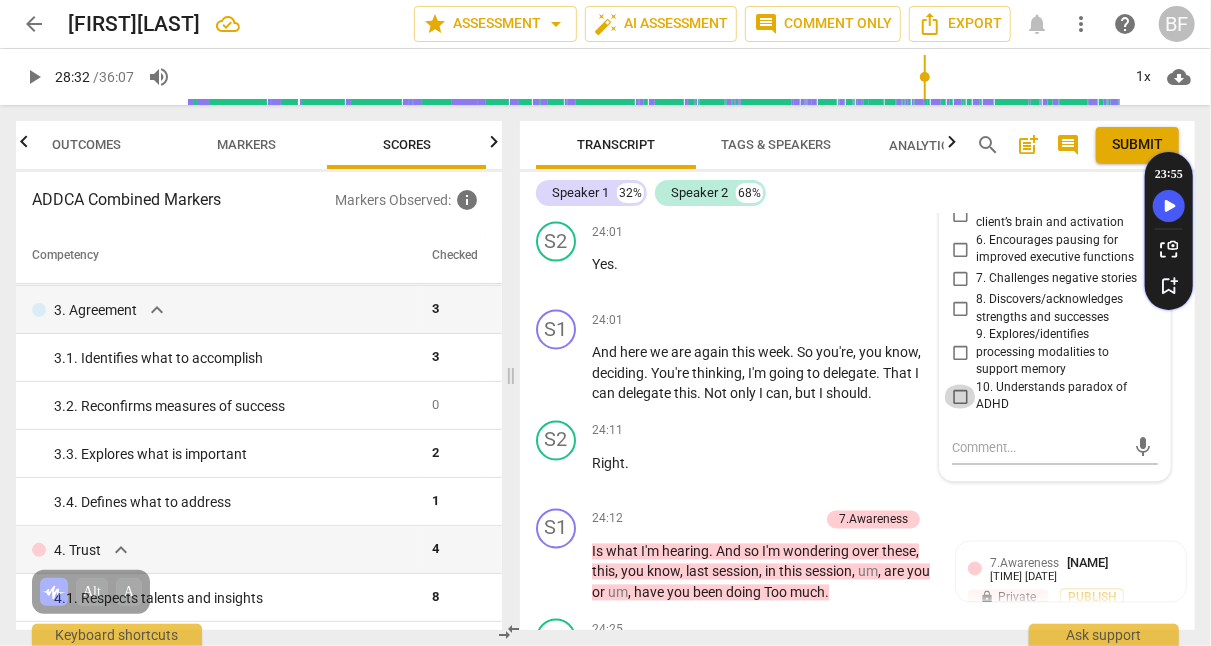 click on "10. Understands paradox of ADHD" at bounding box center [960, 397] 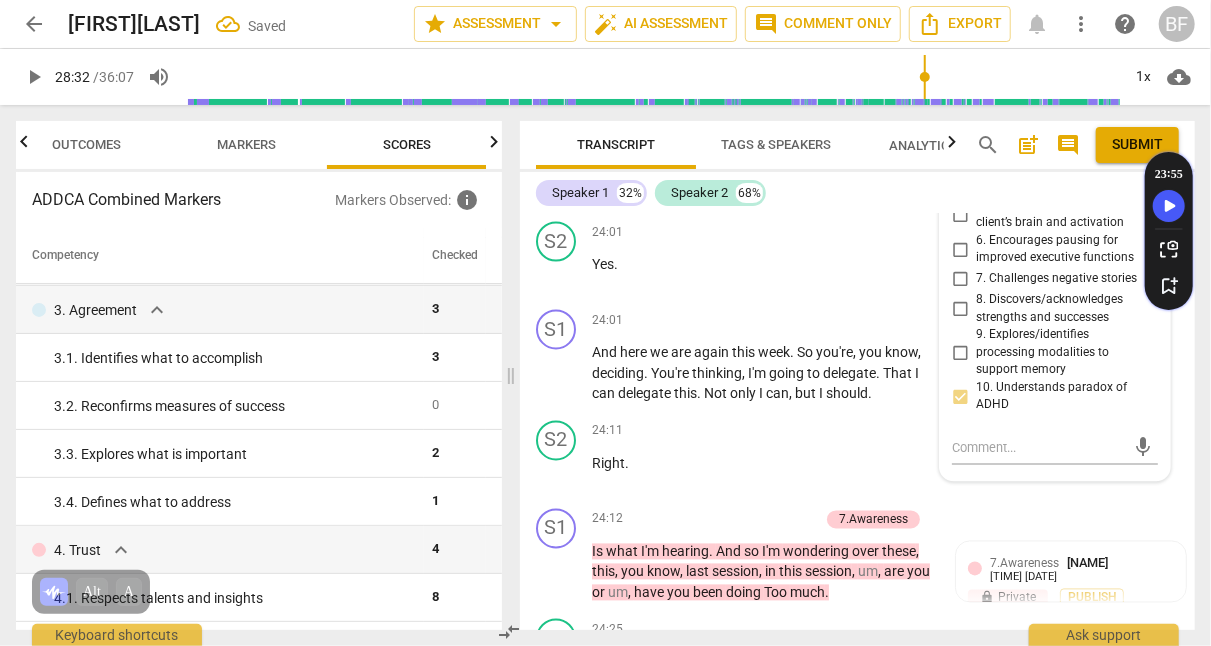 scroll, scrollTop: 12305, scrollLeft: 0, axis: vertical 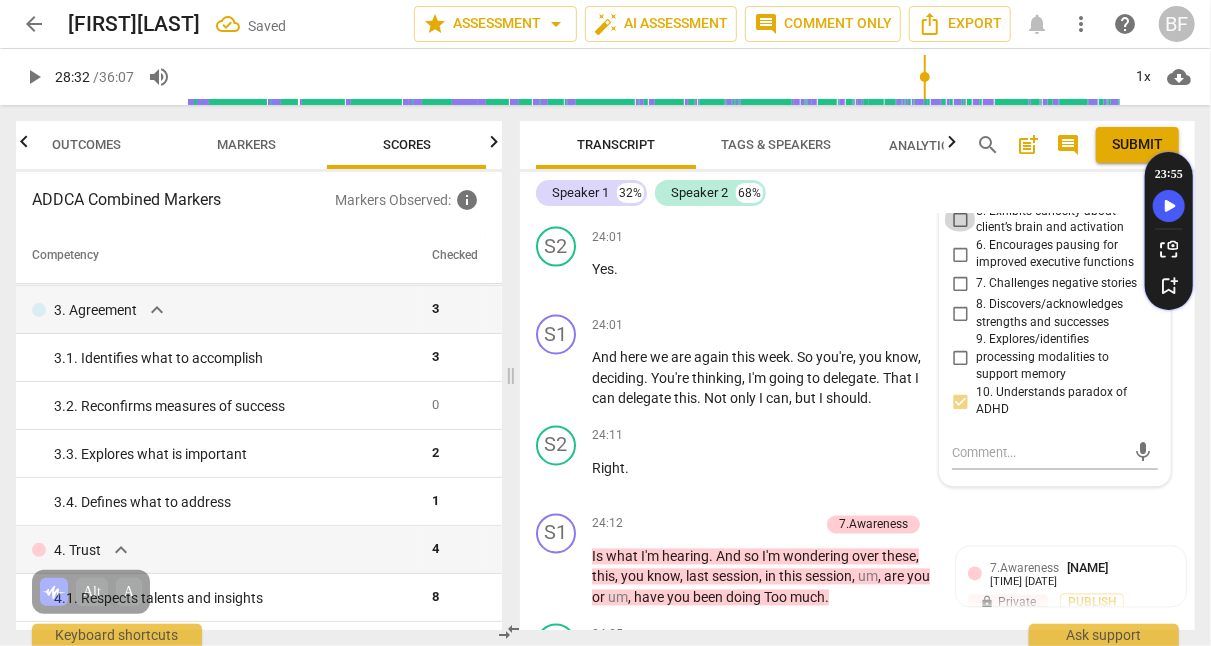 click on "5. Exhibits curiosity about client’s brain and activation" at bounding box center (960, 220) 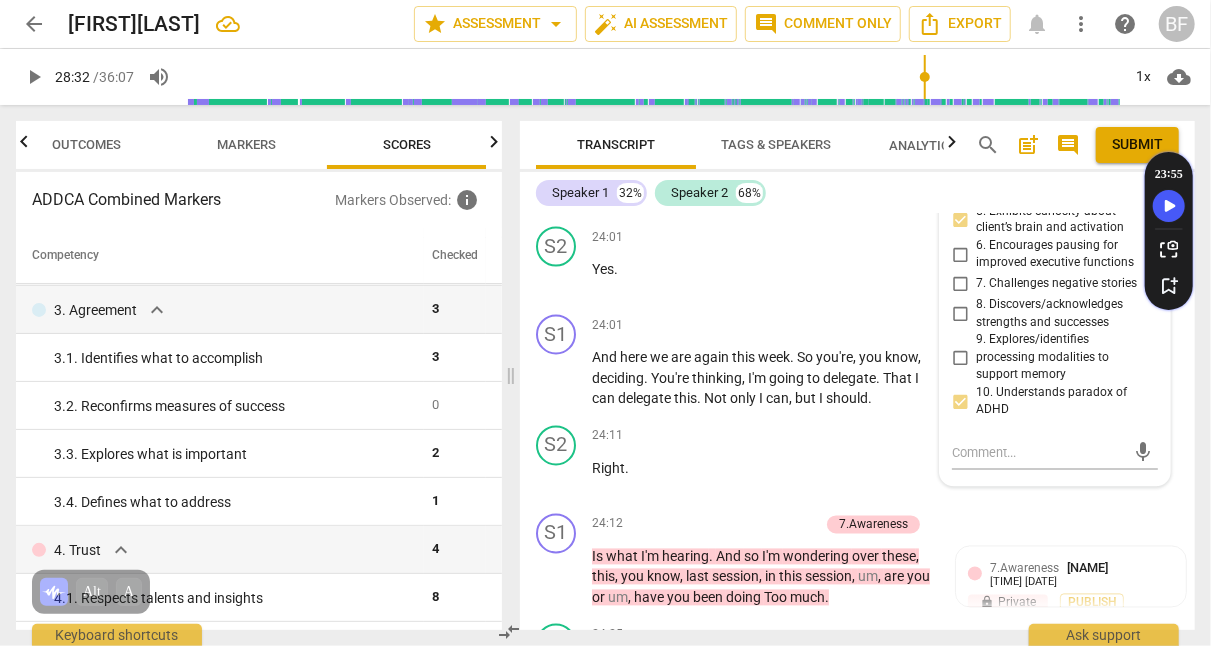 click on "mic" at bounding box center (1055, 454) 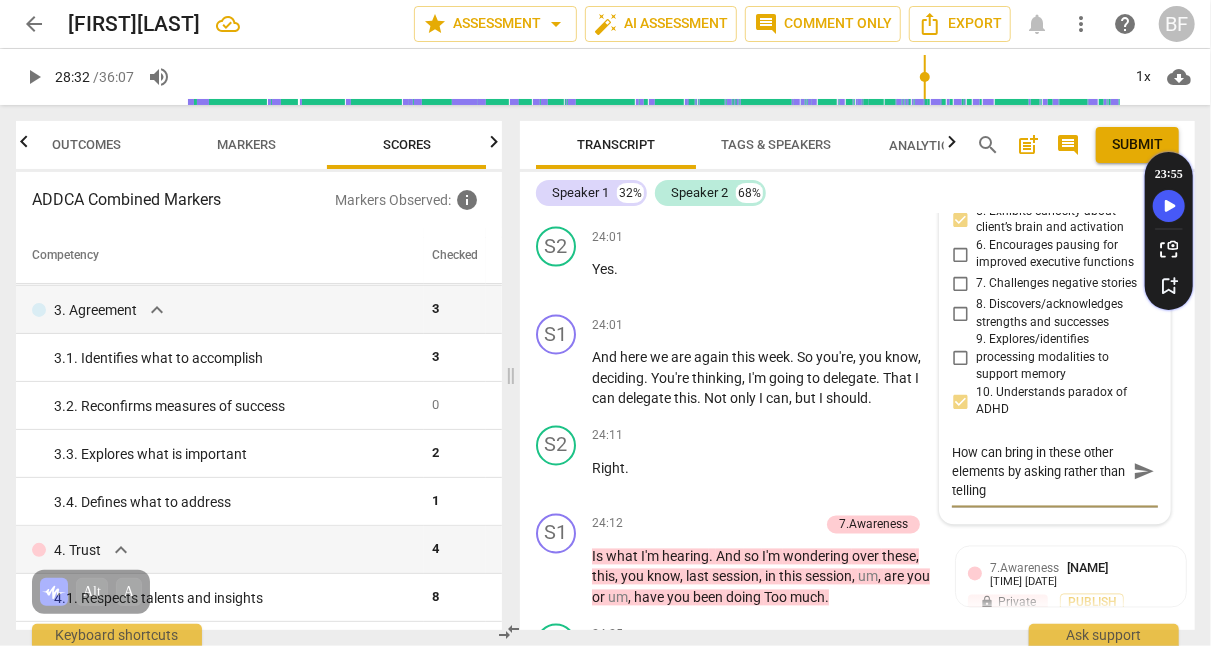 scroll, scrollTop: 0, scrollLeft: 0, axis: both 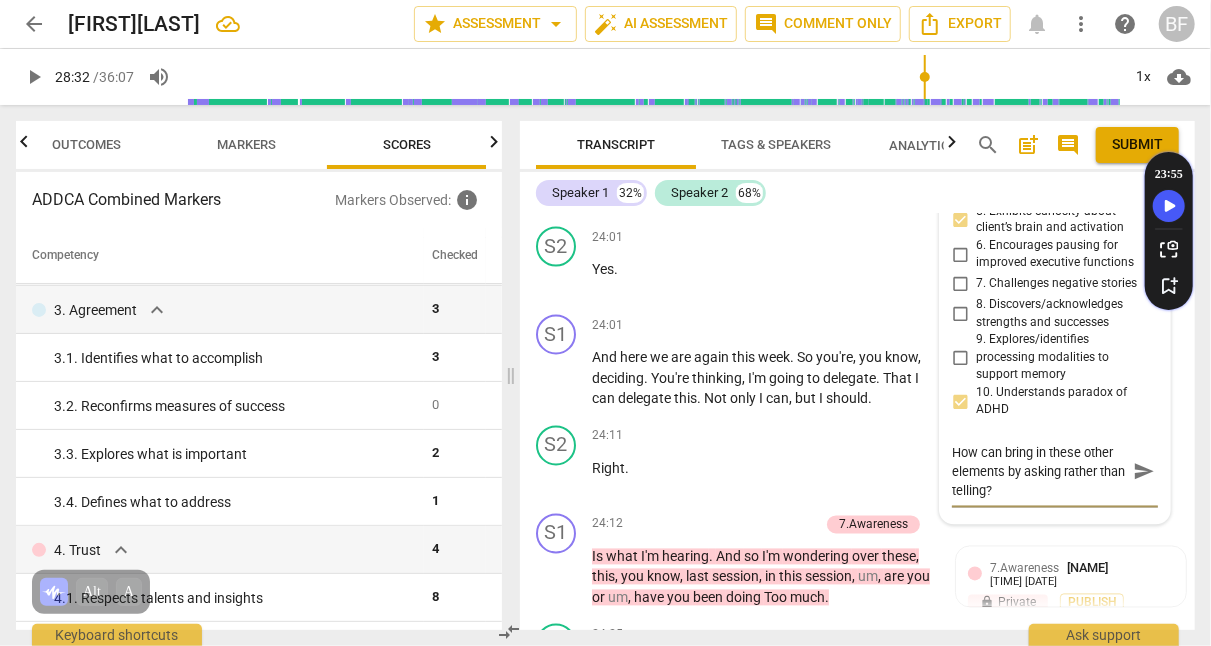 click on "How can bring in these other elements by asking rather than telling?" at bounding box center [1039, 472] 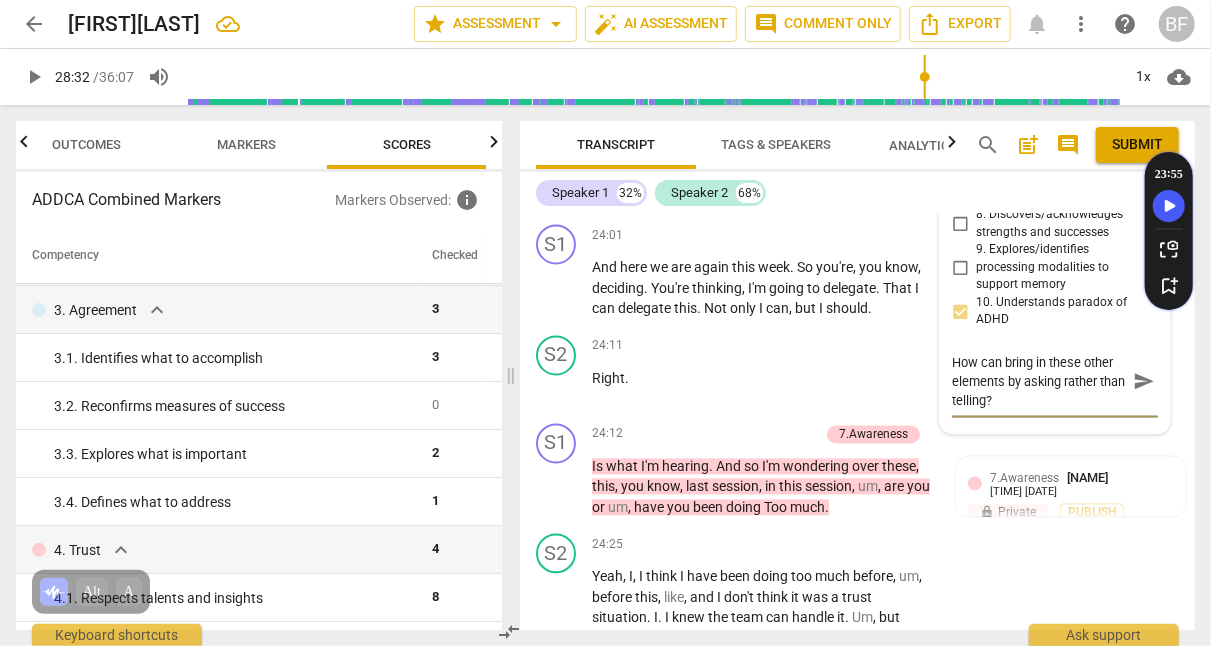 scroll, scrollTop: 12388, scrollLeft: 0, axis: vertical 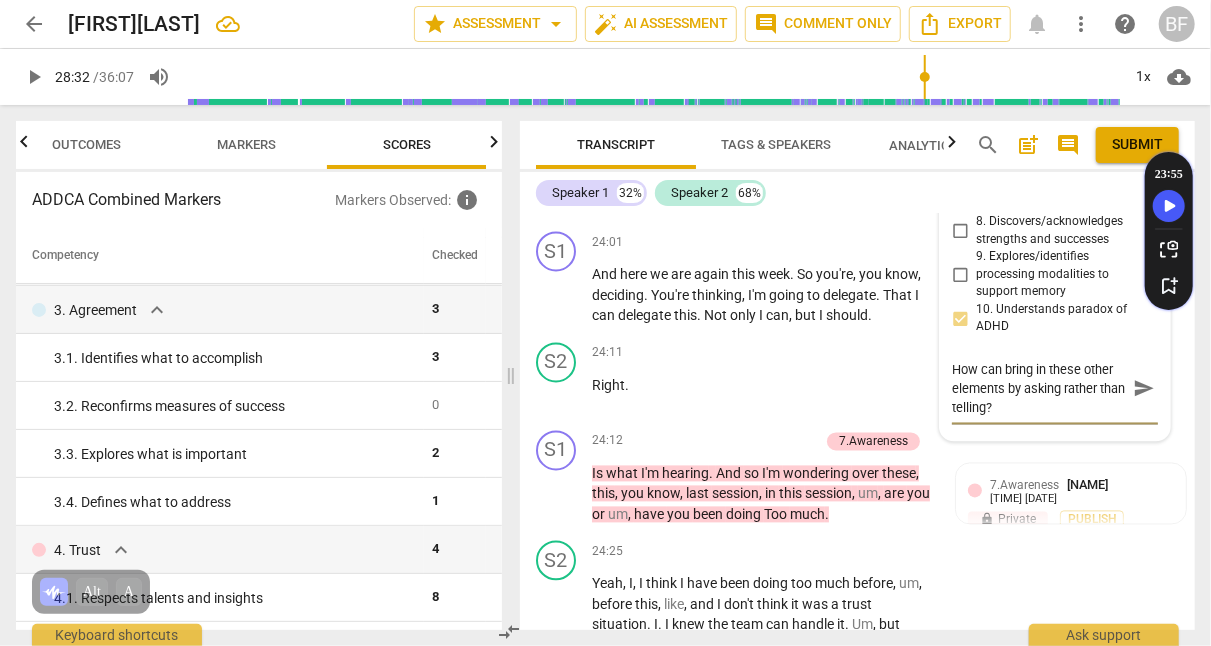 click on "How can bring in these other elements by asking rather than telling?" at bounding box center (1039, 389) 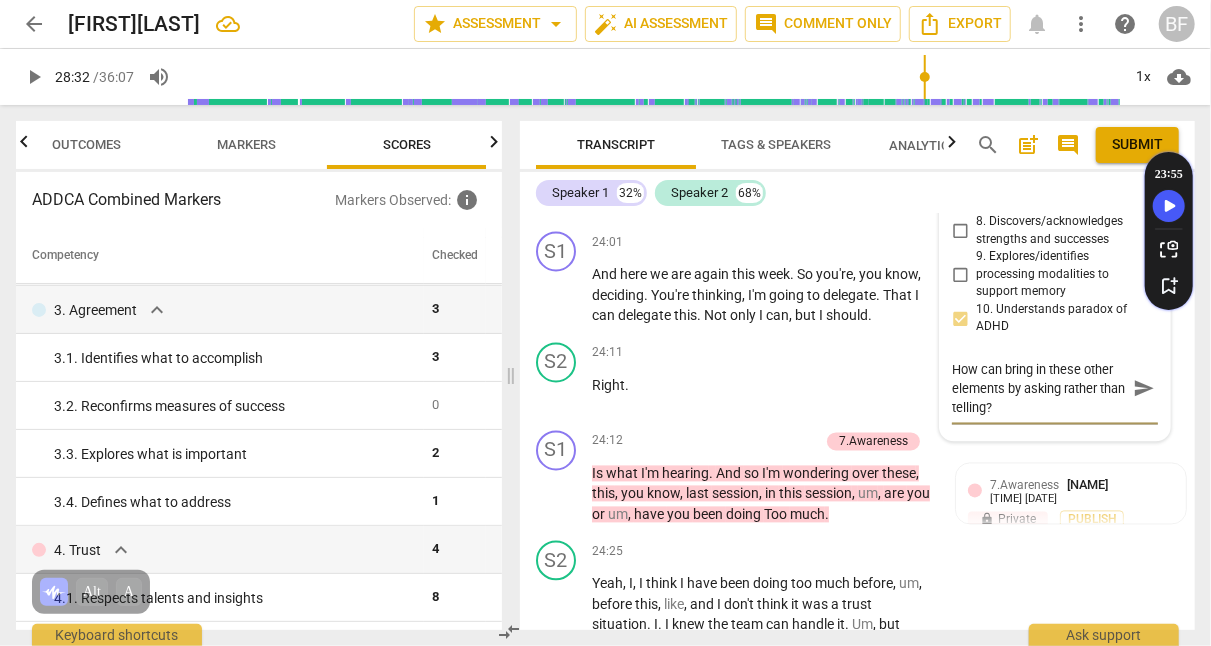 drag, startPoint x: 1031, startPoint y: 509, endPoint x: 935, endPoint y: 468, distance: 104.388695 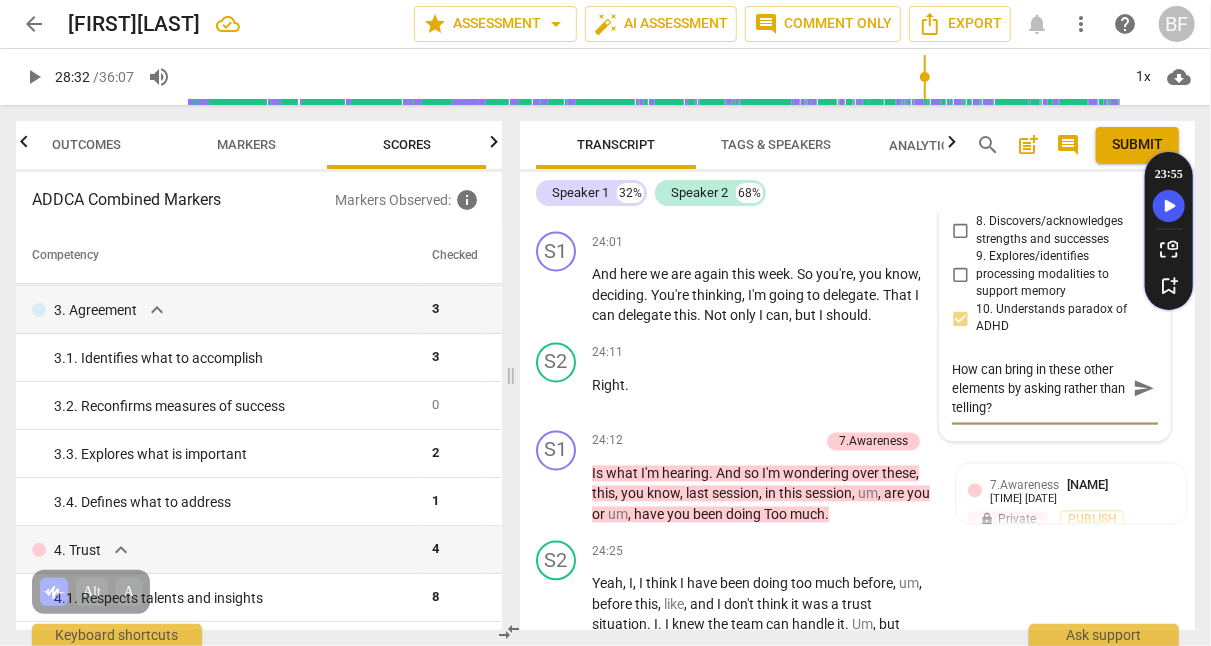 click on "5.Presence Bethany Febus 13:34 08-07-2025 more_vert lock Private Publish 1. Responds to the whole person (the who) 2. Responds to what to accomplish (the what) 3. Supports client to choose what happens 4. Demonstrates curiosity 5. Allows space for silence mic E1.ADHD Lens Bethany Febus 13:34 08-07-2025 more_vert lock Private Publish 1. Checks readiness/invites a positive mindset 2. Inquires about and/or acknowledges ADHD traits 3. Recognizes impact of sleep, diet, exercise, etc. 4. Explores client’s knowledge of their own ADHD/diagnosis 5. Exhibits curiosity about client’s brain and activation 6. Encourages pausing for improved executive functions 7. Challenges negative stories 8. Discovers/acknowledges strengths and successes 9. Explores/identifies processing modalities to support memory 10. Understands paradox of ADHD How can bring in these other elements by asking rather than telling? How can bring in these other elements by asking rather than telling? send" at bounding box center [1055, 34] 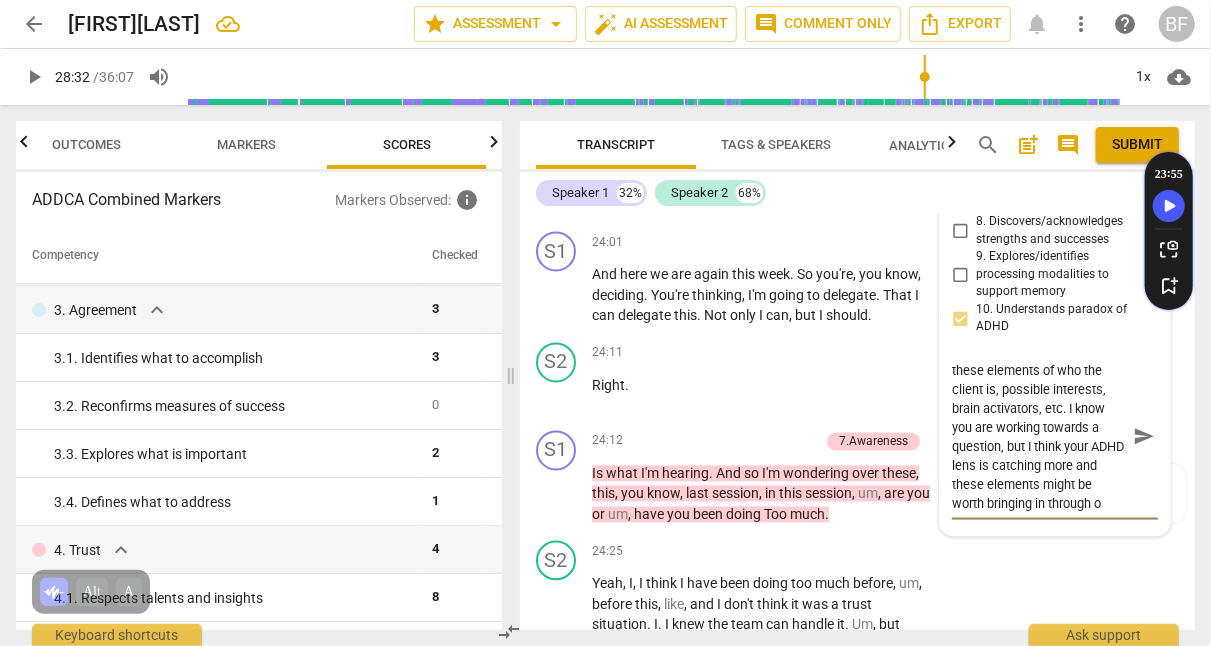 scroll, scrollTop: 36, scrollLeft: 0, axis: vertical 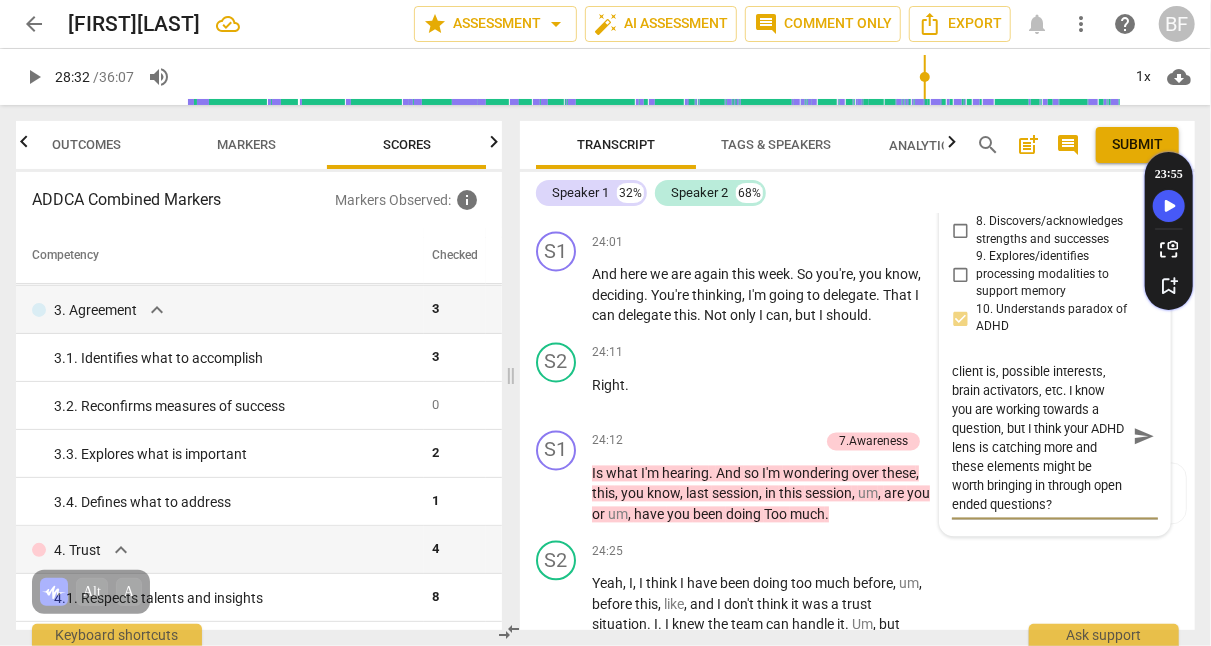 click on "send" at bounding box center (1144, 437) 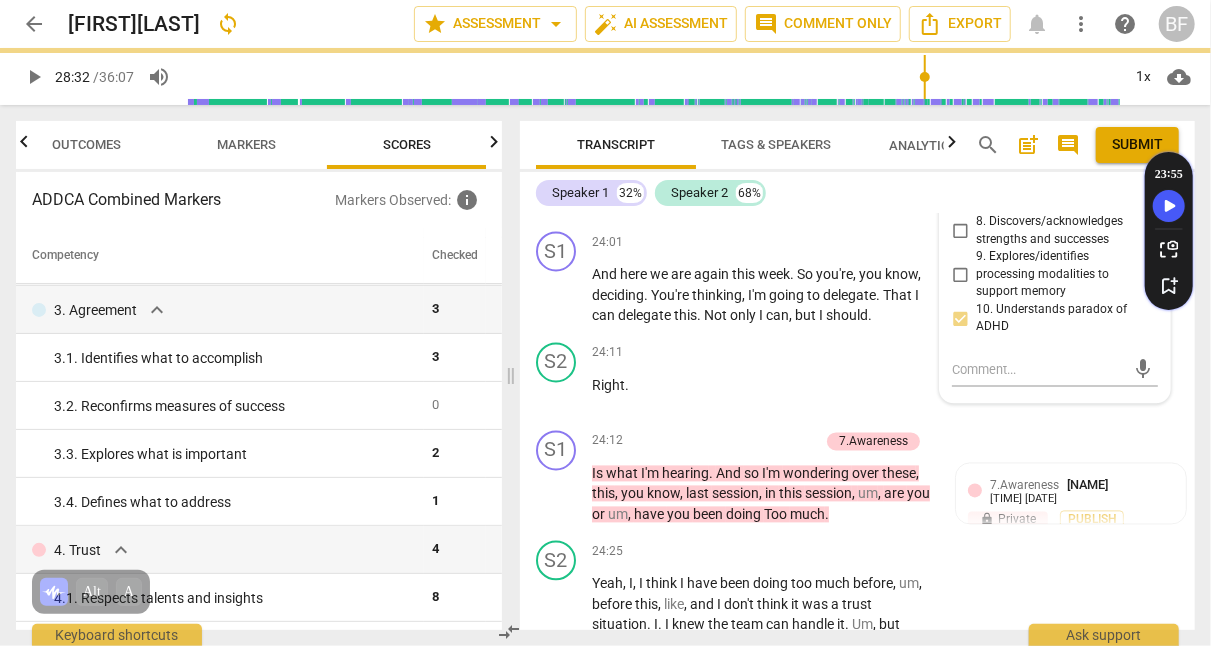 scroll, scrollTop: 0, scrollLeft: 0, axis: both 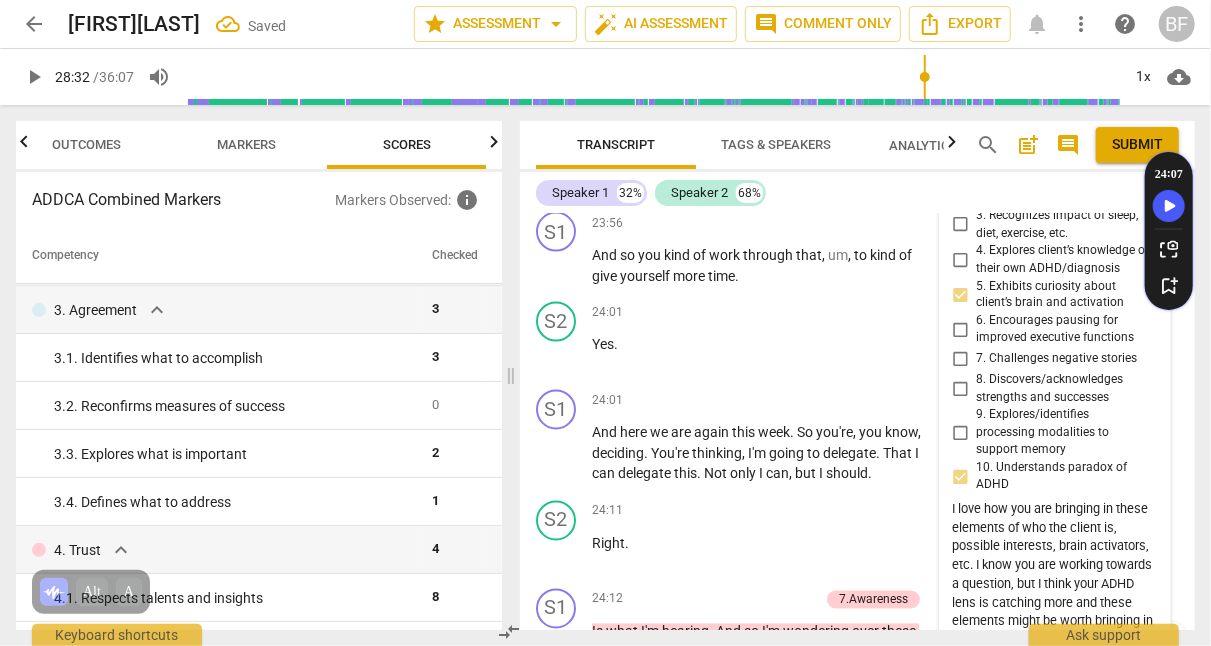 click on "S1 play_arrow pause 23:56 + Add competency keyboard_arrow_right And   so   you   kind   of   work   through   that ,   um ,   to   kind   of   give   yourself   more   time ." at bounding box center [857, 249] 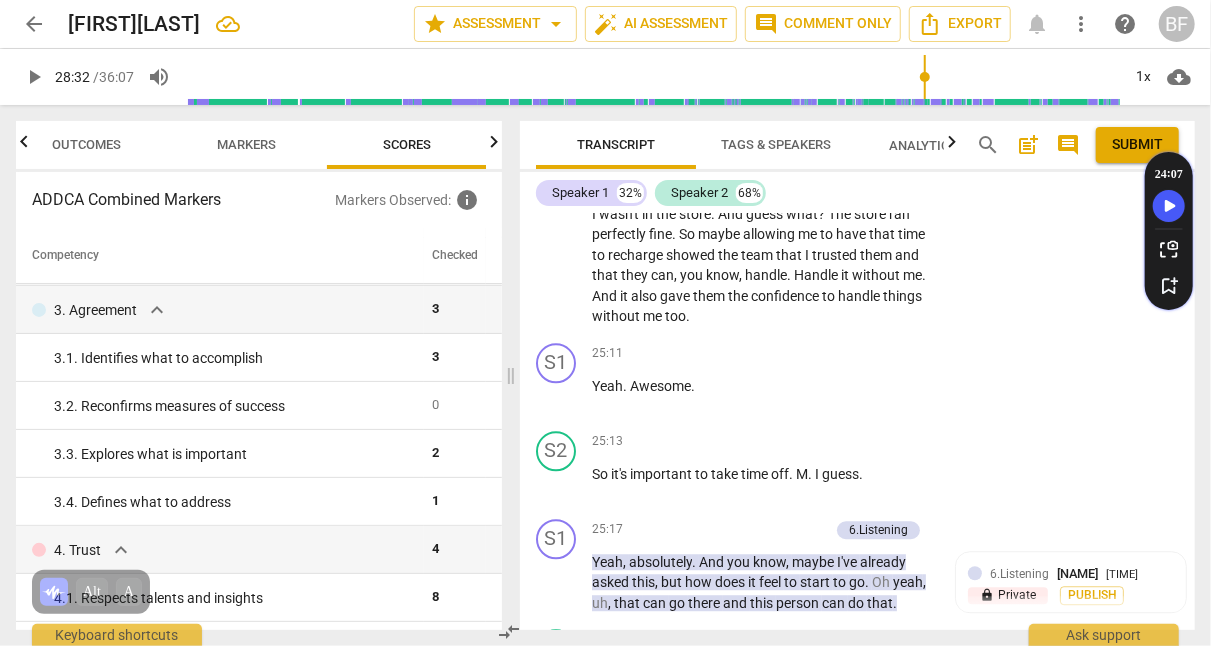 scroll, scrollTop: 12876, scrollLeft: 0, axis: vertical 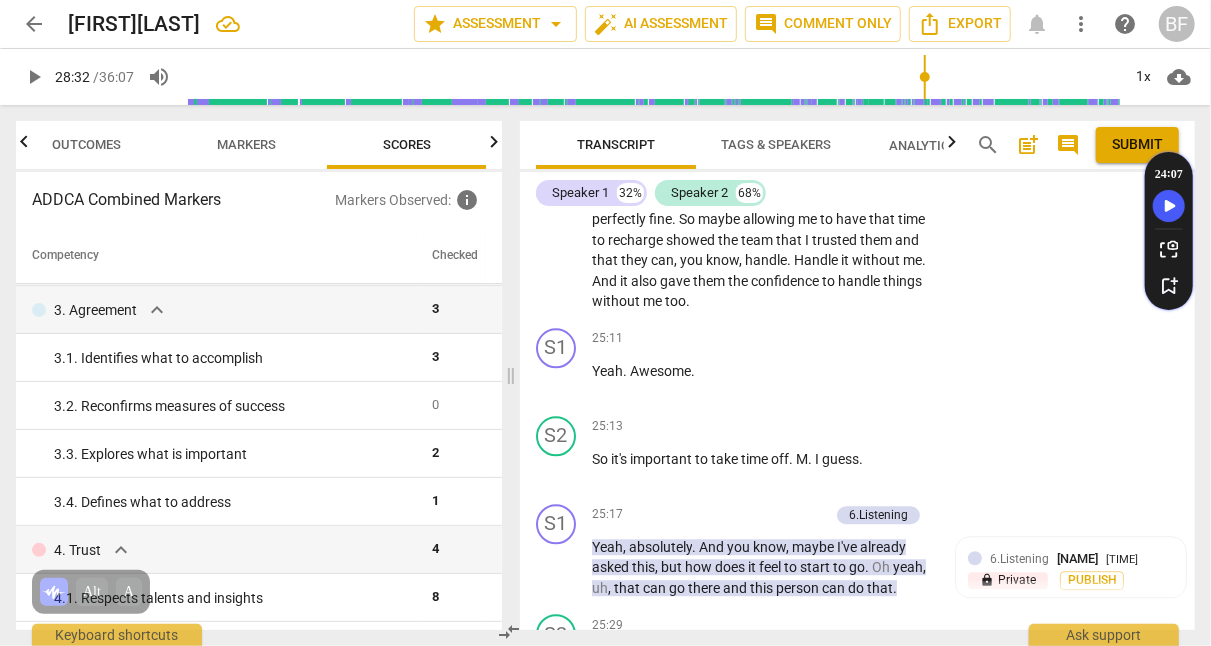 click on "S1 play_arrow pause 25:11 + Add competency keyboard_arrow_right Yeah . Awesome ." at bounding box center (857, 364) 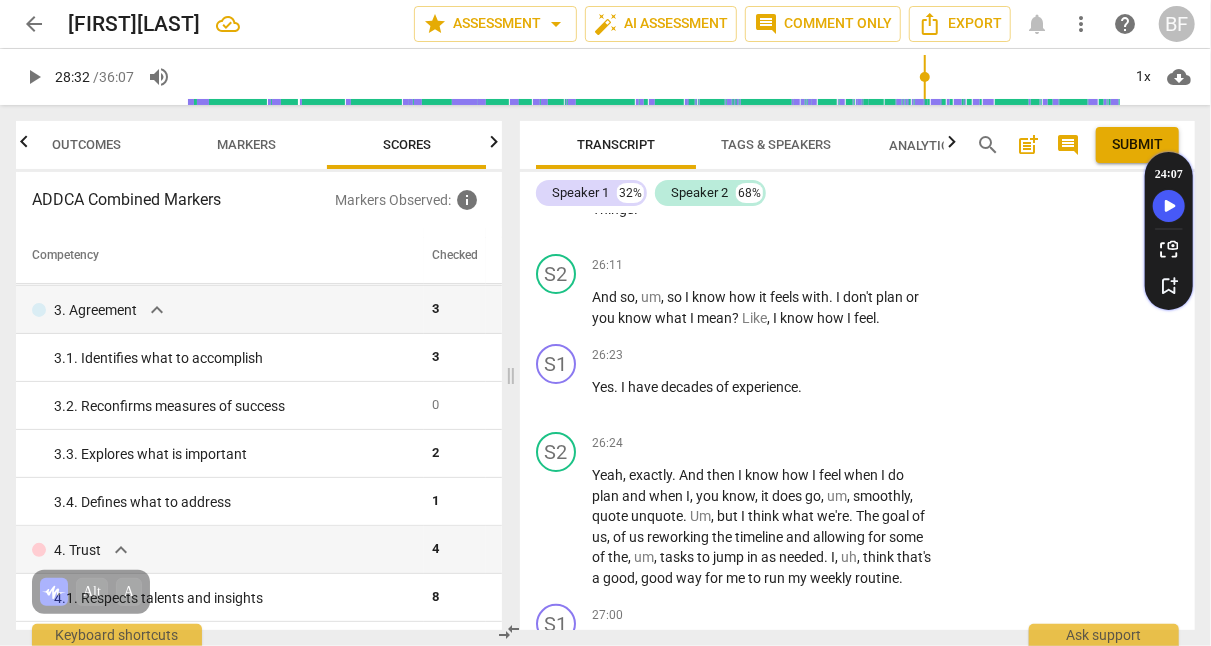 scroll, scrollTop: 14209, scrollLeft: 0, axis: vertical 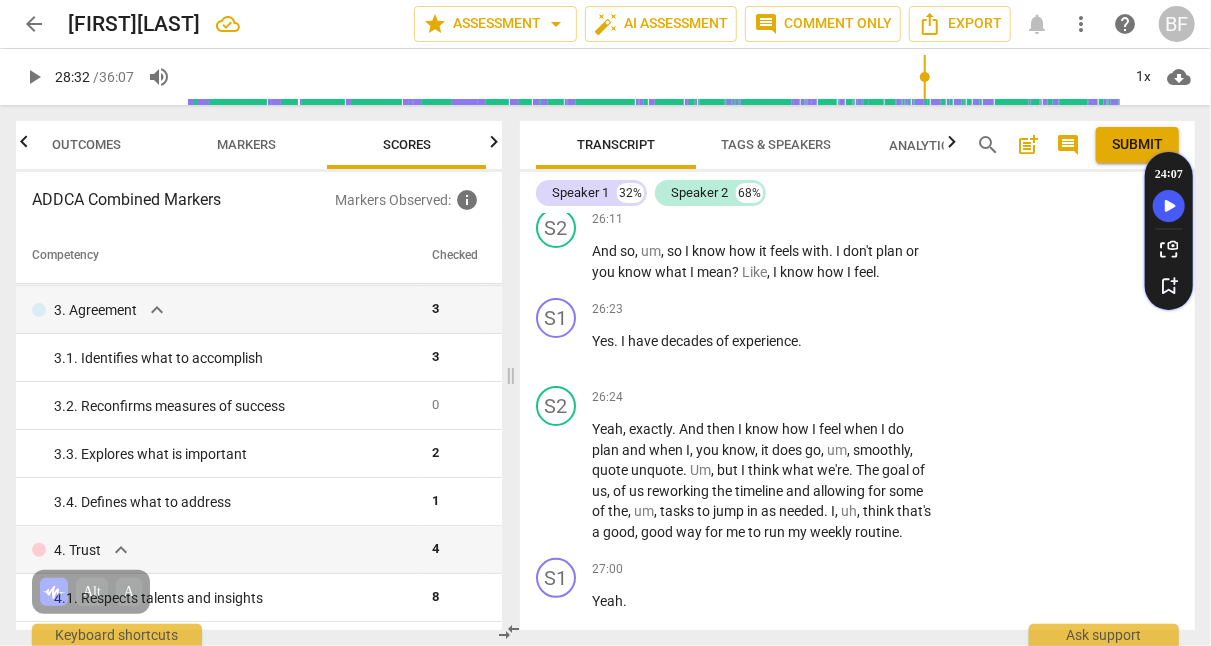 click on "+" at bounding box center [811, 309] 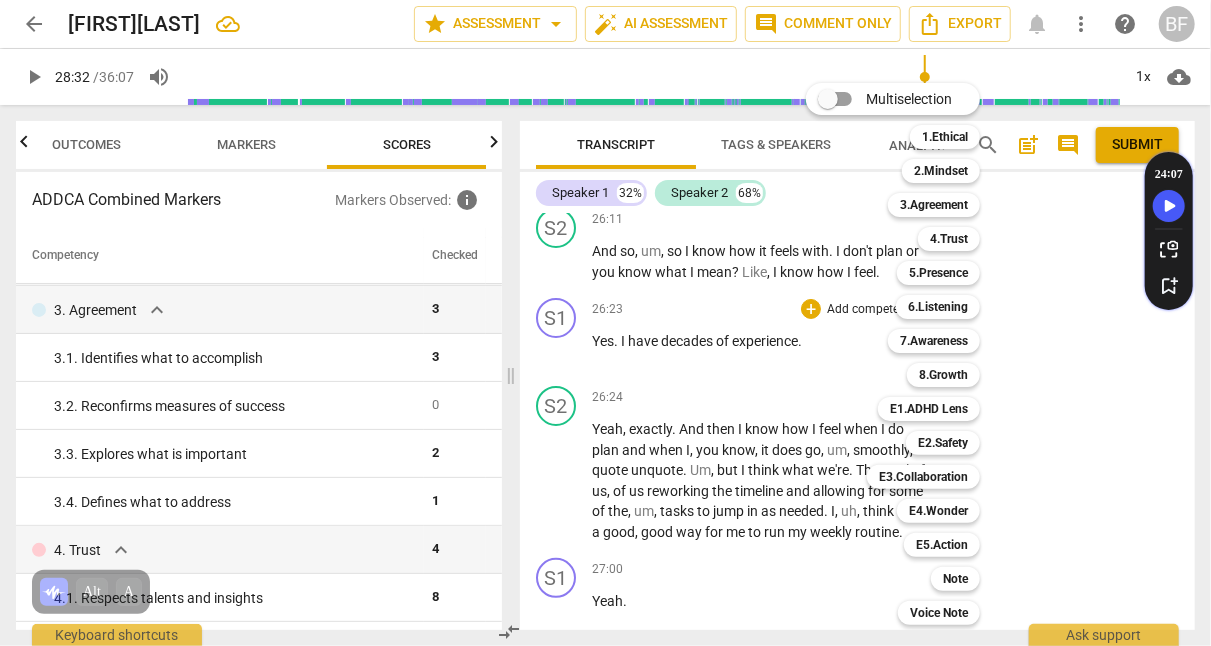 click on "E1.ADHD Lens" at bounding box center [929, 409] 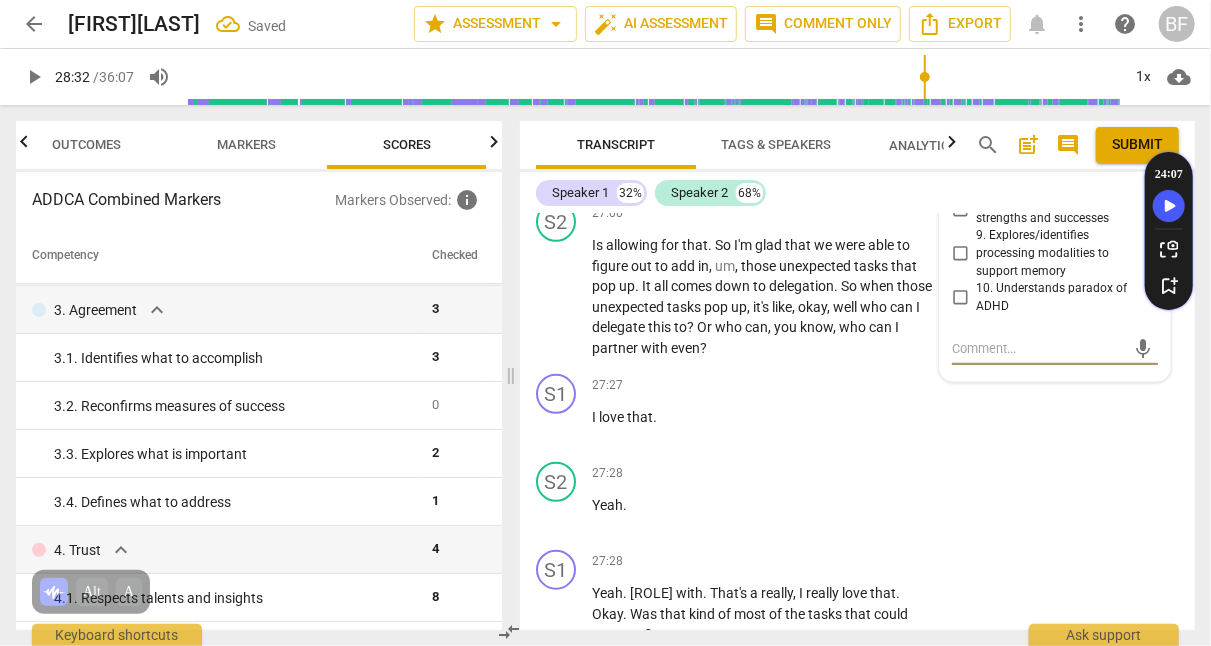 scroll, scrollTop: 14646, scrollLeft: 0, axis: vertical 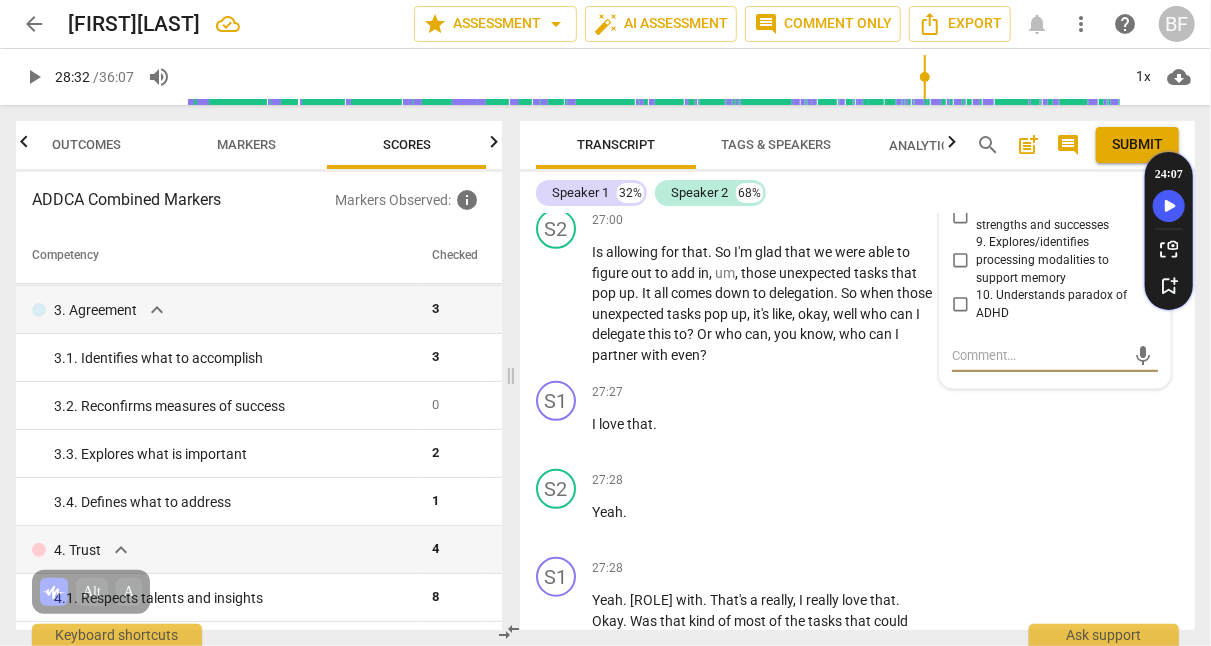 click on "10. Understands paradox of ADHD" at bounding box center (960, 305) 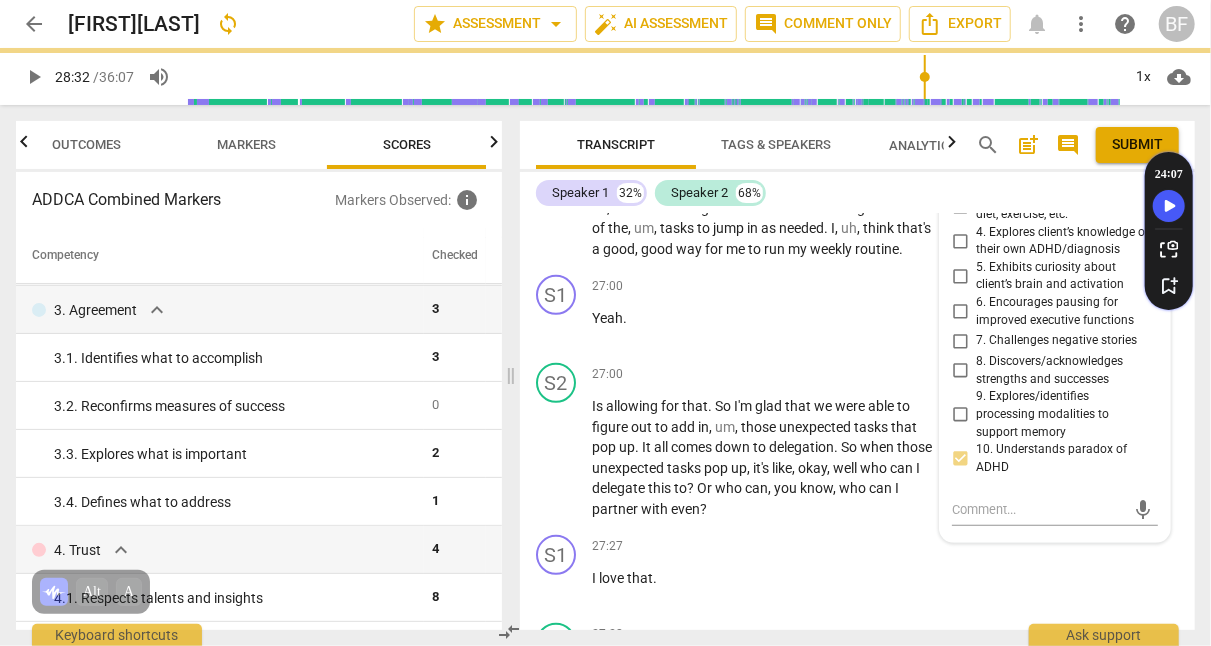scroll, scrollTop: 14283, scrollLeft: 0, axis: vertical 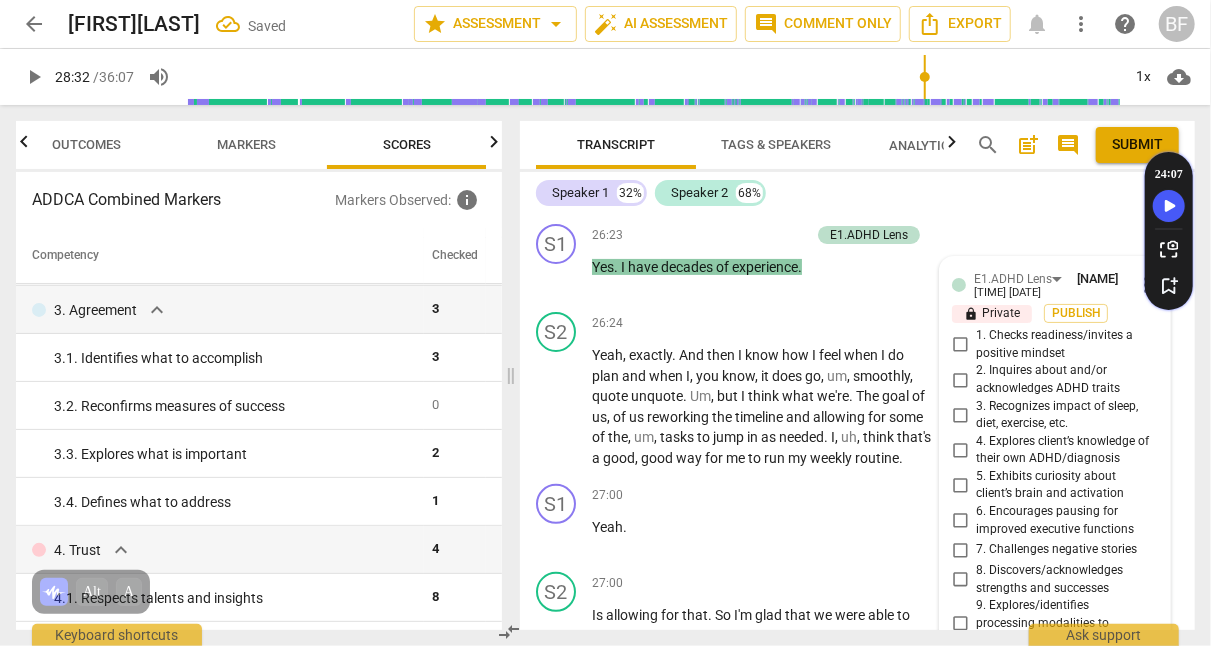 click on "+" at bounding box center (701, 235) 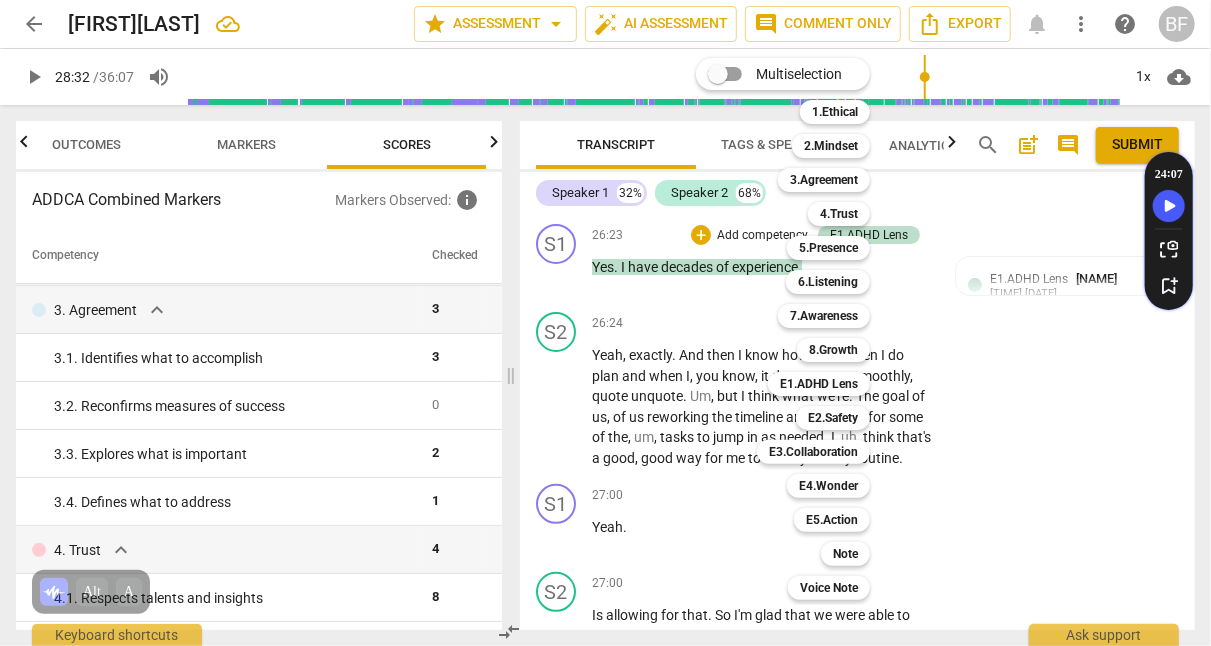 click on "E3.Collaboration" at bounding box center [813, 452] 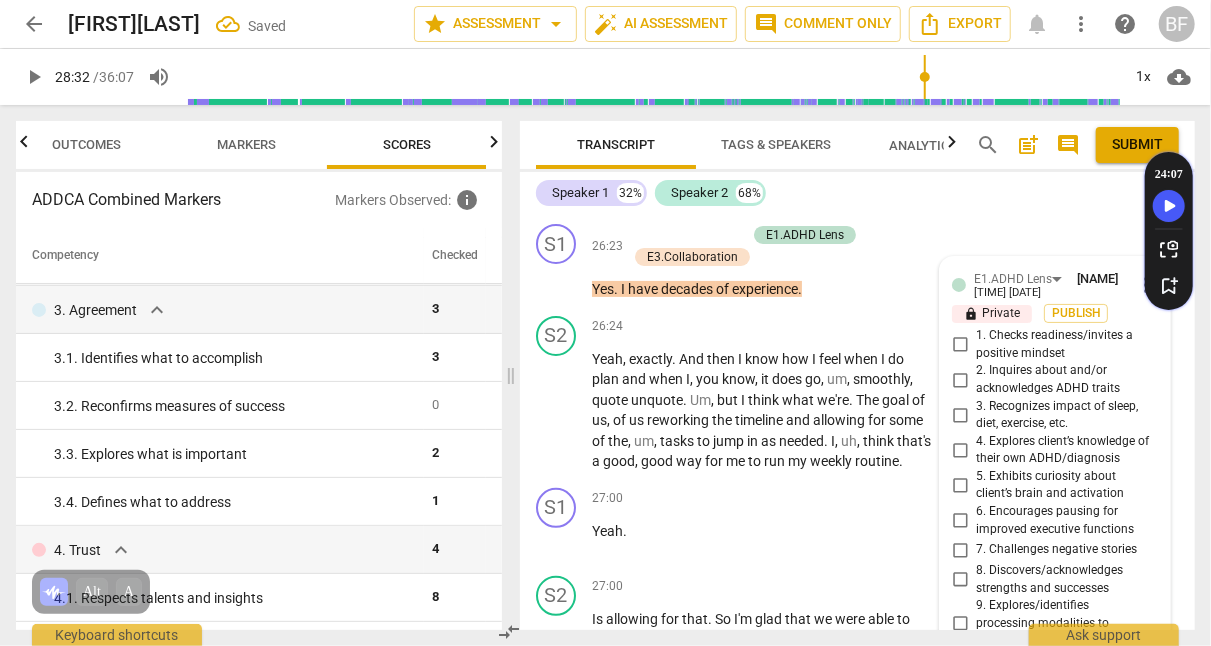 scroll, scrollTop: 14673, scrollLeft: 0, axis: vertical 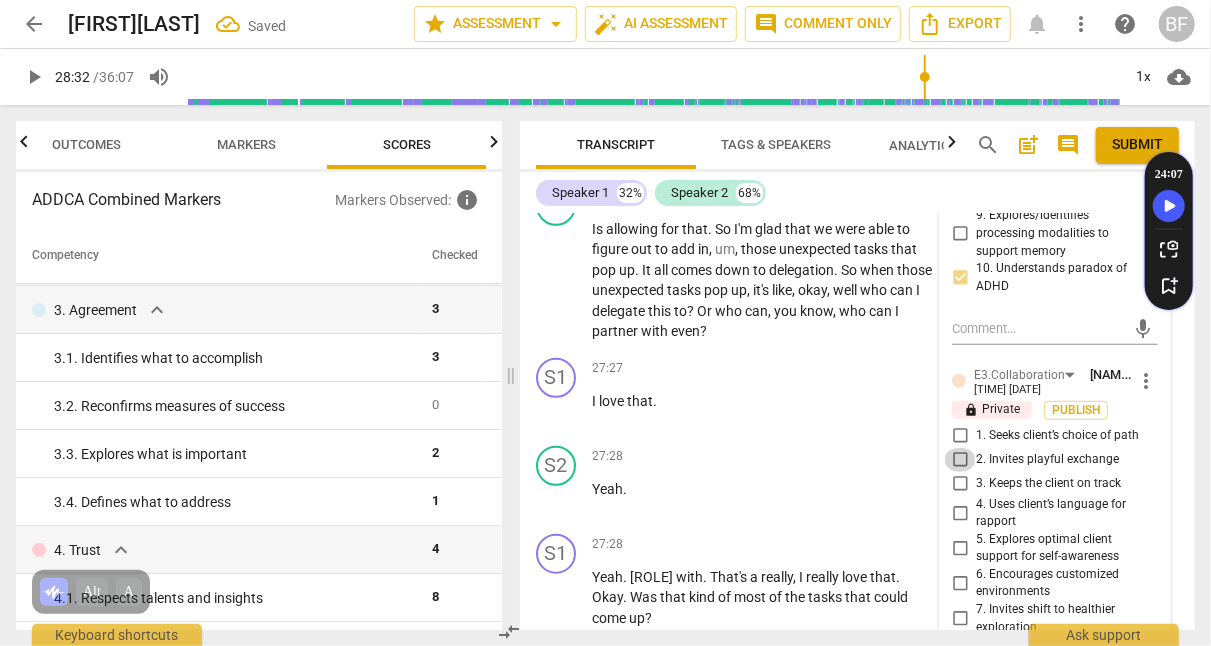click on "2. Invites playful exchange" at bounding box center [960, 460] 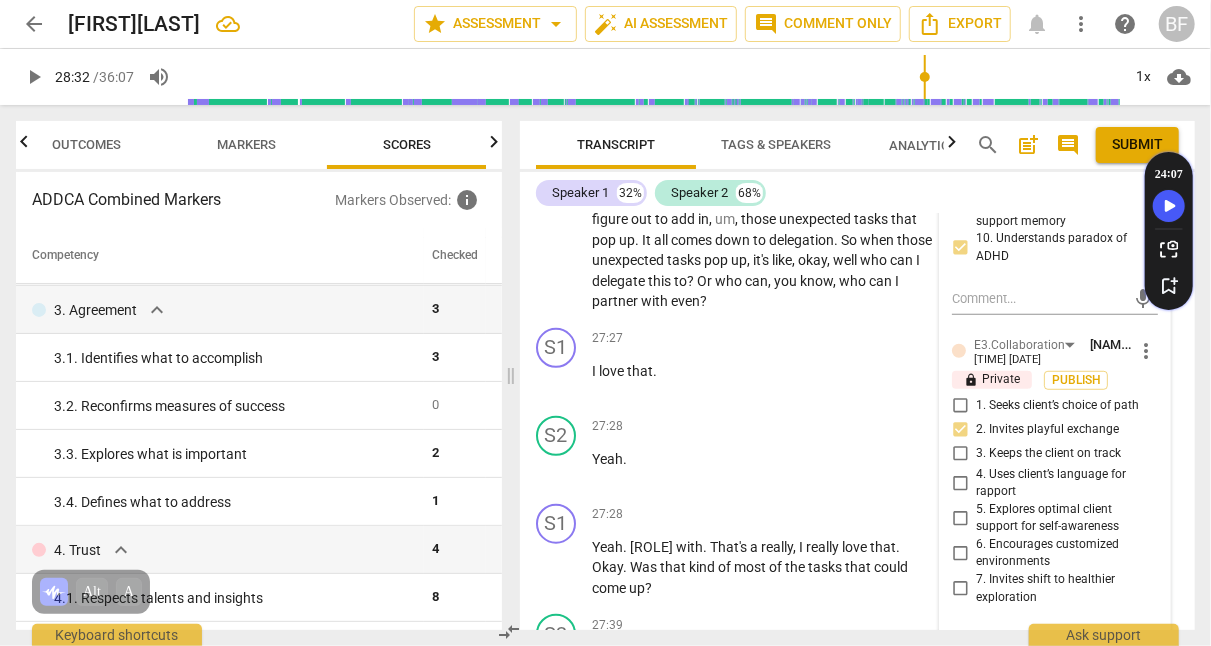 scroll, scrollTop: 14706, scrollLeft: 0, axis: vertical 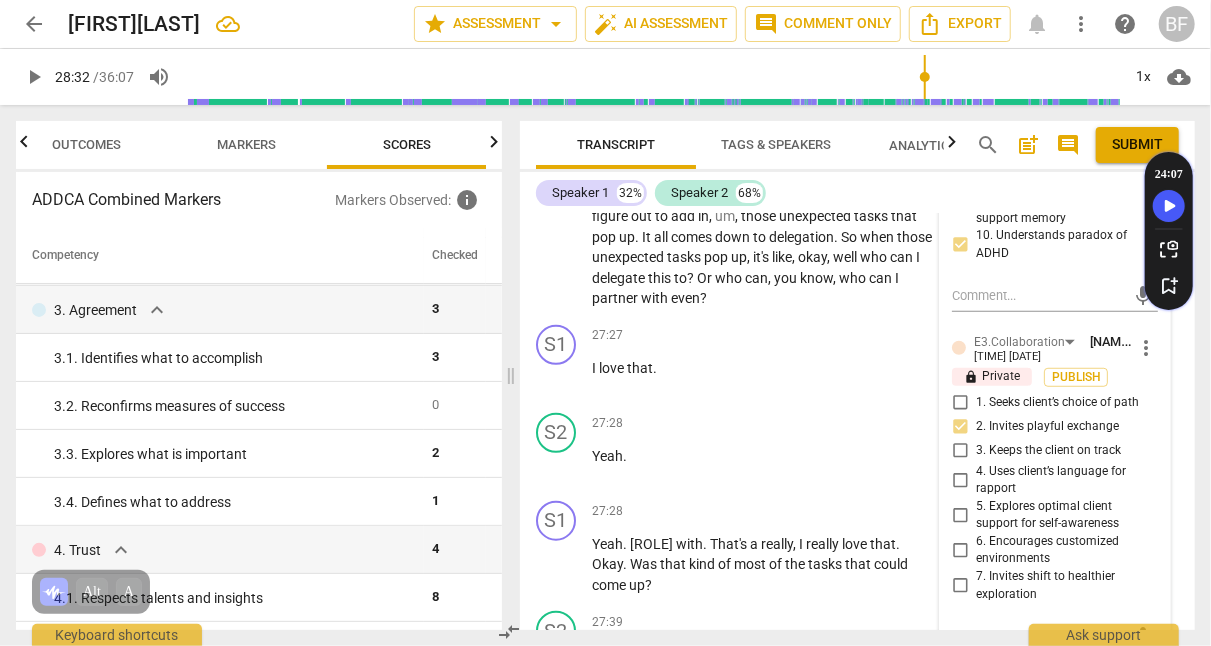 click on "Is   allowing   for   that .   So   I'm   glad   that   we   were   able   to   figure   out   to   add   in ,   um ,   those   unexpected   tasks   that   pop   up .   It   all   comes   down   to   delegation .   So   when   those   unexpected   tasks   pop   up ,   it's   like ,   okay ,   well   who   can   I   delegate   this   to ?   Or   who   can ,   you   know ,   who   can   I   partner   with   even ?" at bounding box center (763, 247) 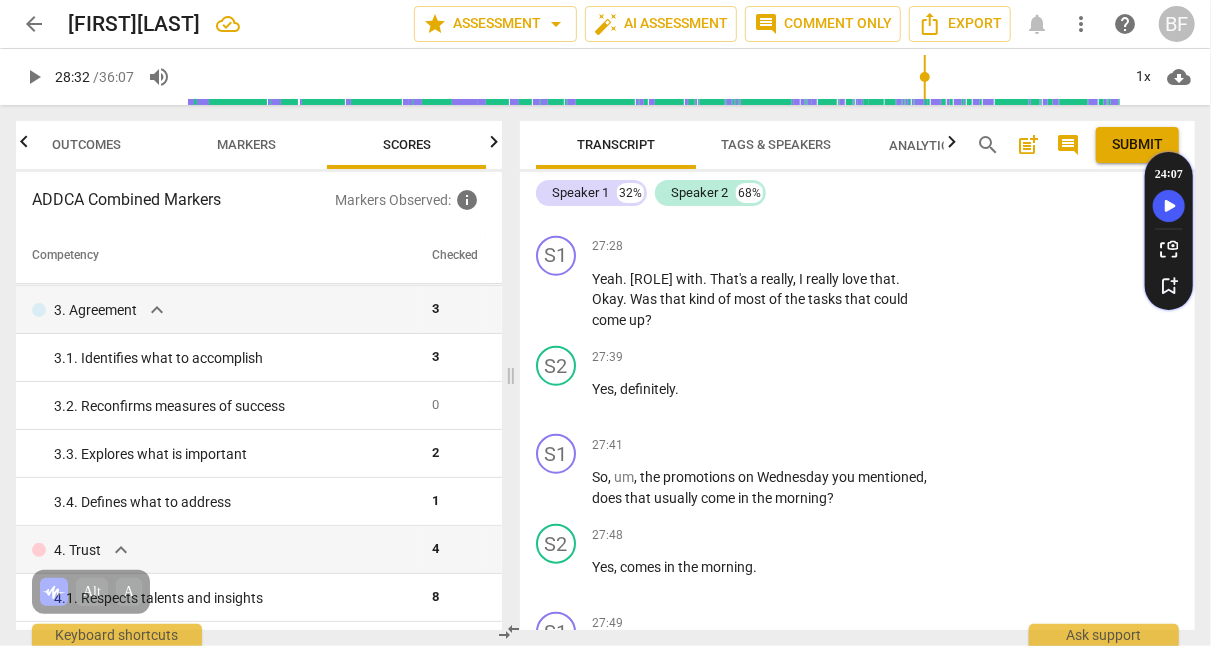 scroll, scrollTop: 14972, scrollLeft: 0, axis: vertical 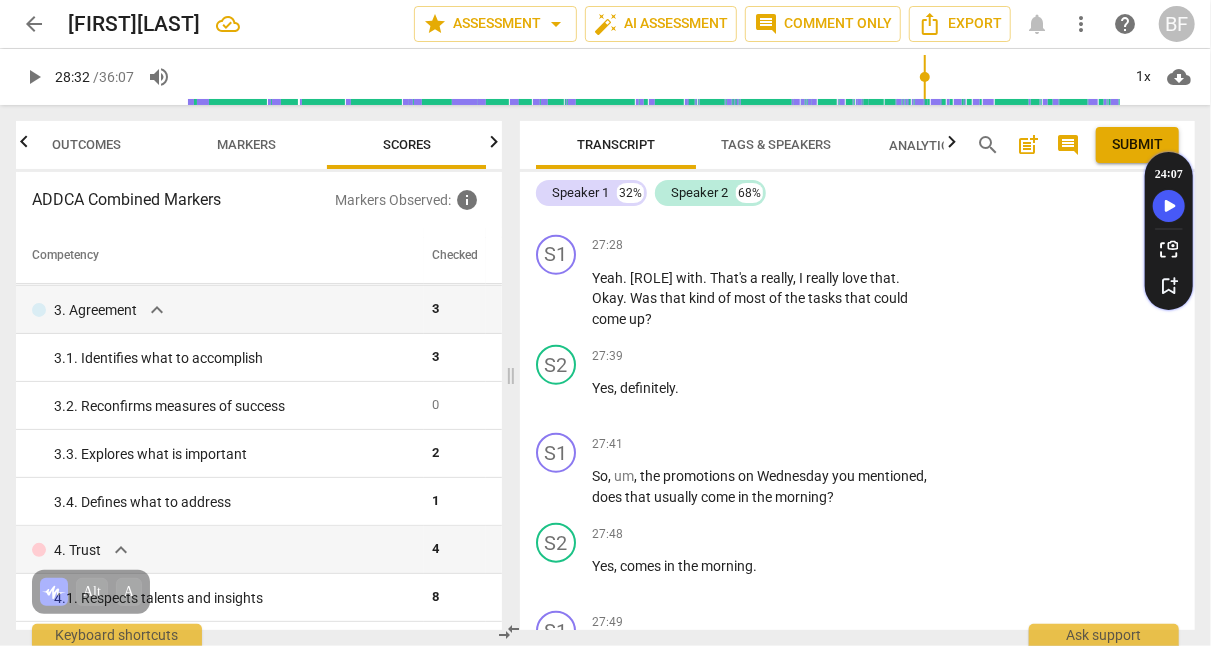 click on "+" at bounding box center [811, 246] 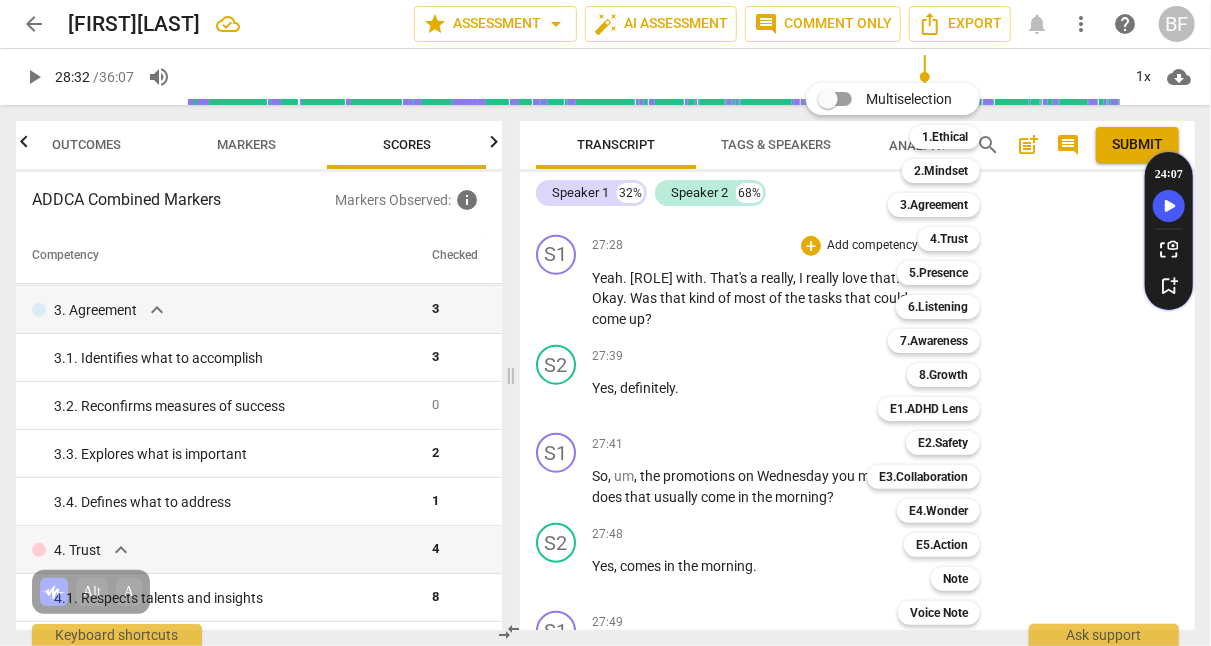 click on "4.Trust" at bounding box center [949, 239] 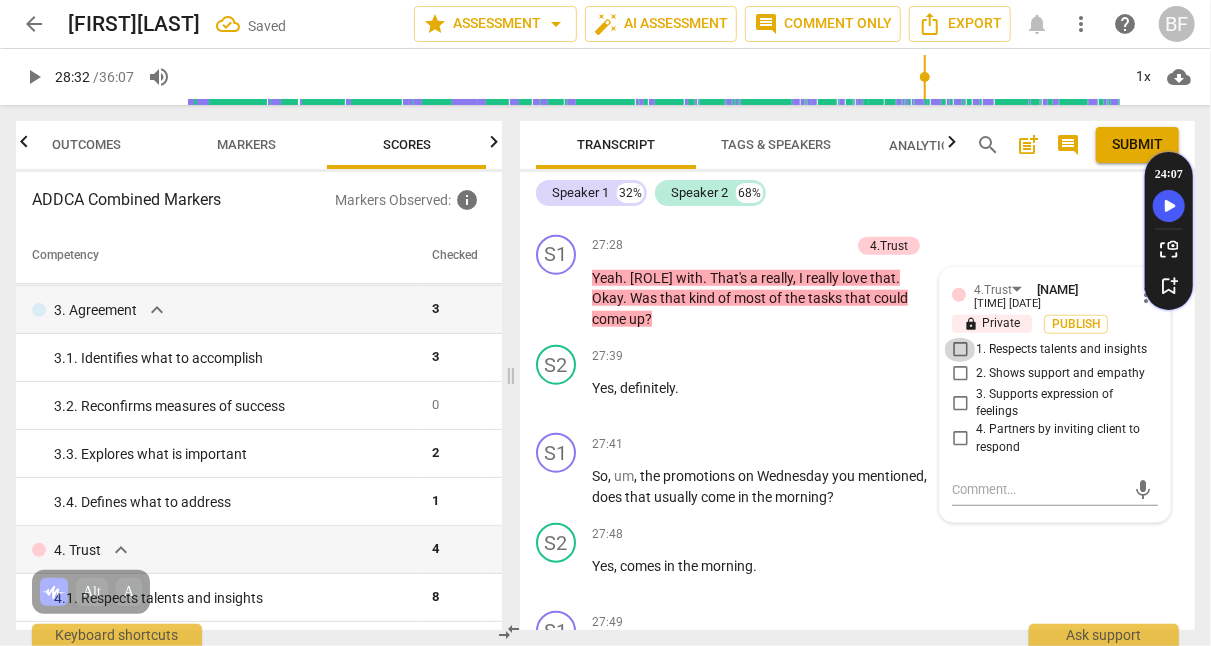 click on "1. Respects talents and insights" at bounding box center (960, 350) 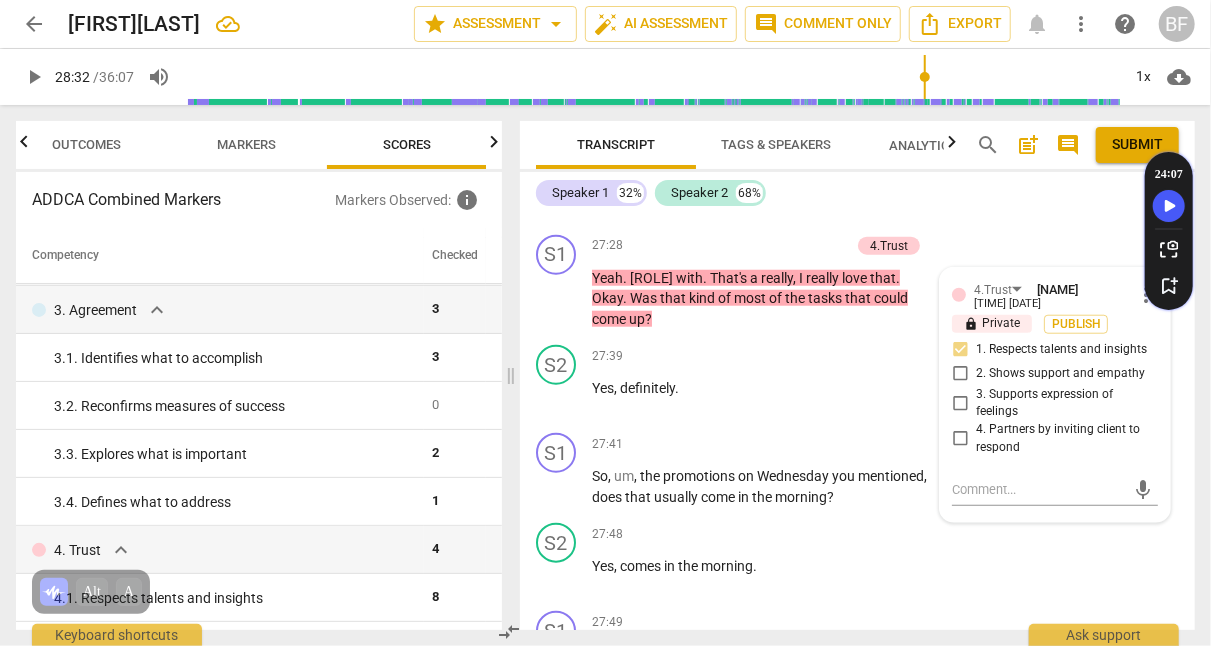 click on "+" at bounding box center (741, 246) 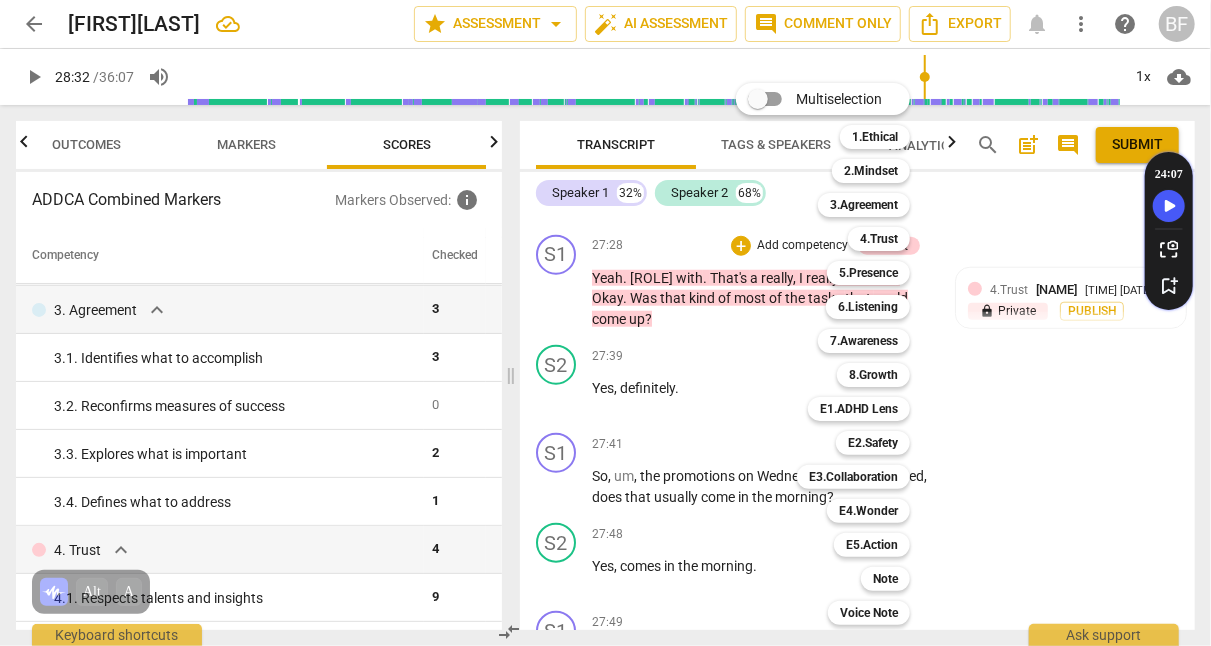 click on "E2.Safety" at bounding box center (873, 443) 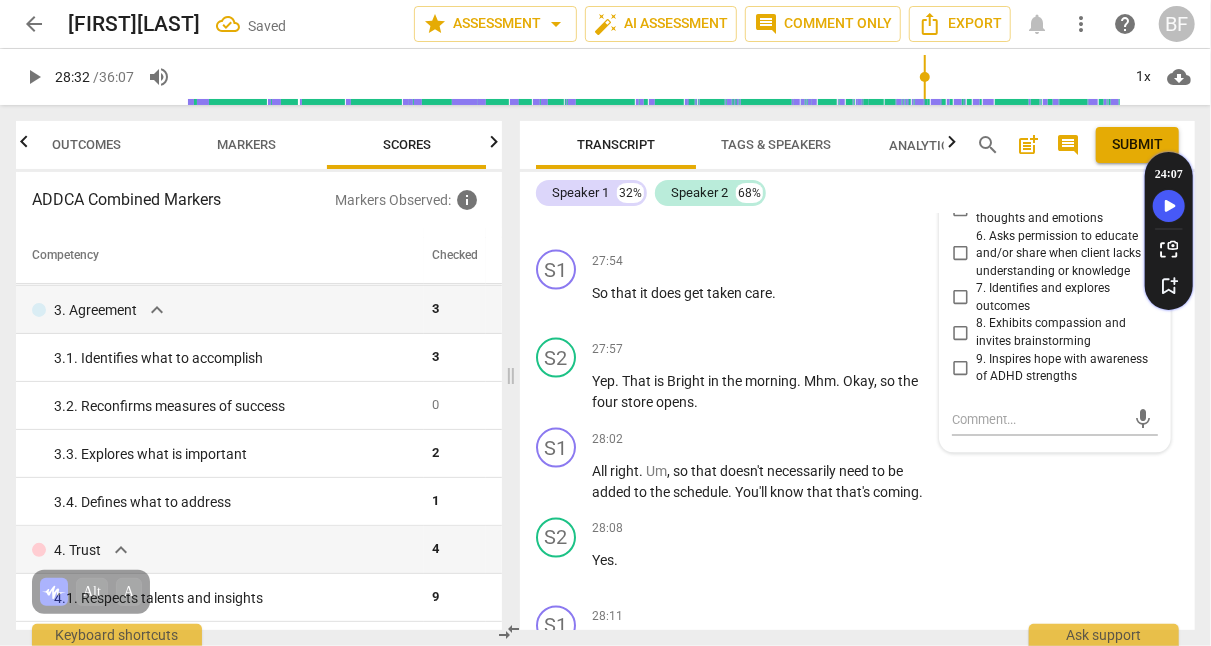 scroll, scrollTop: 15528, scrollLeft: 0, axis: vertical 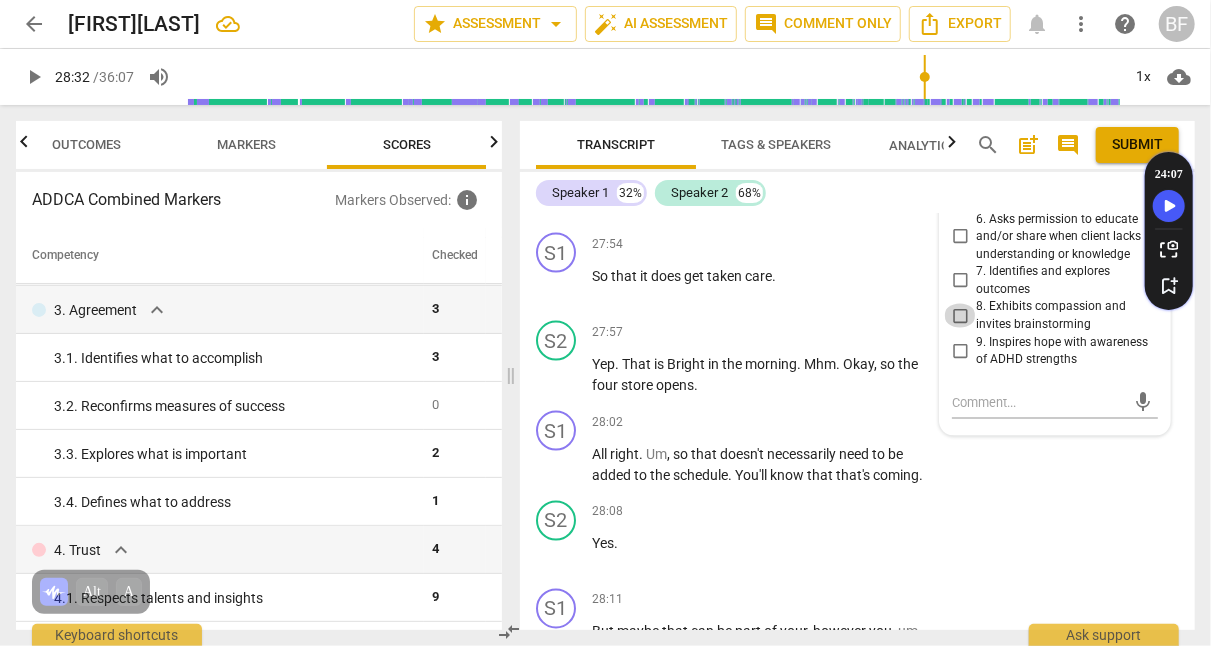 click on "8. Exhibits compassion and invites brainstorming" at bounding box center (960, 316) 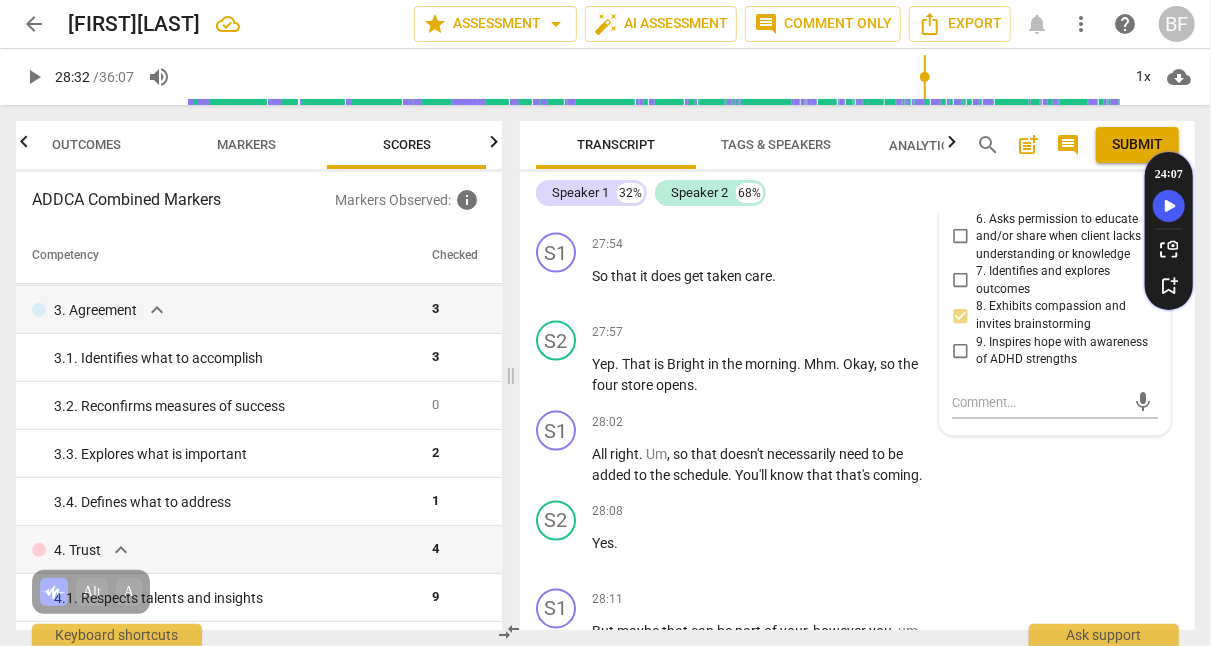 click on "S1 play_arrow pause 28:02 + Add competency keyboard_arrow_right All   right .   Um ,   so   that   doesn't   necessarily   need   to   be   added   to   the   schedule .   You'll   know   that   that's   coming ." at bounding box center [857, 448] 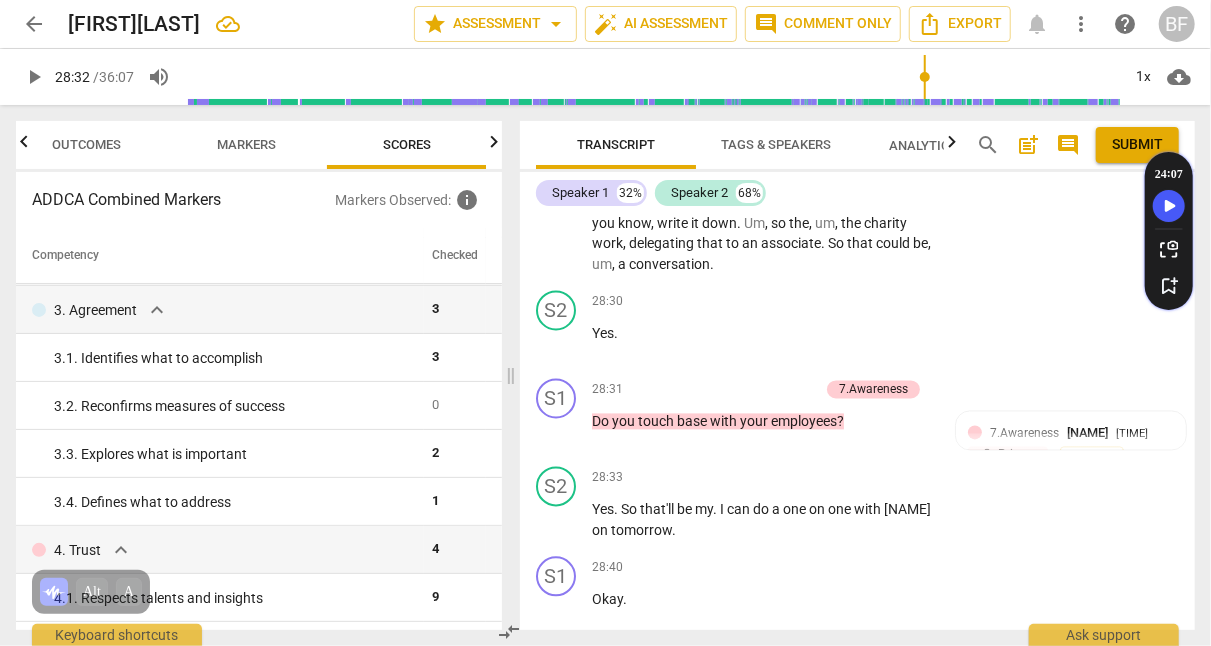 scroll, scrollTop: 15960, scrollLeft: 0, axis: vertical 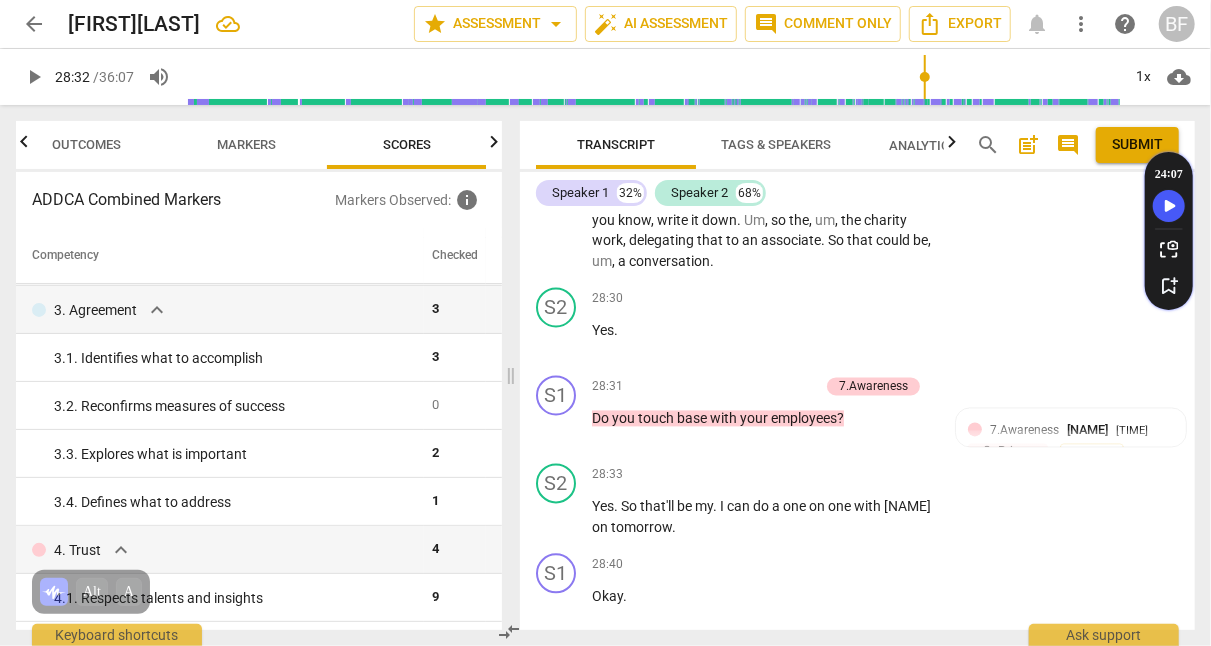 click on "+" at bounding box center (811, 168) 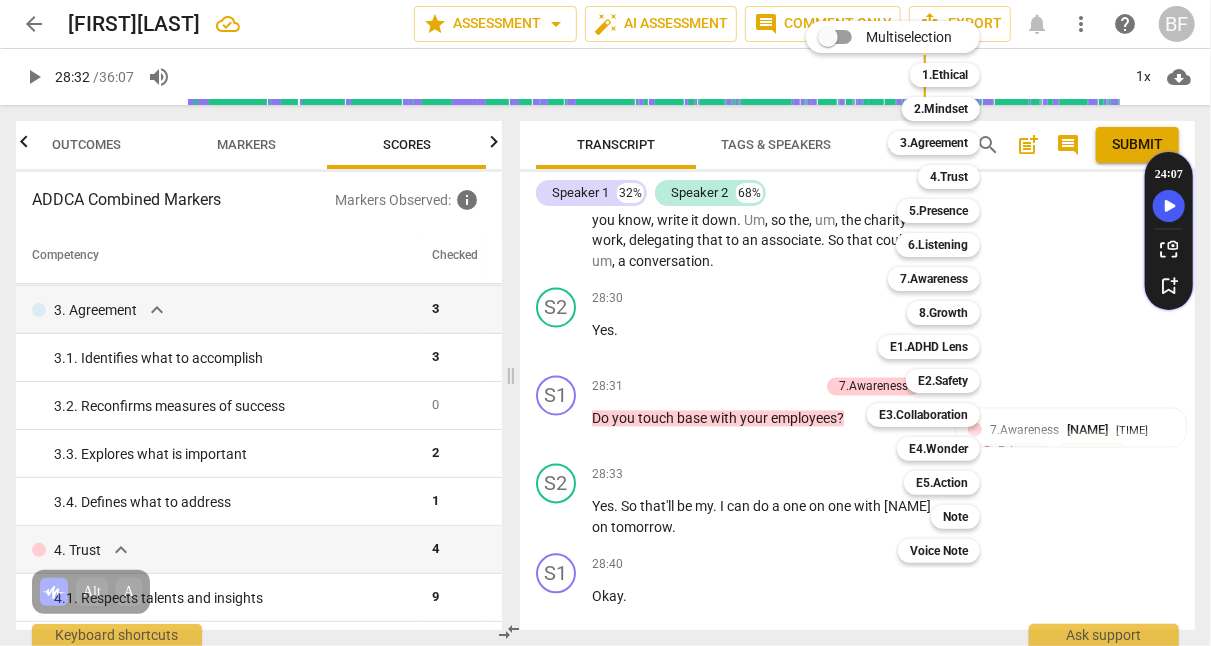 click on "Note" at bounding box center (955, 517) 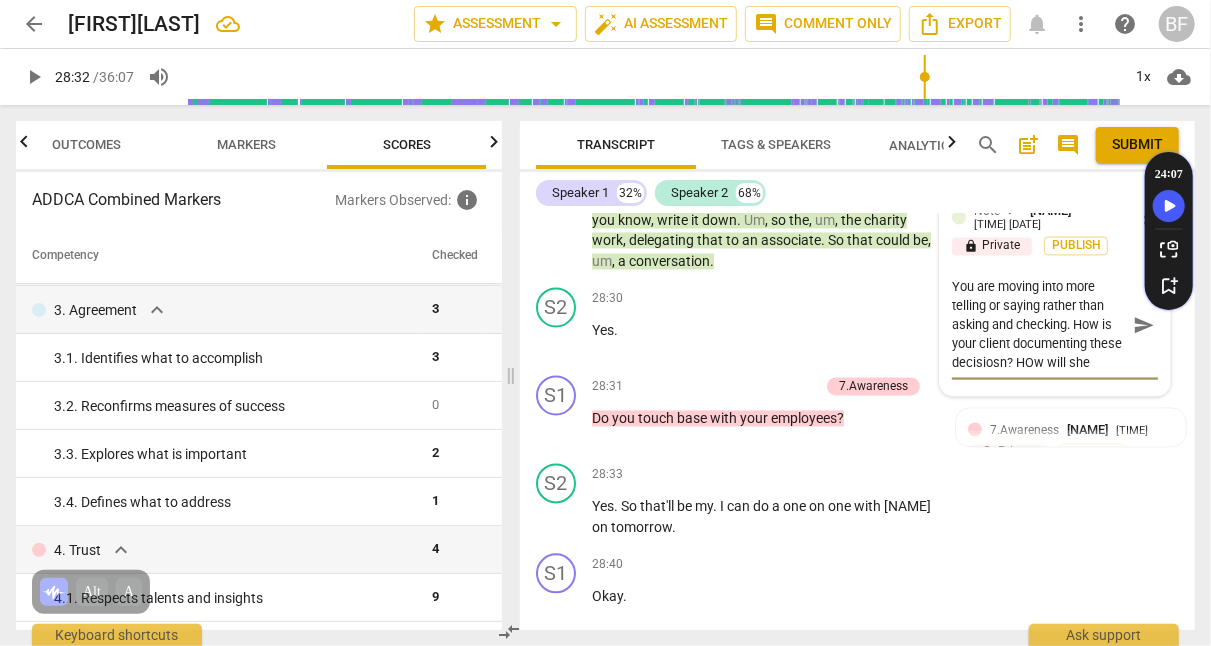 scroll, scrollTop: 17, scrollLeft: 0, axis: vertical 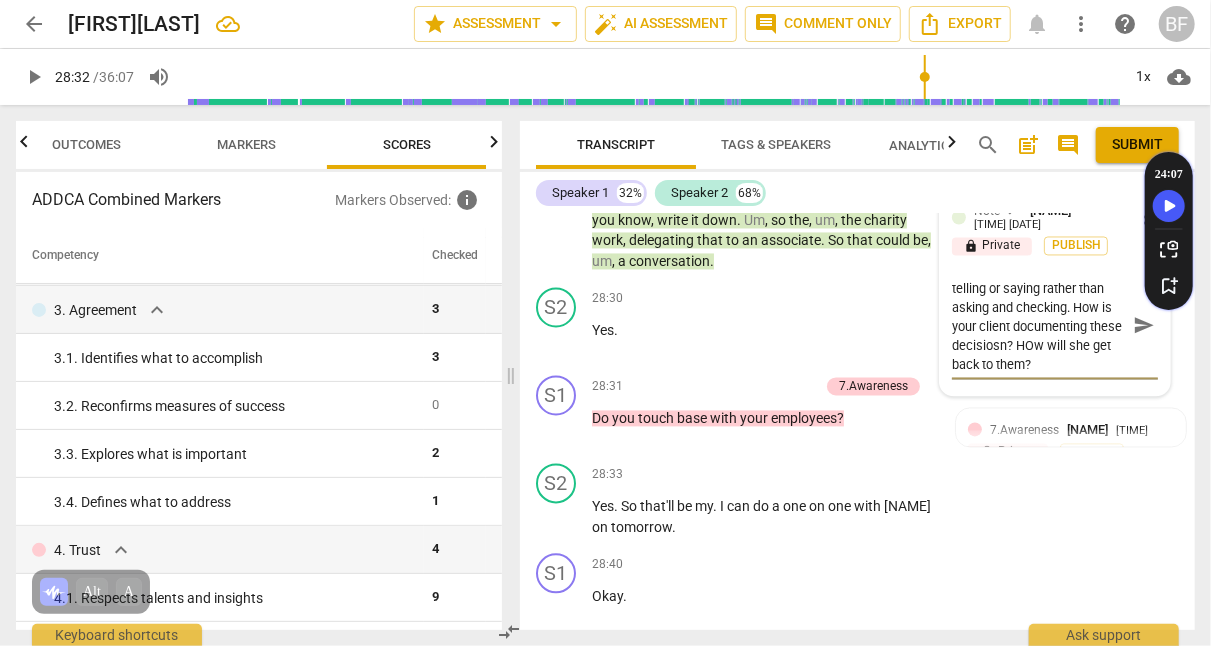 click on "You are moving into more telling or saying rather than asking and checking. How is your client documenting these decisiosn? HOw will she get back to them?" at bounding box center [1039, 325] 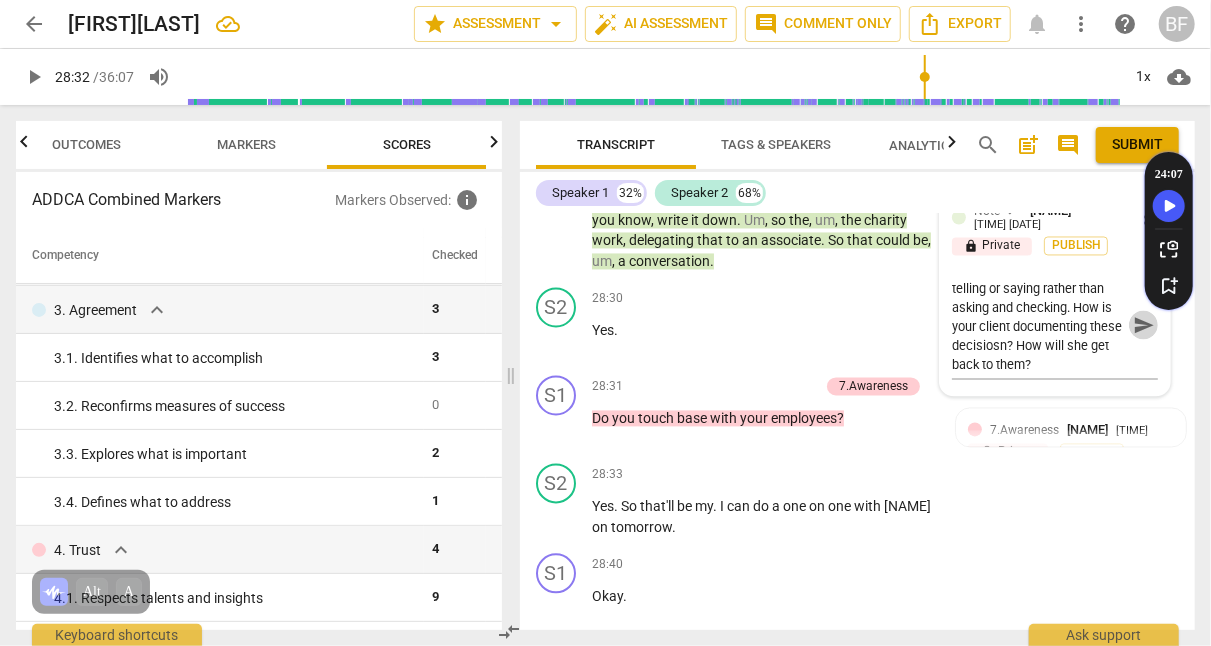 click on "send" at bounding box center [1144, 326] 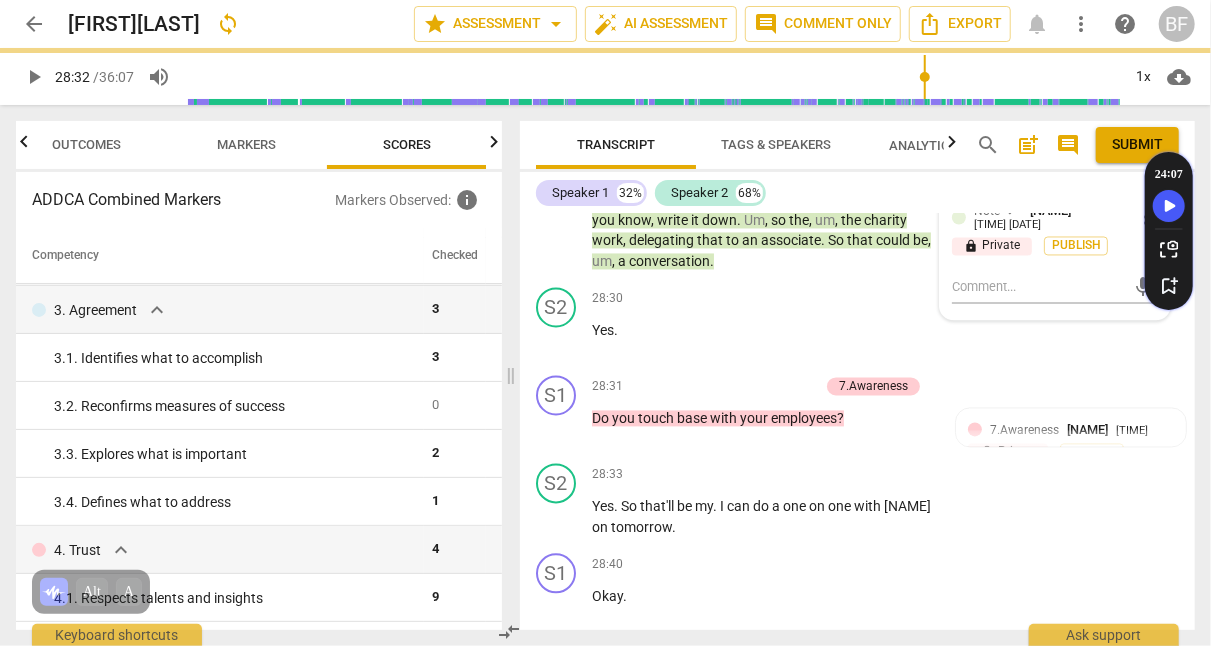 scroll, scrollTop: 0, scrollLeft: 0, axis: both 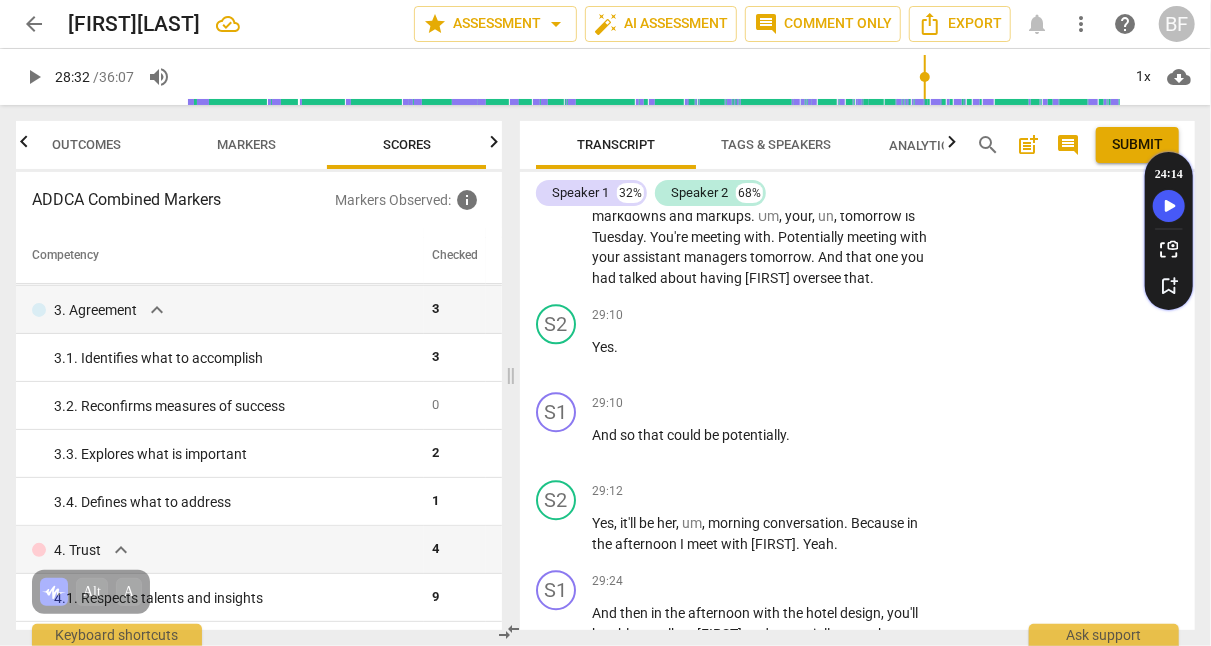 click on "play_arrow" at bounding box center (557, 227) 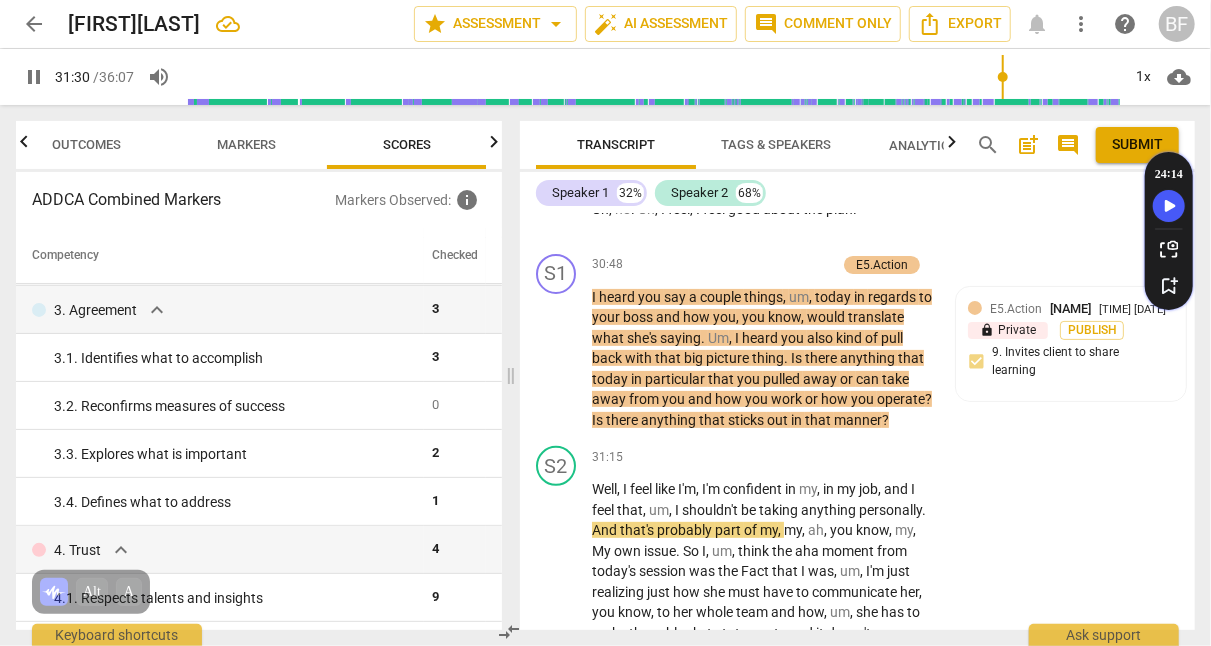 scroll, scrollTop: 18283, scrollLeft: 0, axis: vertical 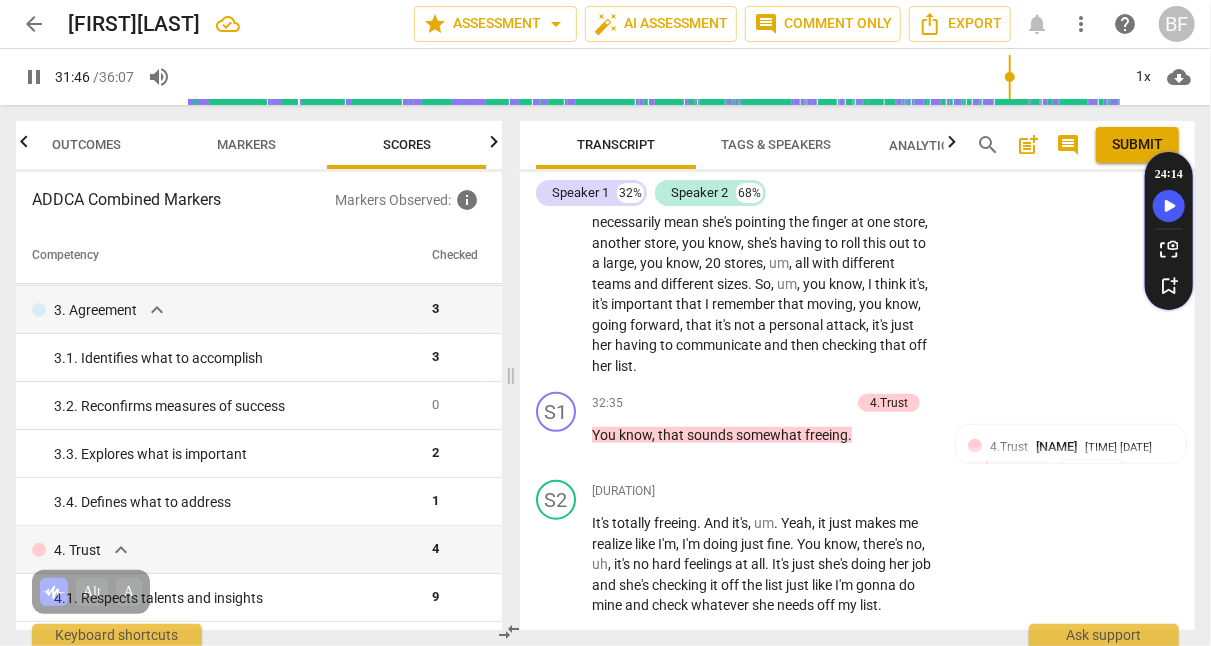 click on "pause" at bounding box center (557, 213) 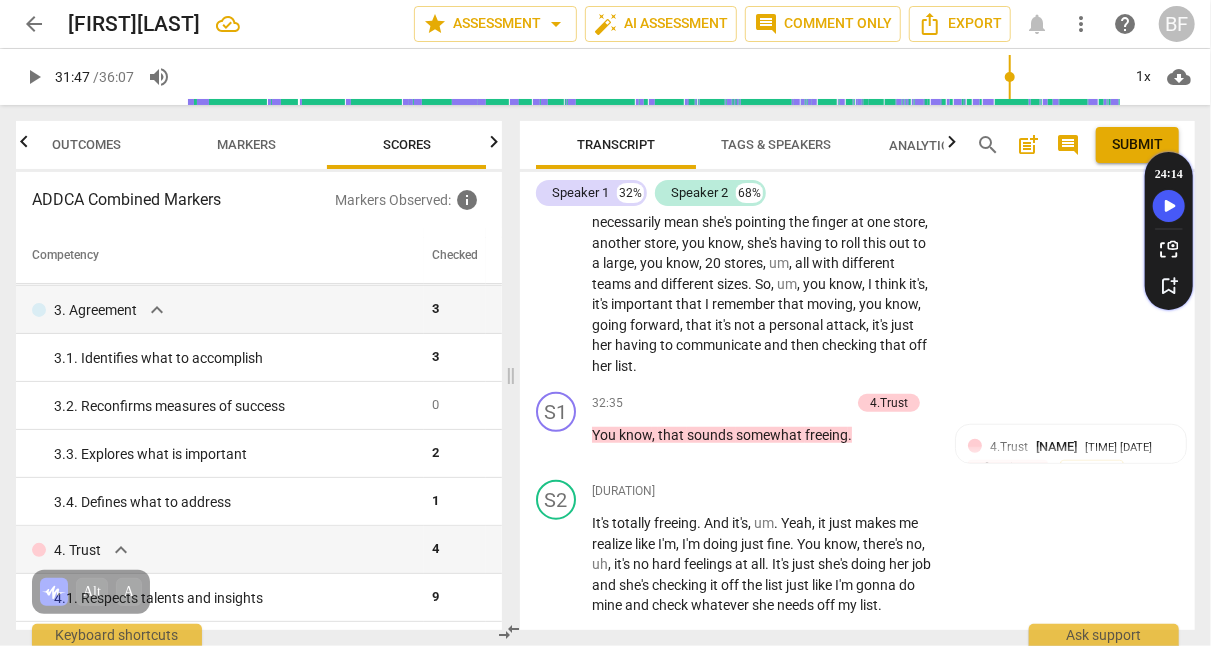 click on "different" at bounding box center [689, 284] 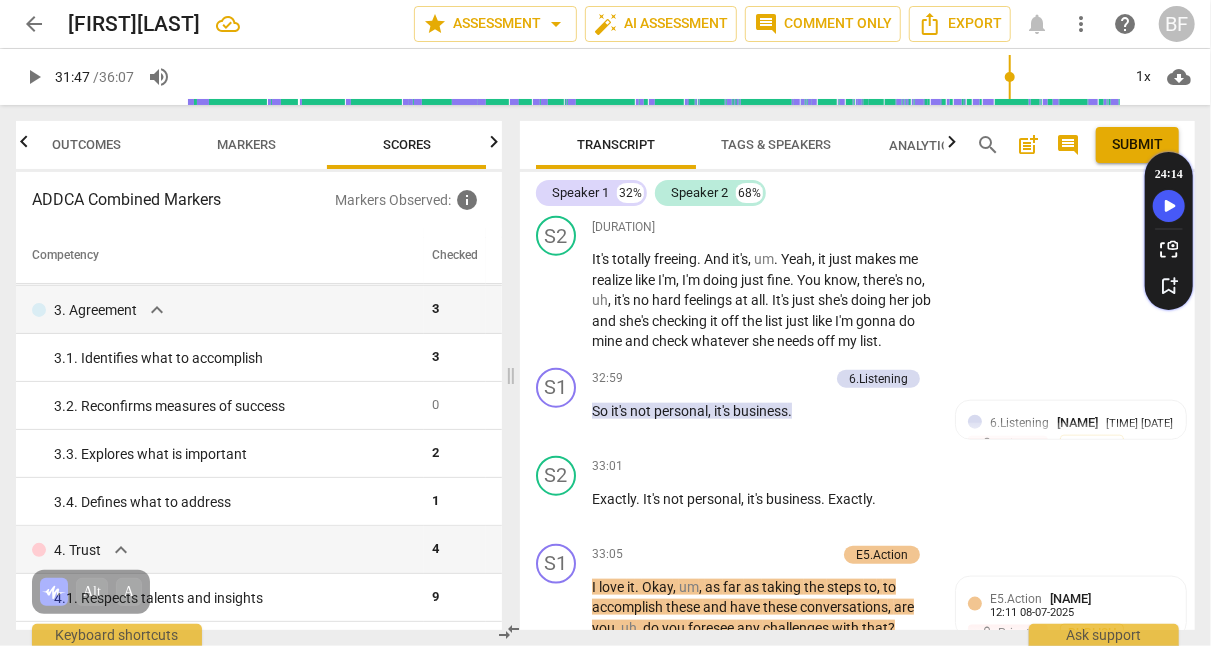 scroll, scrollTop: 18516, scrollLeft: 0, axis: vertical 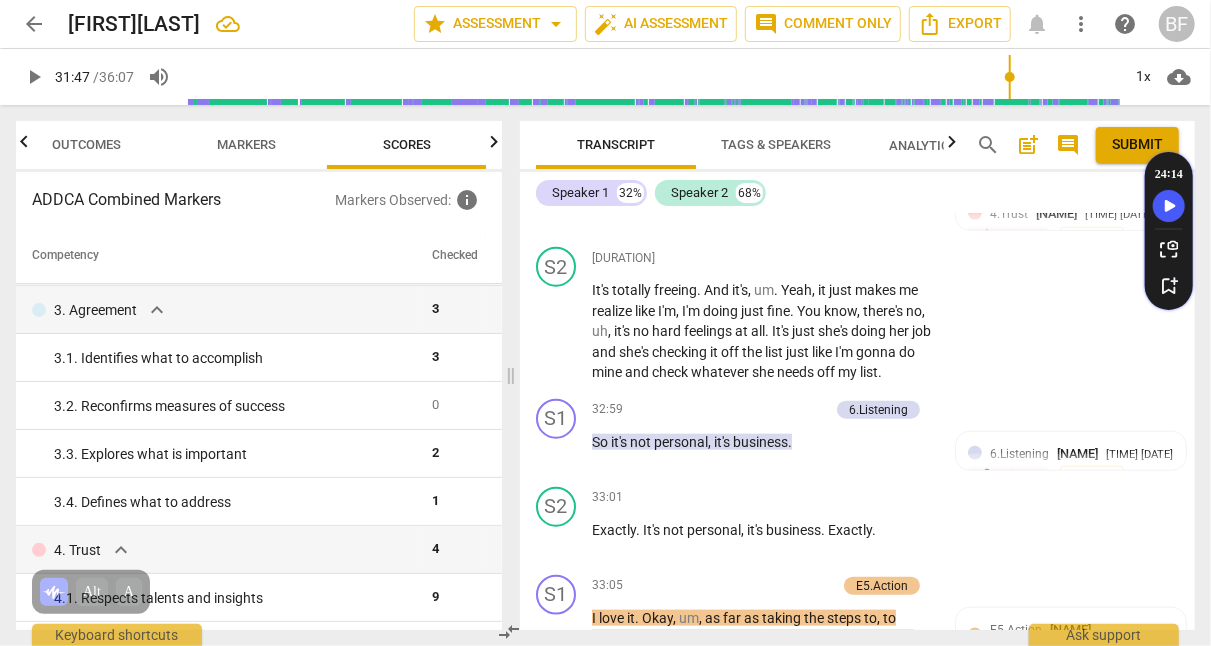 click on "+" at bounding box center [741, 170] 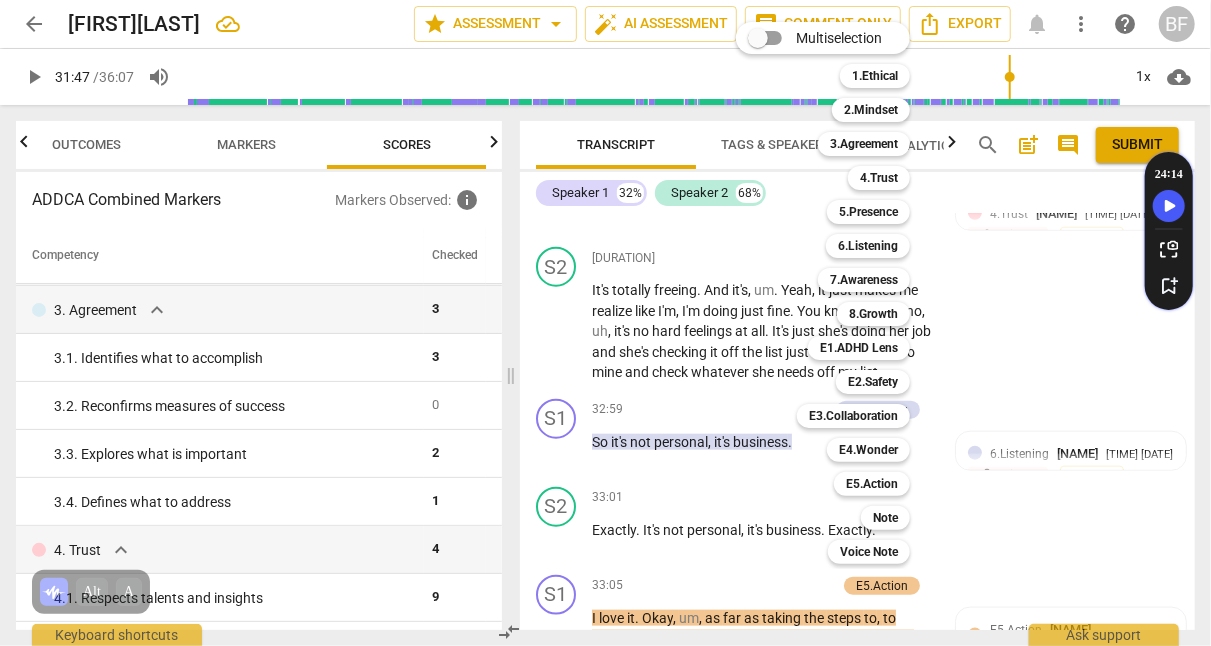 click on "6.Listening" at bounding box center [868, 246] 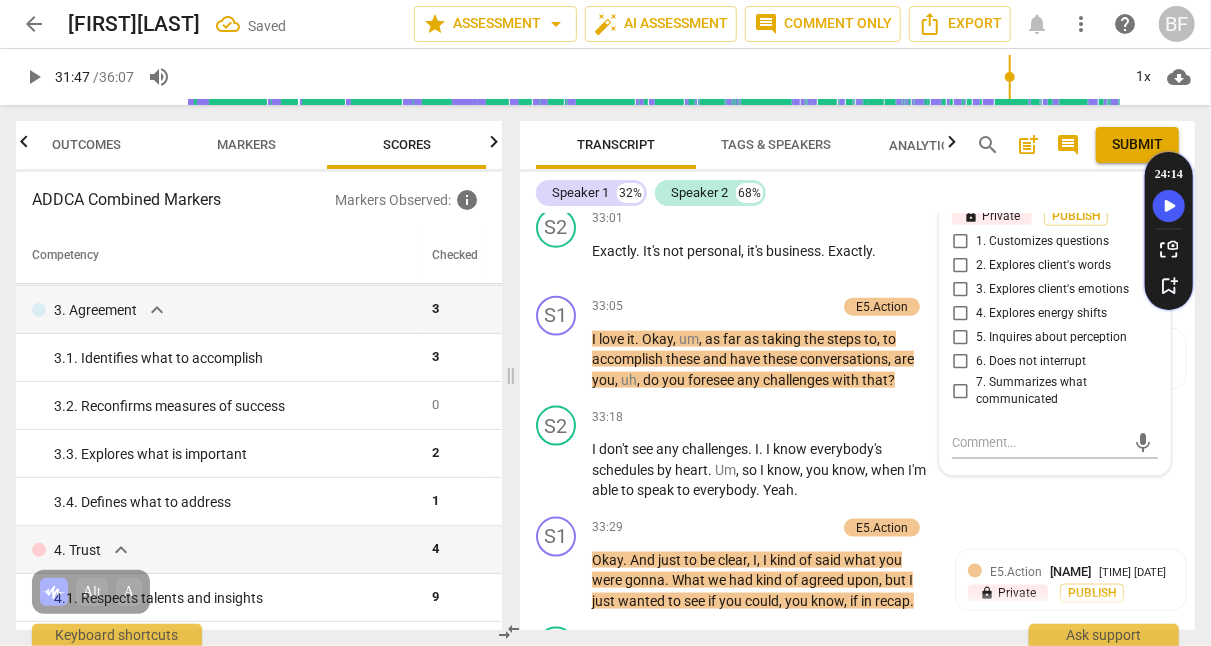 scroll, scrollTop: 18802, scrollLeft: 0, axis: vertical 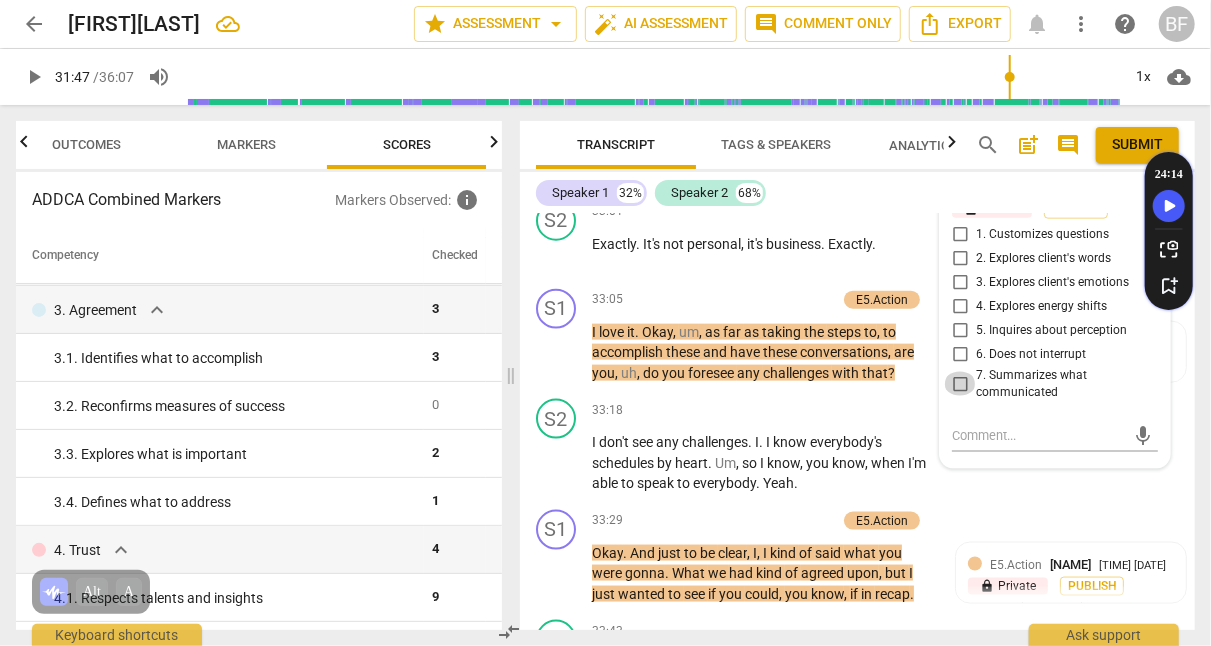 click on "7. Summarizes what communicated" at bounding box center [960, 384] 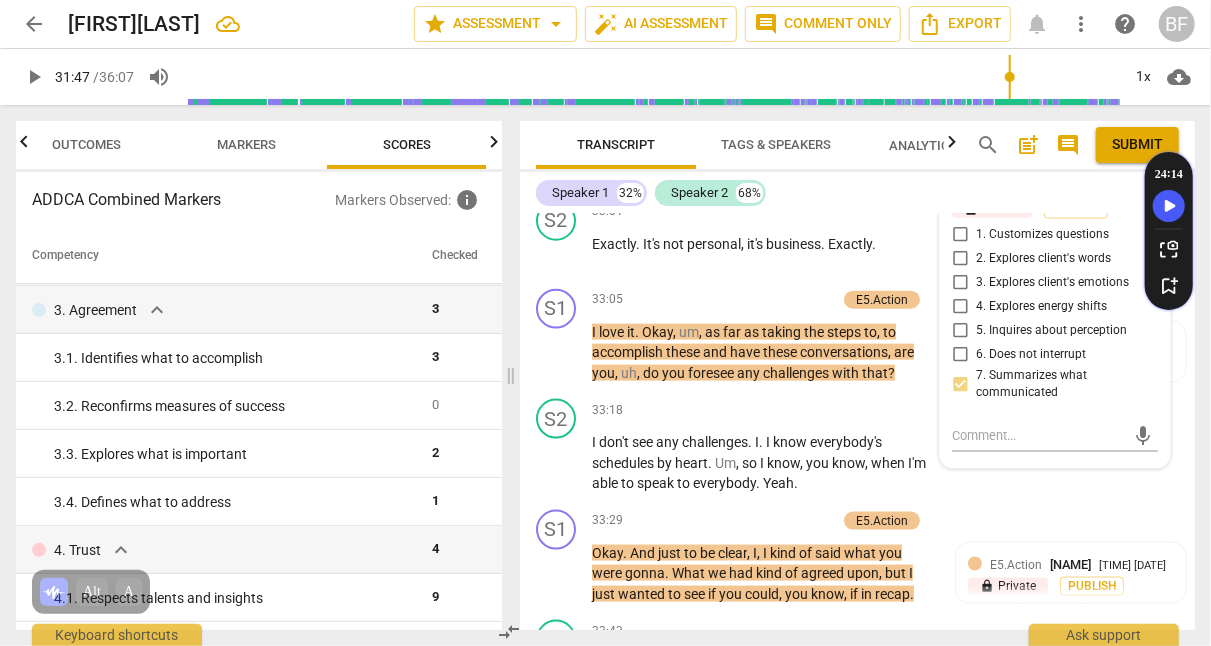 click on "S2 play_arrow pause [NUMBER] + Add competency keyboard_arrow_right Exactly . It's not personal , it's business . Exactly ." at bounding box center (857, 237) 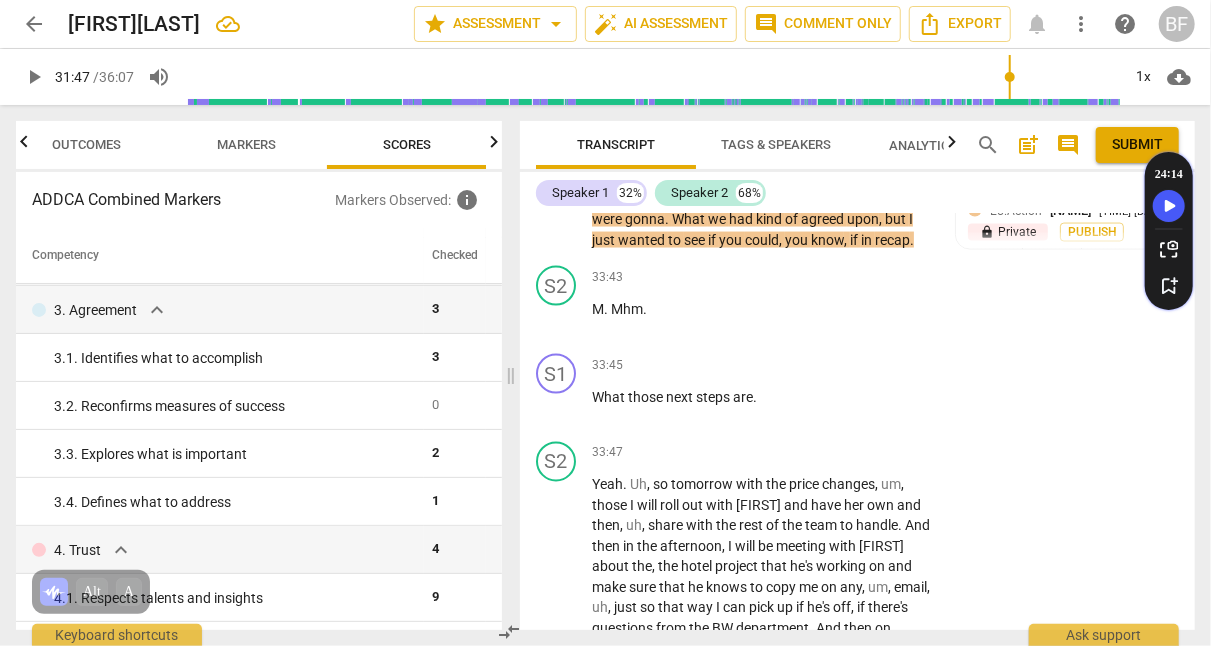 scroll, scrollTop: 19149, scrollLeft: 0, axis: vertical 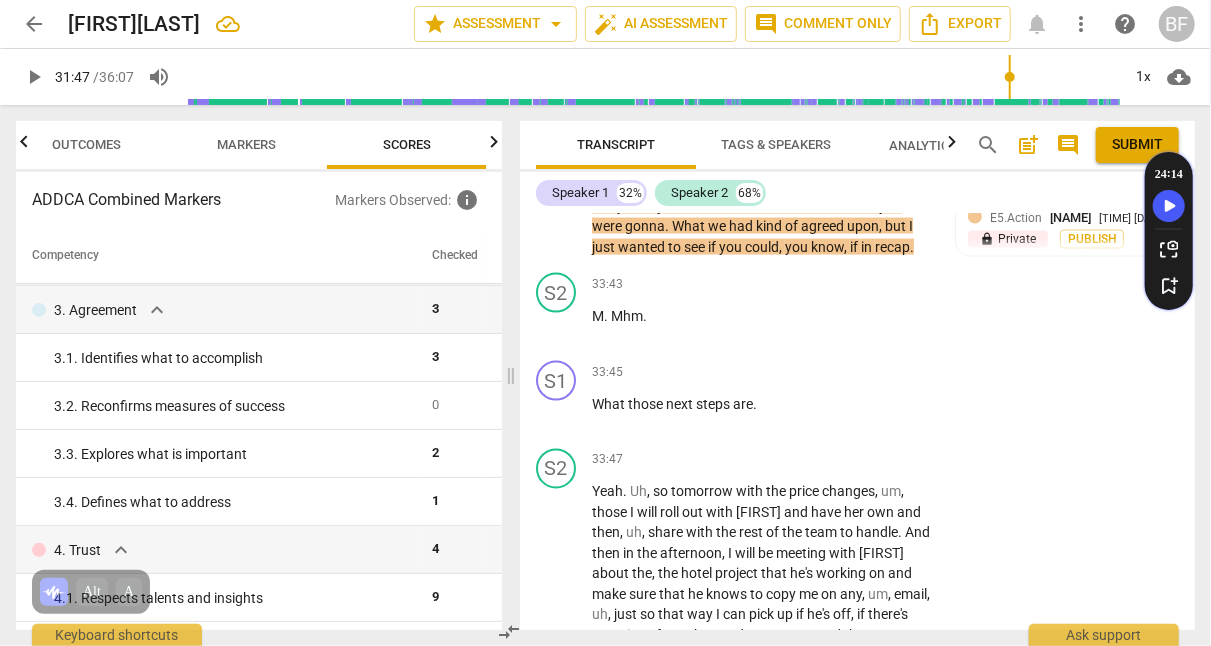 click on "+" at bounding box center (727, 174) 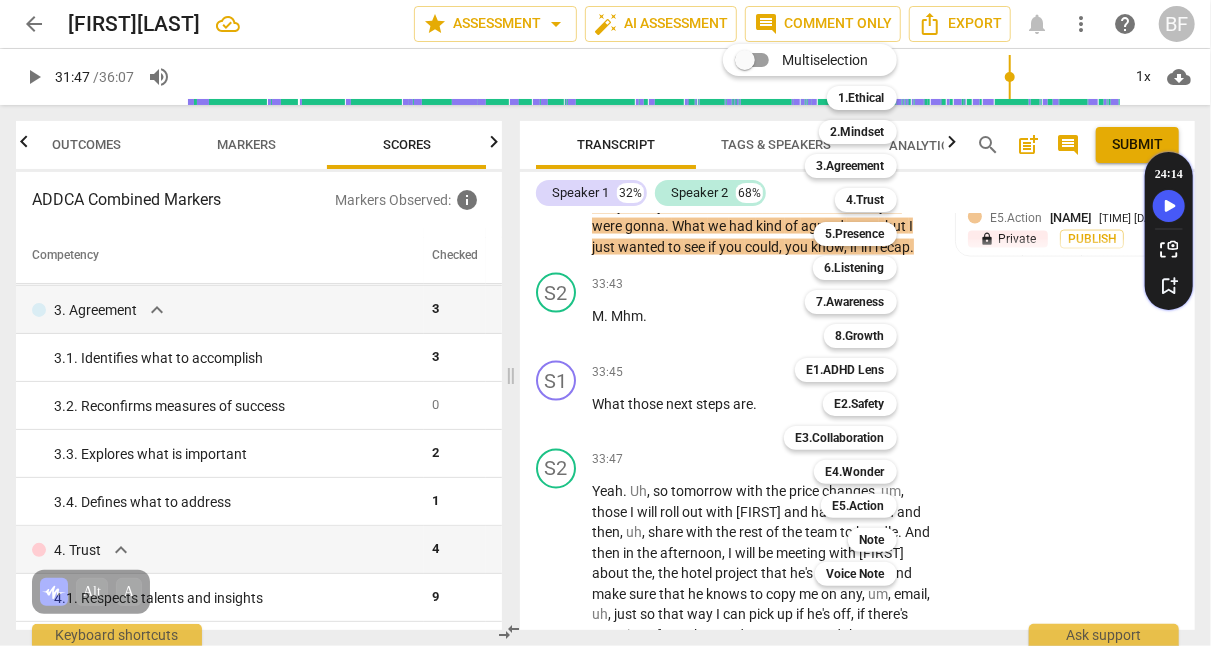click on "8.Growth" at bounding box center (860, 336) 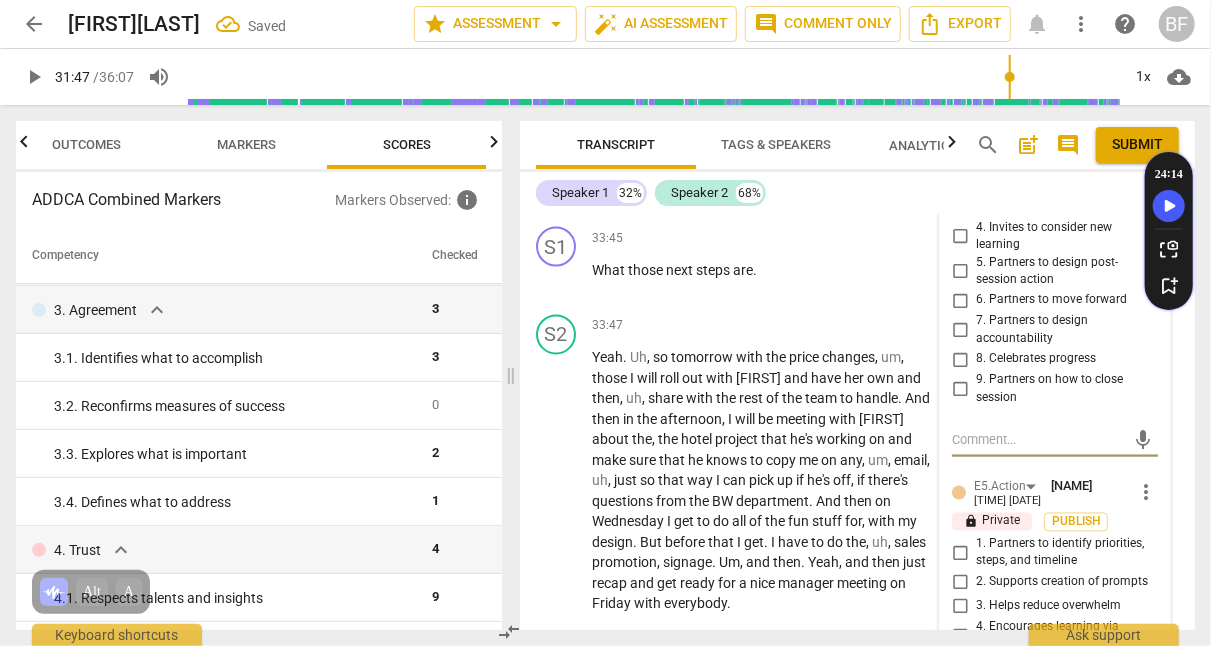 scroll, scrollTop: 19270, scrollLeft: 0, axis: vertical 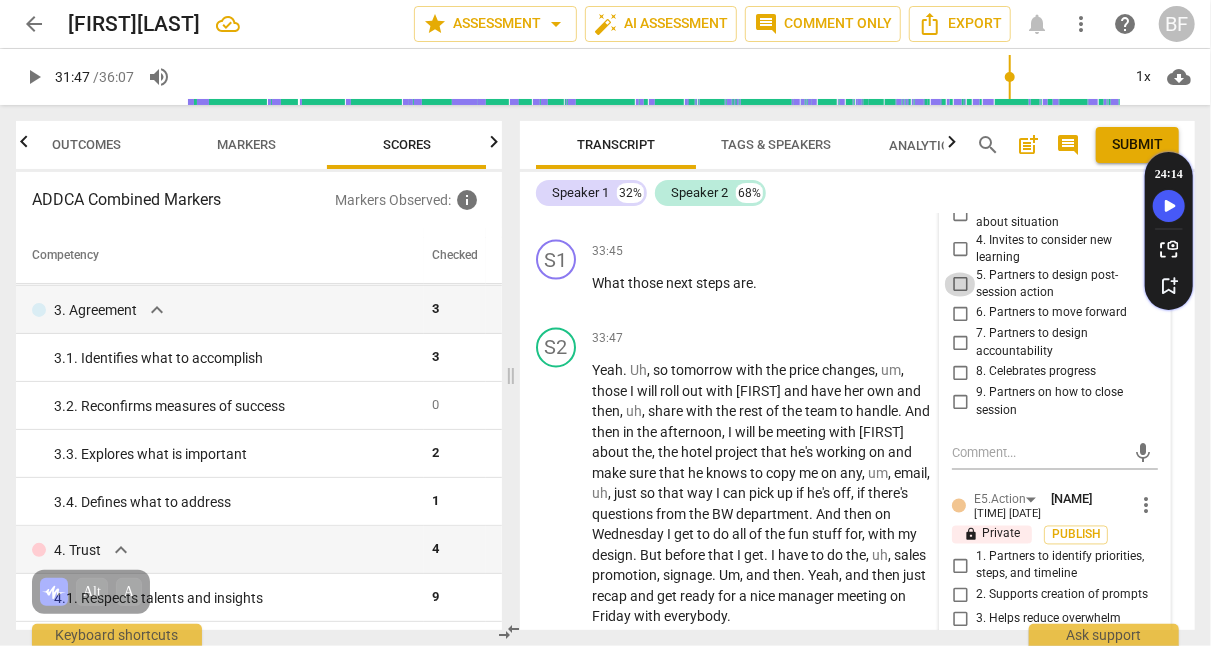 click on "5. Partners to design post-session action" at bounding box center [960, 285] 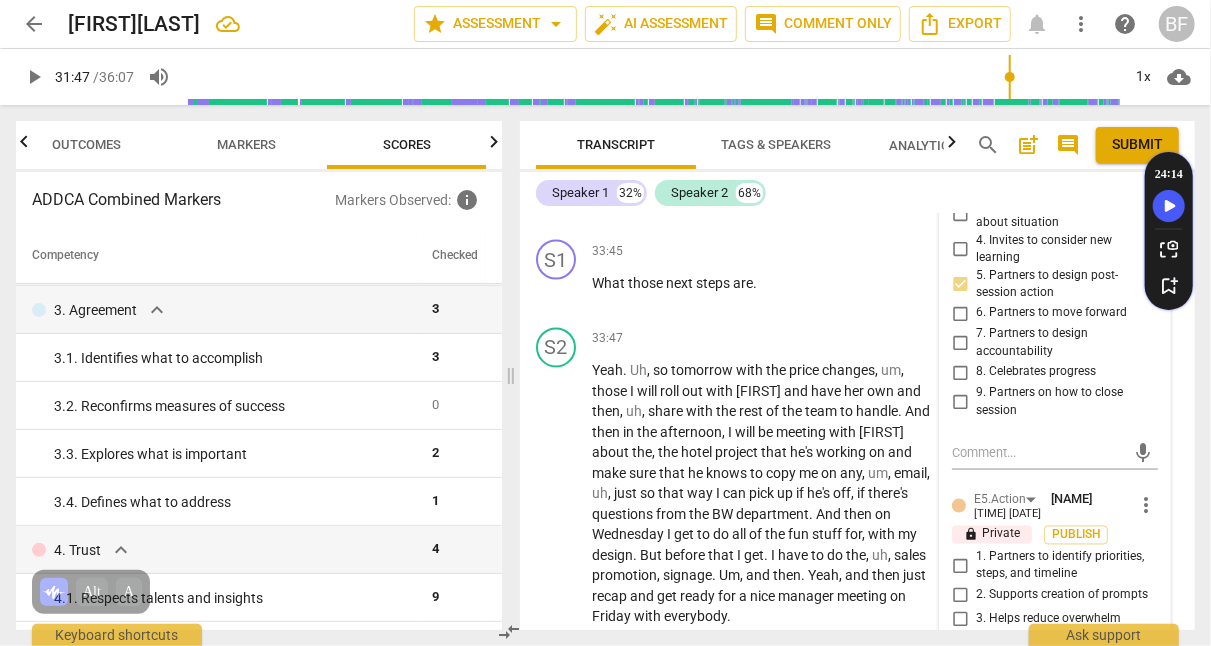 click on "S2 play_arrow pause [TIME] + Add competency keyboard_arrow_right M .   Mhm ." at bounding box center [857, 188] 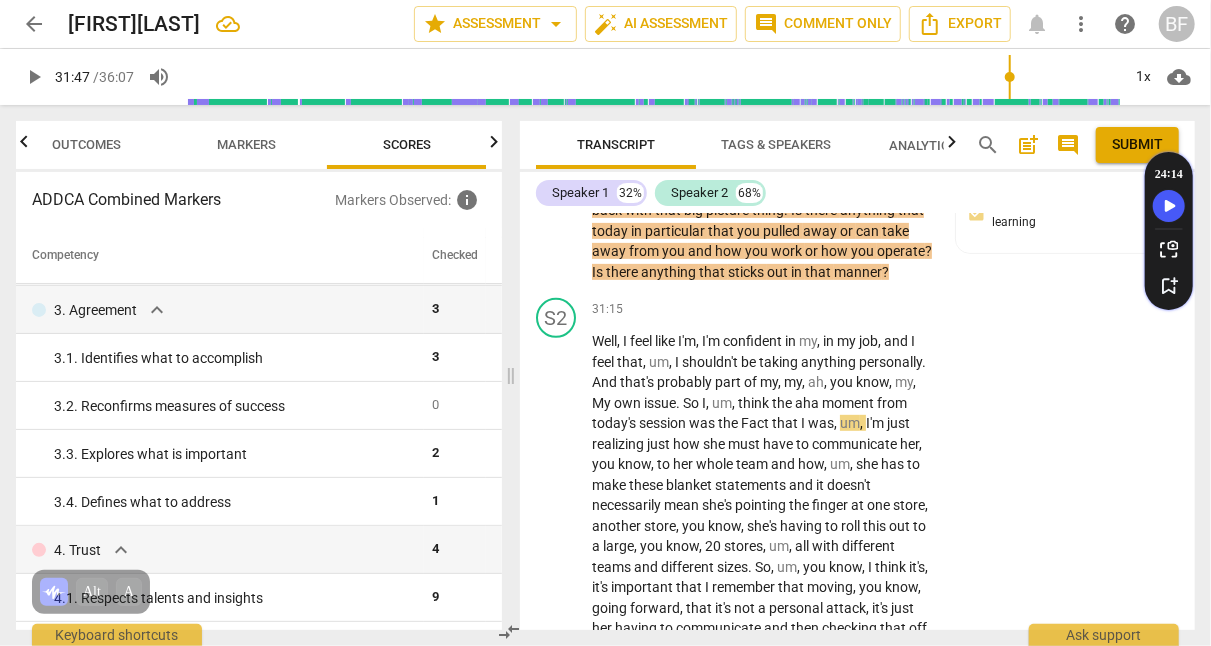 scroll, scrollTop: 17999, scrollLeft: 0, axis: vertical 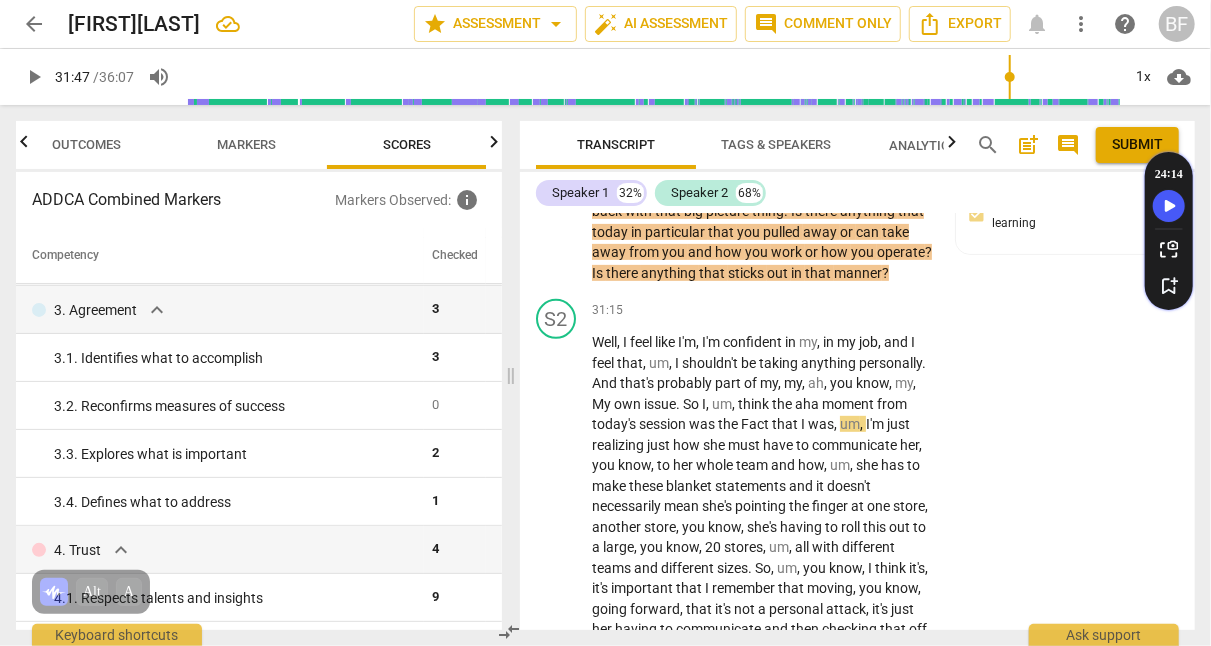 click on "+" at bounding box center (727, 118) 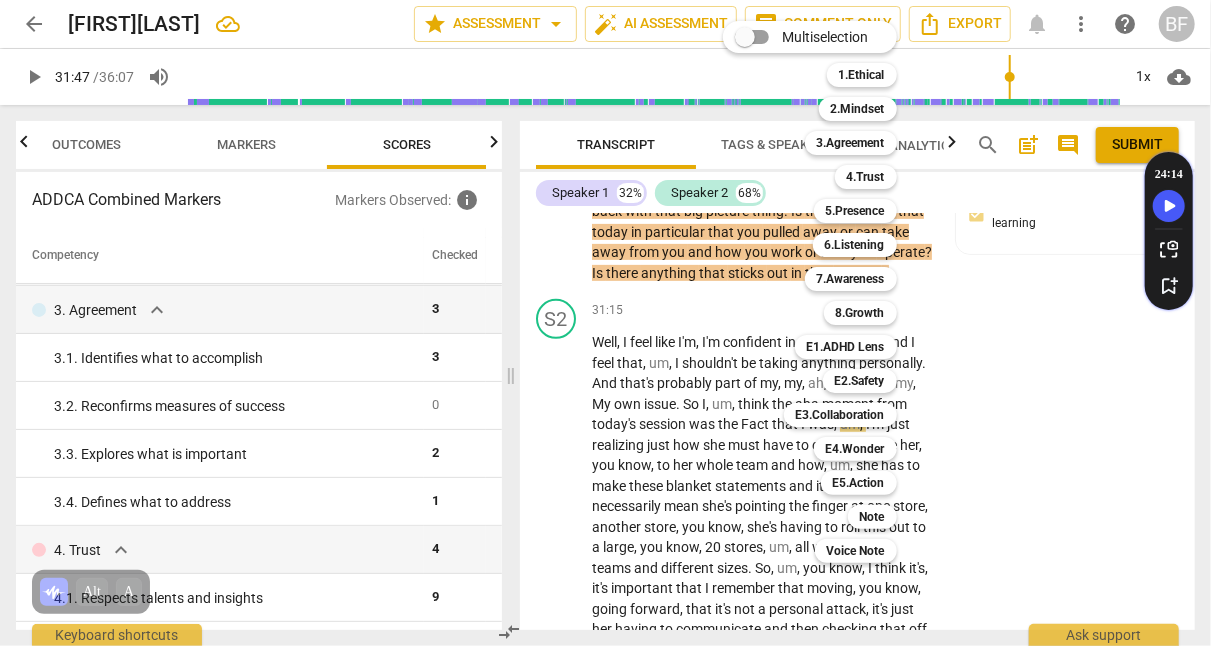 click on "8.Growth" at bounding box center (860, 313) 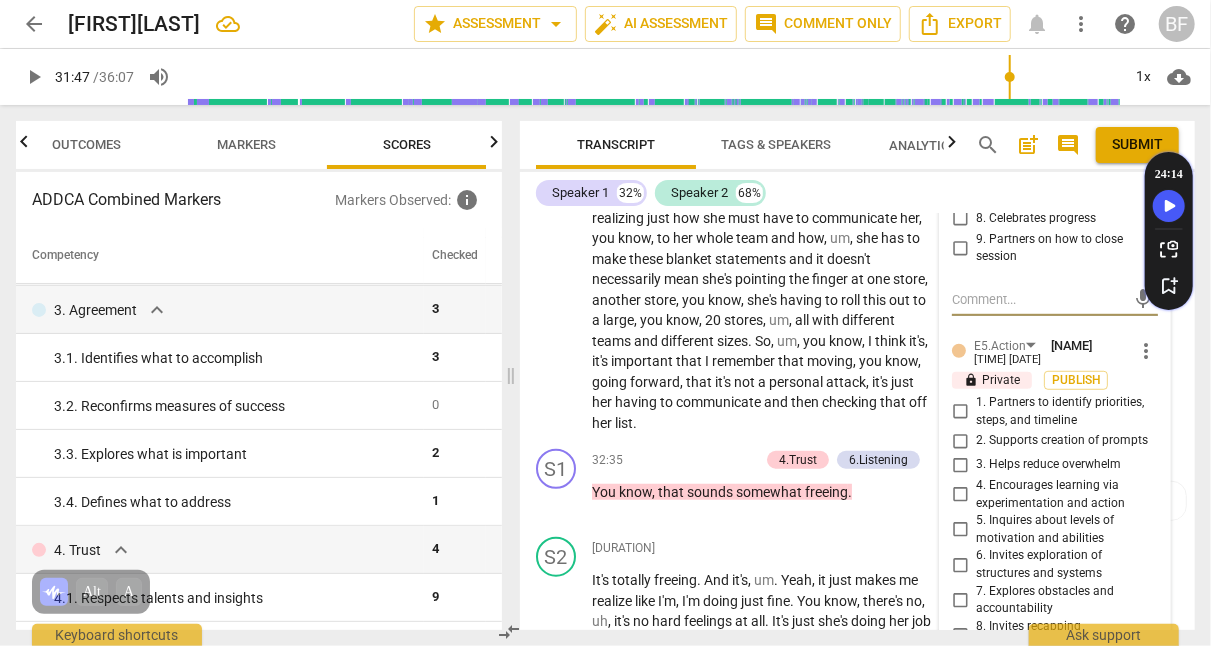 scroll, scrollTop: 18121, scrollLeft: 0, axis: vertical 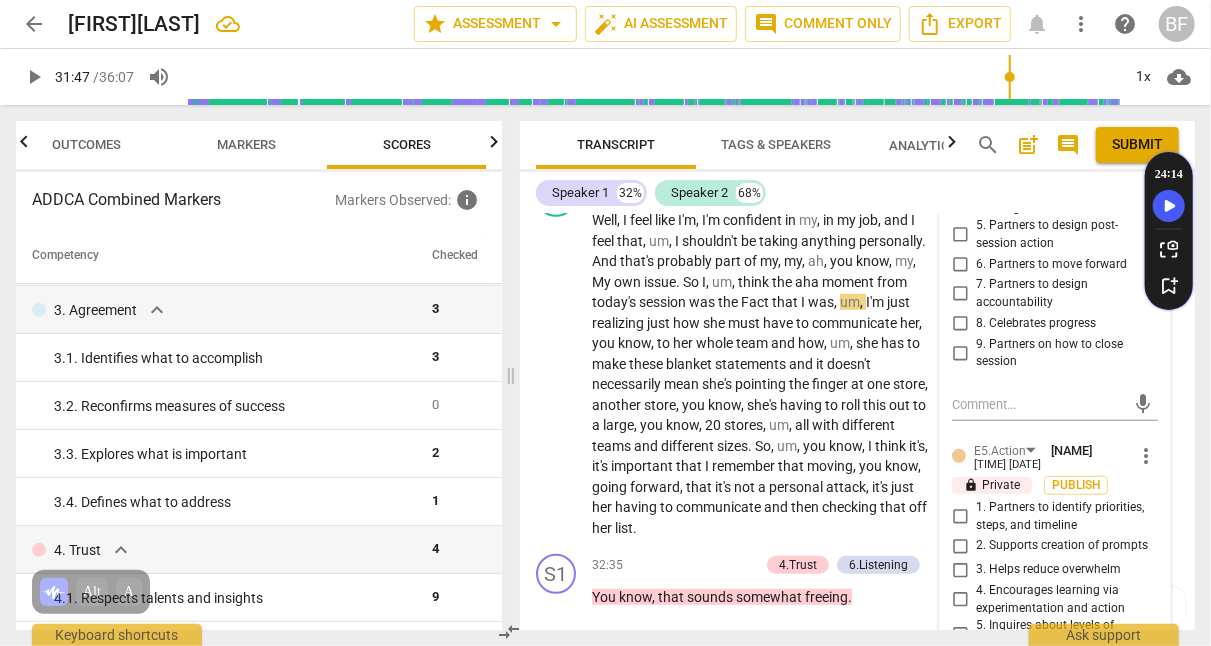 click on "3. Invites to explore learning about situation" at bounding box center [960, 165] 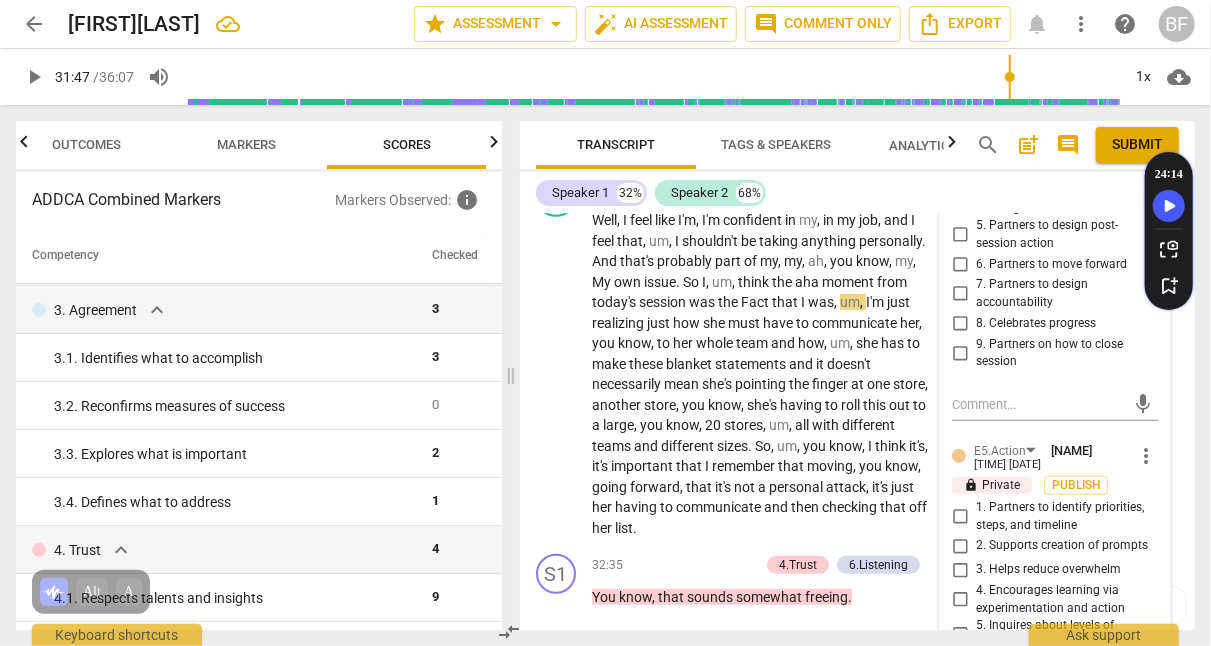 scroll, scrollTop: 18099, scrollLeft: 0, axis: vertical 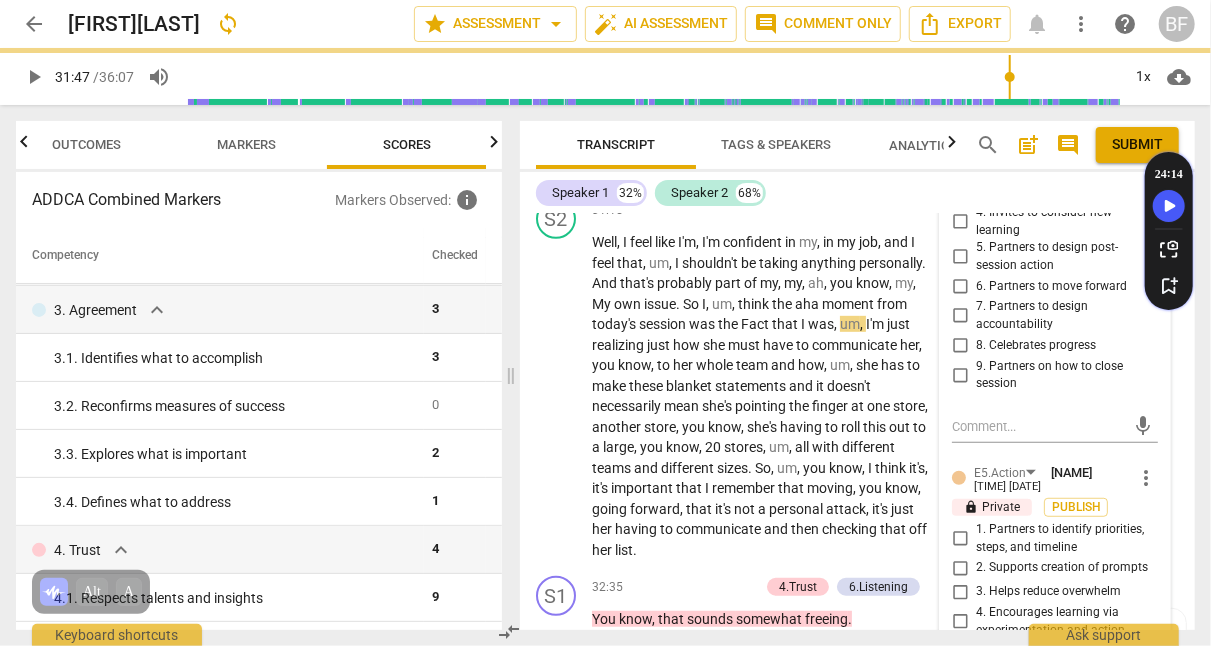 click on "2. Invites to state learning about themself" at bounding box center [960, 151] 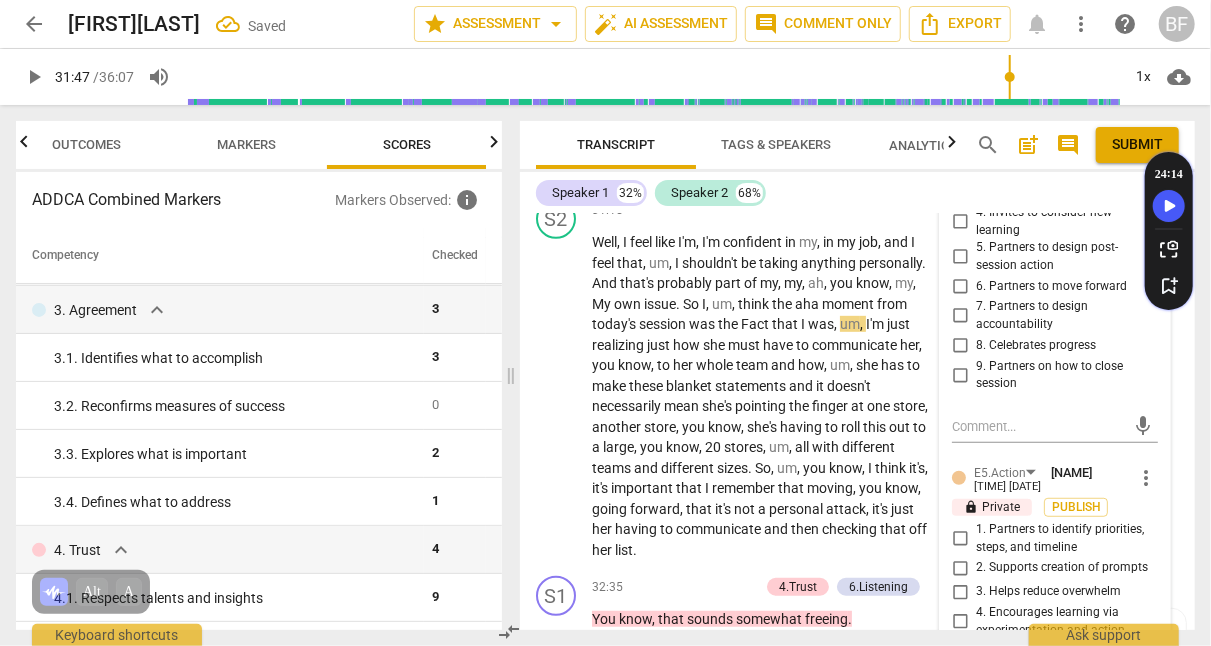 click on "S2 play_arrow pause 31:15 + Add competency keyboard_arrow_right Well ,   I   feel   like   I'm ,   I'm   confident   in   my ,   in   my   job ,   and   I   feel   that ,   um ,   I   shouldn't   be   taking   anything   personally .   And   that's   probably   part   of   my ,   my ,   ah ,   you   know ,   my ,   My   own   issue .   So   I ,   um ,   think   the   aha   moment   from   today's   session   was   the   Fact   that   I   was ,   um ,   I'm   just   realizing   just   how   she   must   have   to   communicate   her ,   you   know ,   to   her   whole   team   and   how ,   um ,   she   has   to   make   these   blanket   statements   and   it   doesn't   necessarily   mean   she's   pointing   the   finger   at   one   store ,   another   store ,   you   know ,   she's   having   to   roll   this   out   to   a   large ,   you   know ,   20   stores ,   um ,   all   with   different   teams   and   different   sizes .   So ,   um ,   you   know ,   I   think   it's ,   it's   important   that" at bounding box center (857, 379) 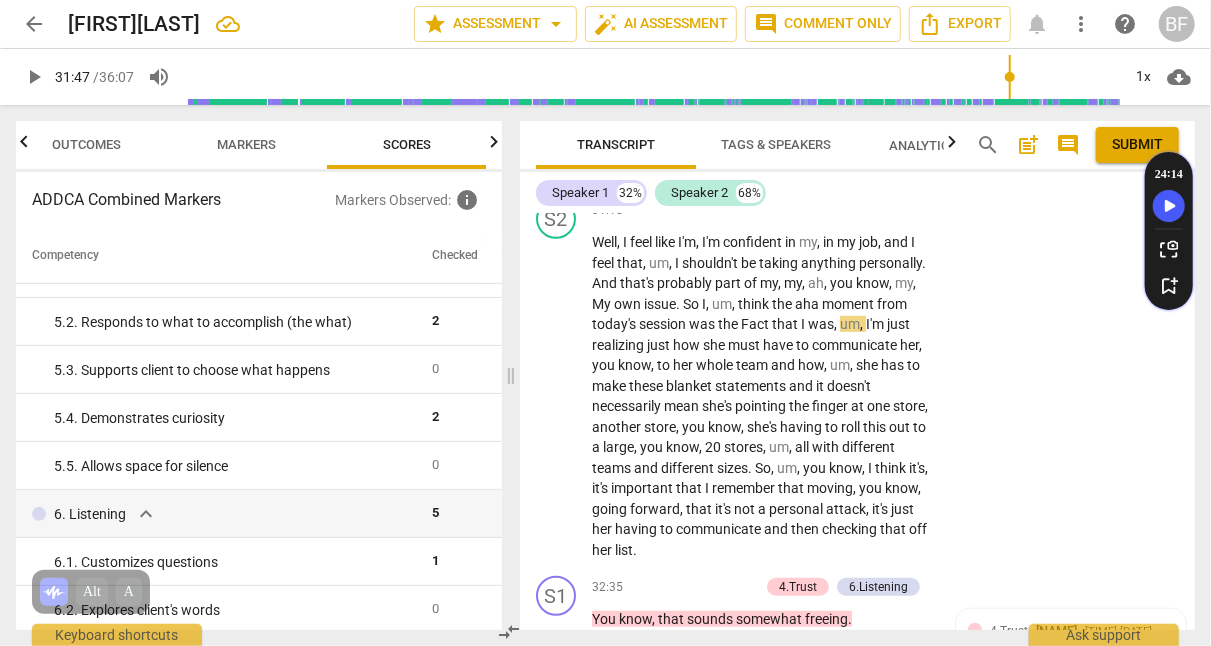 scroll, scrollTop: 678, scrollLeft: 0, axis: vertical 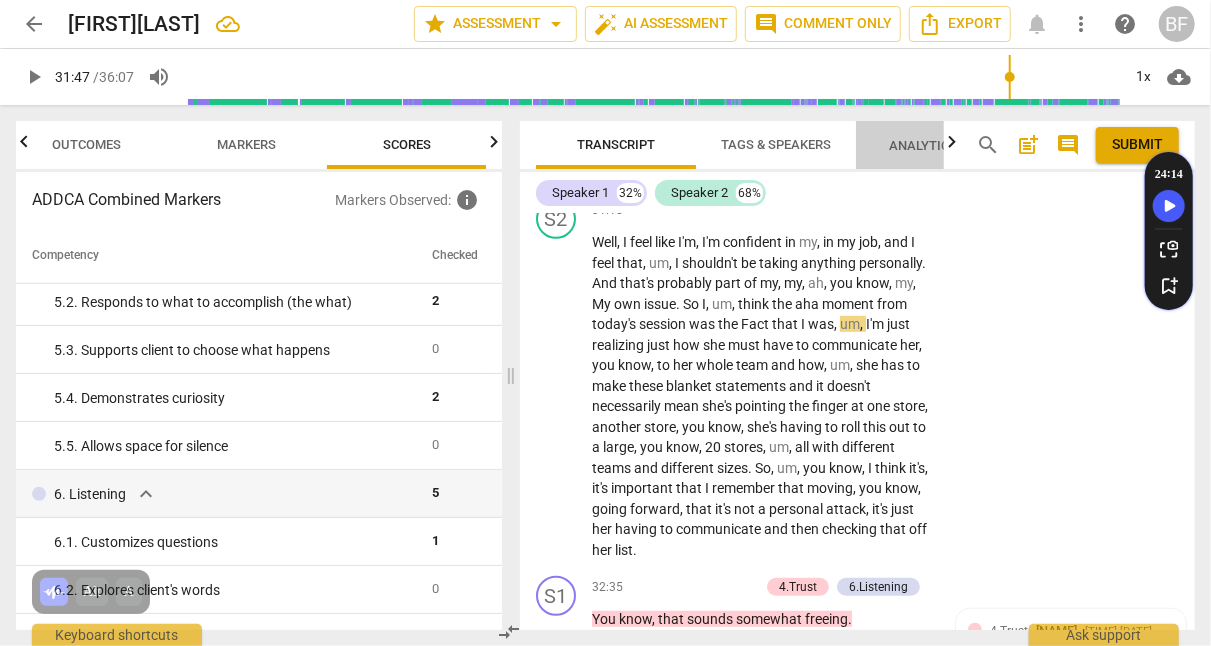 click on "Analytics   New" at bounding box center [936, 145] 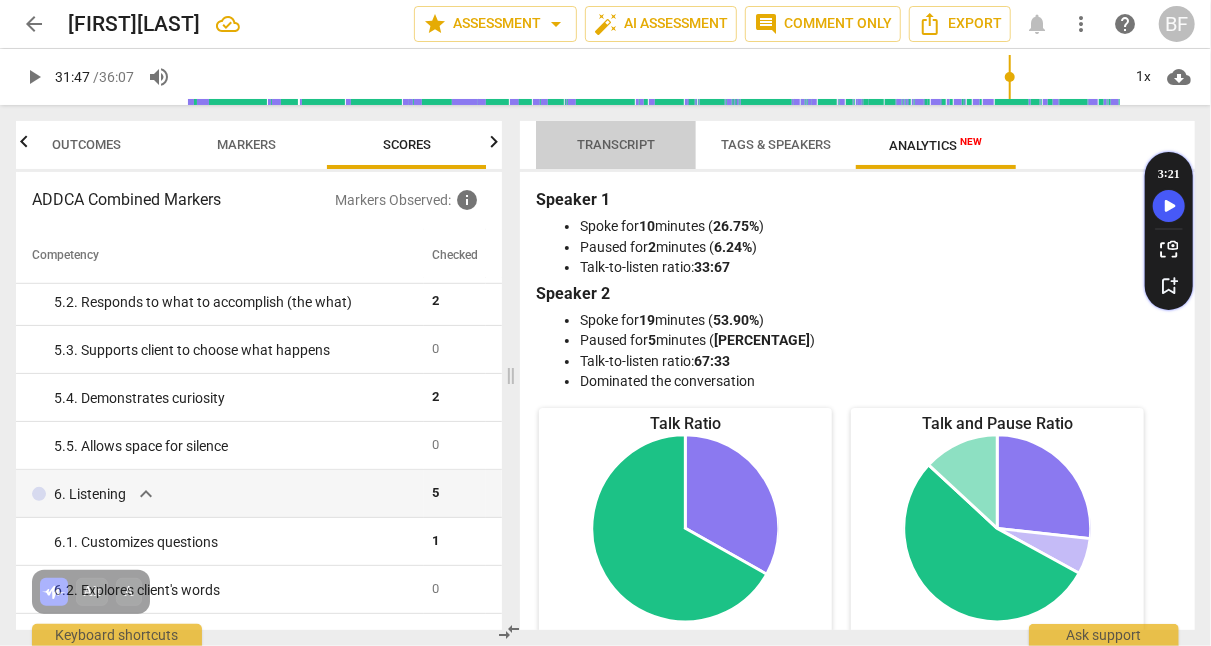 click on "Transcript" at bounding box center (616, 144) 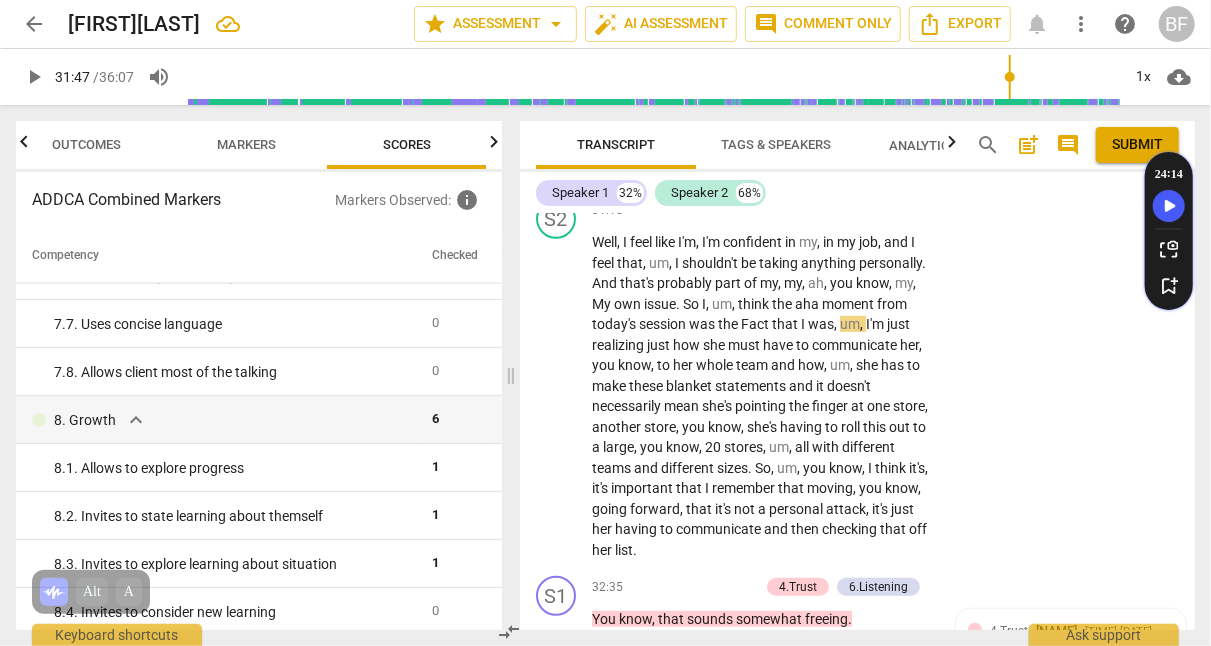 scroll, scrollTop: 1576, scrollLeft: 0, axis: vertical 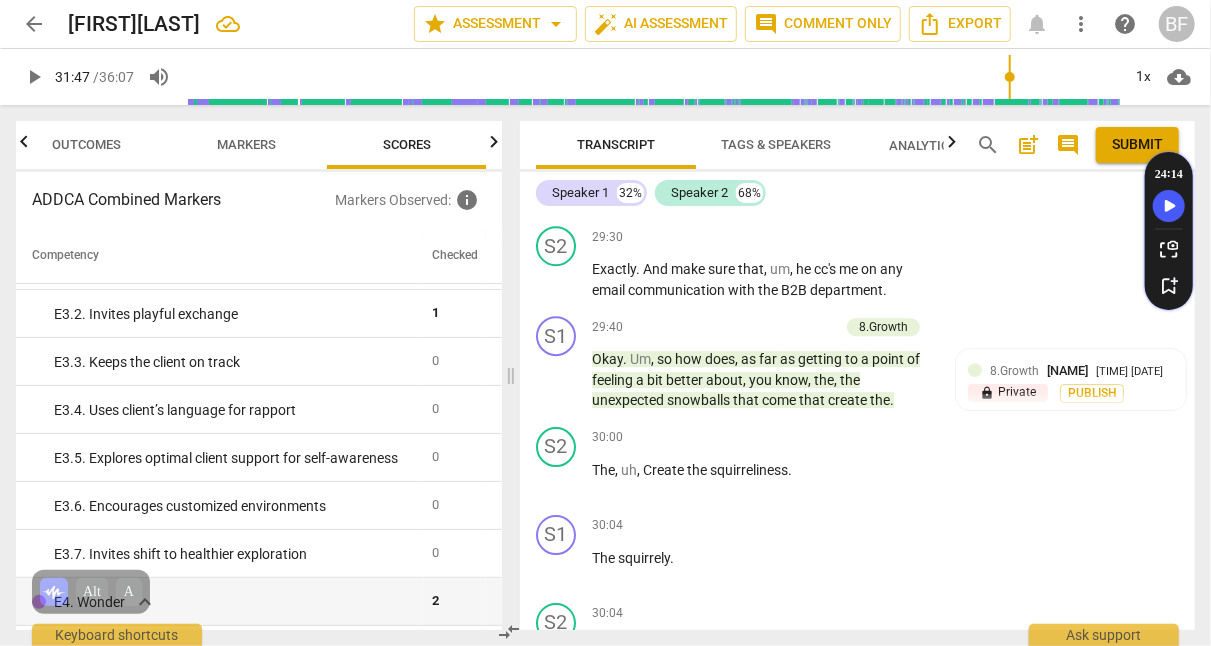 click on "+" at bounding box center (730, 327) 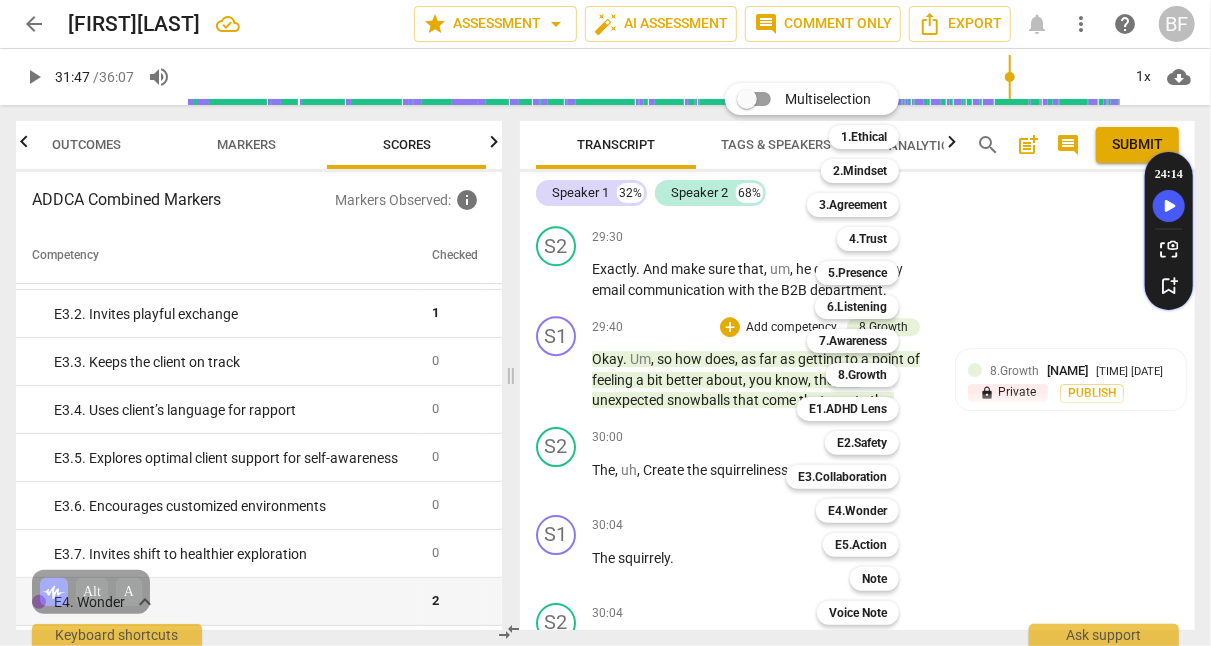 click on "E3.Collaboration" at bounding box center [842, 477] 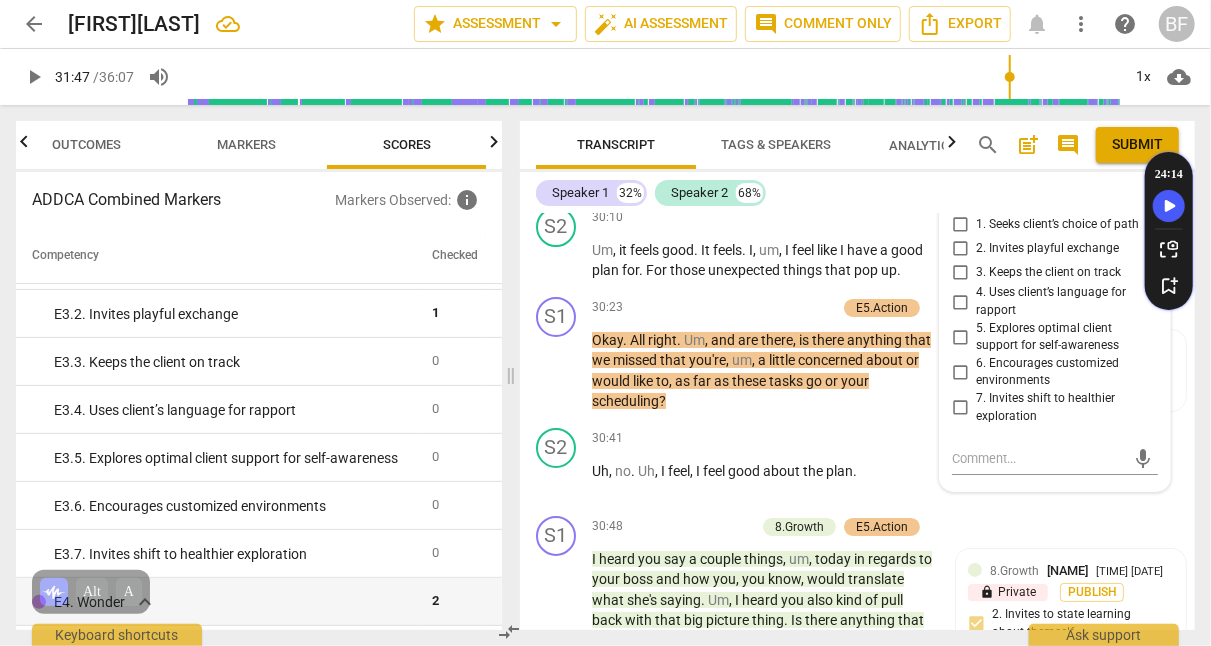 scroll, scrollTop: 17613, scrollLeft: 0, axis: vertical 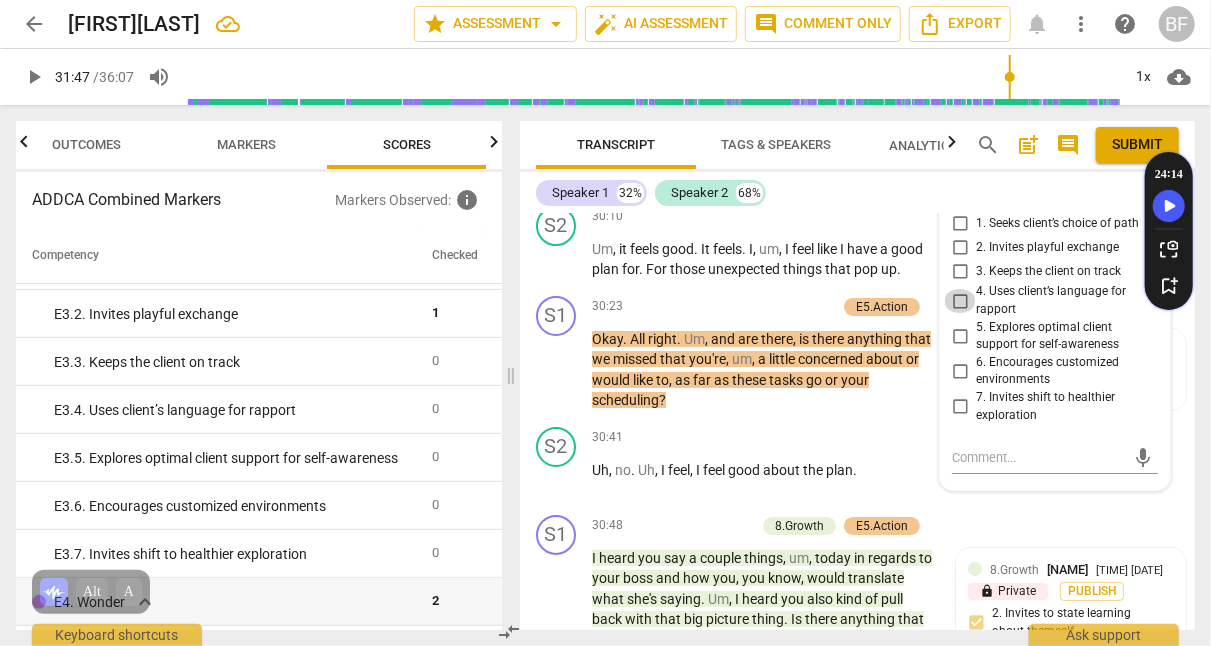 click on "4. Uses client’s language for rapport" at bounding box center [960, 301] 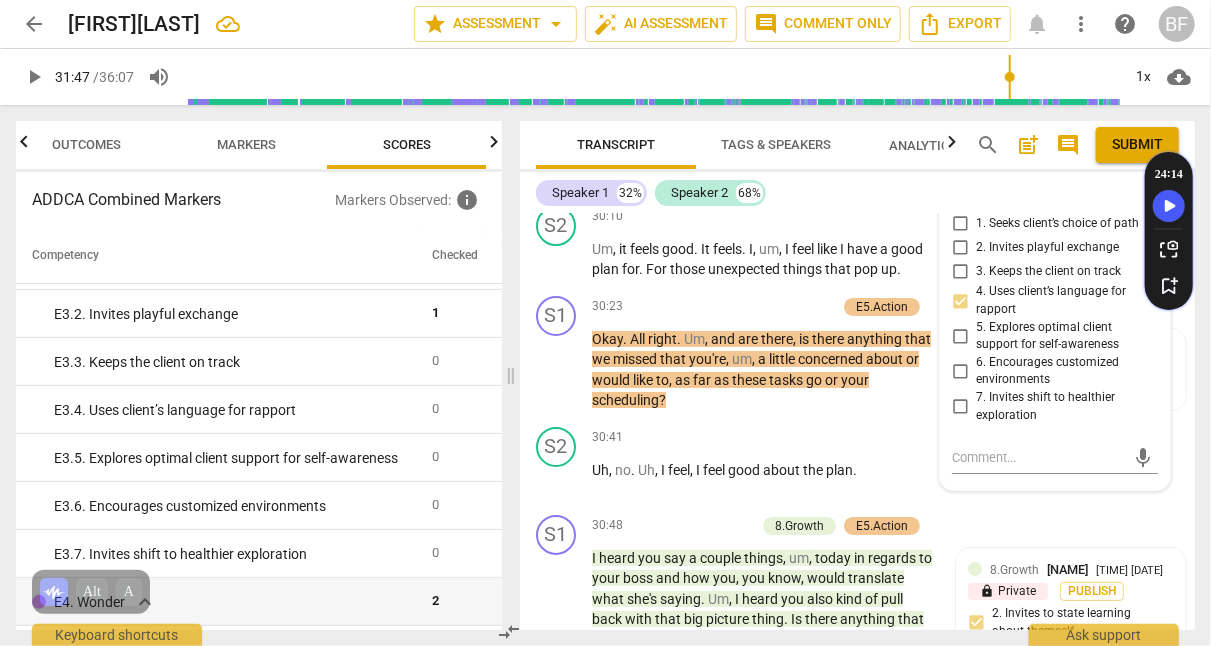 click on "S2 play_arrow pause 30:10 + Add competency keyboard_arrow_right Um ,   it   feels   good .   It   feels .   I ,   um ,   I   feel   like   I   have   a   good   plan   for .   For   those   unexpected   things   that   pop   up ." at bounding box center [857, 243] 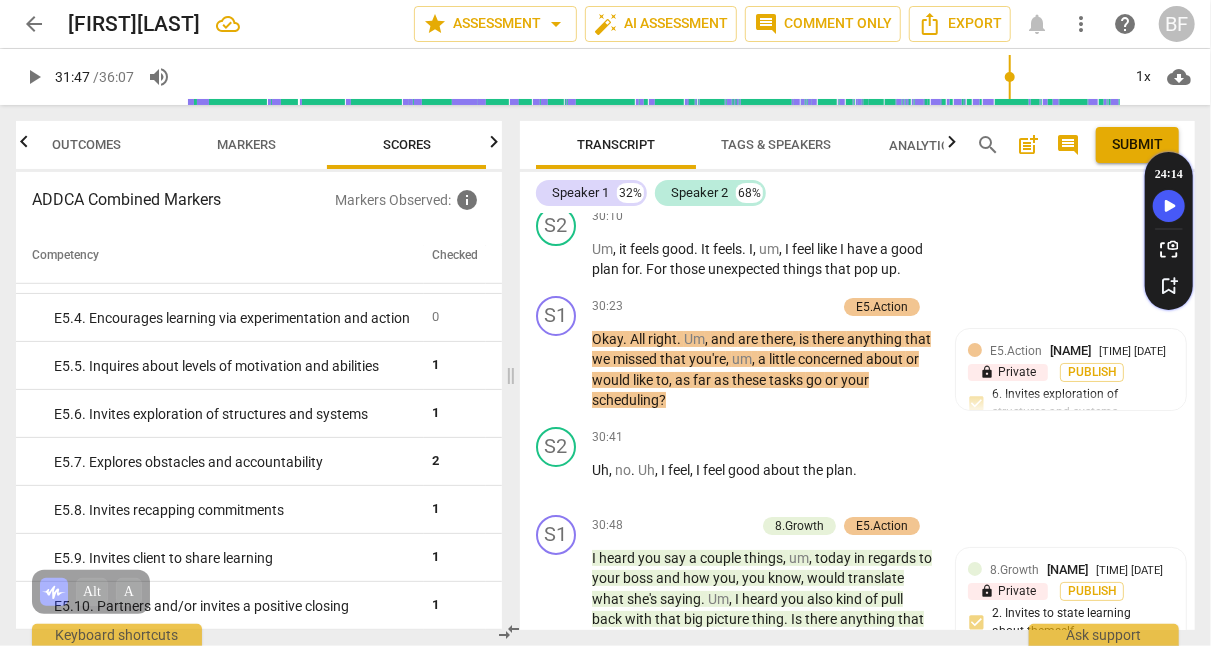 scroll, scrollTop: 4196, scrollLeft: 0, axis: vertical 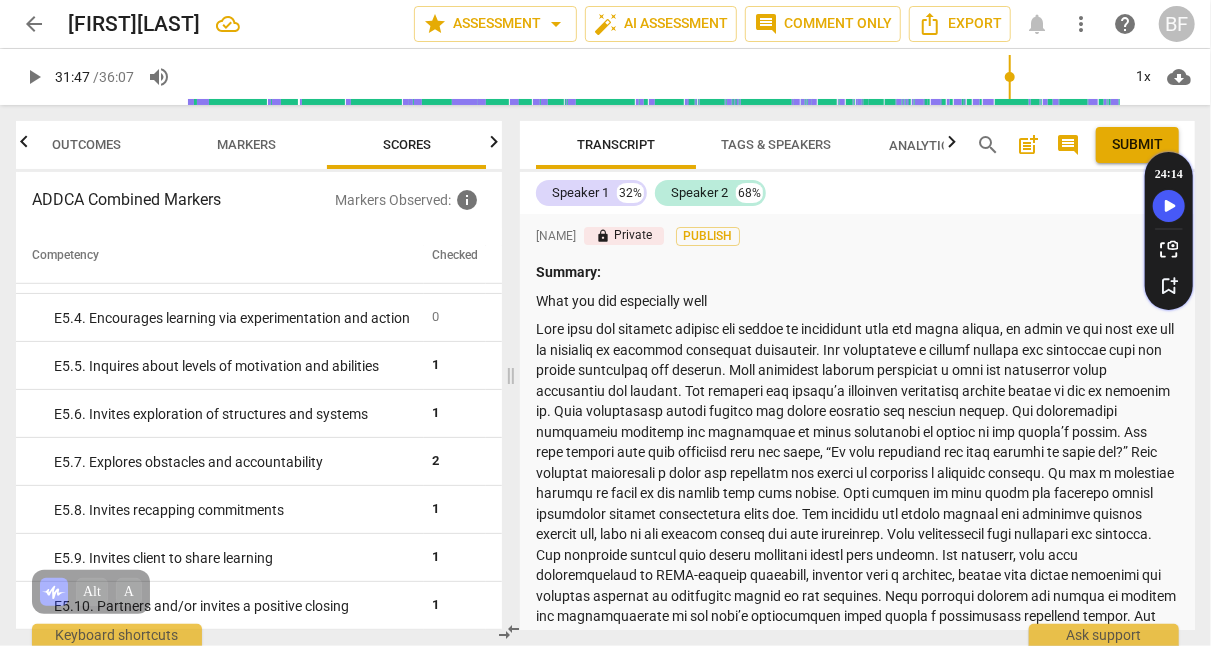 click at bounding box center (857, 503) 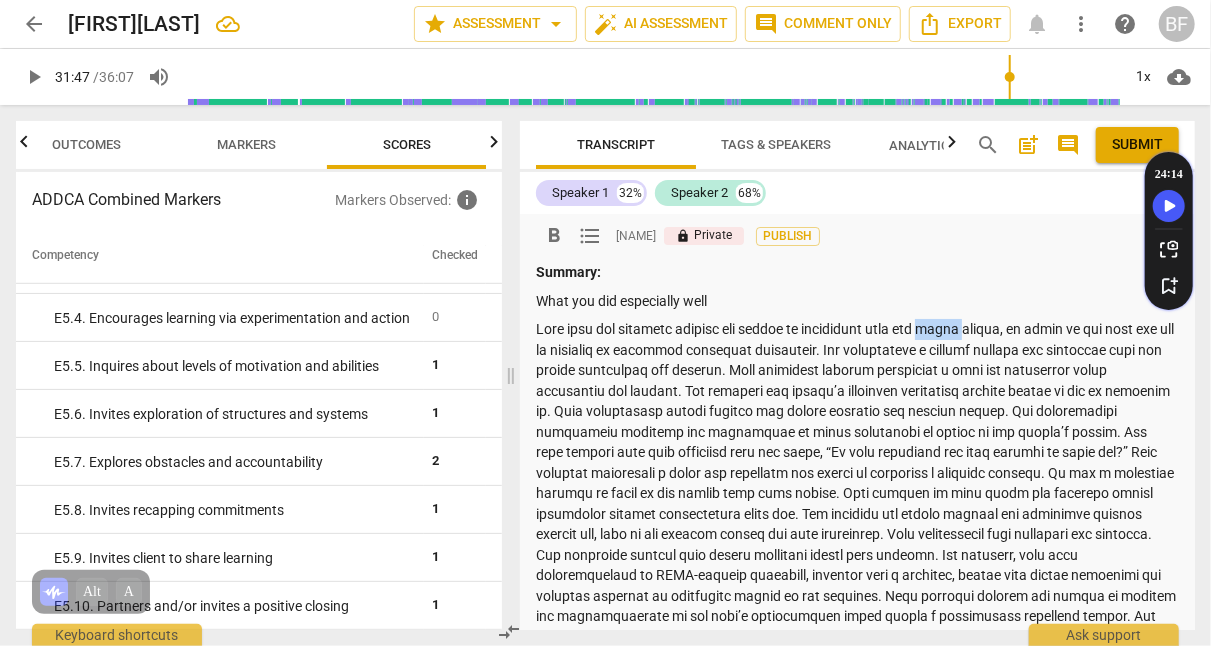 click at bounding box center [857, 503] 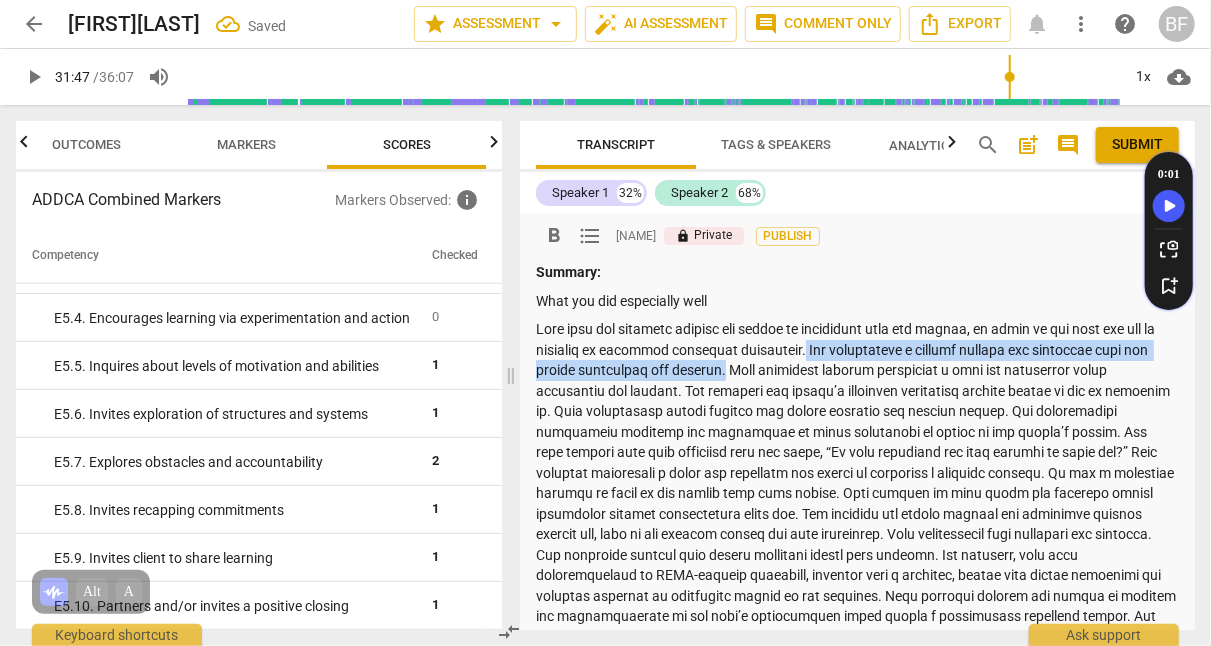 drag, startPoint x: 780, startPoint y: 349, endPoint x: 721, endPoint y: 367, distance: 61.68468 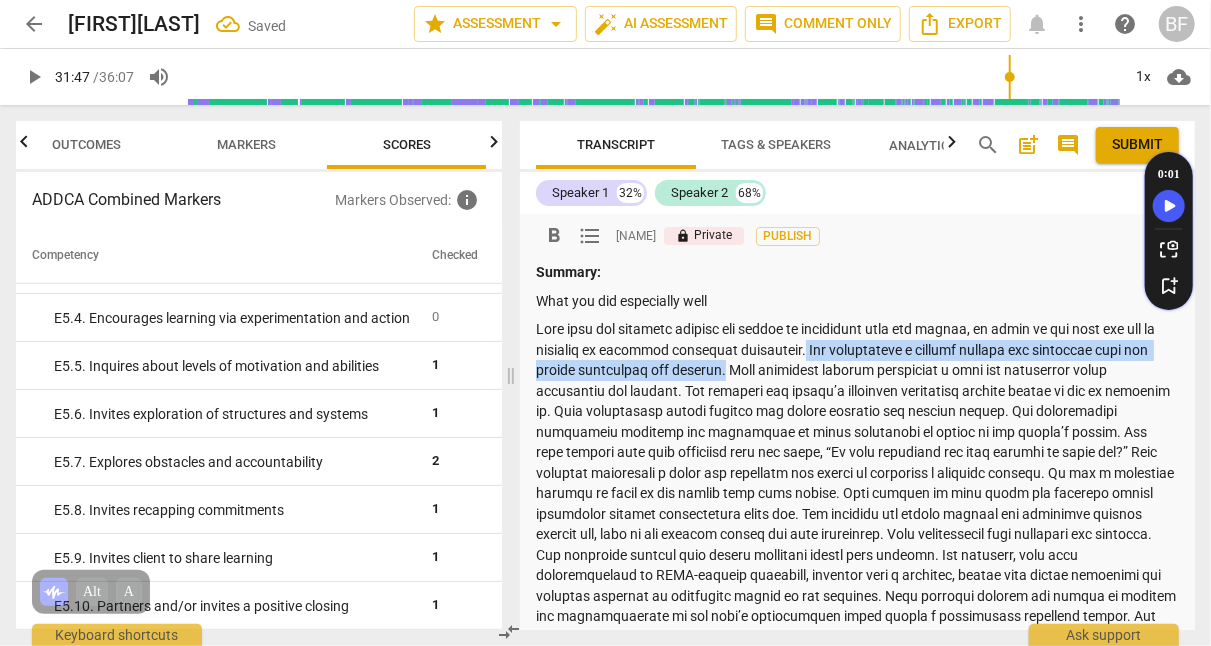 click at bounding box center [857, 503] 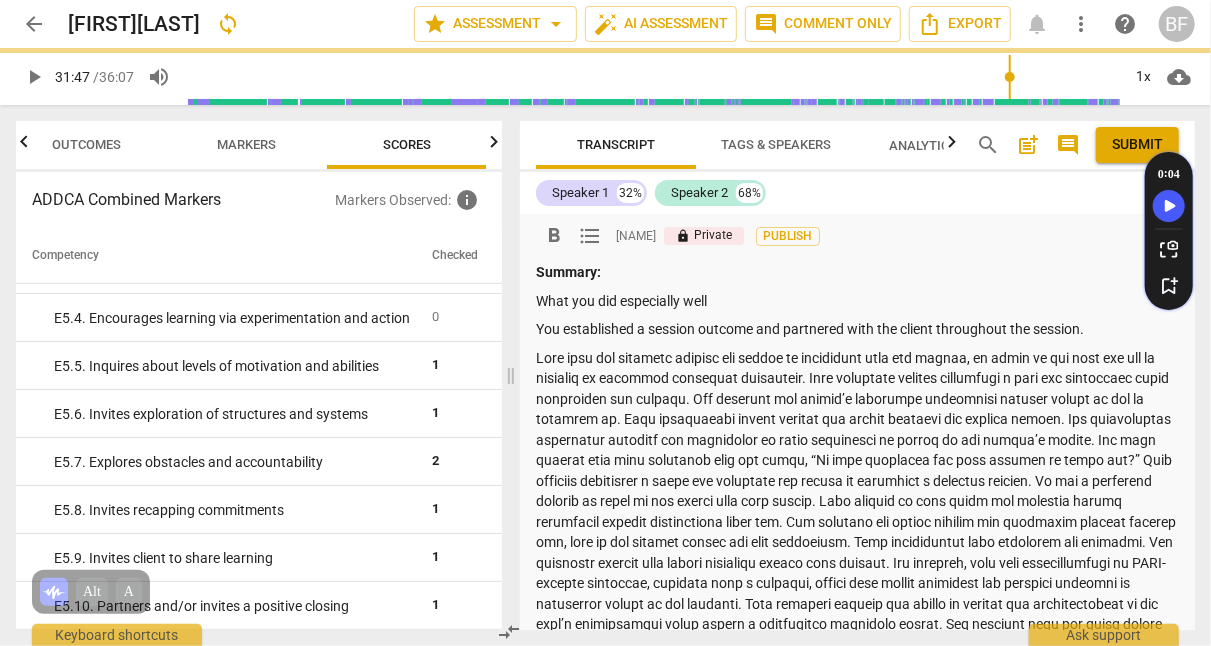 click at bounding box center [857, 522] 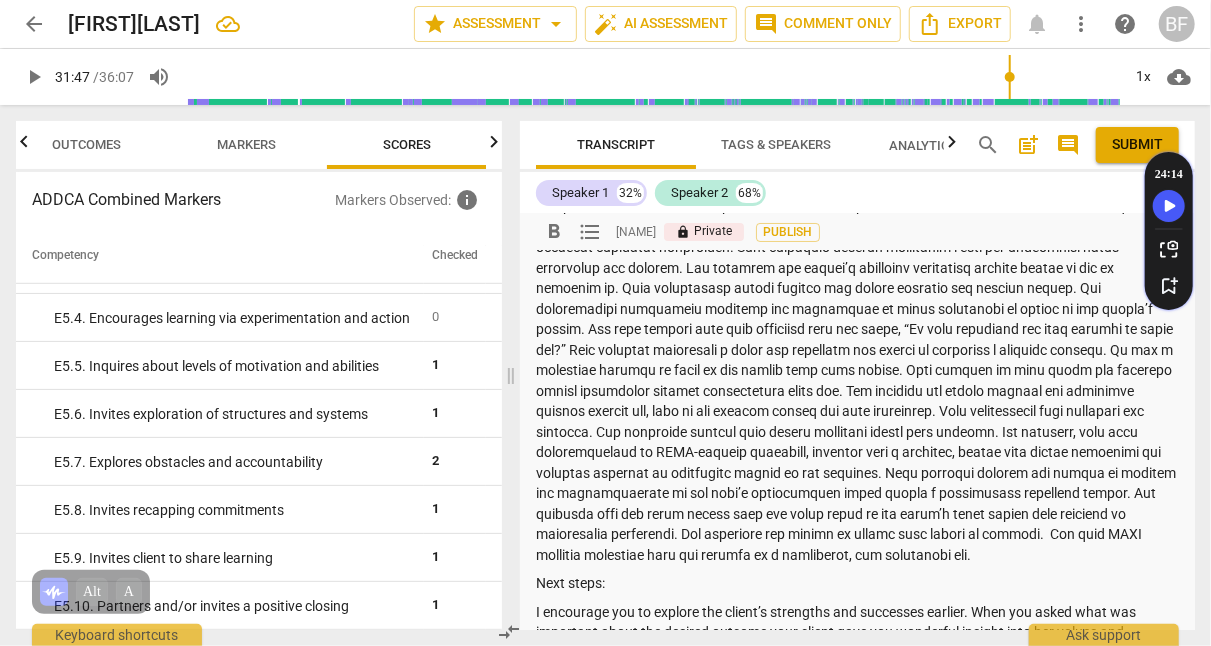 scroll, scrollTop: 128, scrollLeft: 0, axis: vertical 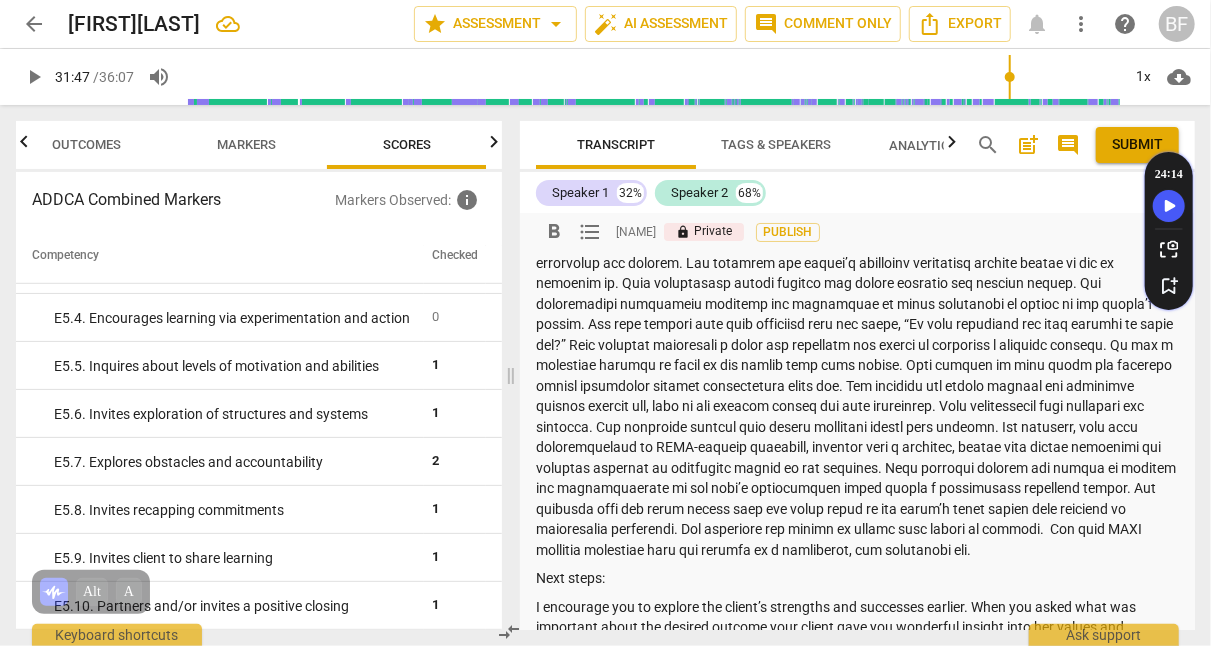 click at bounding box center (857, 375) 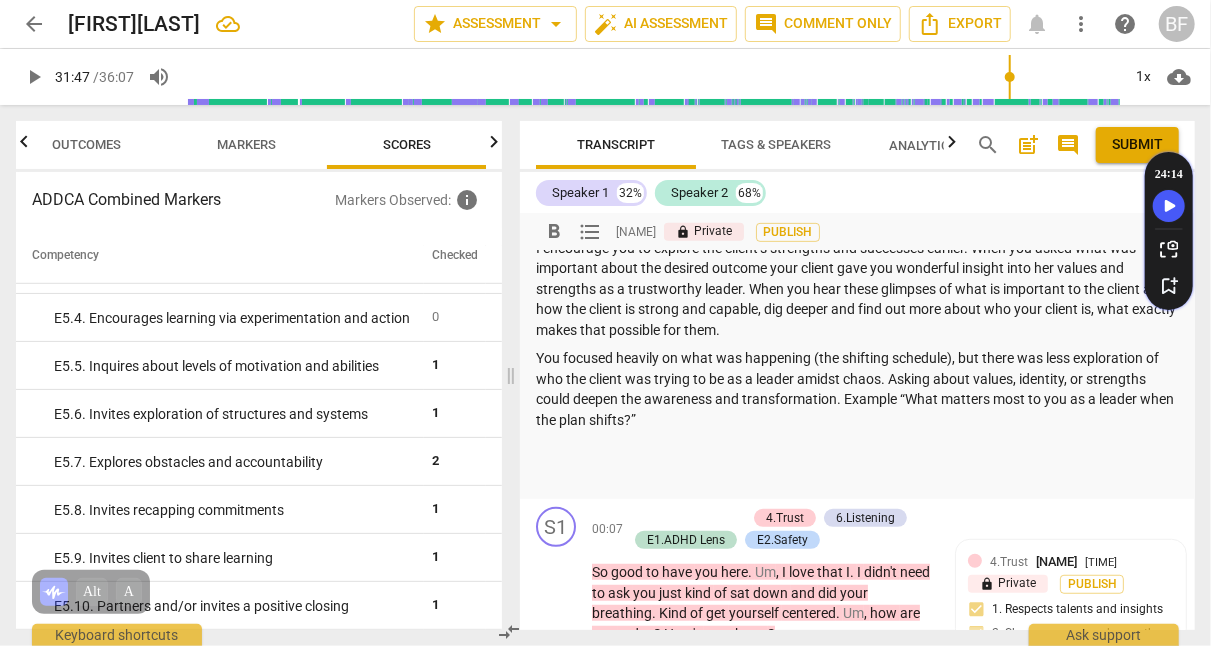 scroll, scrollTop: 504, scrollLeft: 0, axis: vertical 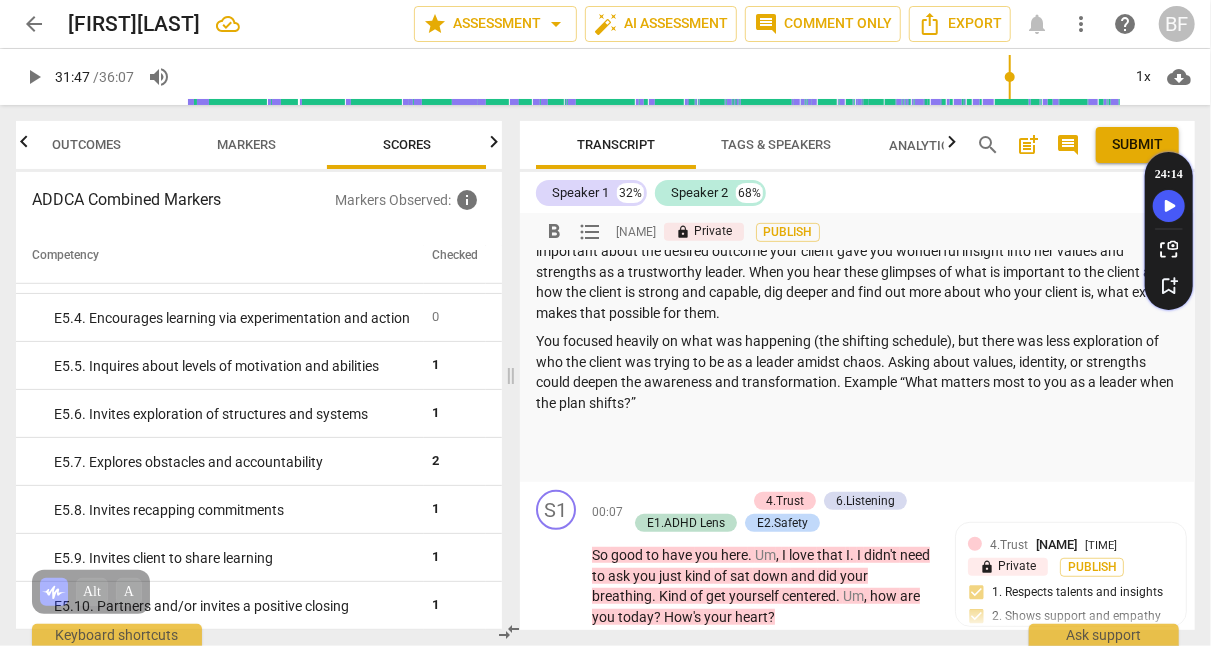 click on "You focused heavily on what was happening (the shifting schedule), but there was less exploration of who the client was trying to be as a leader amidst chaos. Asking about values, identity, or strengths could deepen the awareness and transformation. Example “What matters most to you as a leader when the plan shifts?”" at bounding box center [857, 372] 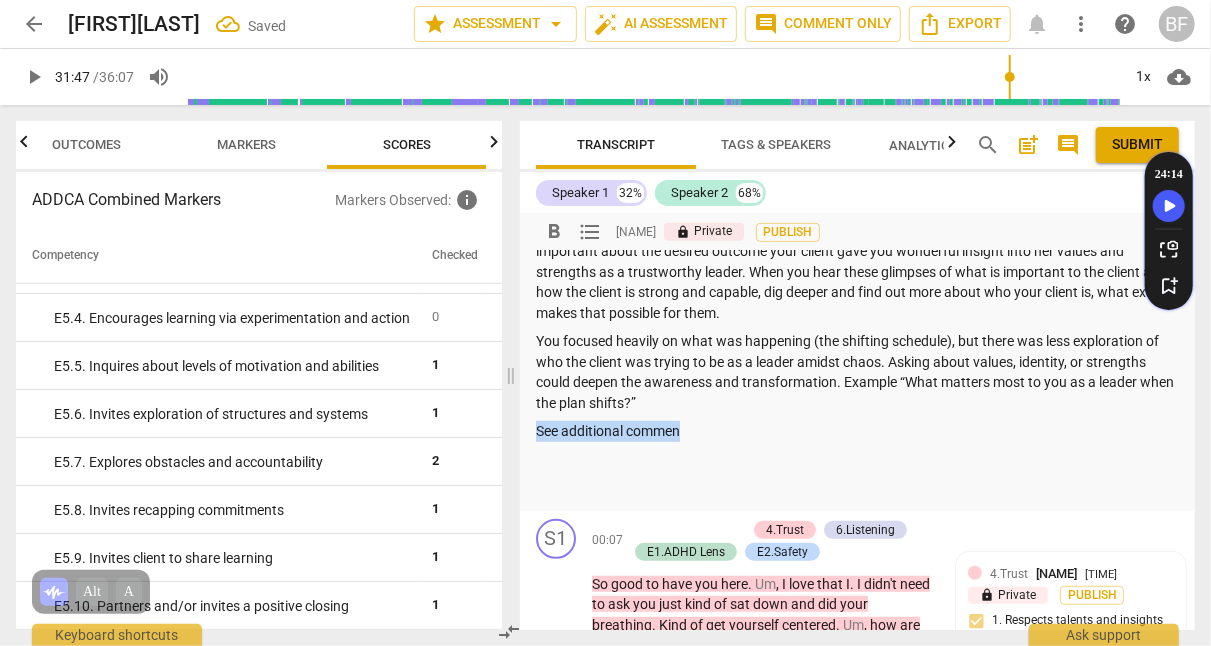 drag, startPoint x: 692, startPoint y: 431, endPoint x: 528, endPoint y: 432, distance: 164.00305 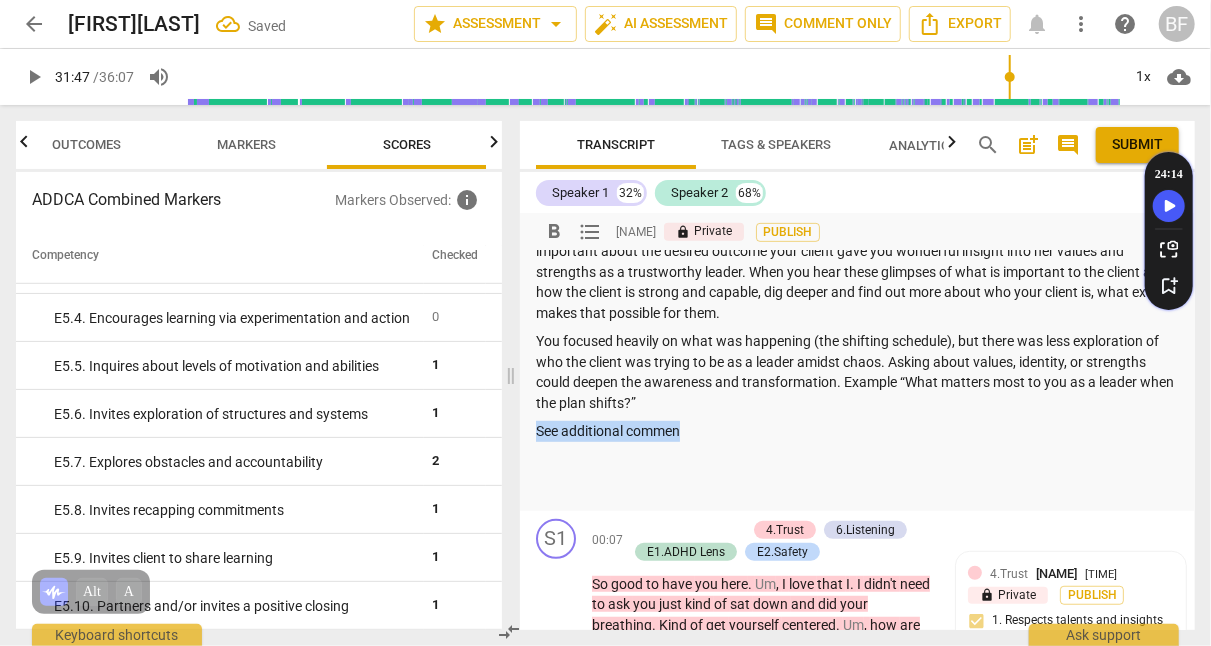 click on "format_bold format_list_bulleted [NAME] [NAME] lock Private Publish delete Summary:    What you did especially well Next steps: I encourage you to explore the client’s strengths and successes earlier. When you asked what was important about the desired outcome your client gave you wonderful insight into her values and strengths as a trustworthy leader. When you hear these glimpses of what is important to the client and how the client is strong and capable, dig deeper and find out more about who your client is, what exactly makes that possible for them.  You focused heavily on what was happening (the shifting schedule), but there was less exploration of who the client was trying to be as a leader amidst chaos. Asking about values, identity, or strengths could deepen the awareness and transformation. Example “What matters most to you as a leader when the plan shifts?” See additional commen" at bounding box center (857, 110) 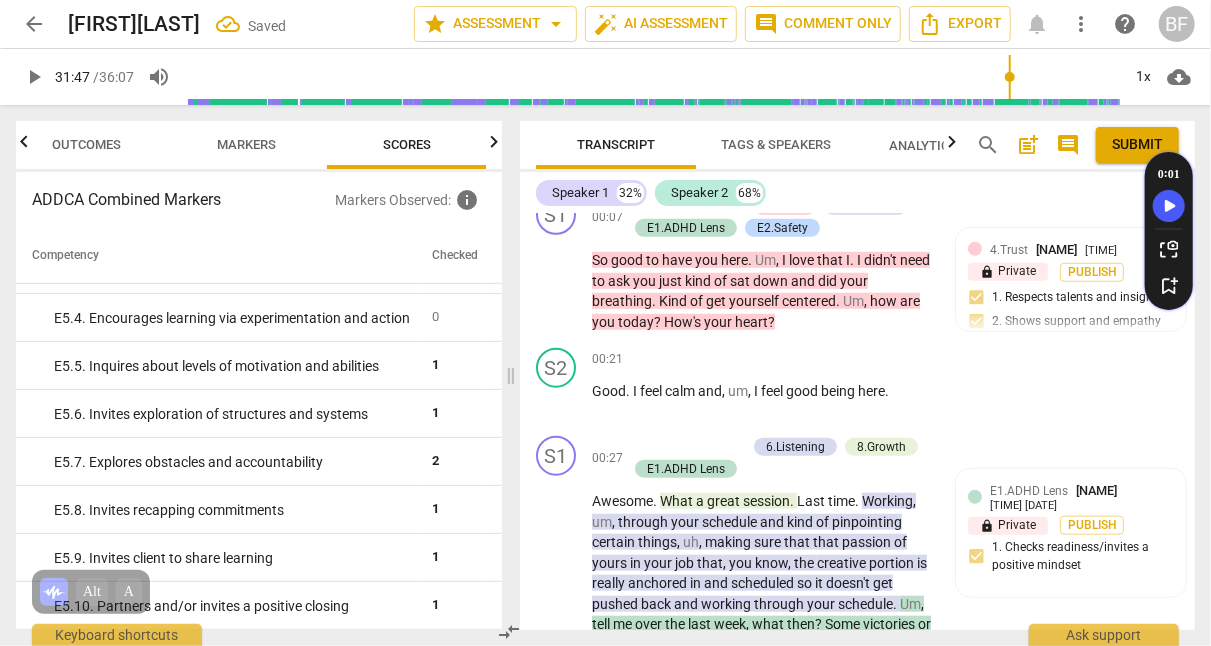 scroll, scrollTop: 0, scrollLeft: 0, axis: both 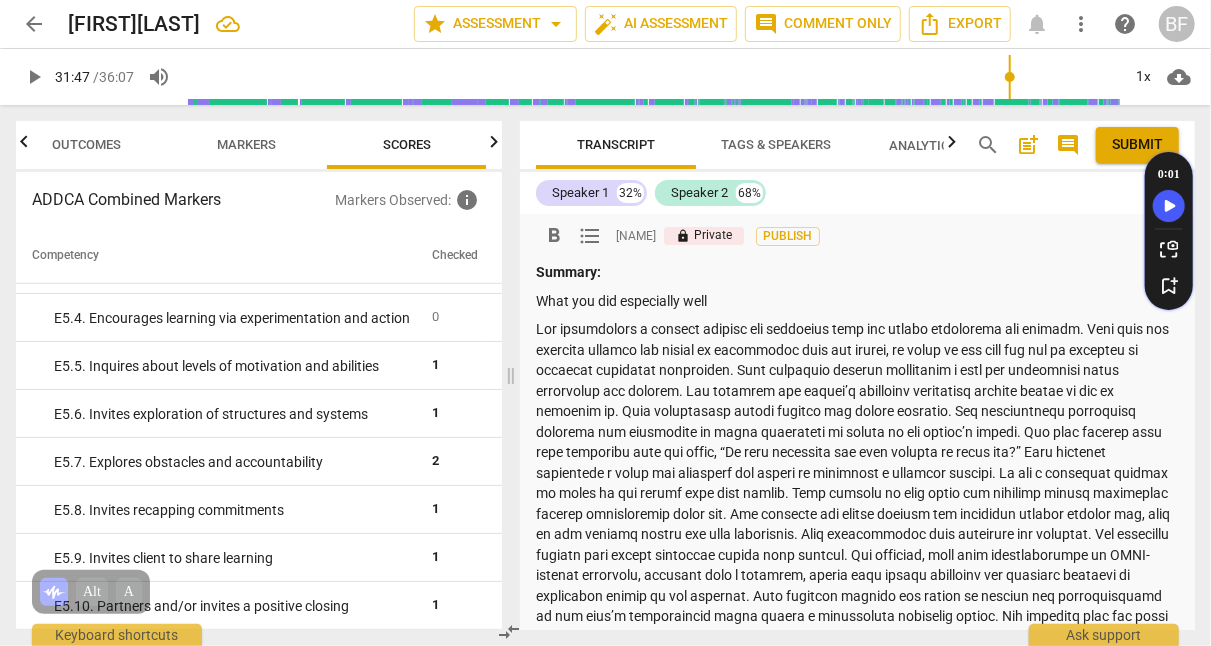 click on "Summary: What you did especially well Next steps: I encourage you to explore the client’s strengths and successes earlier. When you asked what was important about the desired outcome your client gave you wonderful insight into her values and strengths as a trustworthy leader. When you hear these glimpses of what is important to the client and how the client is strong and capable, dig deeper and find out more about who your client is, what exactly makes that possible for them. You focused heavily on what was happening (the shifting schedule), but there was less exploration of who the client was trying to be as a leader amidst chaos. Asking about values, identity, or strengths could deepen the awareness and transformation. Example “What matters most to you as a leader when the plan shifts?”" at bounding box center (857, 618) 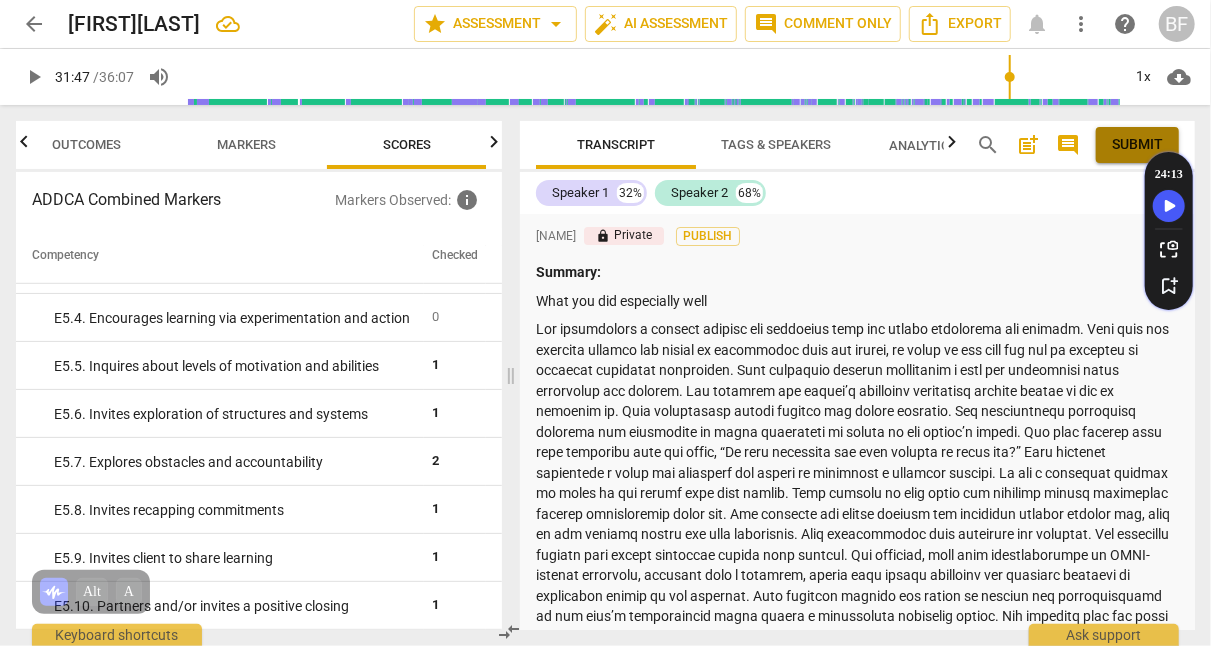 click on "Submit" at bounding box center [1137, 145] 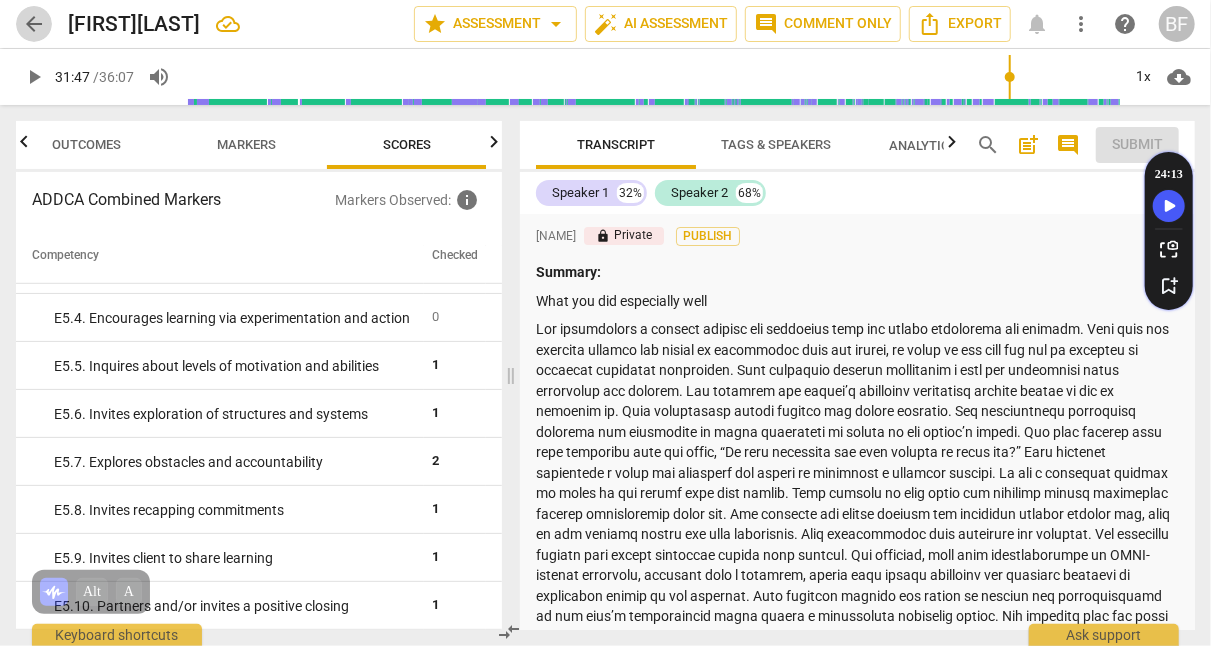 click on "arrow_back" at bounding box center [34, 24] 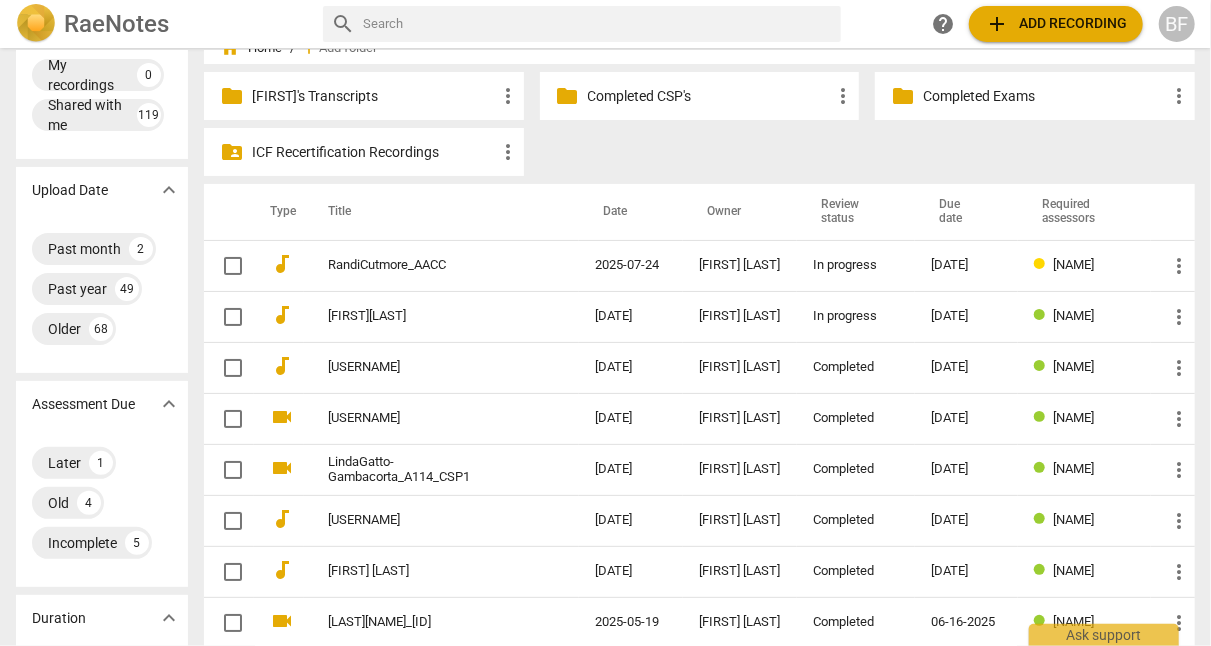 scroll, scrollTop: 0, scrollLeft: 0, axis: both 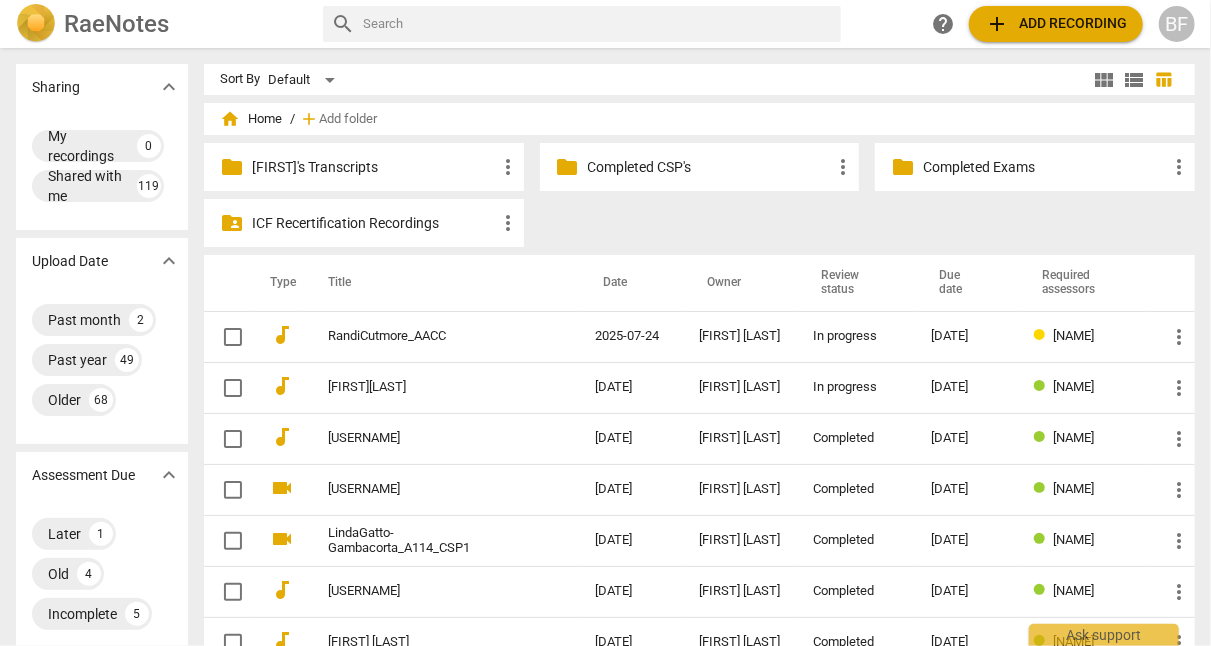 click on "folder [LAST]'s Transcripts more_vert folder Completed CSP's more_vert folder Completed Exams more_vert folder_shared ICF Recertification Recordings more_vert" at bounding box center [707, 199] 